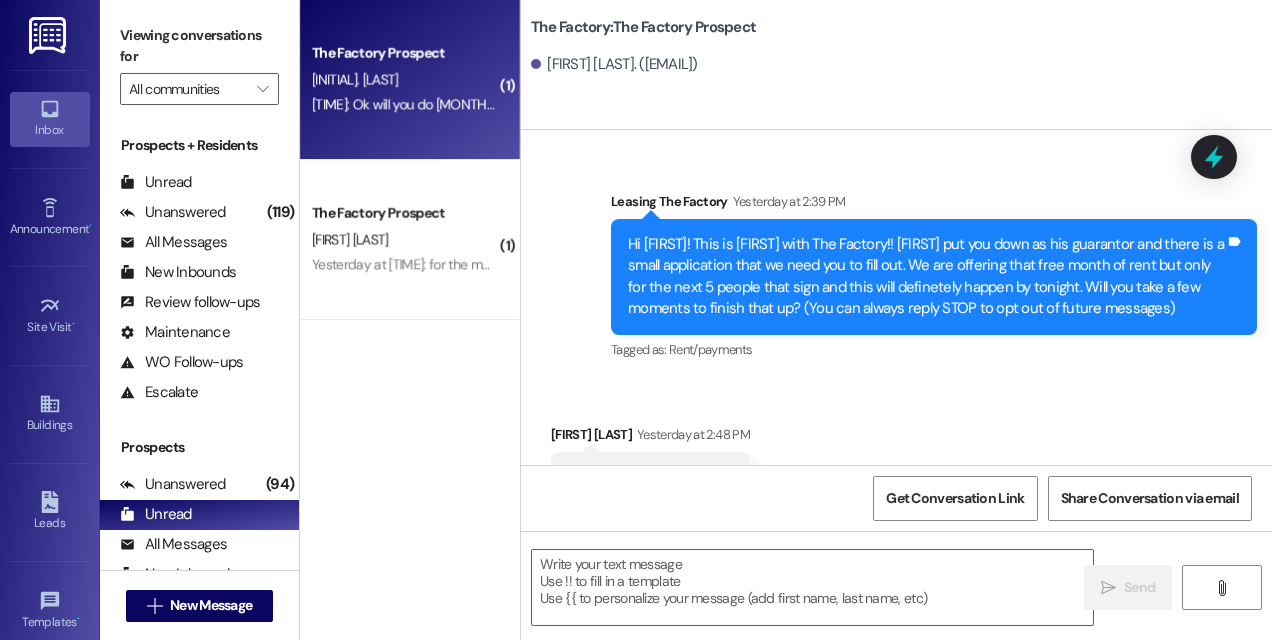 scroll, scrollTop: 0, scrollLeft: 0, axis: both 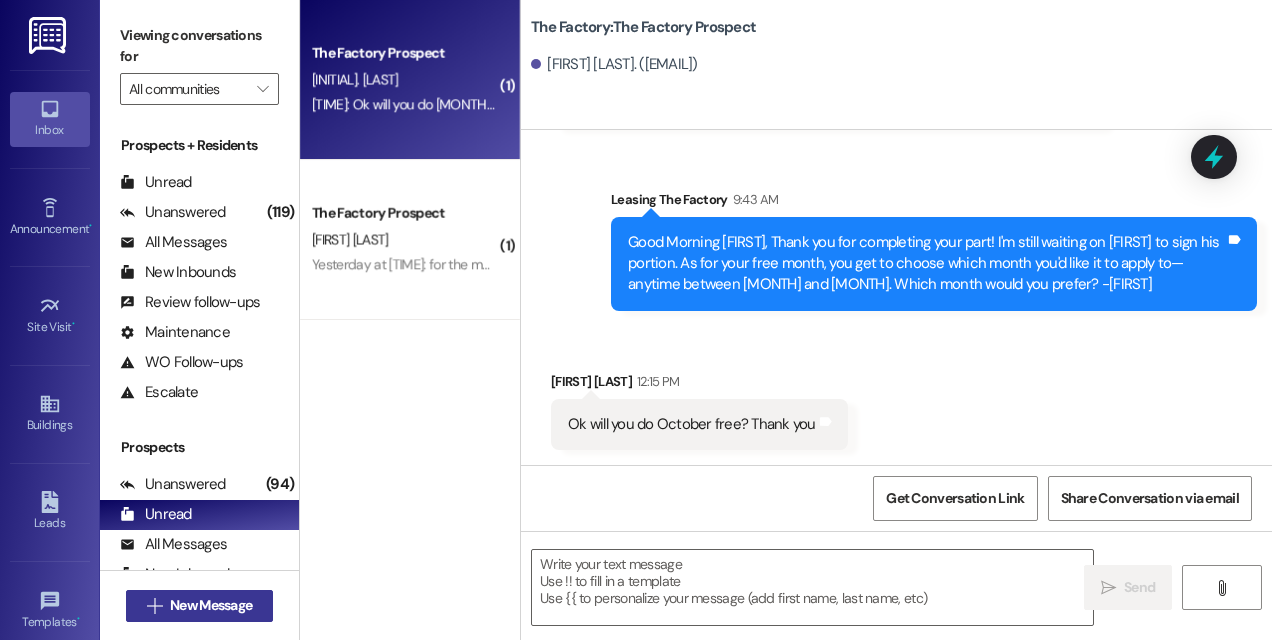 click on "New Message" at bounding box center [211, 605] 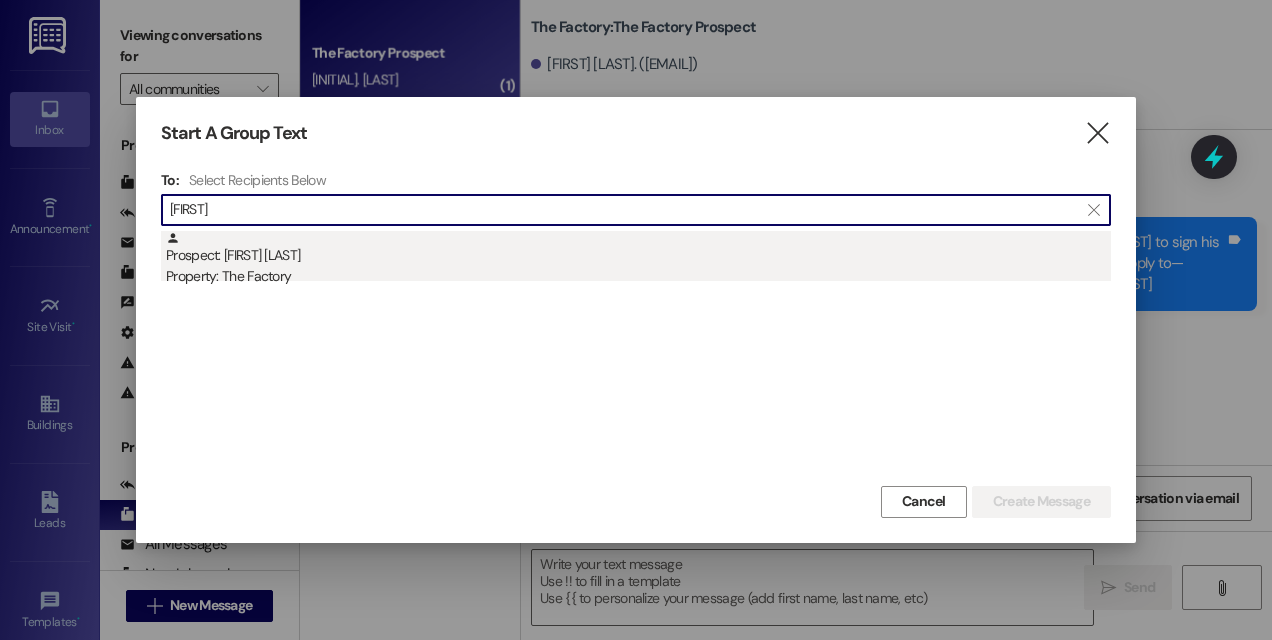 type on "[FIRST]" 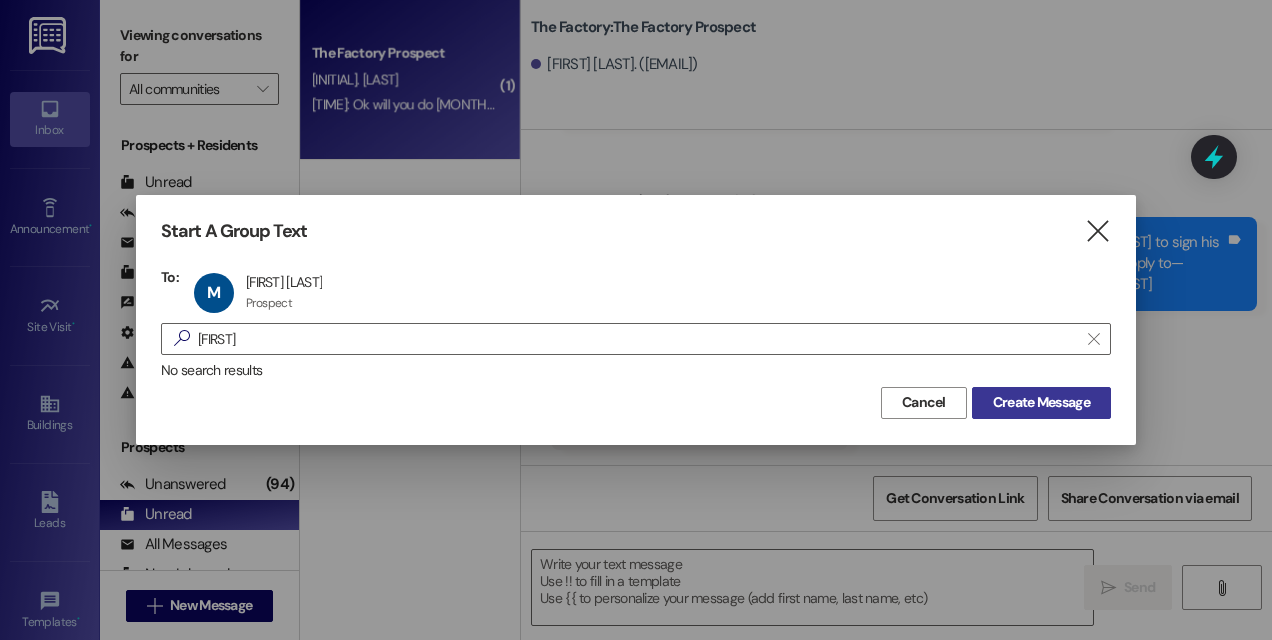 click on "Create Message" at bounding box center (1041, 402) 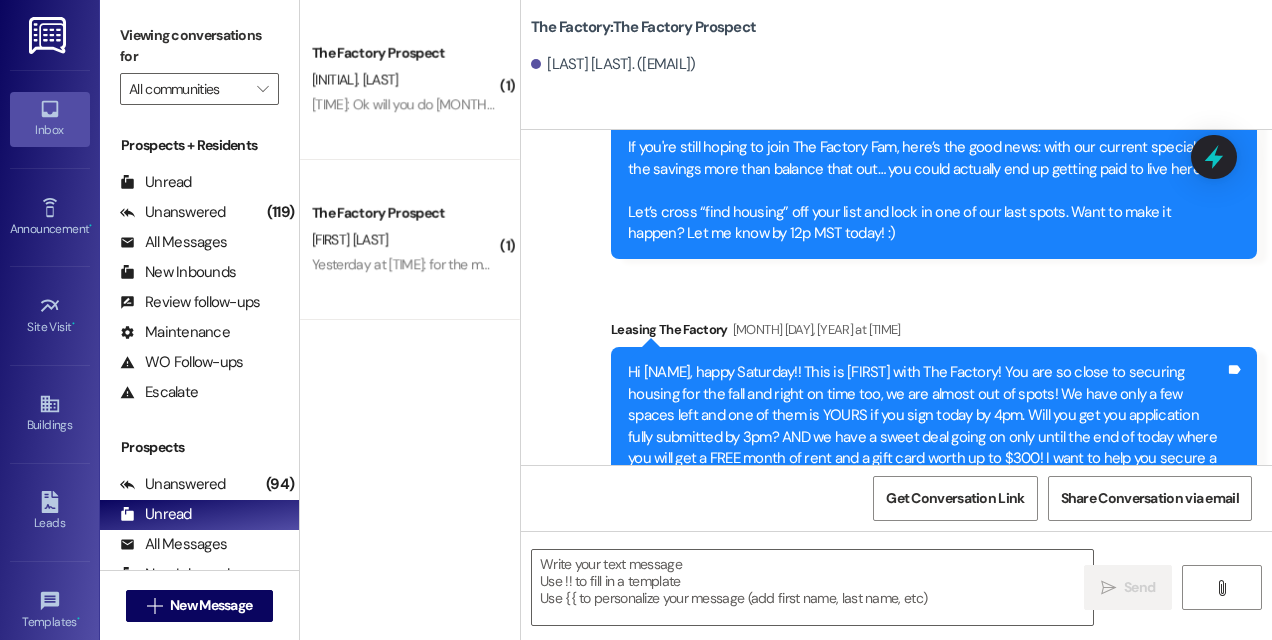 scroll, scrollTop: 10234, scrollLeft: 0, axis: vertical 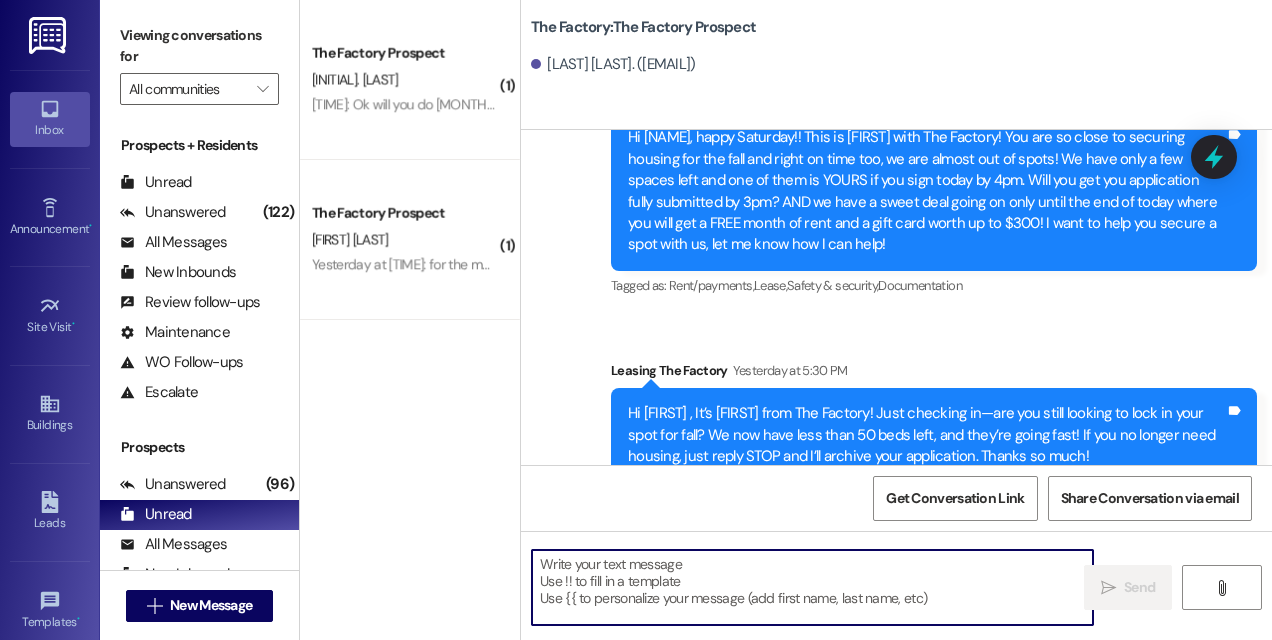 click at bounding box center (812, 587) 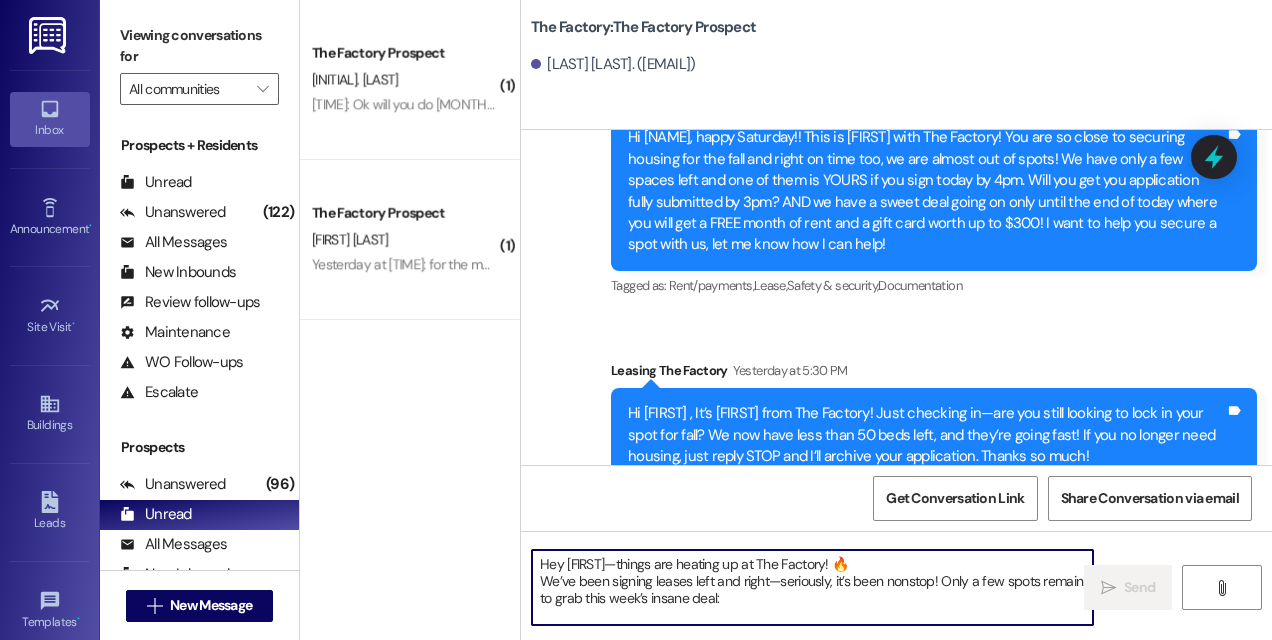 scroll, scrollTop: 136, scrollLeft: 0, axis: vertical 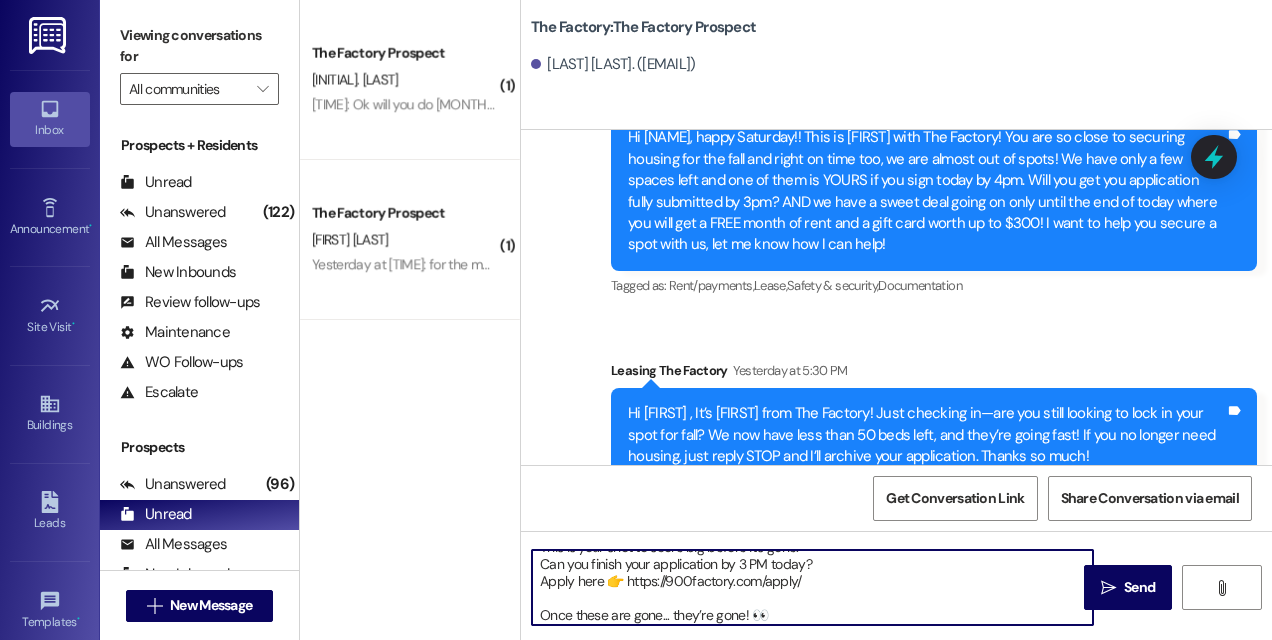 click on "Hey [FIRST]—things are heating up at The Factory! 🔥
We’ve been signing leases left and right—seriously, it’s been nonstop! Only a few spots remain to grab this week’s insane deal:
🎉 1 MONTH FREE RENT
🛒 + a FREE Costco Membership—on us!
This is your shot to score big before it’s gone.
Can you finish your application by 3 PM today?
Apply here 👉 https://900factory.com/apply/
Once these are gone... they’re gone! 👀" at bounding box center [812, 587] 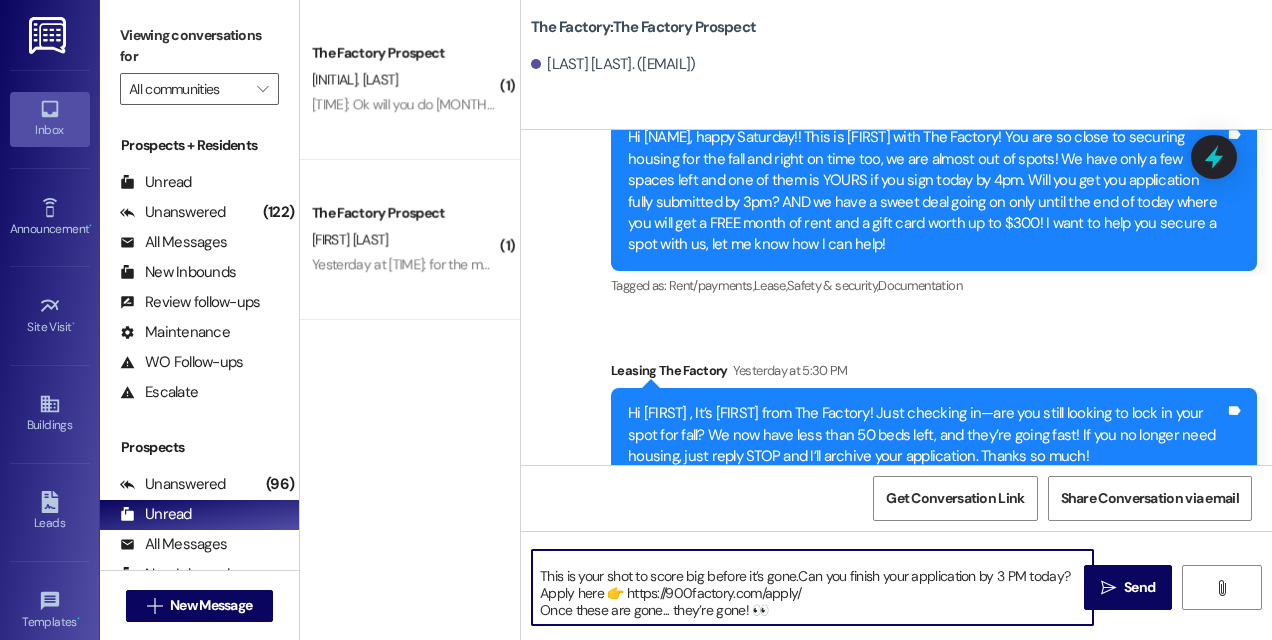 scroll, scrollTop: 106, scrollLeft: 0, axis: vertical 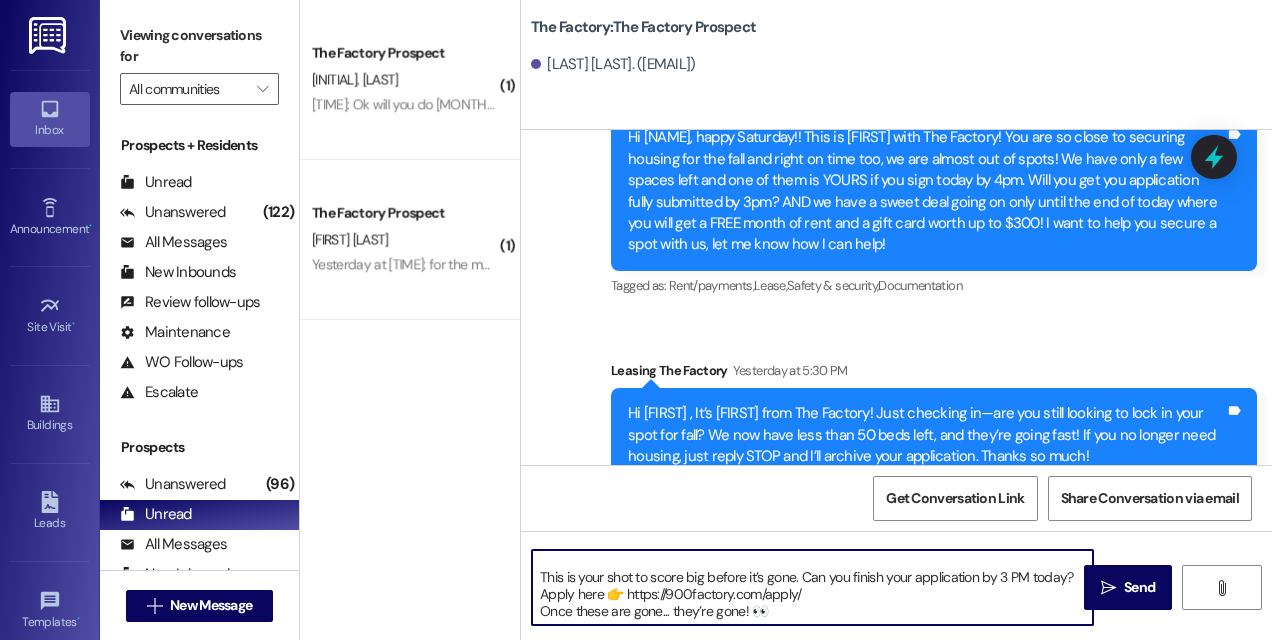 click on "Hey [FIRST]—things are heating up at The Factory! 🔥
We’ve been signing leases left and right—seriously, it’s been nonstop! Only a few spots remain to grab this week’s insane deal:
🎉 1 MONTH FREE RENT
🛒 + a FREE Costco Membership—on us!
This is your shot to score big before it’s gone. Can you finish your application by 3 PM today?
Apply here 👉 https://900factory.com/apply/
Once these are gone... they’re gone! 👀" at bounding box center (812, 587) 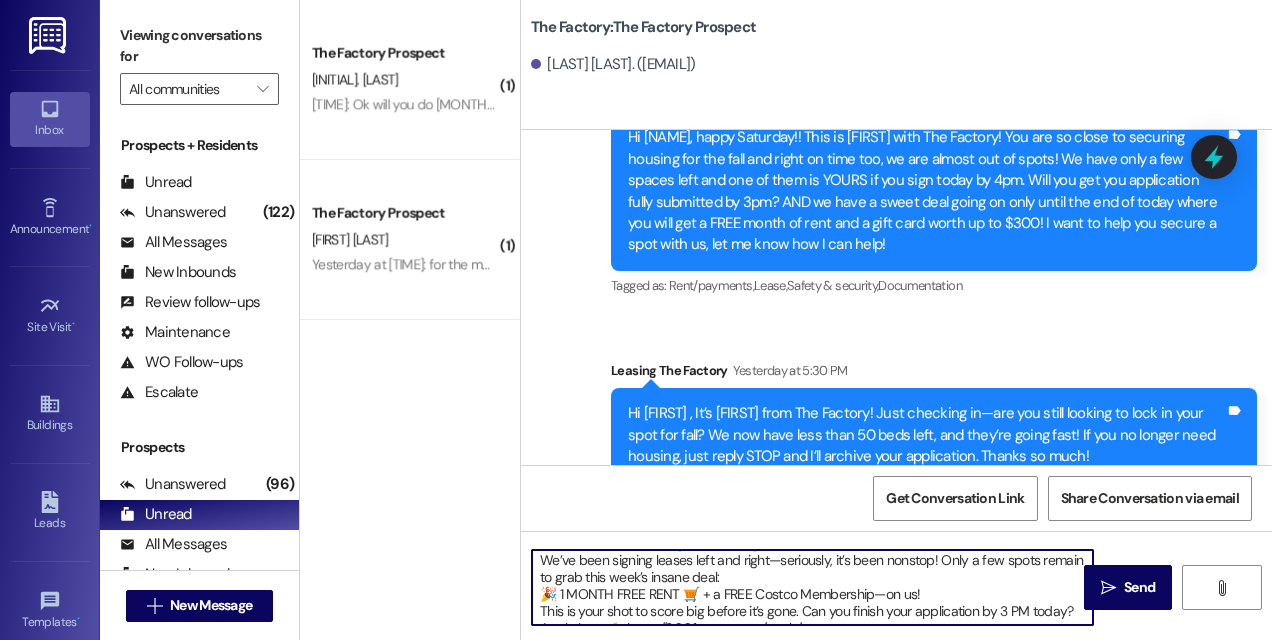 scroll, scrollTop: 4, scrollLeft: 0, axis: vertical 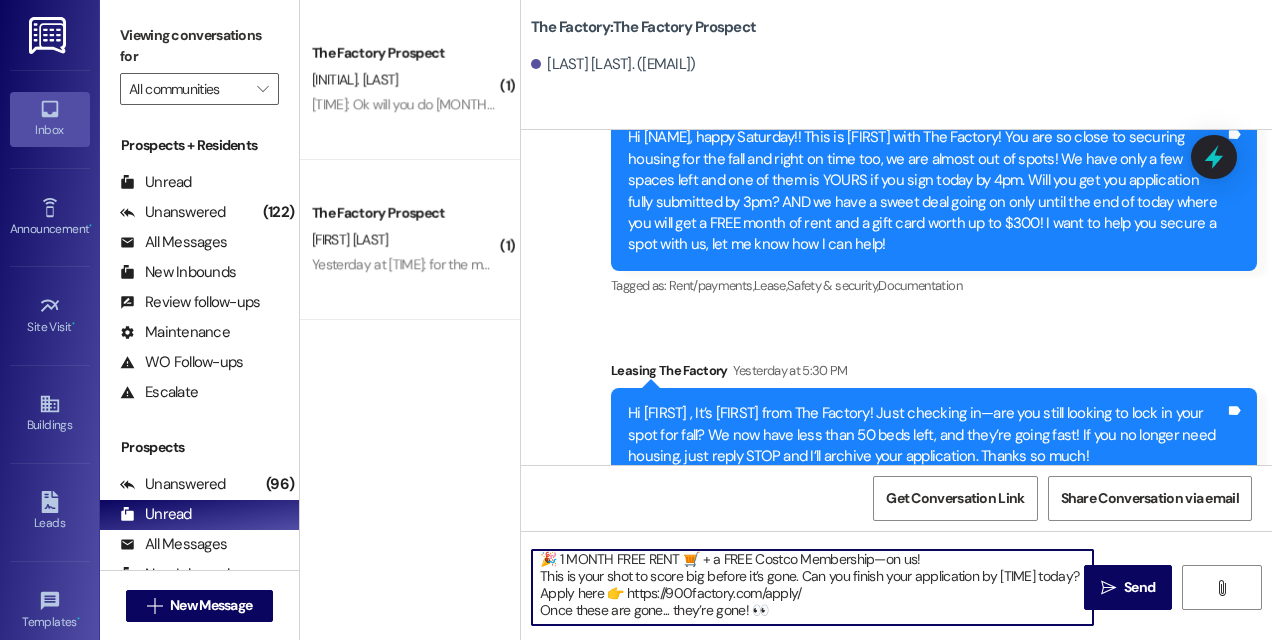 drag, startPoint x: 539, startPoint y: 565, endPoint x: 942, endPoint y: 613, distance: 405.84848 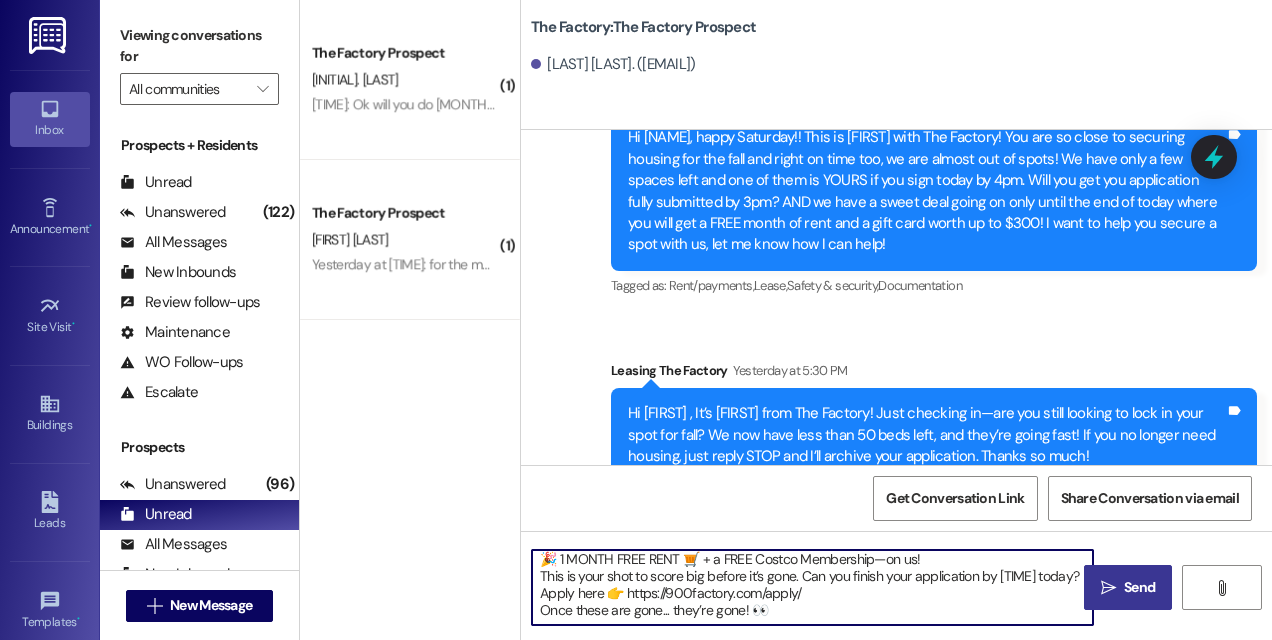 type on "Hey there! This is [FIRST] from The Factory! Things are heating up at The Factory! 🔥
We’ve been signing leases left and right—seriously, it’s been nonstop! Only a few spots remain to grab this week’s insane deal:
🎉 1 MONTH FREE RENT 🛒 + a FREE Costco Membership—on us!
This is your shot to score big before it’s gone. Can you finish your application by [TIME] today?
Apply here 👉 https://900factory.com/apply/
Once these are gone... they’re gone! 👀" 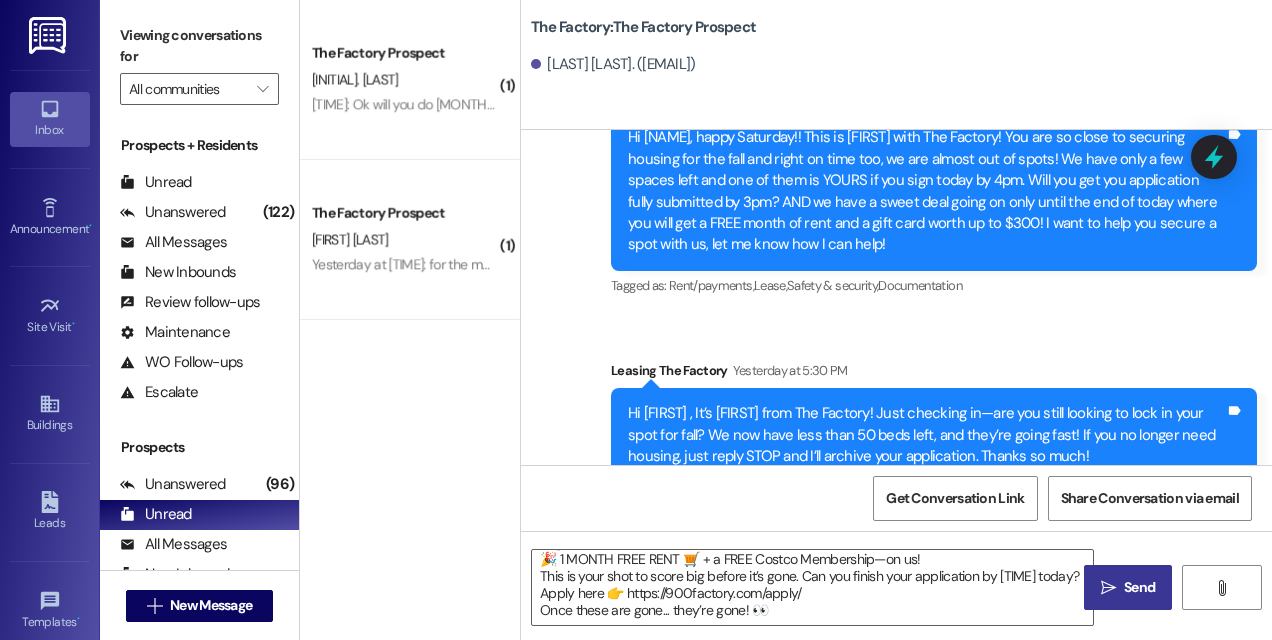 click on "Send" at bounding box center [1139, 587] 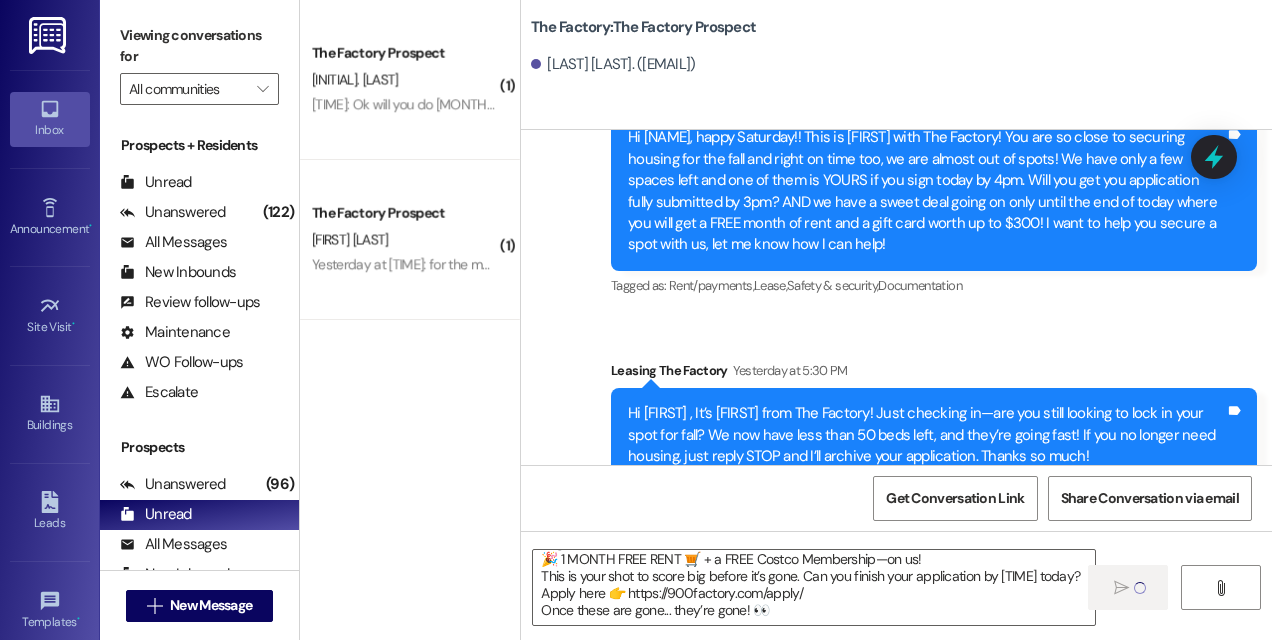 type 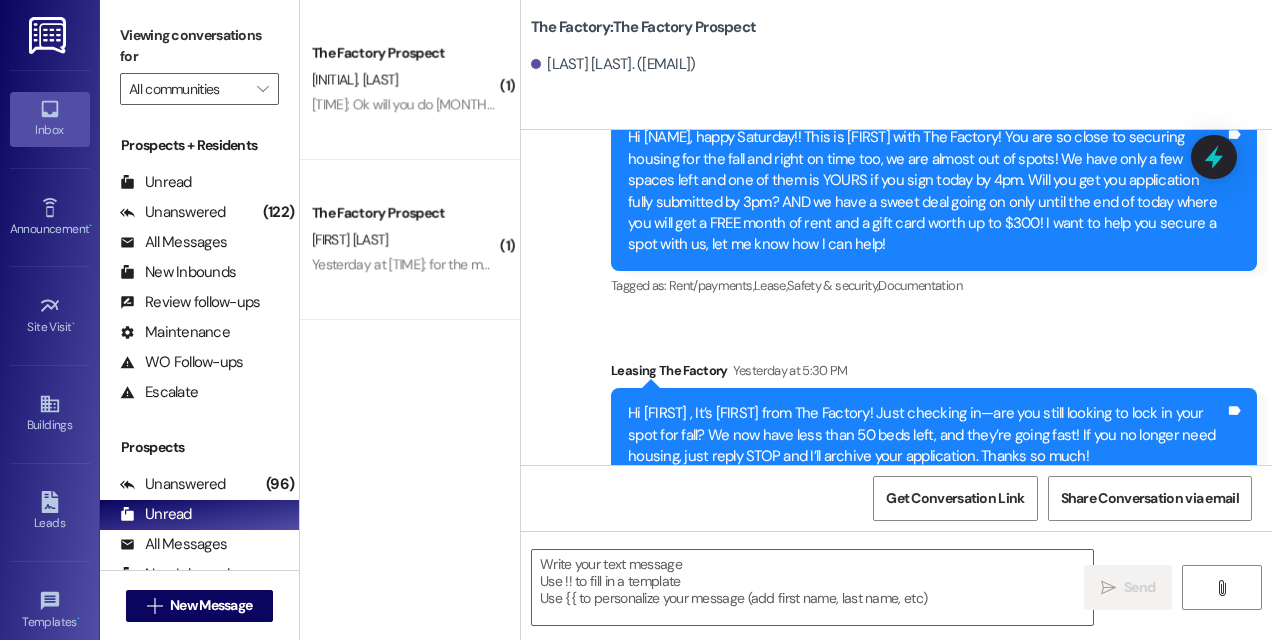 scroll, scrollTop: 0, scrollLeft: 0, axis: both 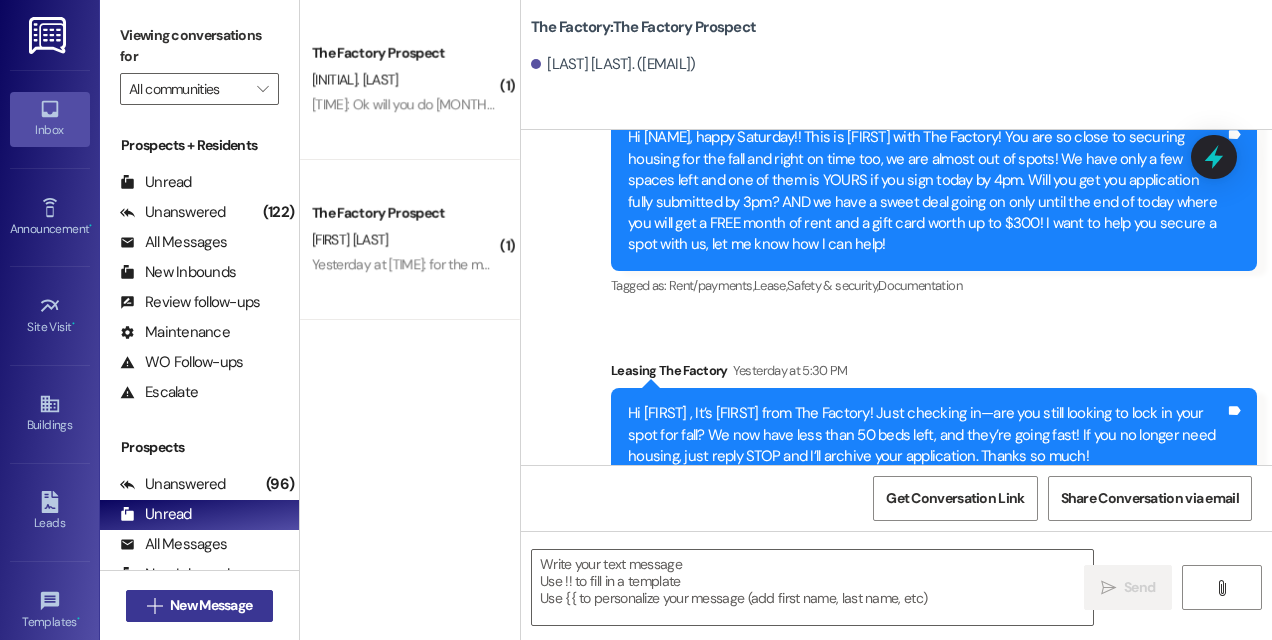 click on "New Message" at bounding box center (211, 605) 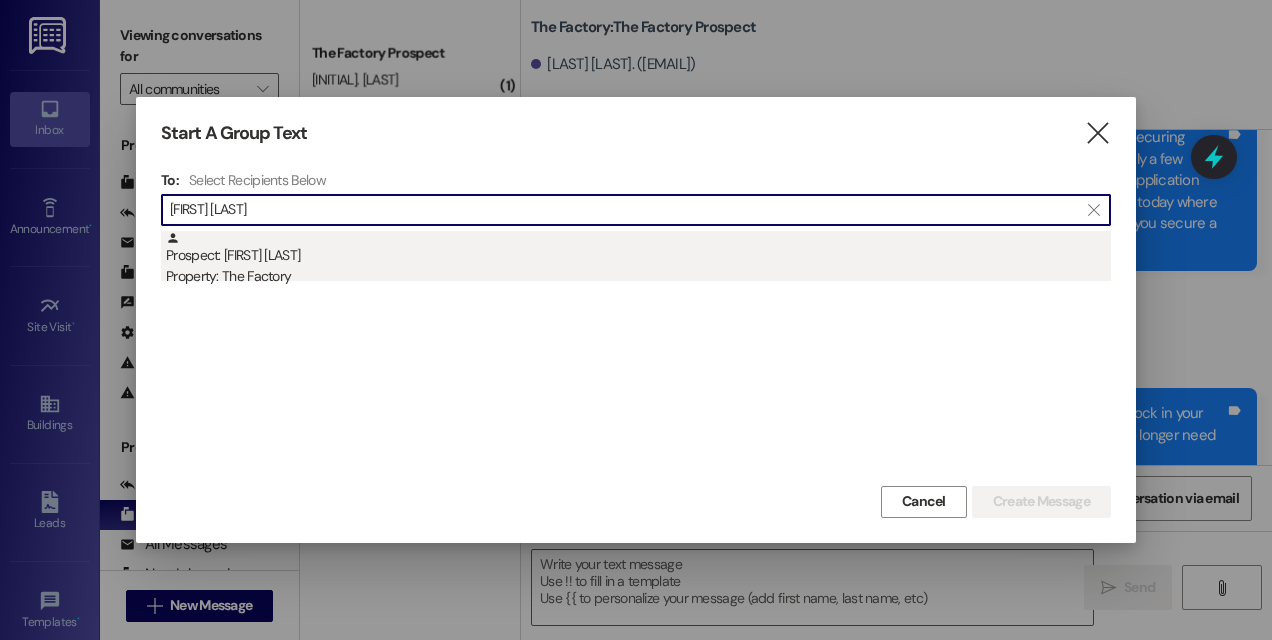 type on "[FIRST] [LAST]" 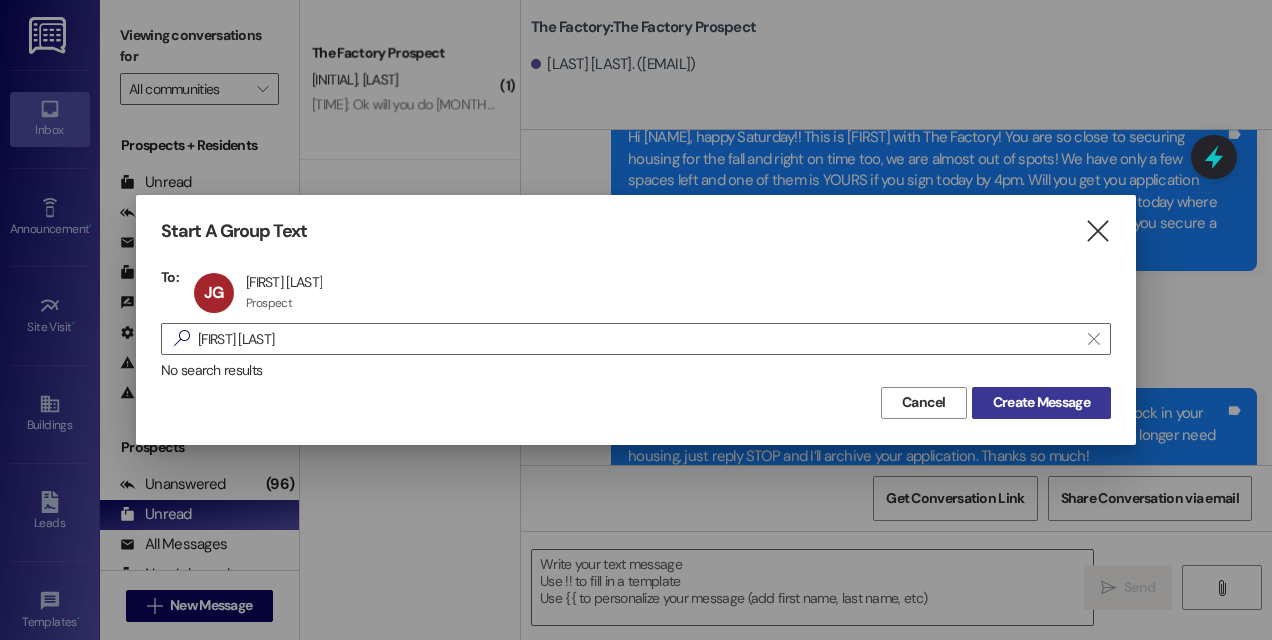 click on "Create Message" at bounding box center (1041, 402) 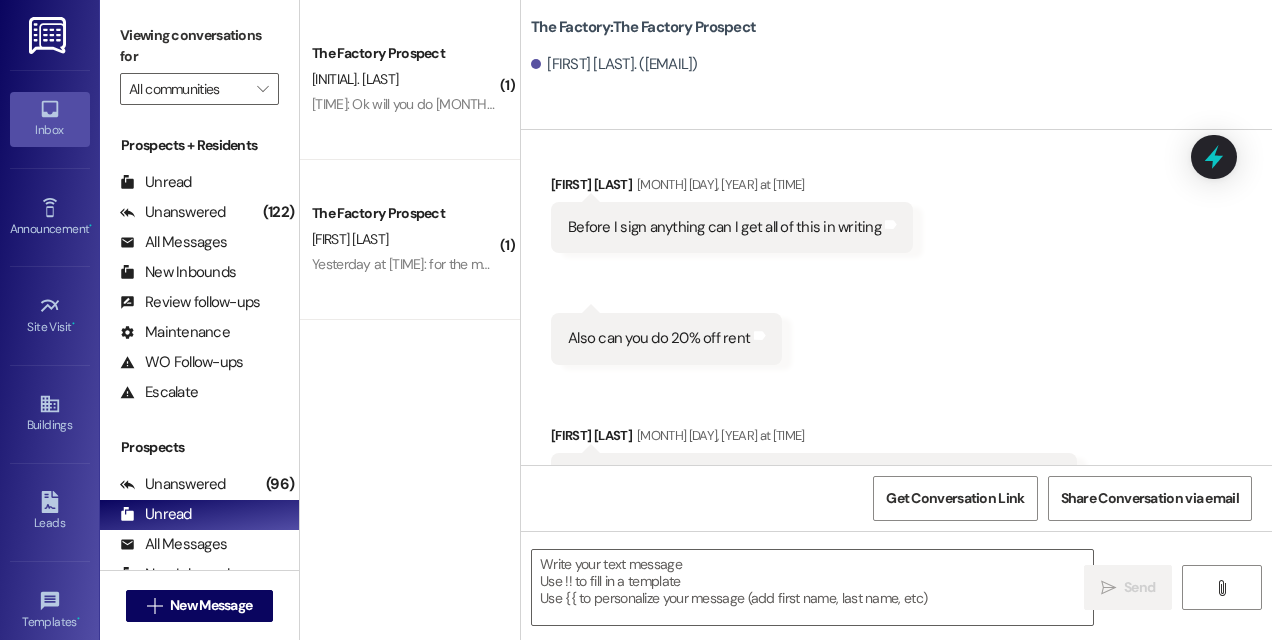scroll, scrollTop: 11285, scrollLeft: 0, axis: vertical 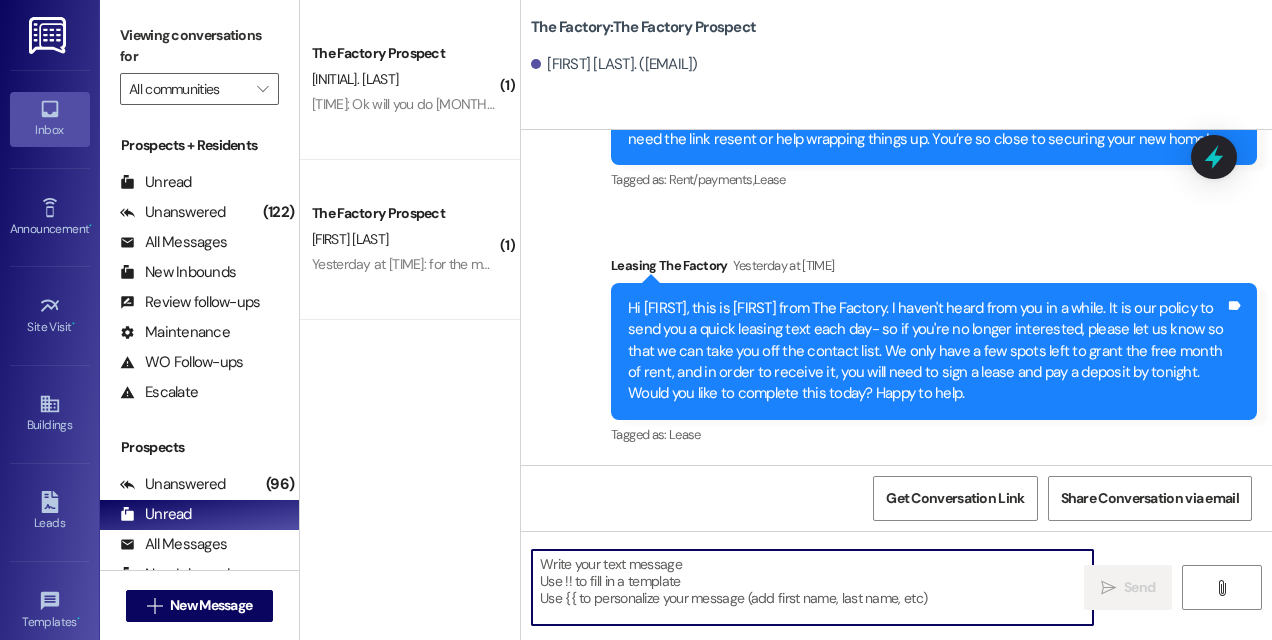 click at bounding box center [812, 587] 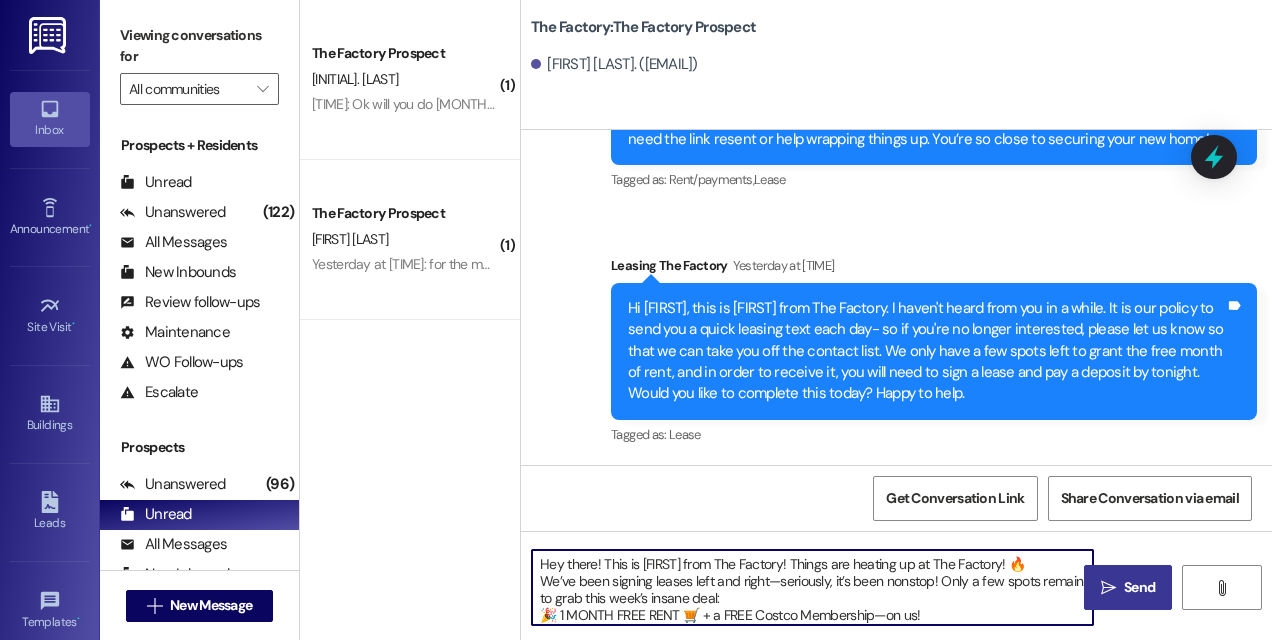 scroll, scrollTop: 50, scrollLeft: 0, axis: vertical 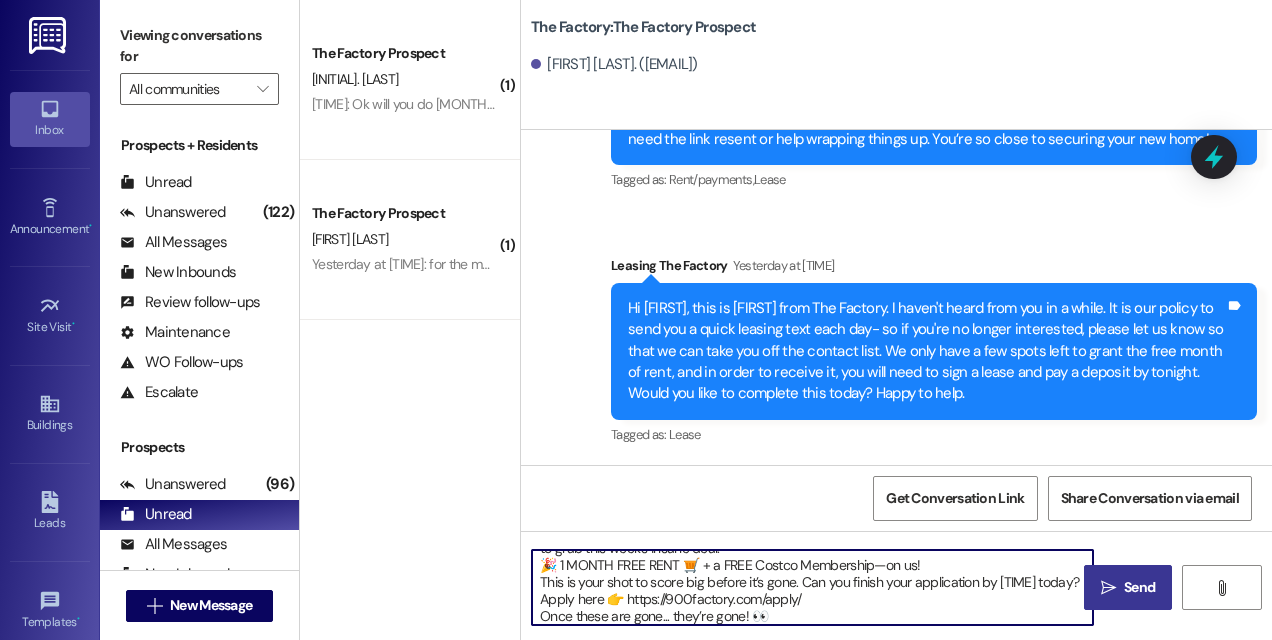 type on "Hey there! This is [FIRST] from The Factory! Things are heating up at The Factory! 🔥
We’ve been signing leases left and right—seriously, it’s been nonstop! Only a few spots remain to grab this week’s insane deal:
🎉 1 MONTH FREE RENT 🛒 + a FREE Costco Membership—on us!
This is your shot to score big before it’s gone. Can you finish your application by [TIME] today?
Apply here 👉 https://900factory.com/apply/
Once these are gone... they’re gone! 👀" 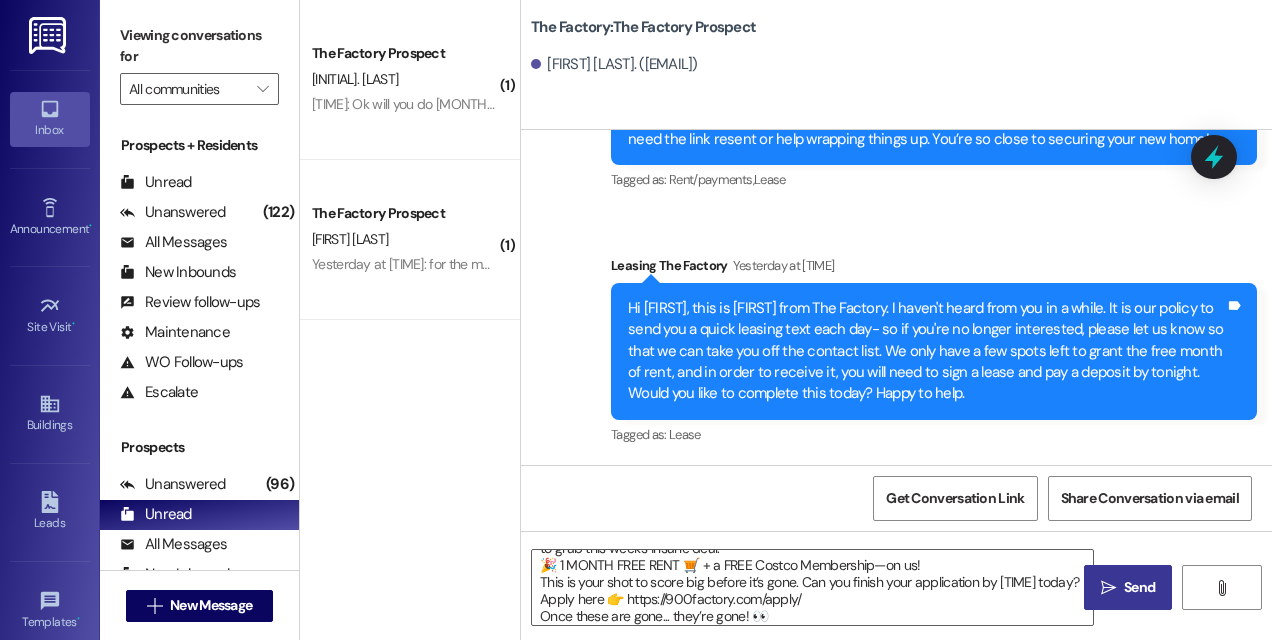 click on "Send" at bounding box center [1139, 587] 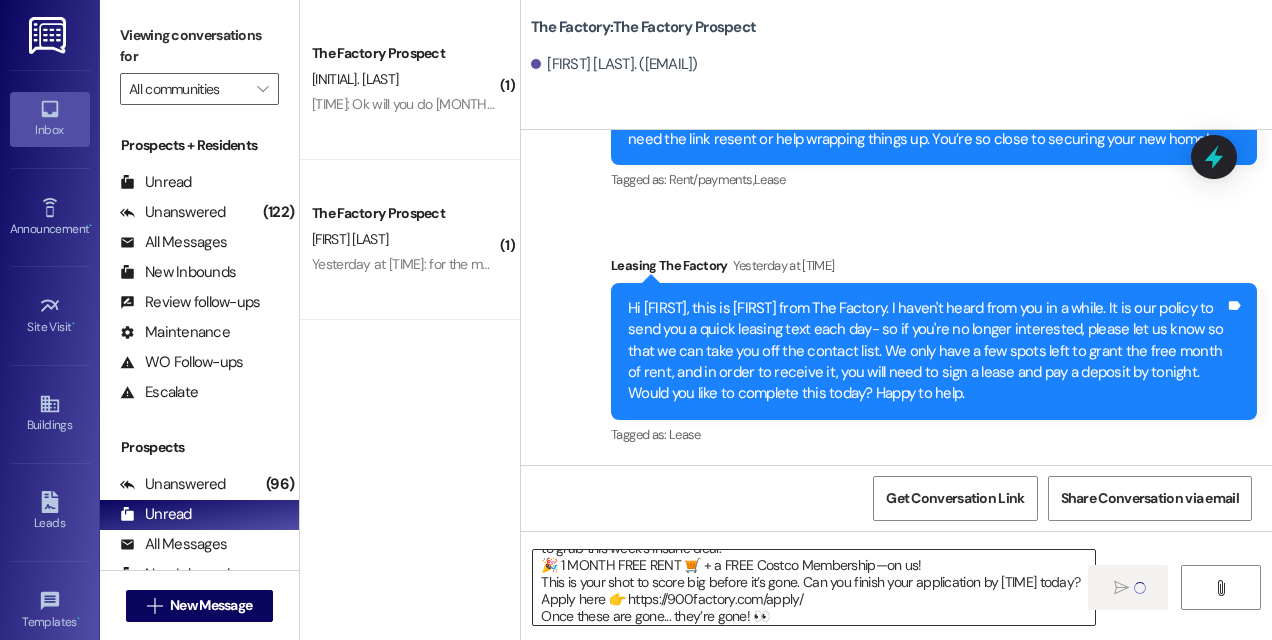 type 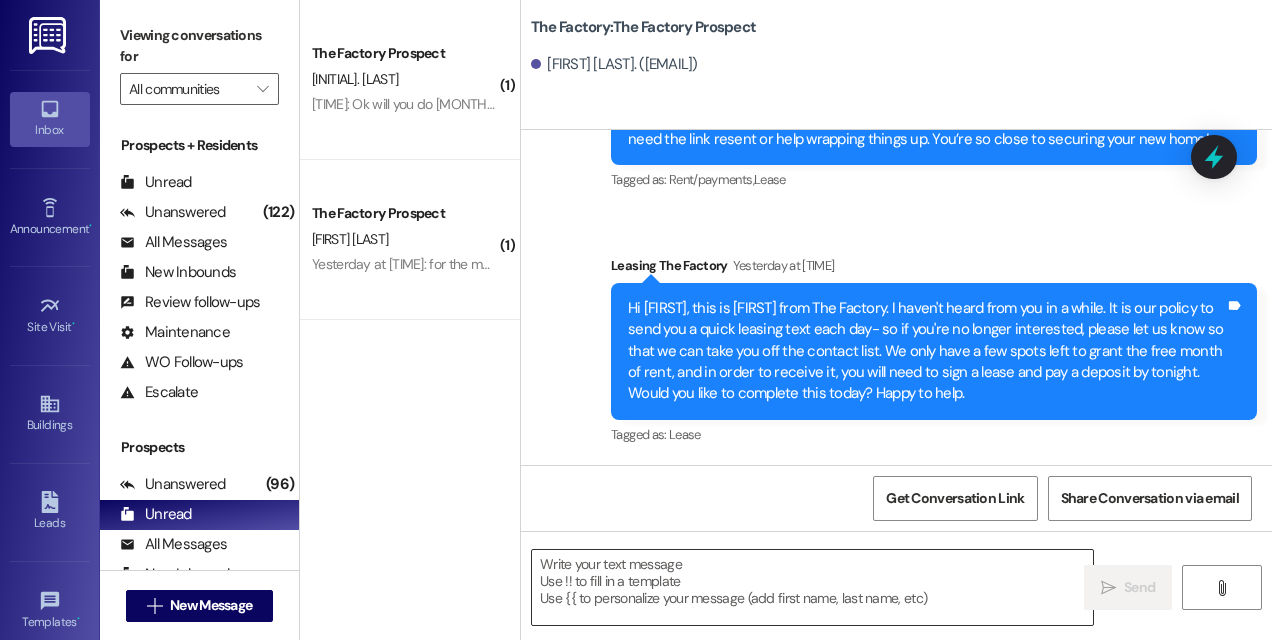 scroll, scrollTop: 0, scrollLeft: 0, axis: both 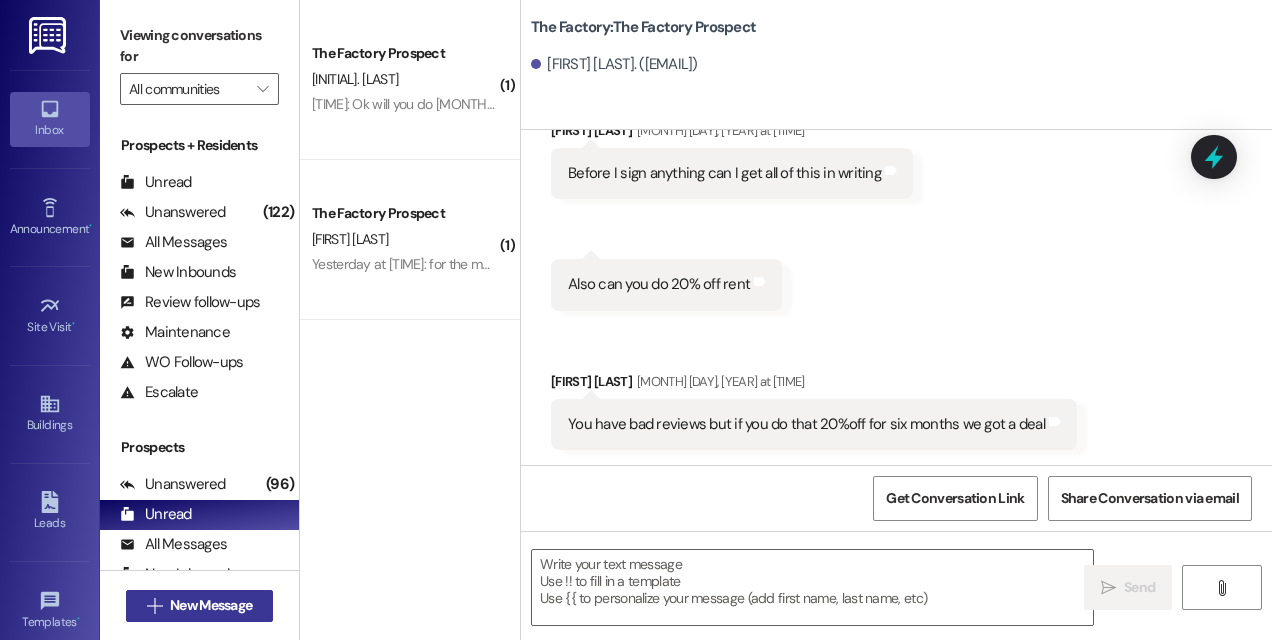 click on "New Message" at bounding box center (211, 605) 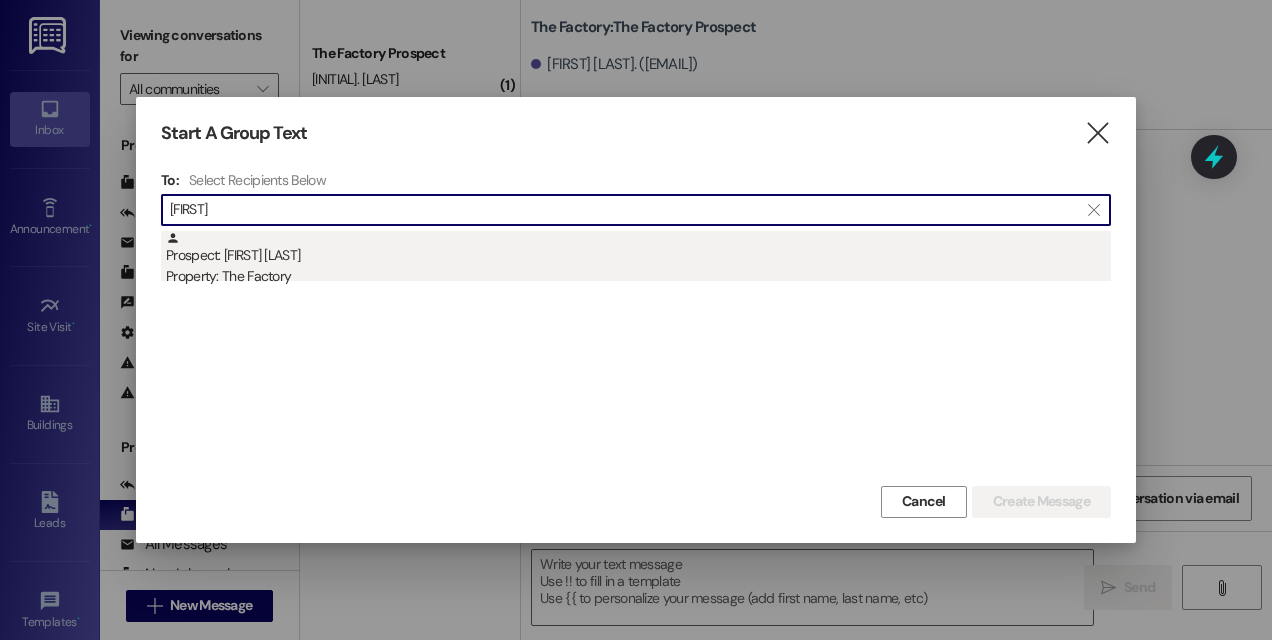 type on "[FIRST]" 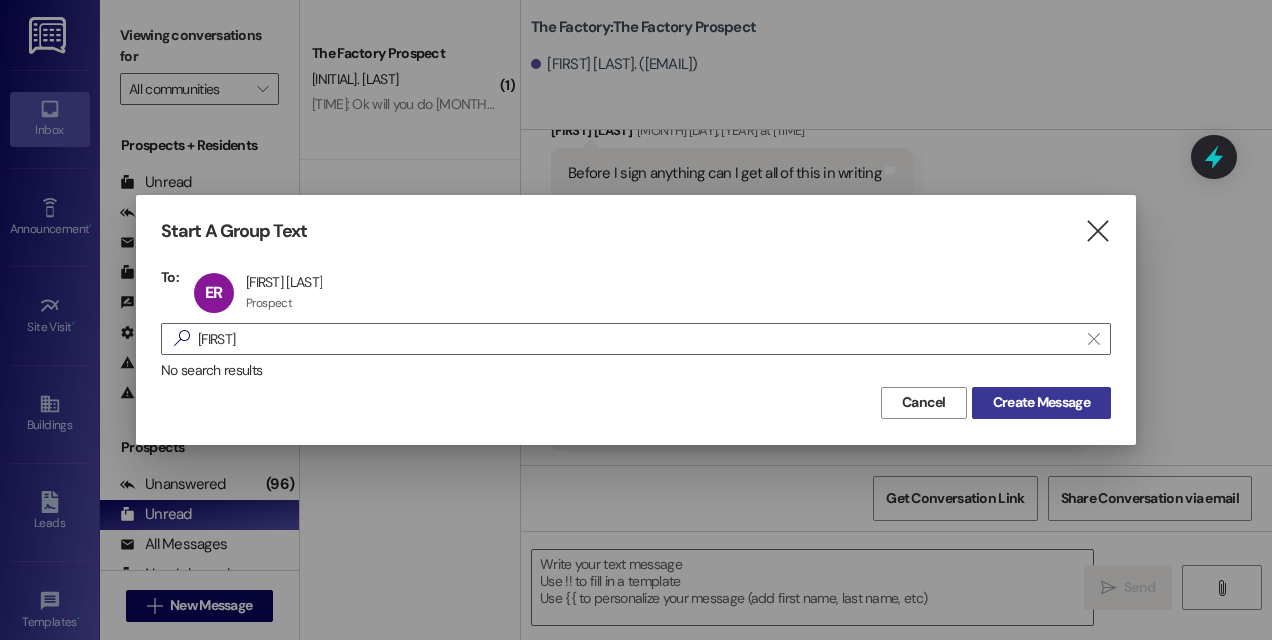 click on "Create Message" at bounding box center (1041, 402) 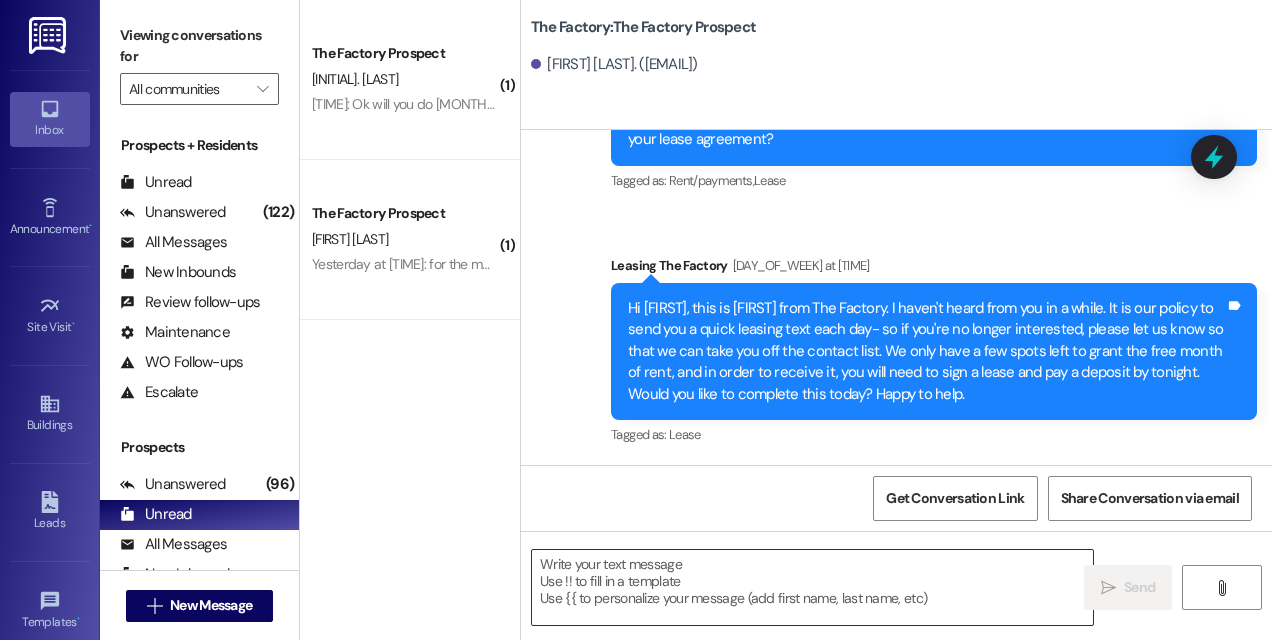 scroll, scrollTop: 5682, scrollLeft: 0, axis: vertical 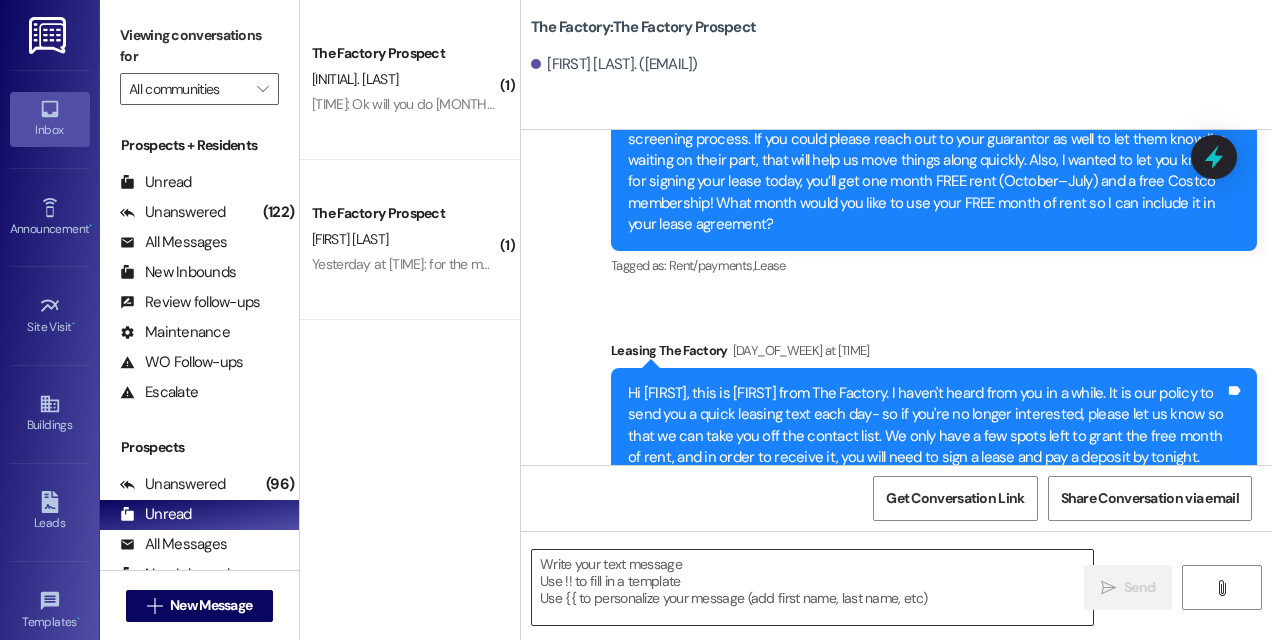 click at bounding box center (812, 587) 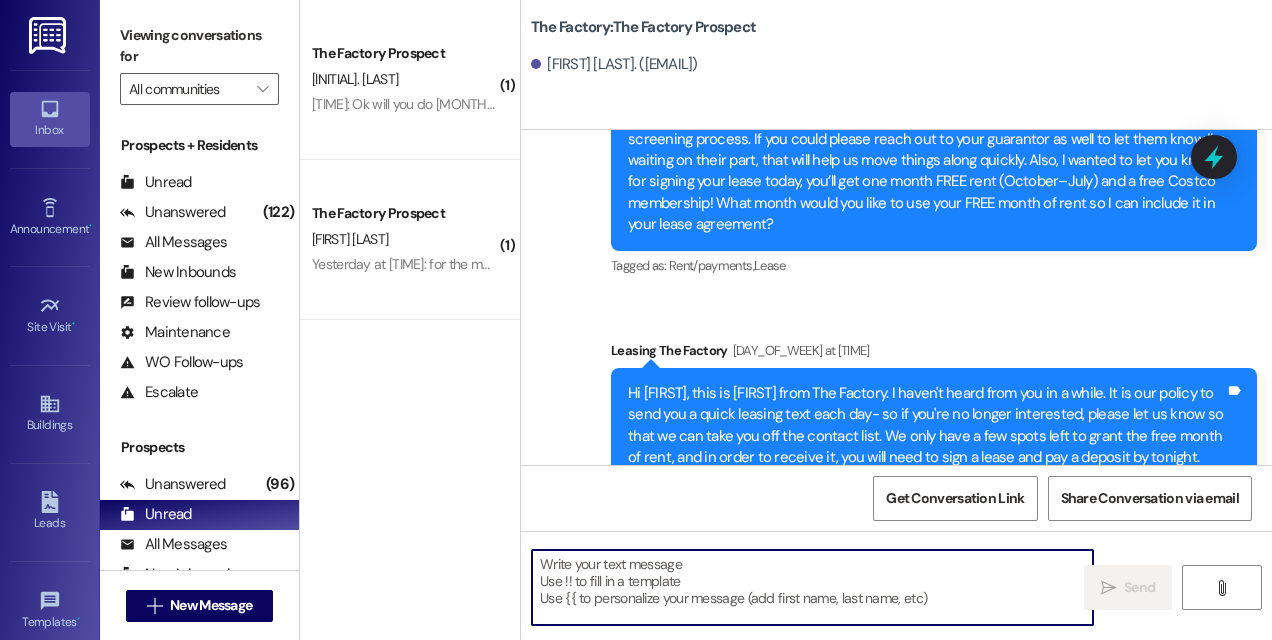 paste on "Hey there! This is [FIRST] from The Factory! Things are heating up at The Factory! 🔥
We’ve been signing leases left and right—seriously, it’s been nonstop! Only a few spots remain to grab this week’s insane deal:
🎉 1 MONTH FREE RENT 🛒 + a FREE Costco Membership—on us!
This is your shot to score big before it’s gone. Can you finish your application by [TIME] today?
Apply here 👉 https://900factory.com/apply/
Once these are gone... they’re gone! 👀" 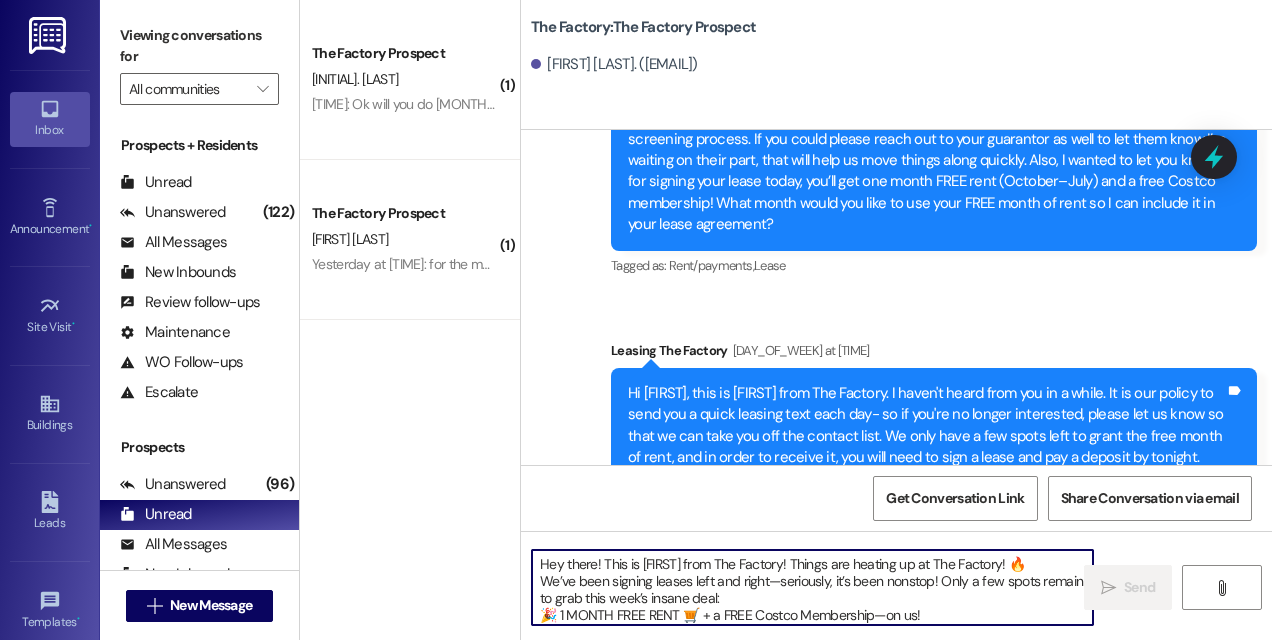 scroll, scrollTop: 50, scrollLeft: 0, axis: vertical 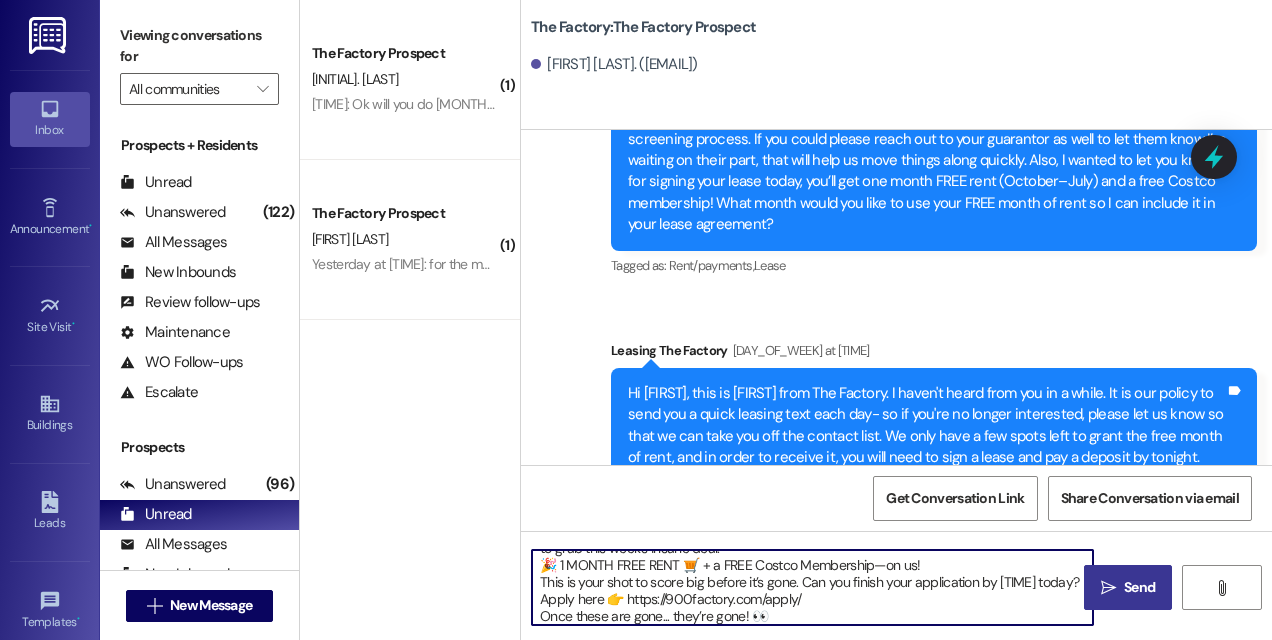 type on "Hey there! This is [FIRST] from The Factory! Things are heating up at The Factory! 🔥
We’ve been signing leases left and right—seriously, it’s been nonstop! Only a few spots remain to grab this week’s insane deal:
🎉 1 MONTH FREE RENT 🛒 + a FREE Costco Membership—on us!
This is your shot to score big before it’s gone. Can you finish your application by [TIME] today?
Apply here 👉 https://900factory.com/apply/
Once these are gone... they’re gone! 👀" 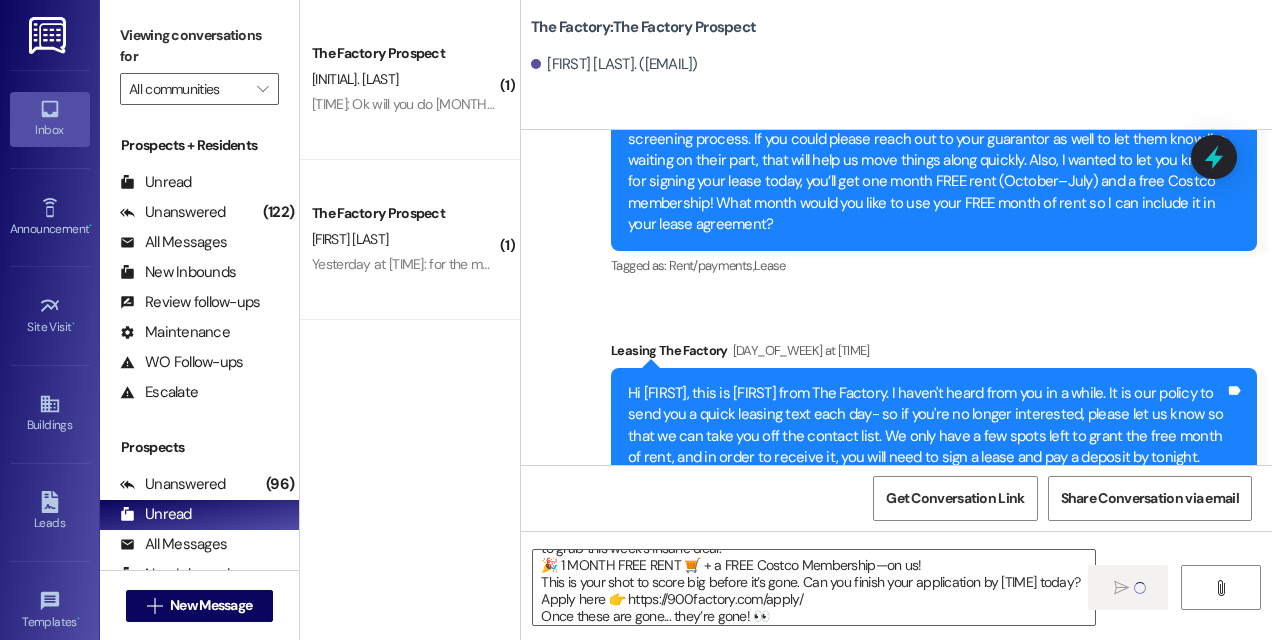 type 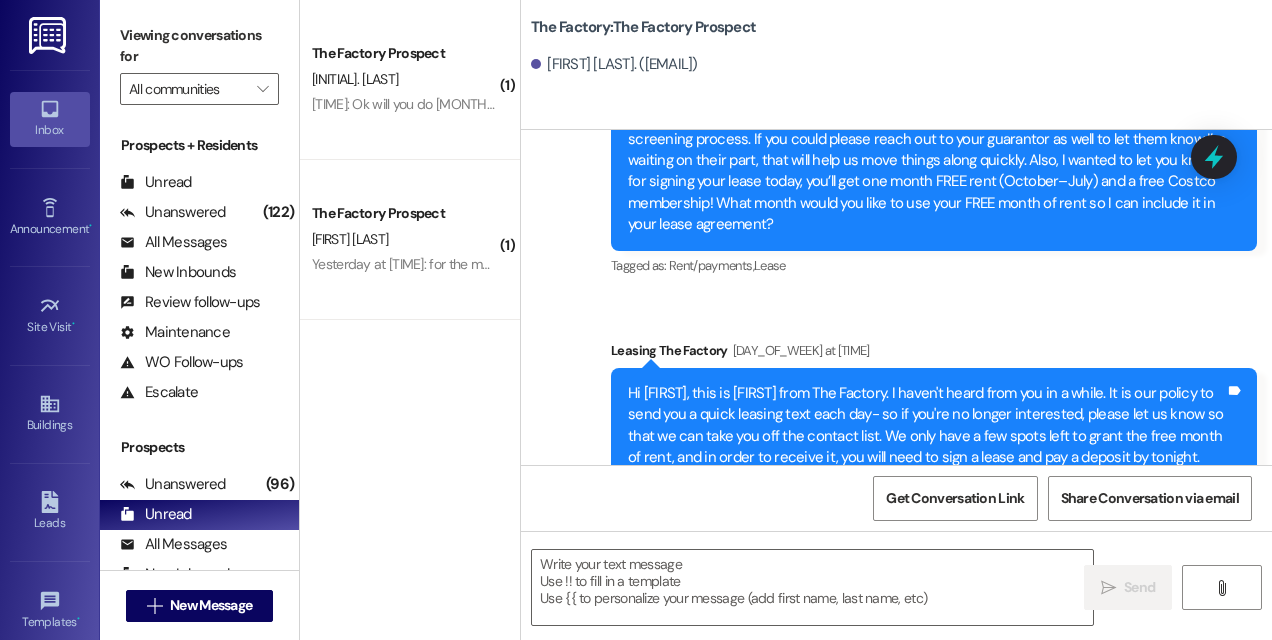 scroll, scrollTop: 0, scrollLeft: 0, axis: both 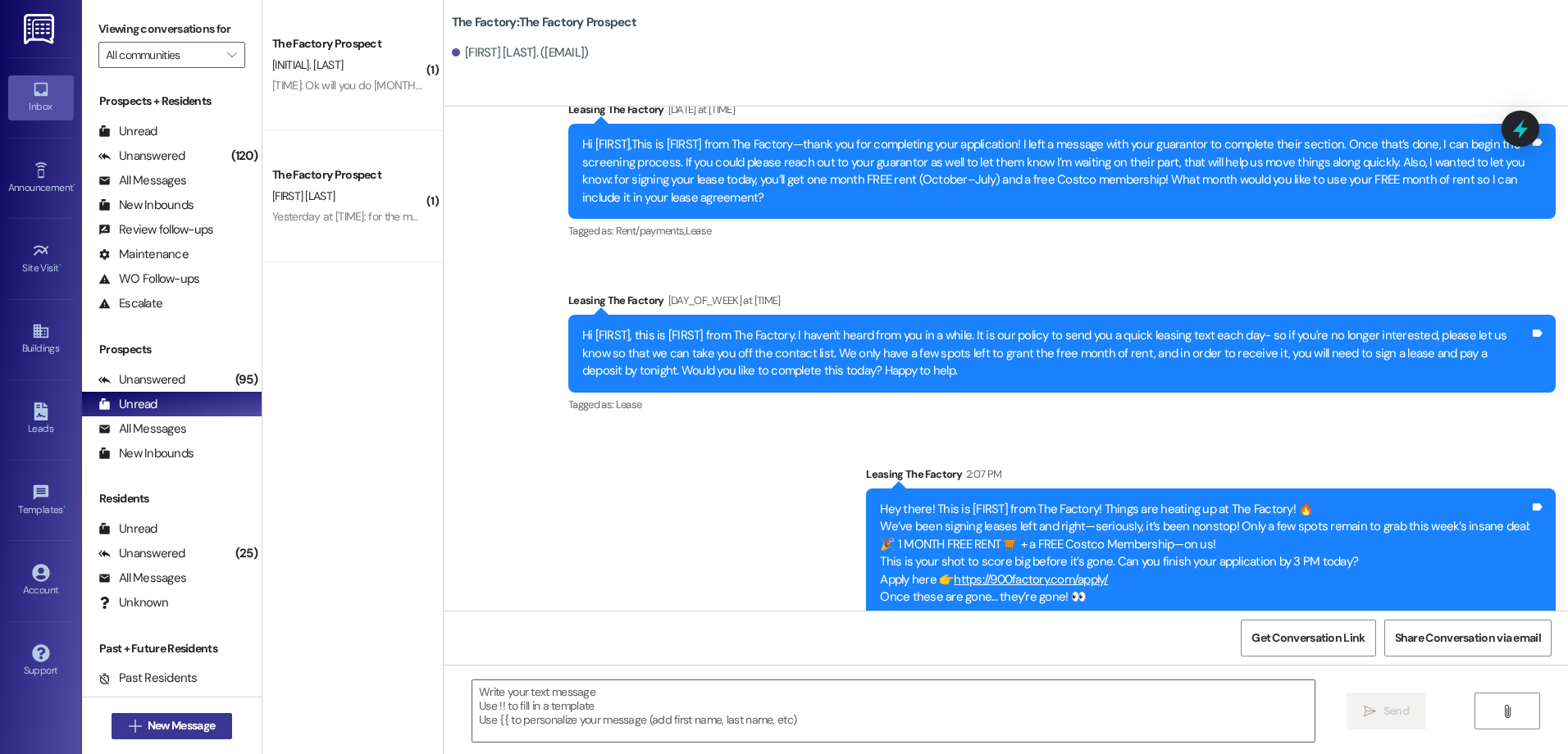 click on "New Message" at bounding box center (181, 725) 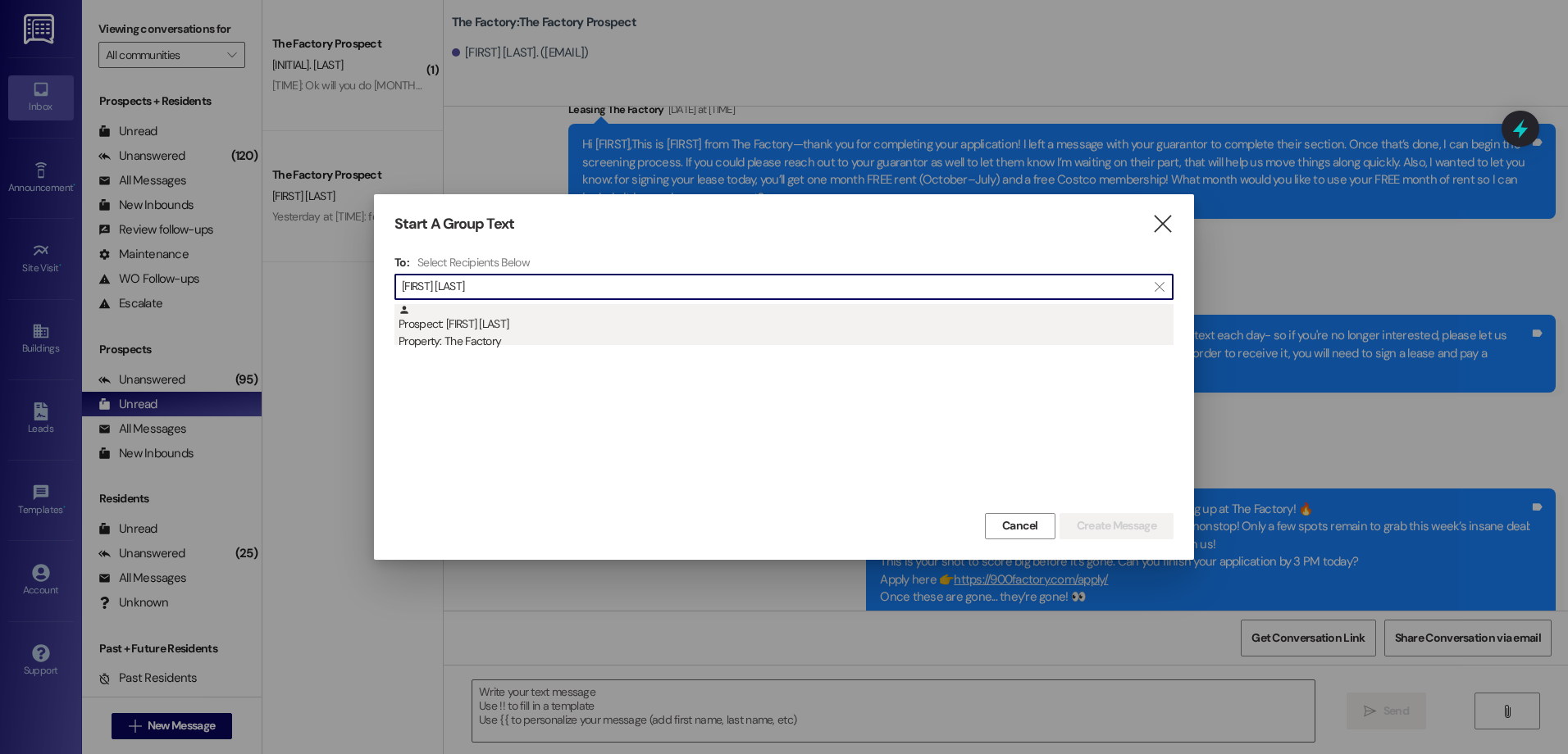 type on "[FIRST] [LAST]" 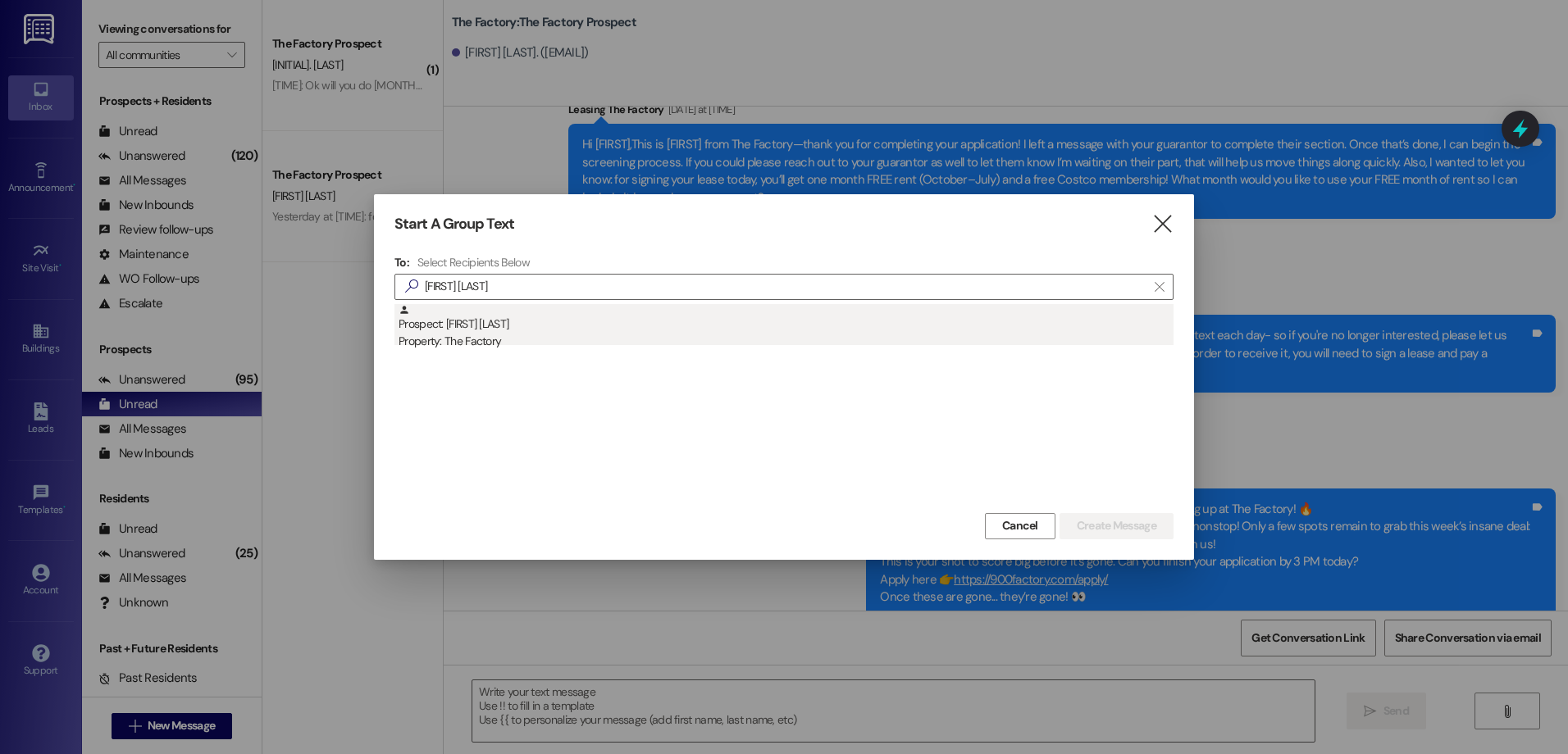 click on "Property: The Factory" at bounding box center [786, 341] 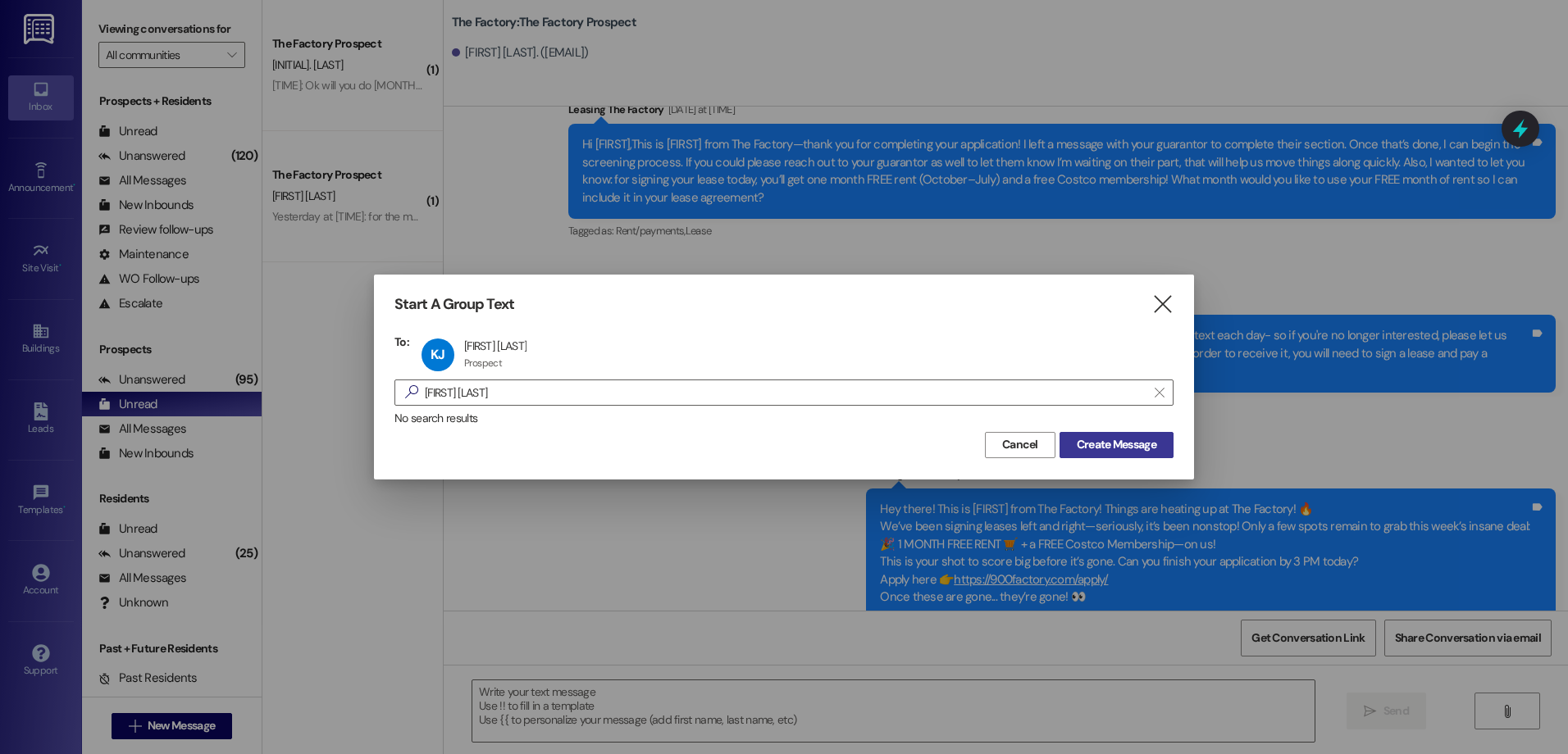 click on "Create Message" at bounding box center [1116, 444] 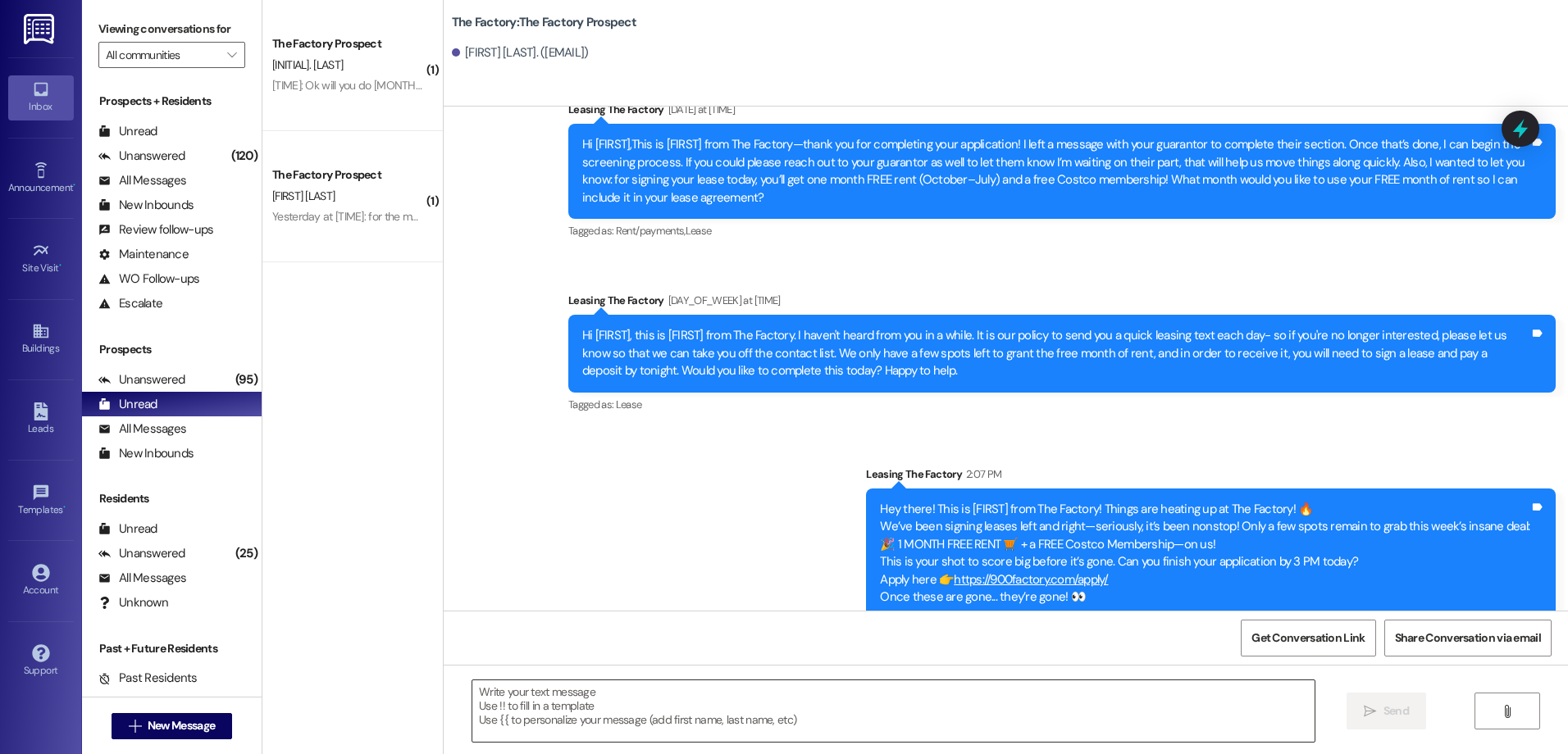 scroll, scrollTop: 2696, scrollLeft: 0, axis: vertical 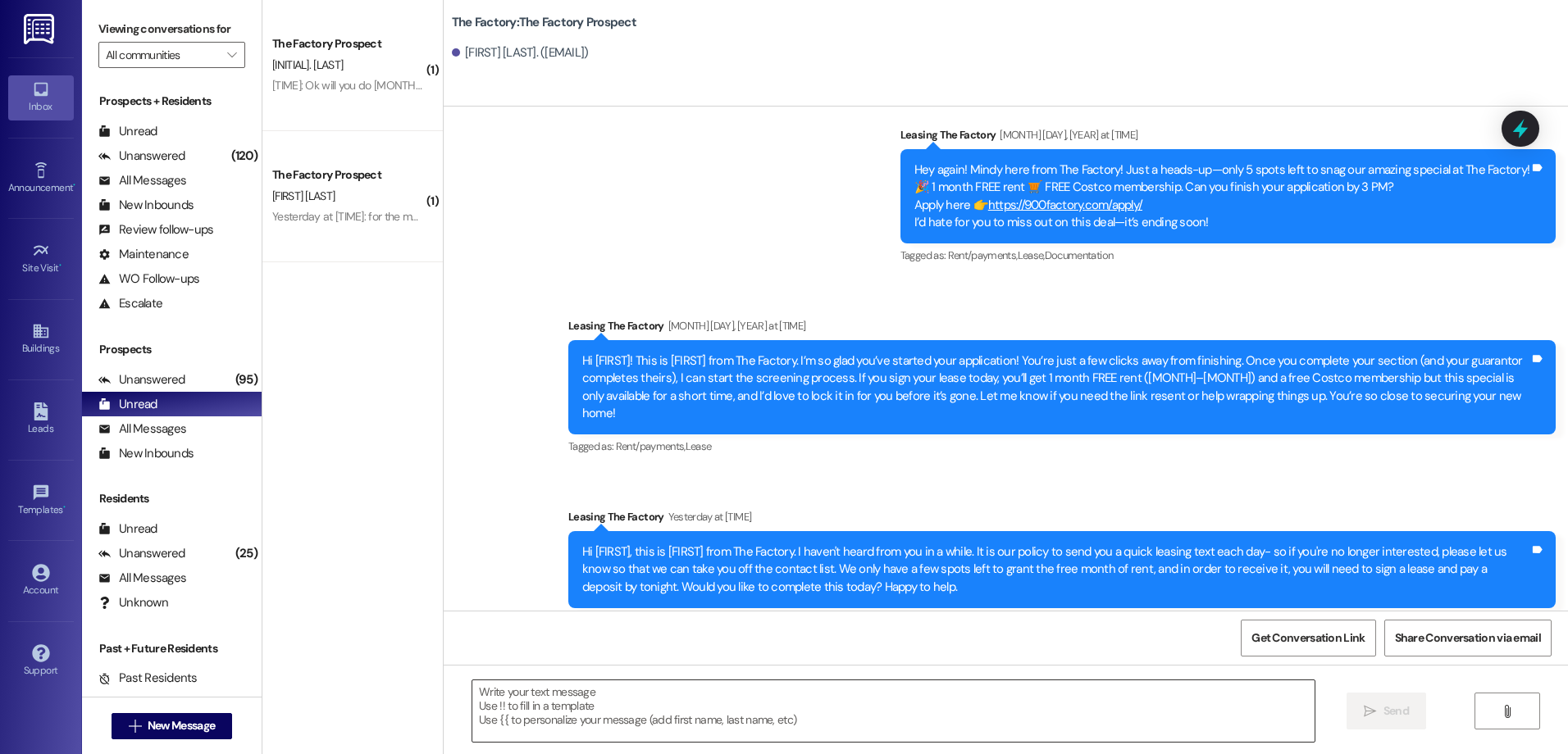 click at bounding box center [893, 711] 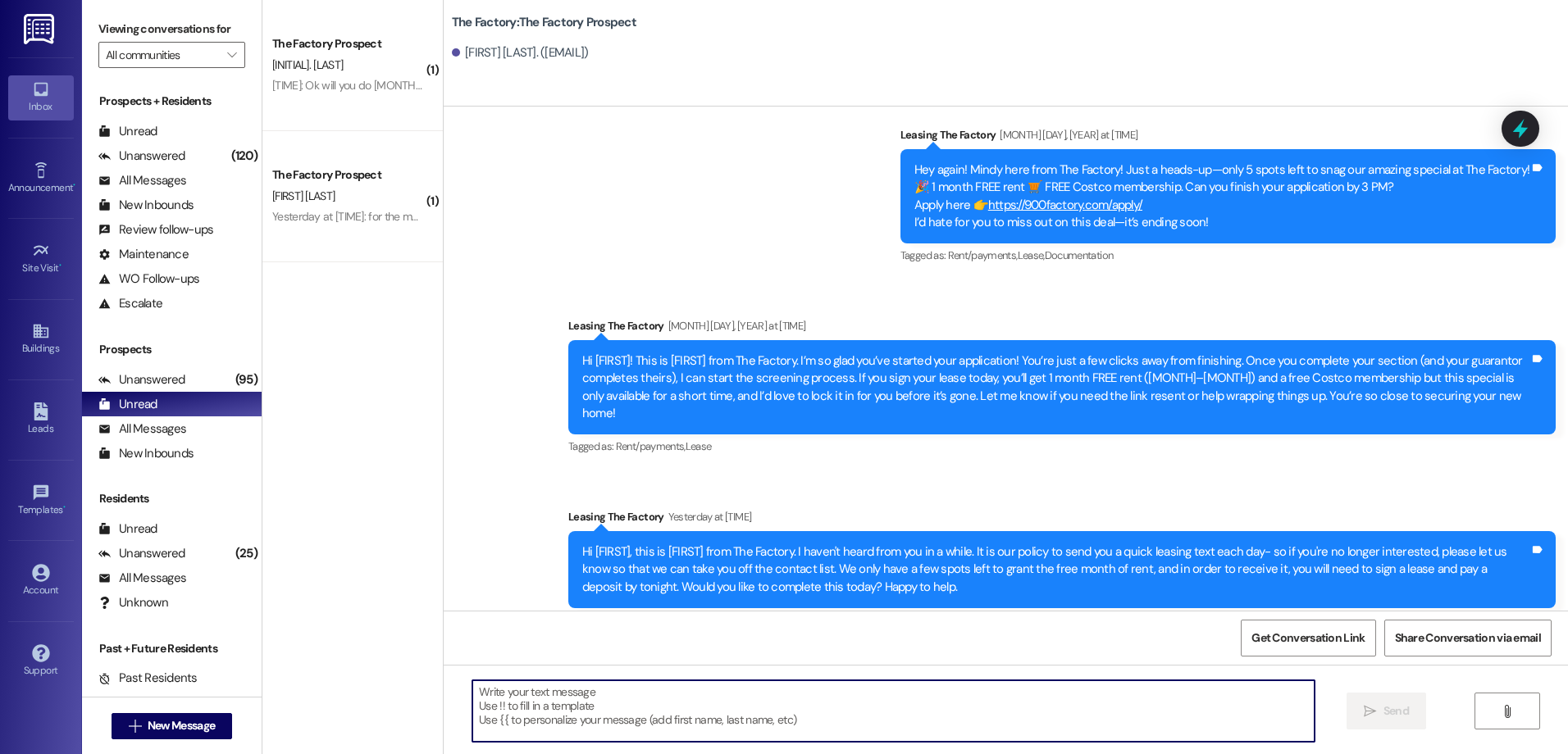 paste on "Hey there! This is [FIRST] from The Factory! Things are heating up at The Factory! 🔥
We’ve been signing leases left and right—seriously, it’s been nonstop! Only a few spots remain to grab this week’s insane deal:
🎉 1 MONTH FREE RENT 🛒 + a FREE Costco Membership—on us!
This is your shot to score big before it’s gone. Can you finish your application by [TIME] today?
Apply here 👉 https://900factory.com/apply/
Once these are gone... they’re gone! 👀" 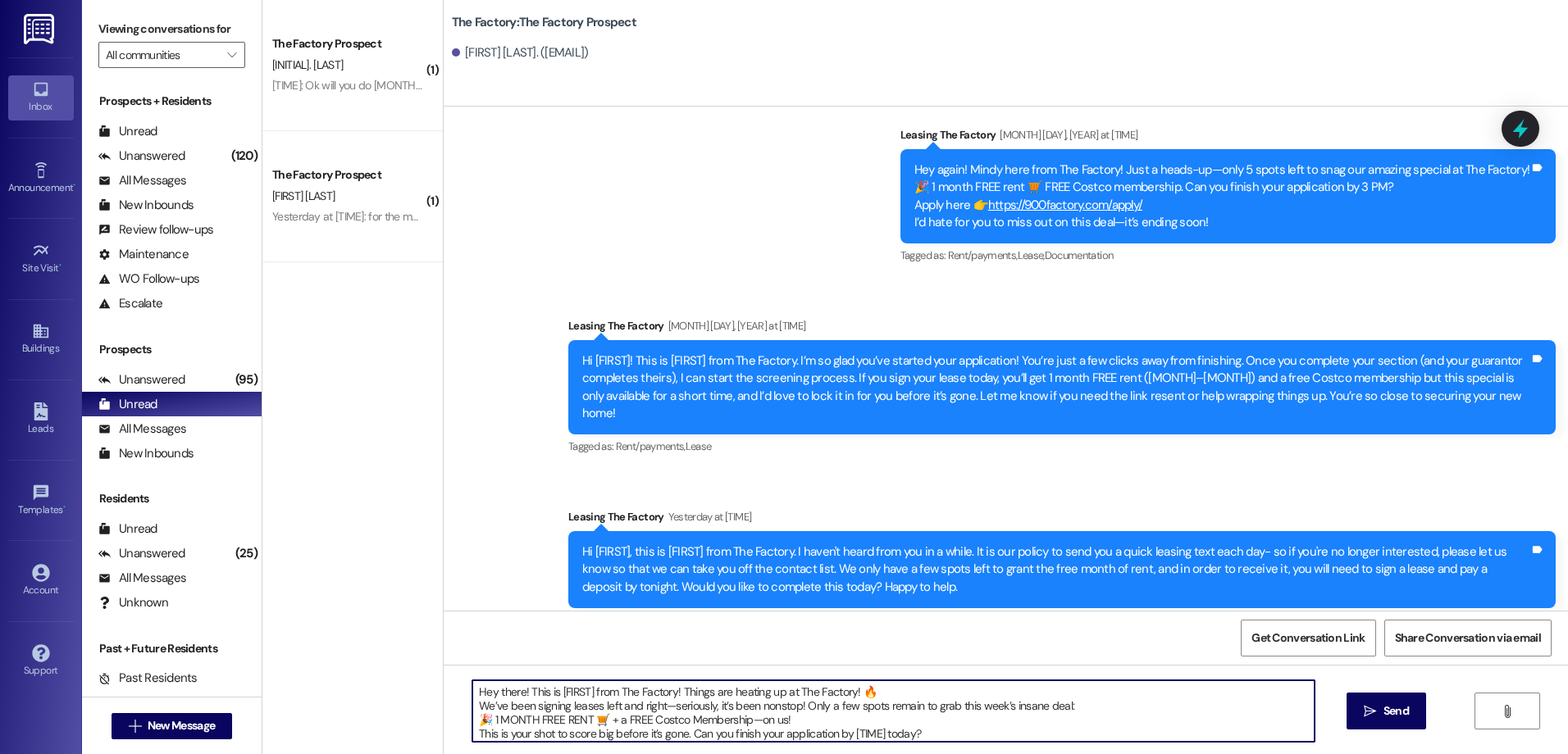 scroll, scrollTop: 28, scrollLeft: 0, axis: vertical 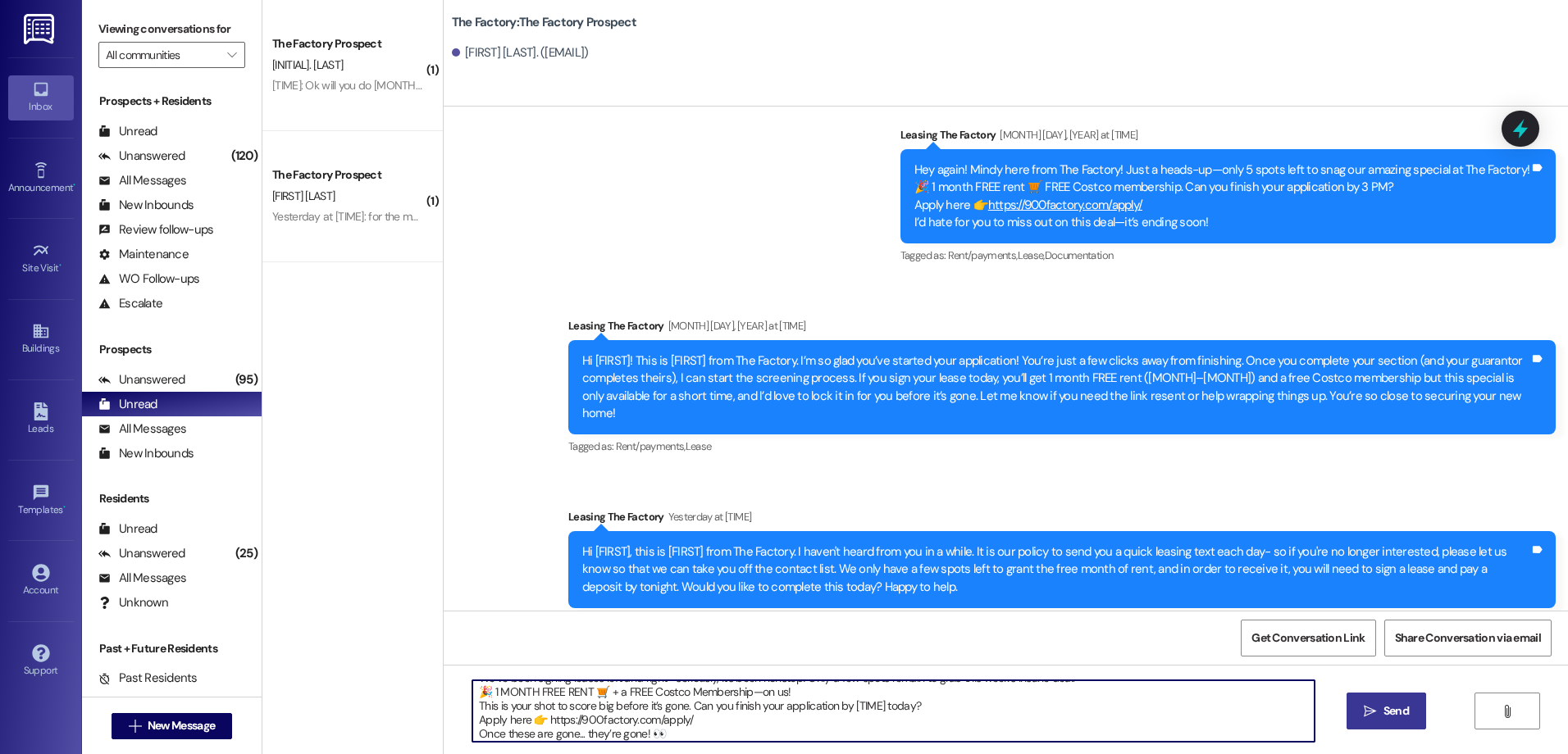 type on "Hey there! This is [FIRST] from The Factory! Things are heating up at The Factory! 🔥
We’ve been signing leases left and right—seriously, it’s been nonstop! Only a few spots remain to grab this week’s insane deal:
🎉 1 MONTH FREE RENT 🛒 + a FREE Costco Membership—on us!
This is your shot to score big before it’s gone. Can you finish your application by [TIME] today?
Apply here 👉 https://900factory.com/apply/
Once these are gone... they’re gone! 👀" 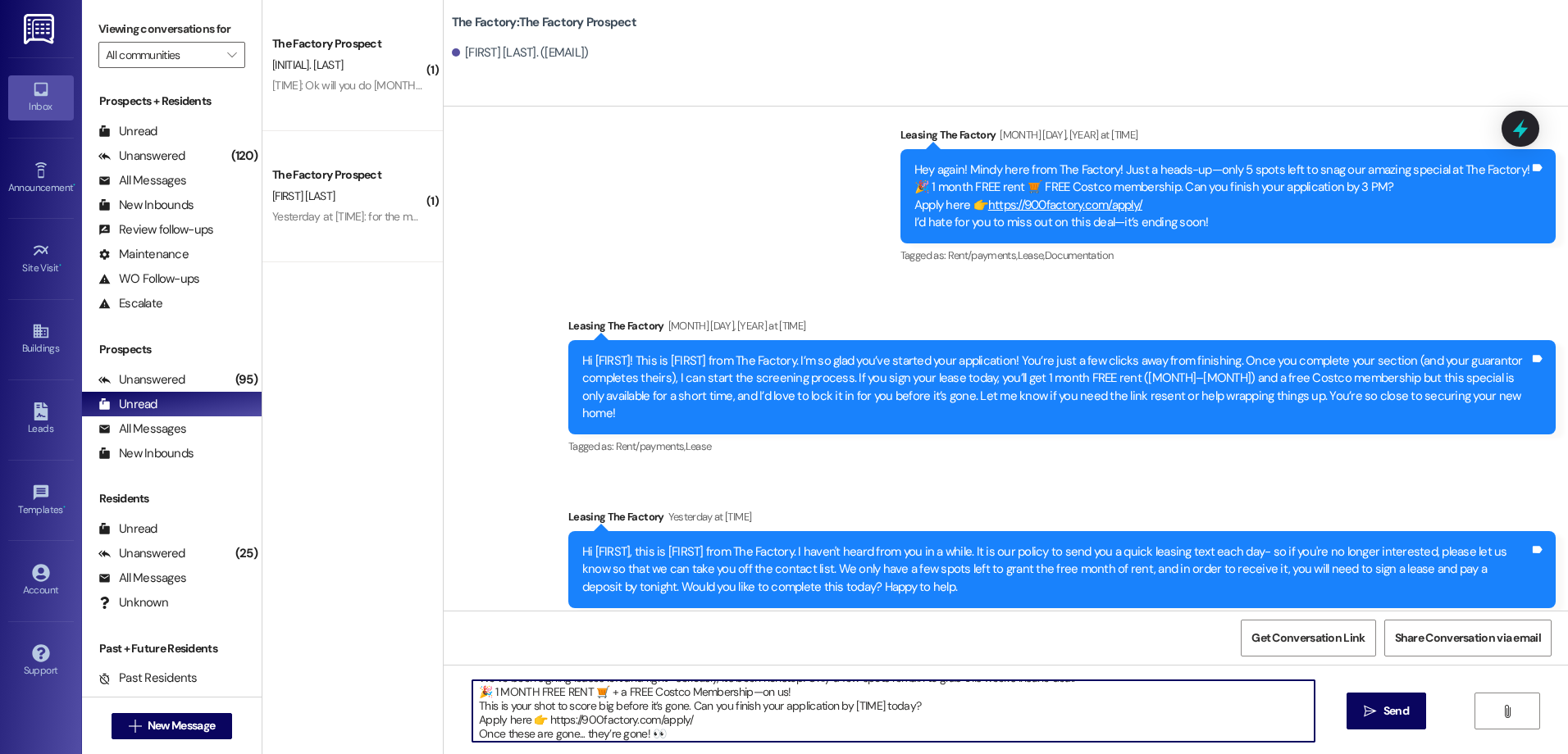 click on "Send" at bounding box center [1396, 711] 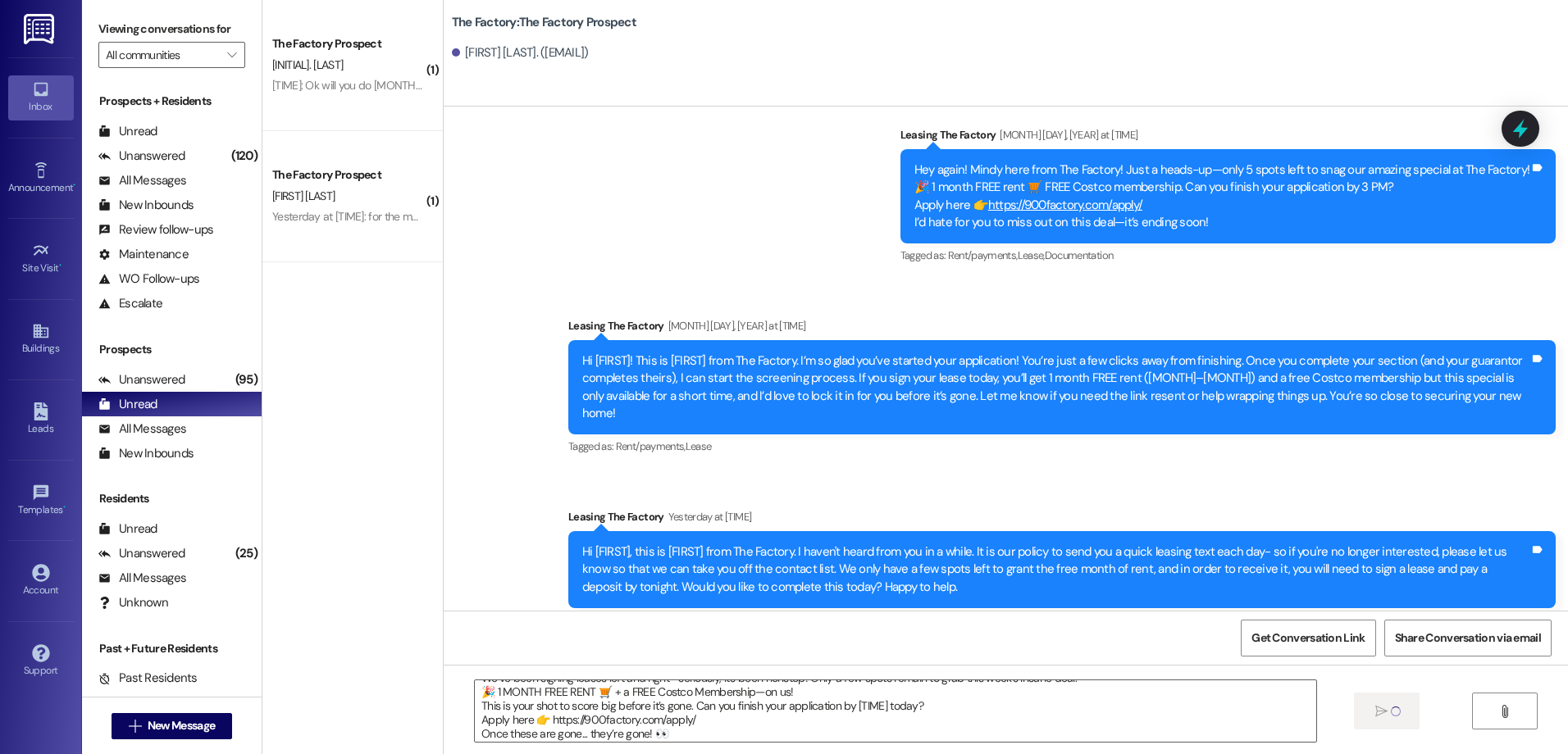 type 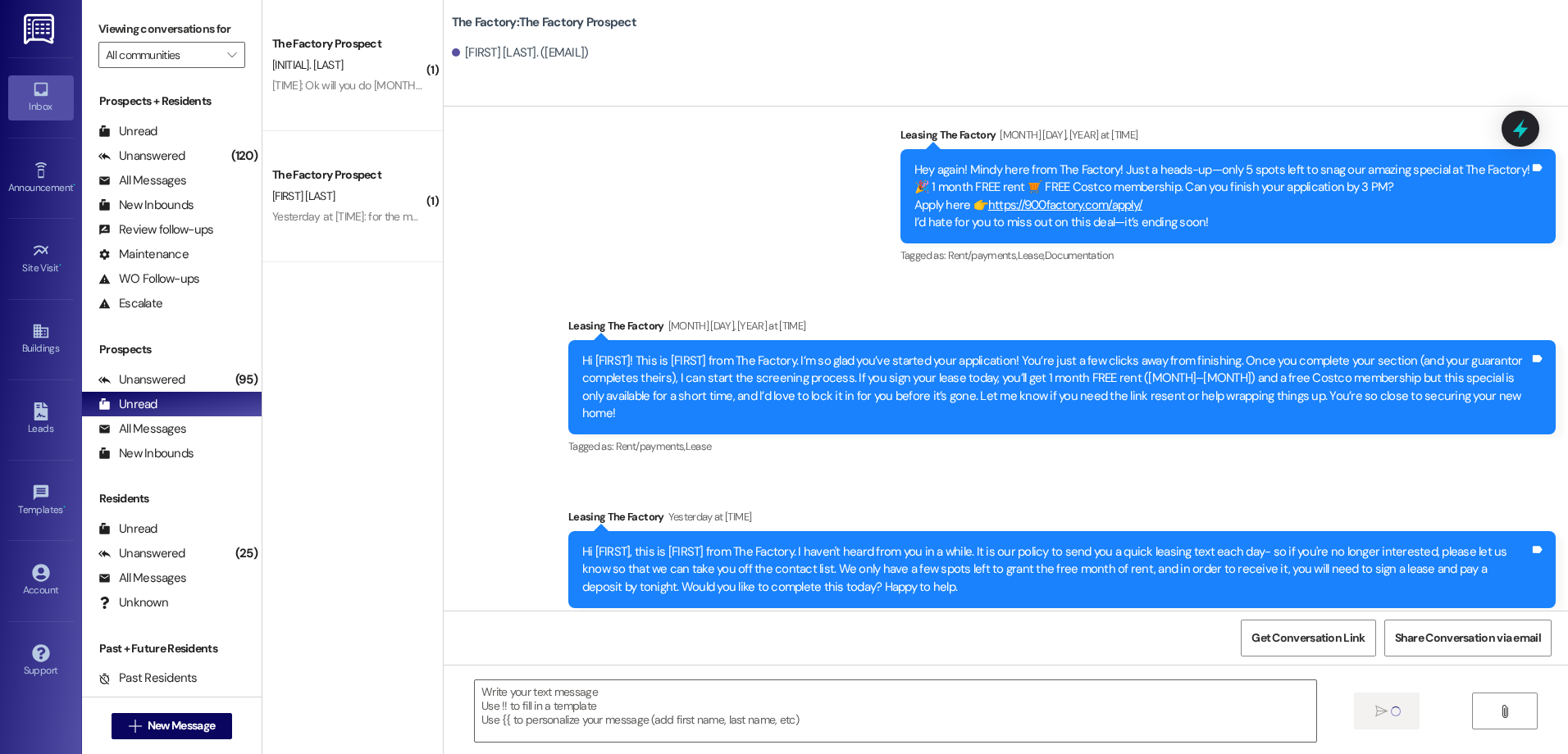 scroll, scrollTop: 0, scrollLeft: 0, axis: both 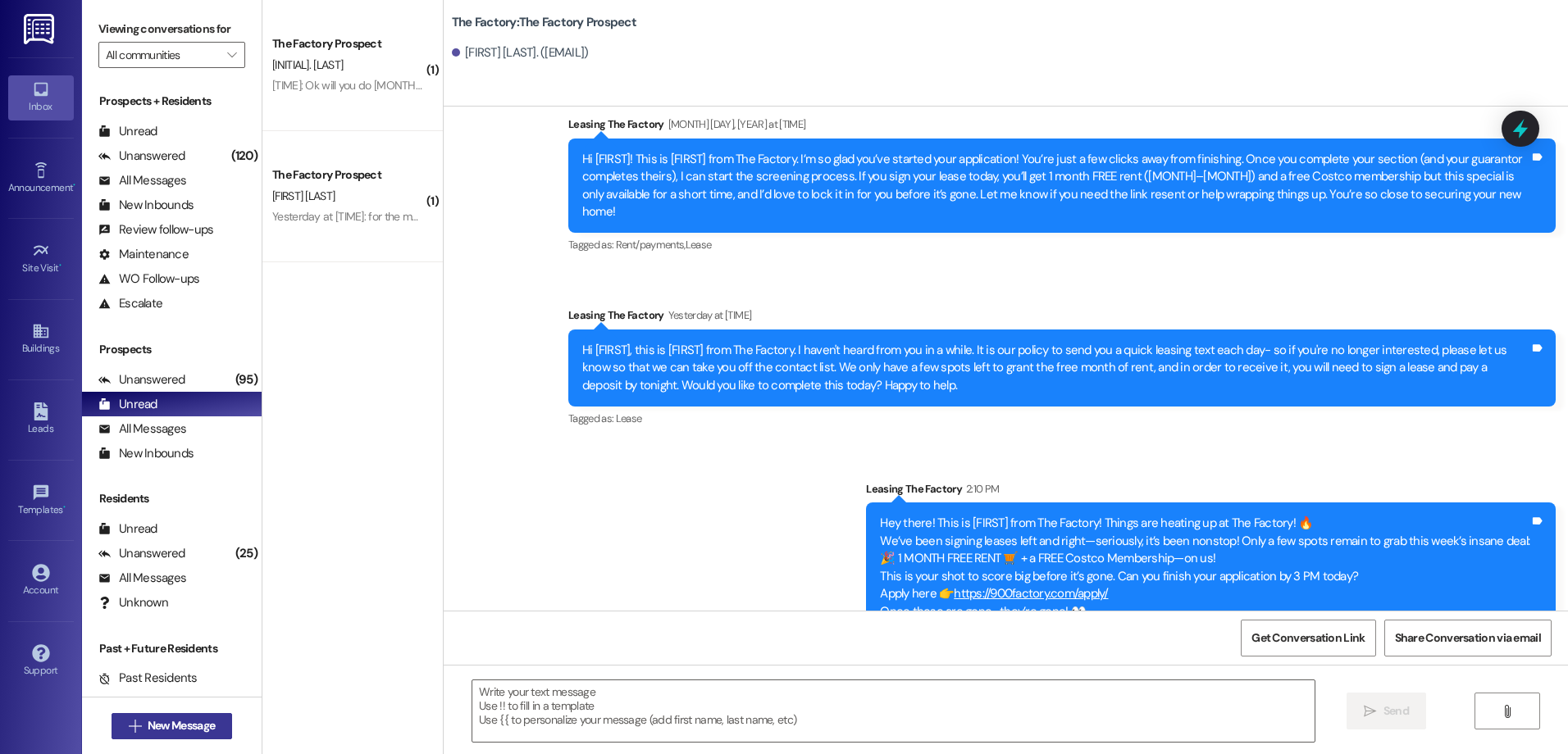 click on "New Message" at bounding box center (181, 725) 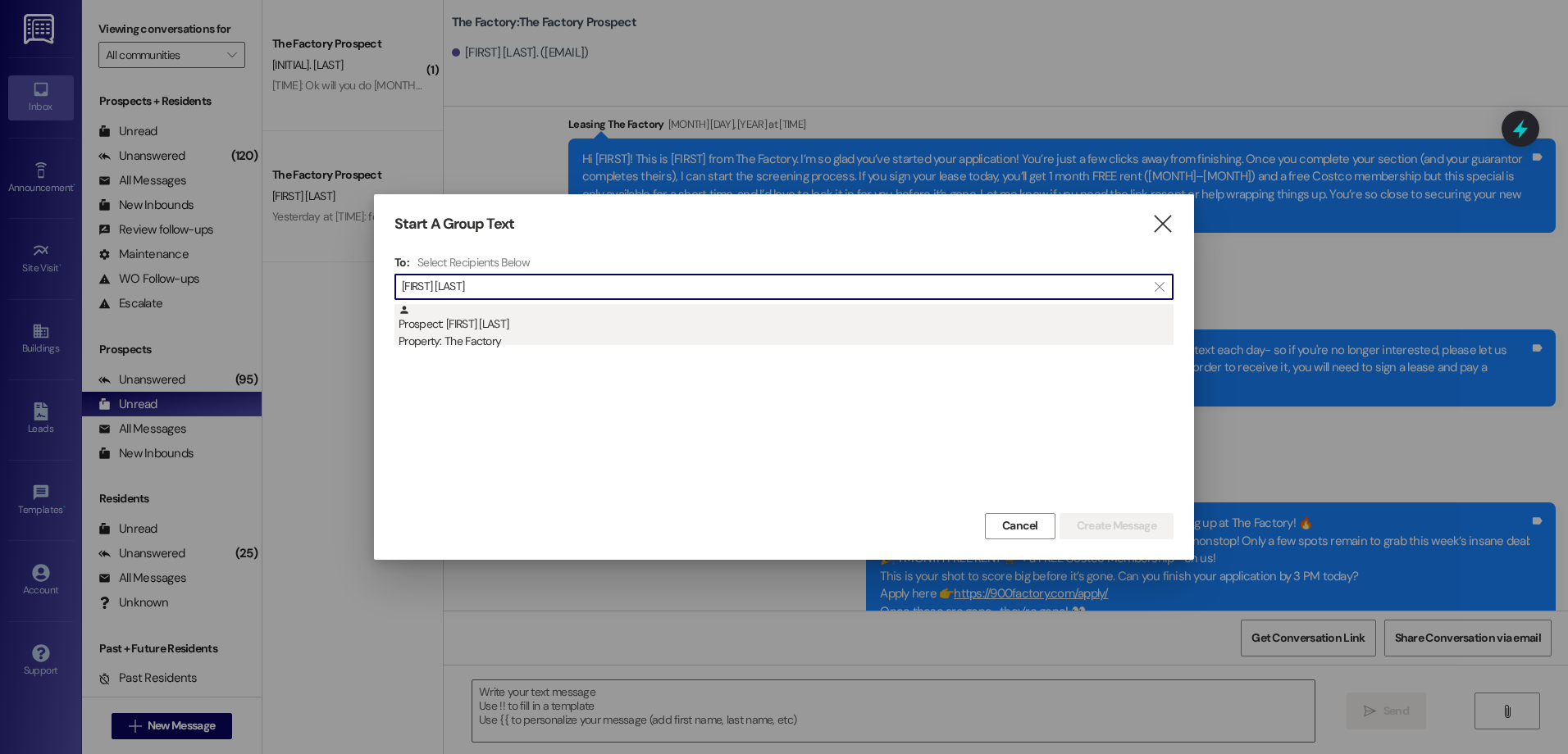 type on "[FIRST] [LAST]" 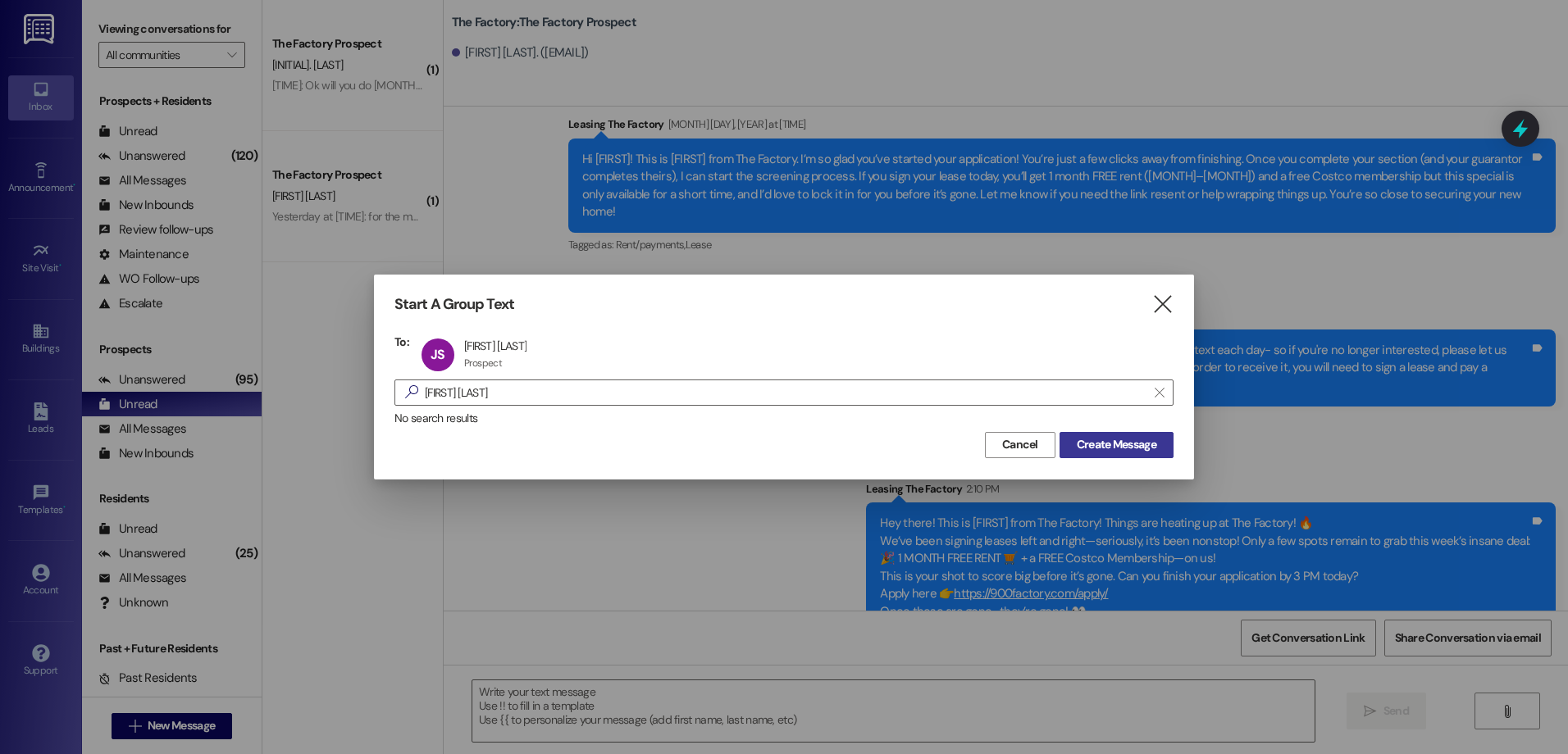 click on "Create Message" at bounding box center [1116, 444] 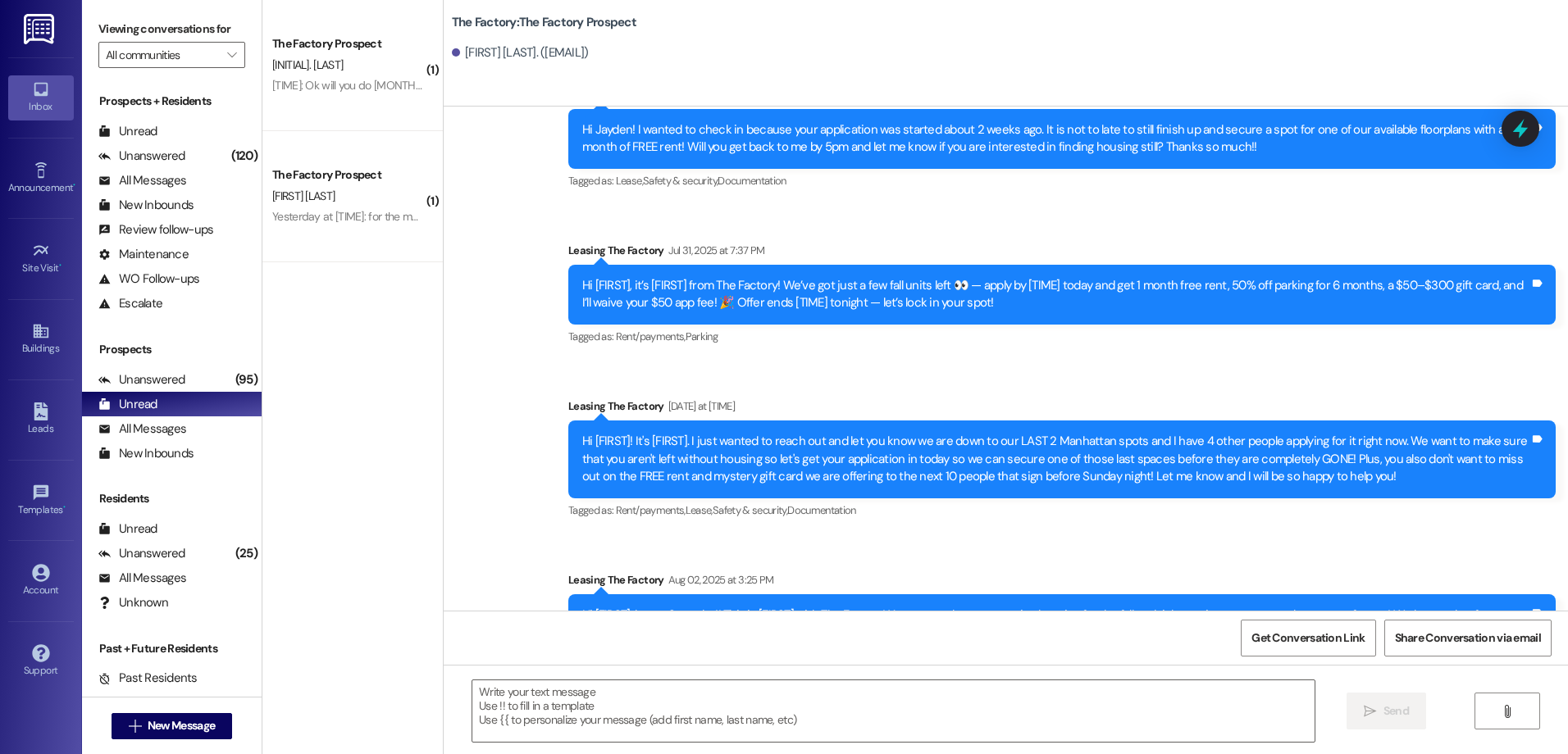 scroll, scrollTop: 2388, scrollLeft: 0, axis: vertical 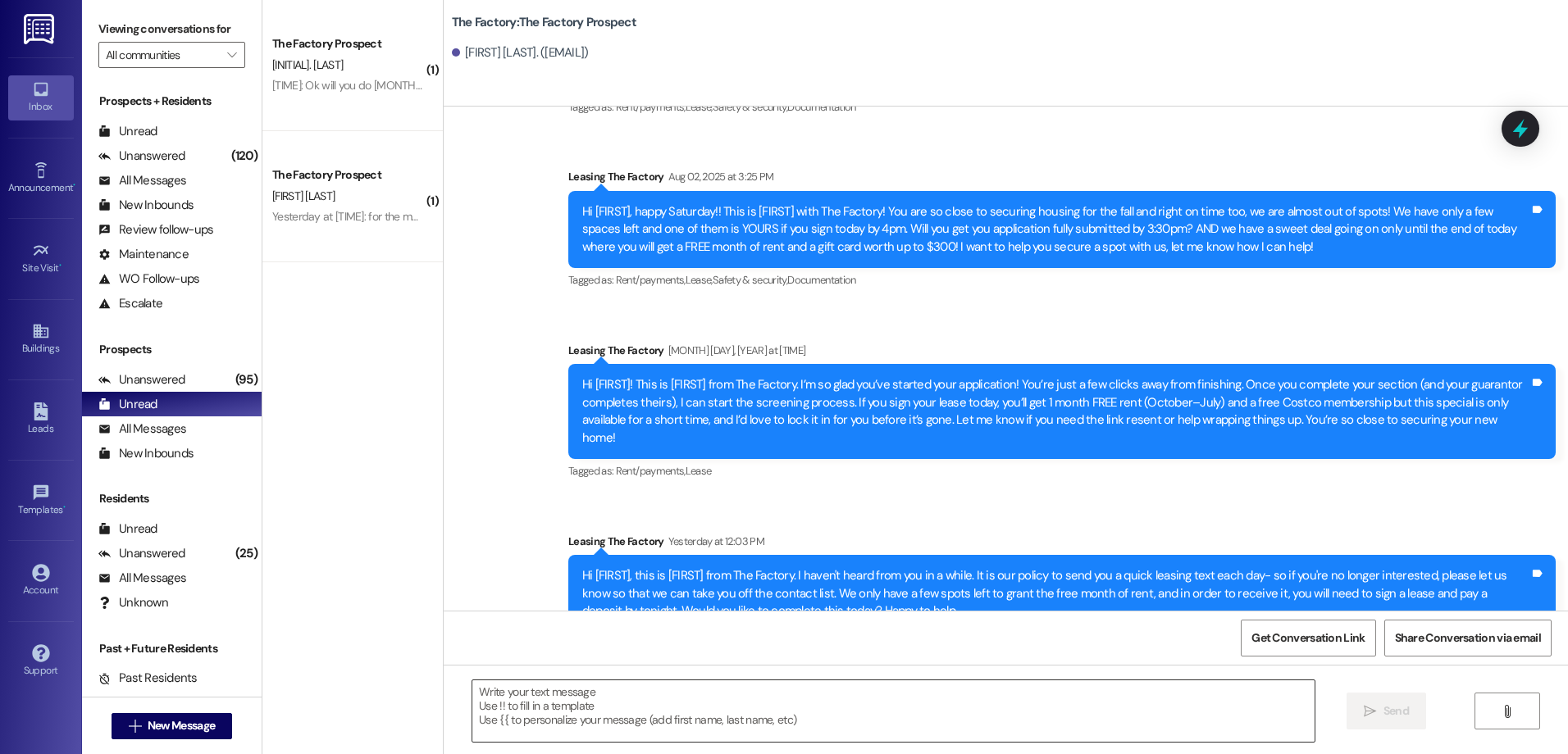 click at bounding box center (893, 711) 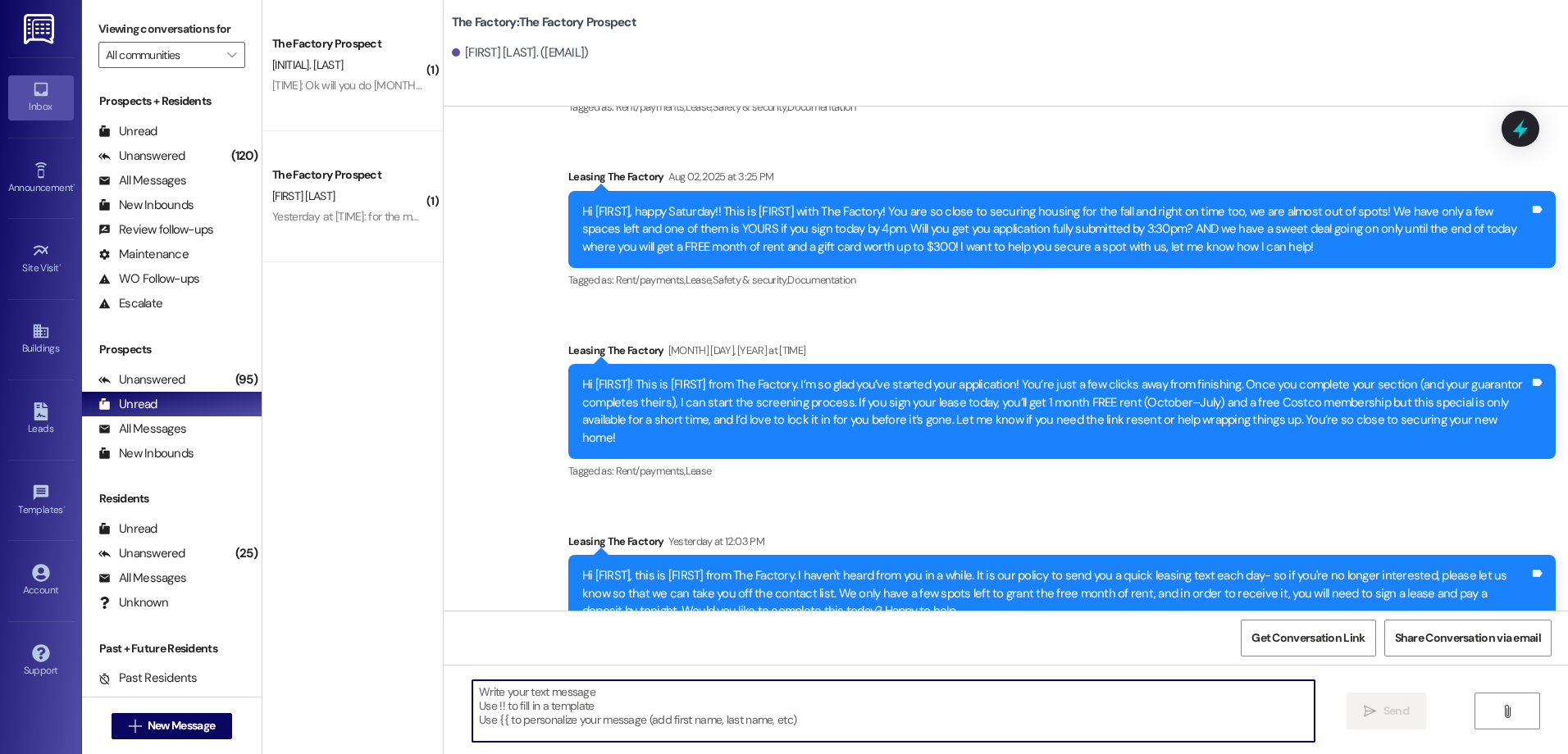 paste on "Hey there! This is [FIRST] from The Factory! Things are heating up at The Factory! 🔥
We’ve been signing leases left and right—seriously, it’s been nonstop! Only a few spots remain to grab this week’s insane deal:
🎉 1 MONTH FREE RENT 🛒 + a FREE Costco Membership—on us!
This is your shot to score big before it’s gone. Can you finish your application by [TIME] today?
Apply here 👉 https://900factory.com/apply/
Once these are gone... they’re gone! 👀" 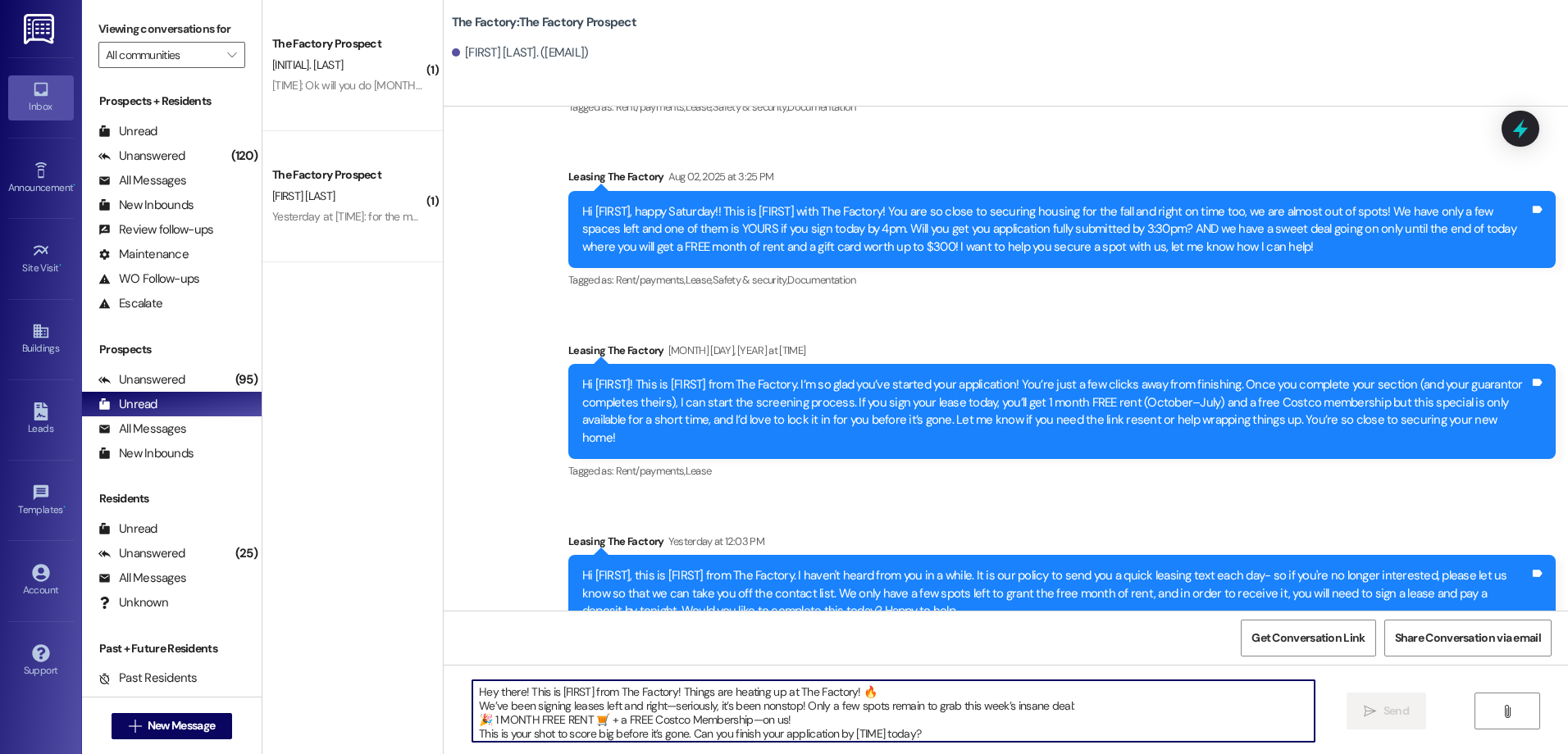 scroll, scrollTop: 28, scrollLeft: 0, axis: vertical 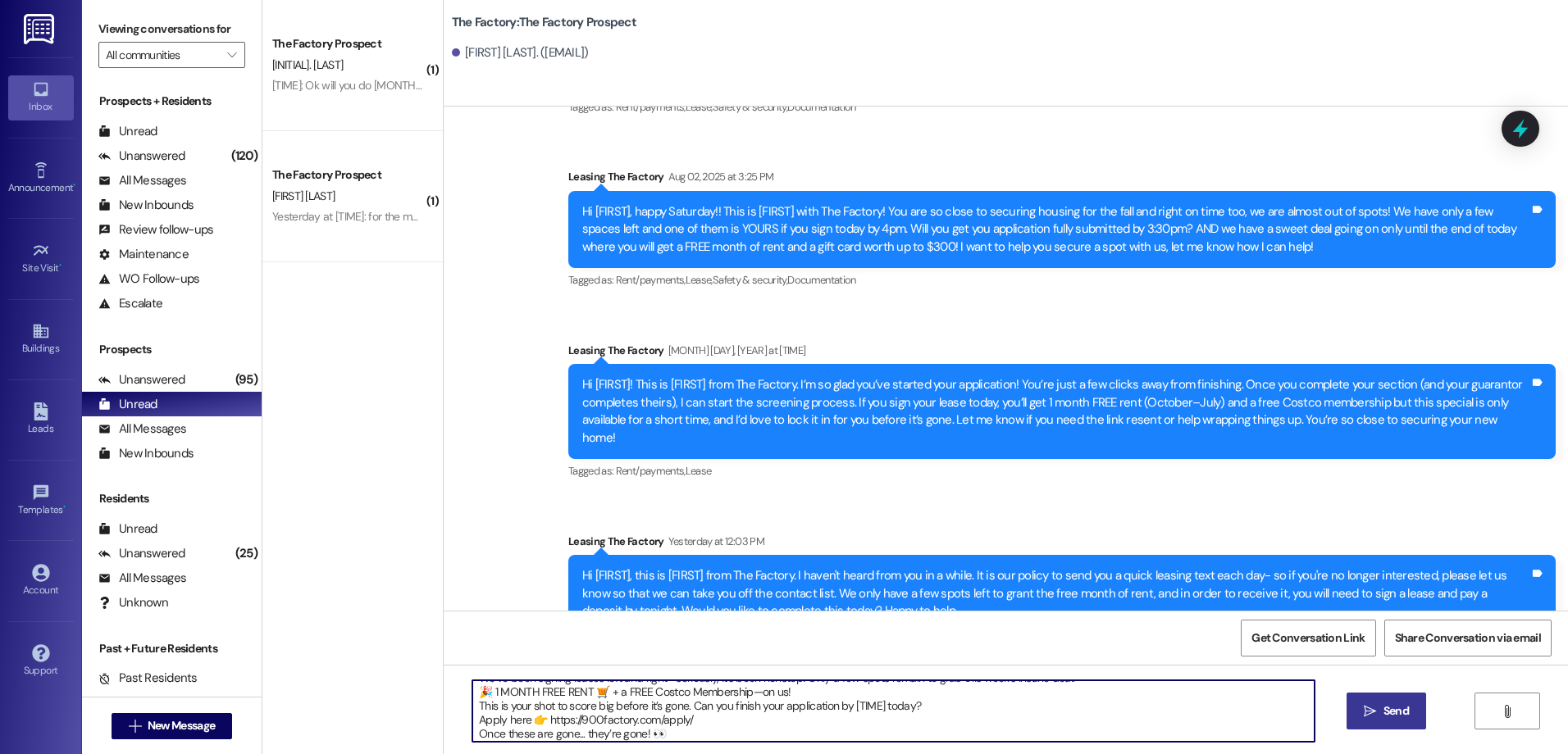 type on "Hey there! This is [FIRST] from The Factory! Things are heating up at The Factory! 🔥
We’ve been signing leases left and right—seriously, it’s been nonstop! Only a few spots remain to grab this week’s insane deal:
🎉 1 MONTH FREE RENT 🛒 + a FREE Costco Membership—on us!
This is your shot to score big before it’s gone. Can you finish your application by [TIME] today?
Apply here 👉 https://900factory.com/apply/
Once these are gone... they’re gone! 👀" 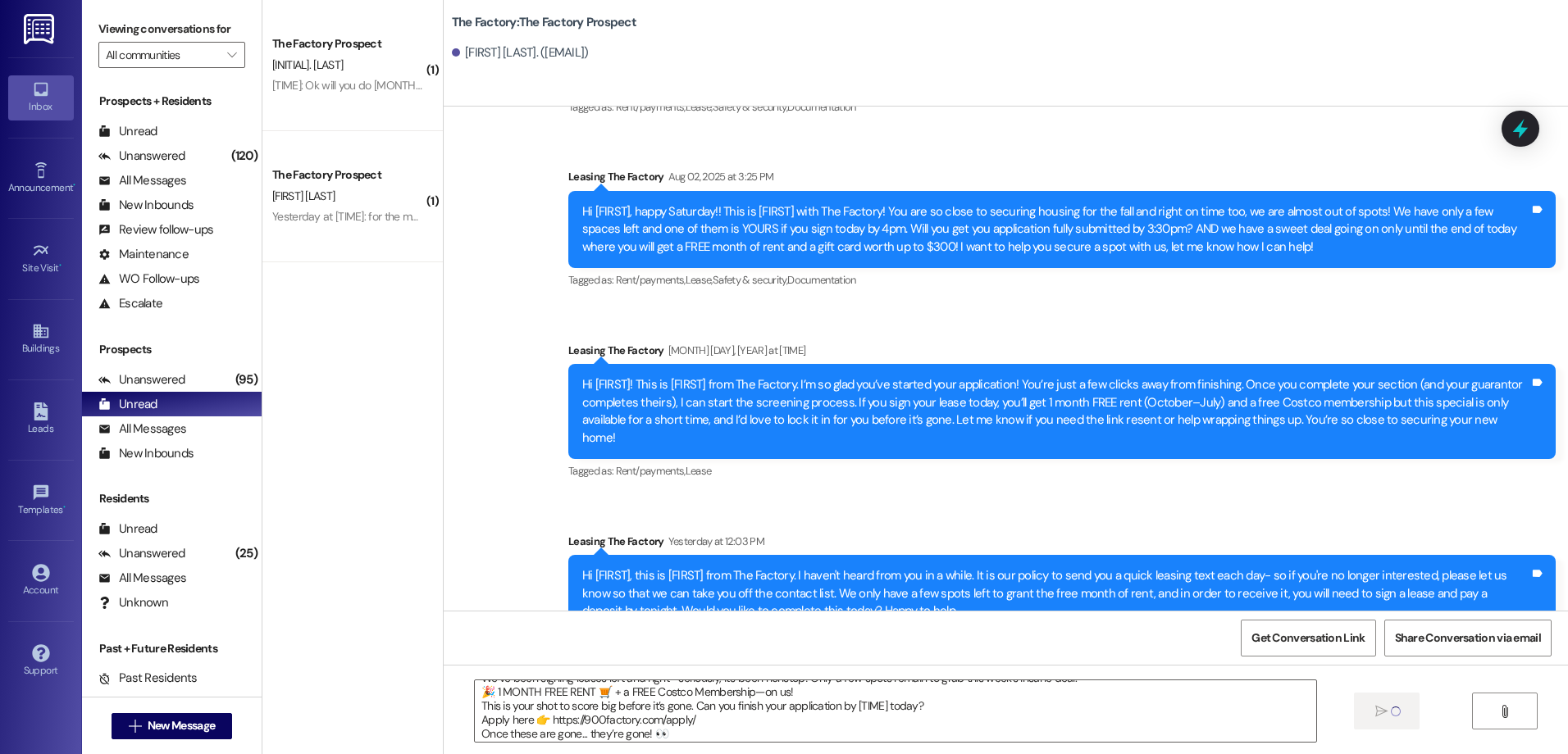 type 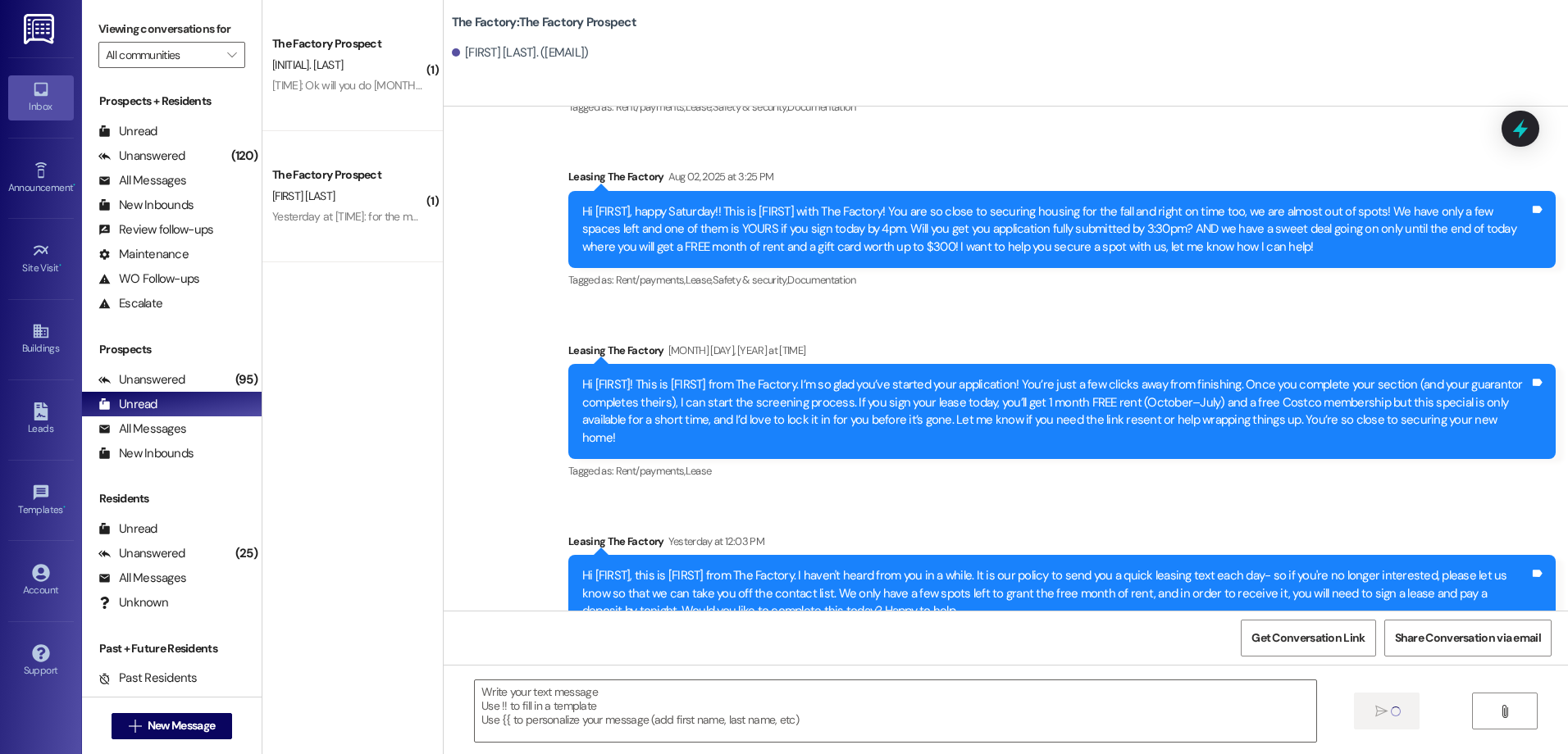 scroll, scrollTop: 0, scrollLeft: 0, axis: both 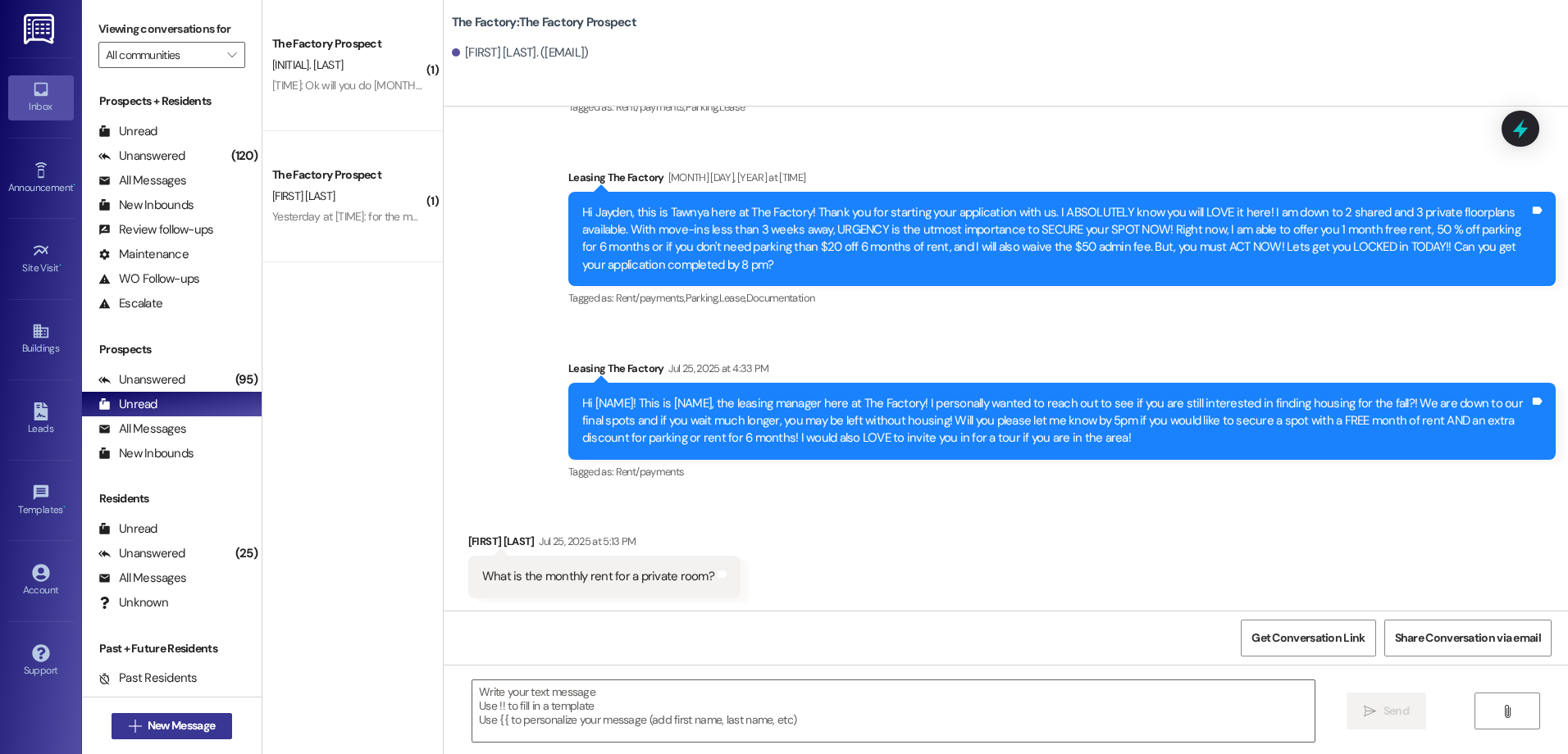 click on "New Message" at bounding box center [181, 725] 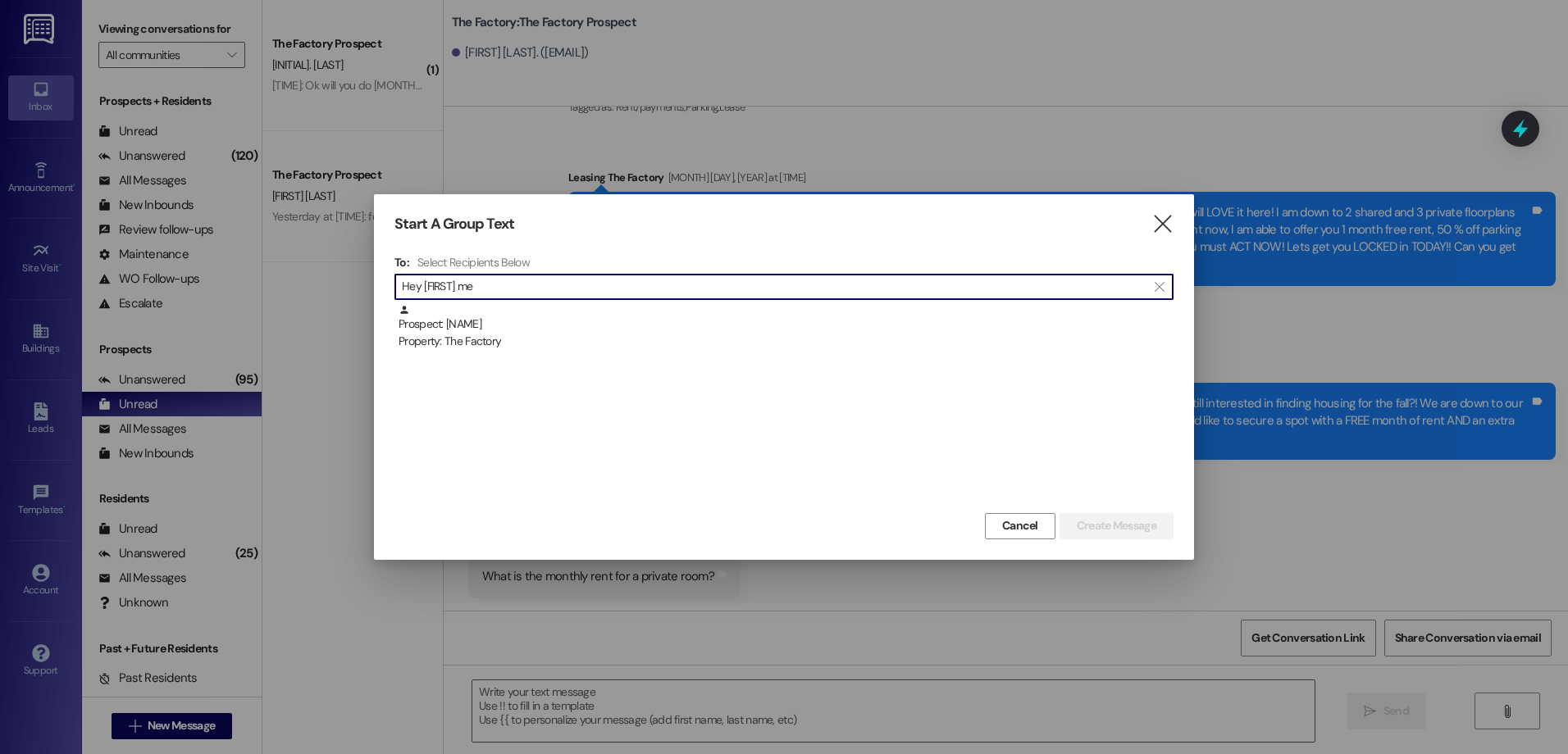 type on "Hey [FIRST] me" 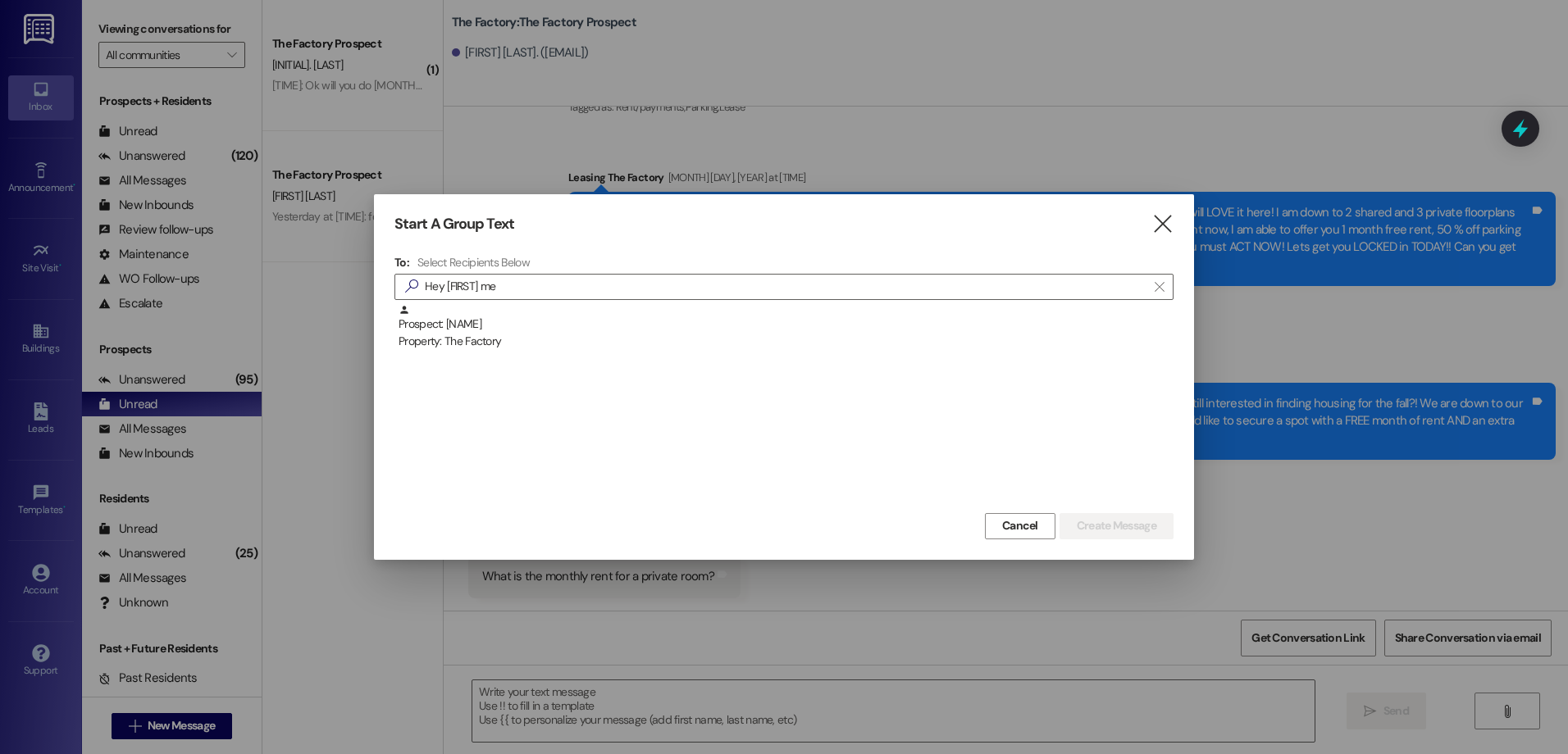 click on "Prospect: [FIRST] [LAST] Property: The Factory" at bounding box center (784, 407) 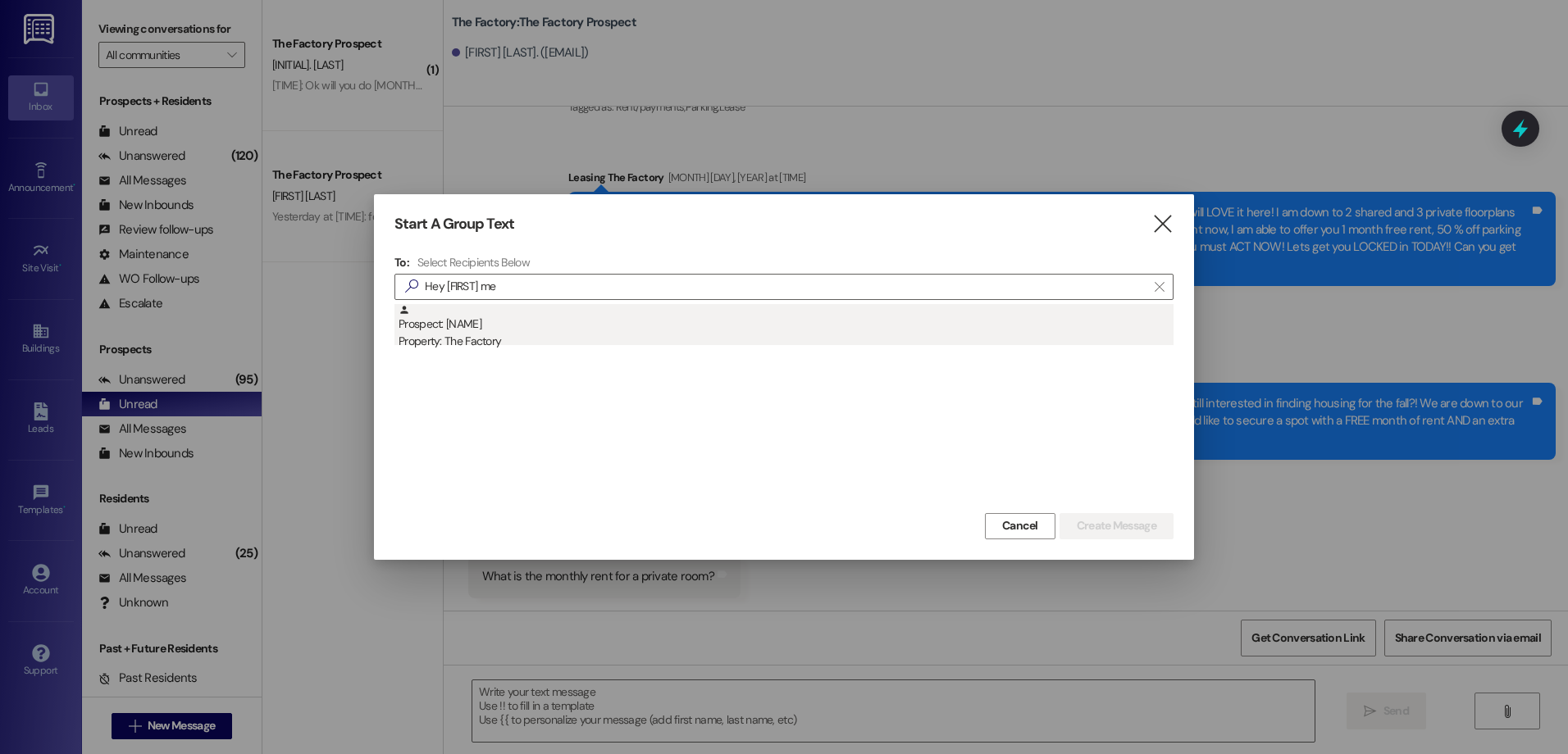 click on "Property: The Factory" at bounding box center (786, 341) 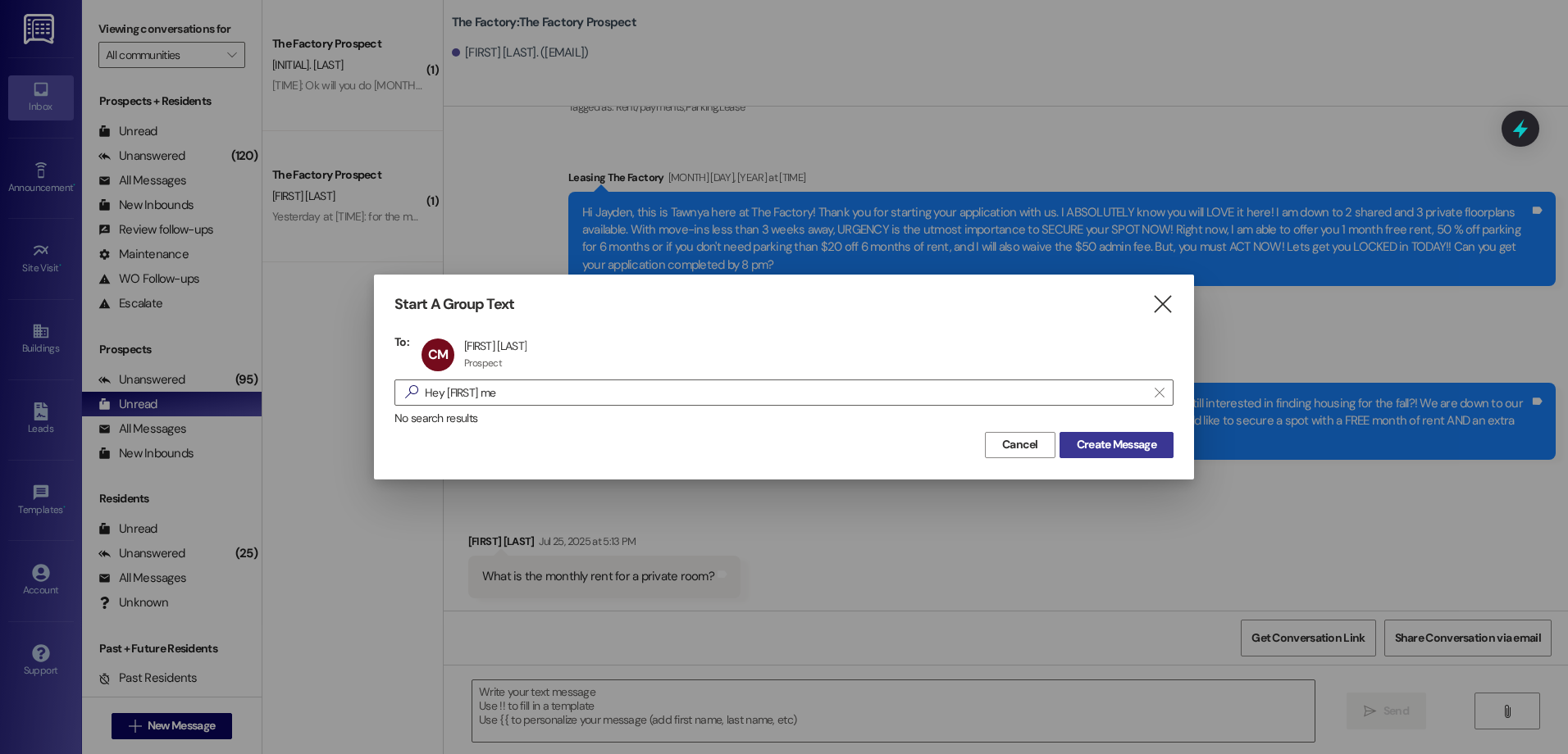 click on "Create Message" at bounding box center (1116, 444) 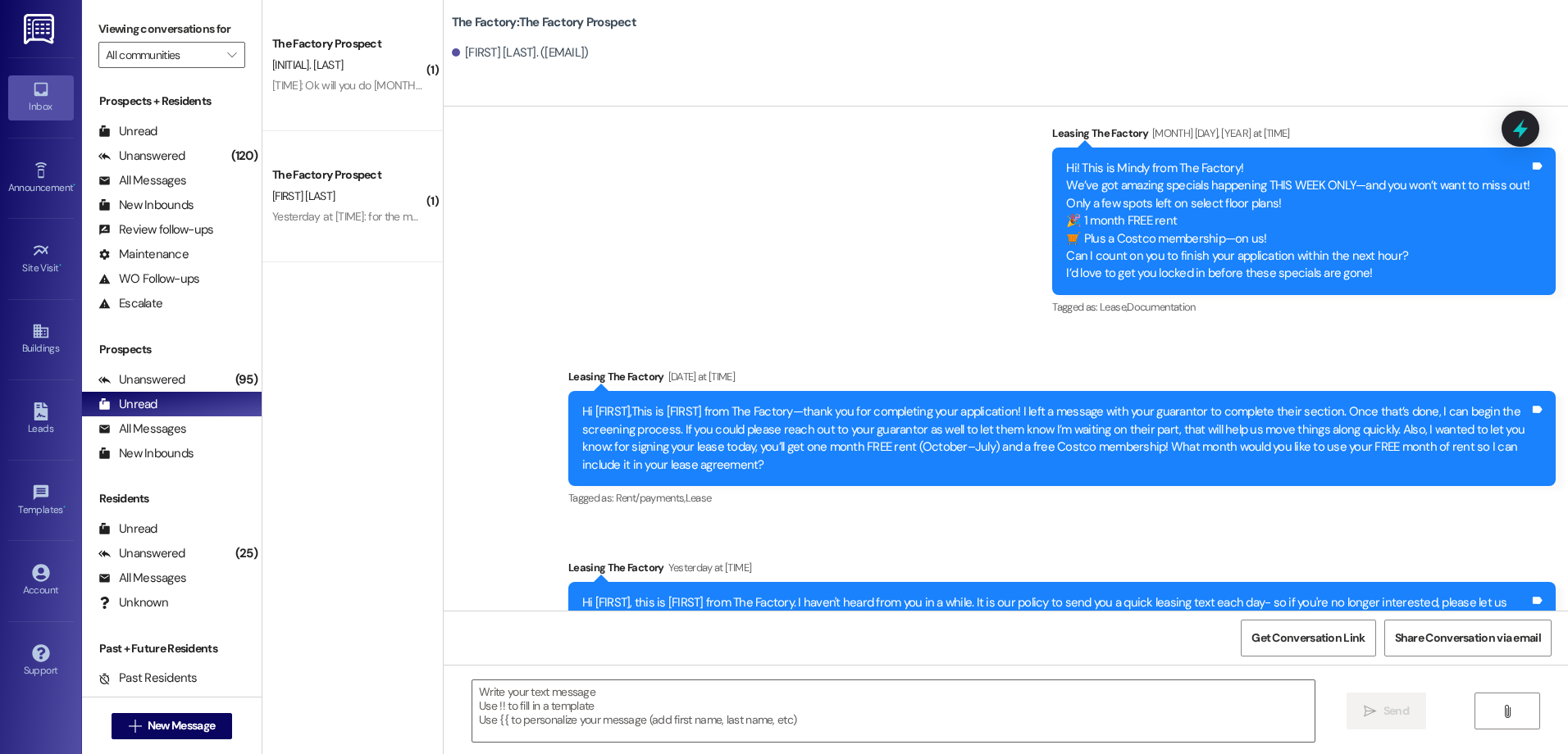 scroll, scrollTop: 3598, scrollLeft: 0, axis: vertical 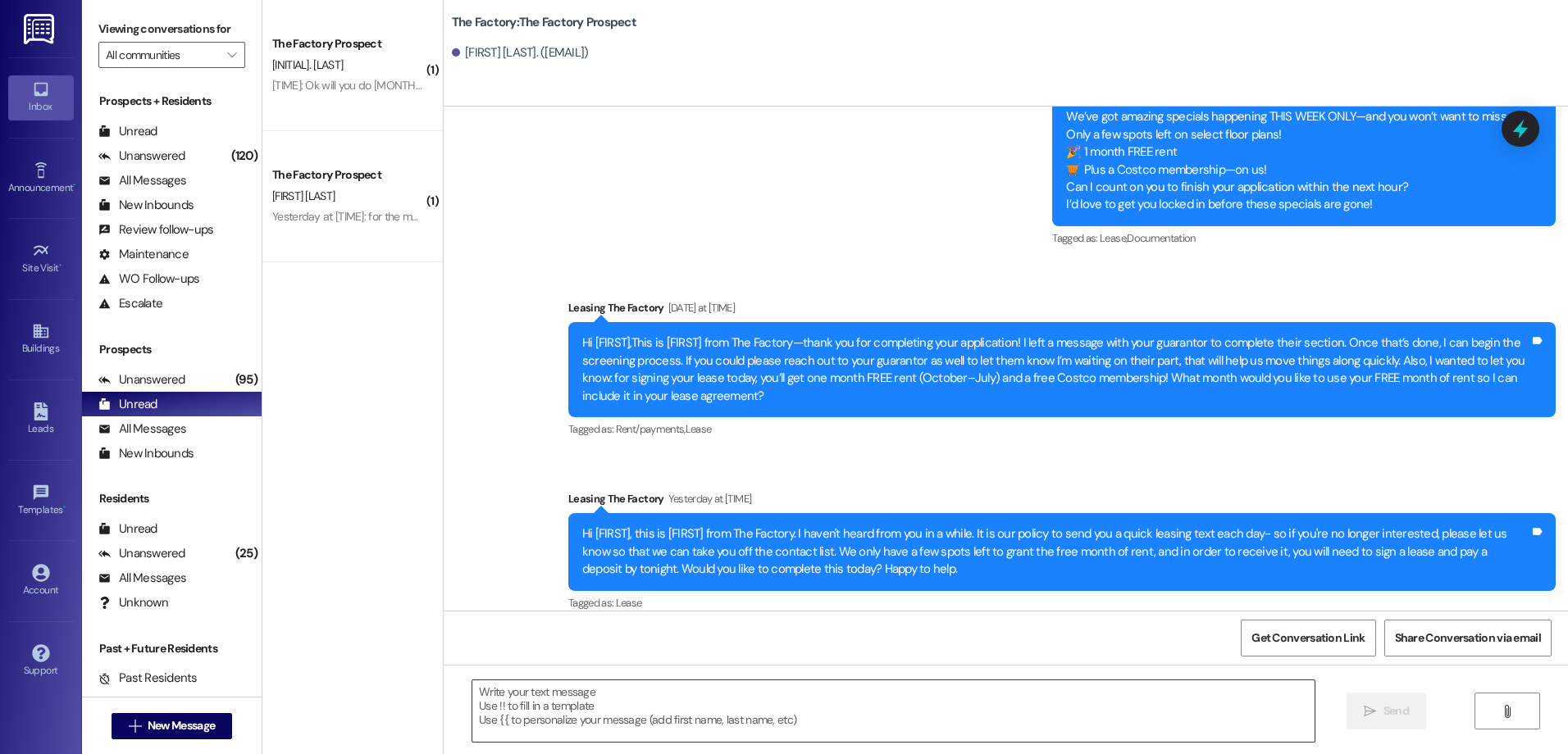 click at bounding box center [893, 711] 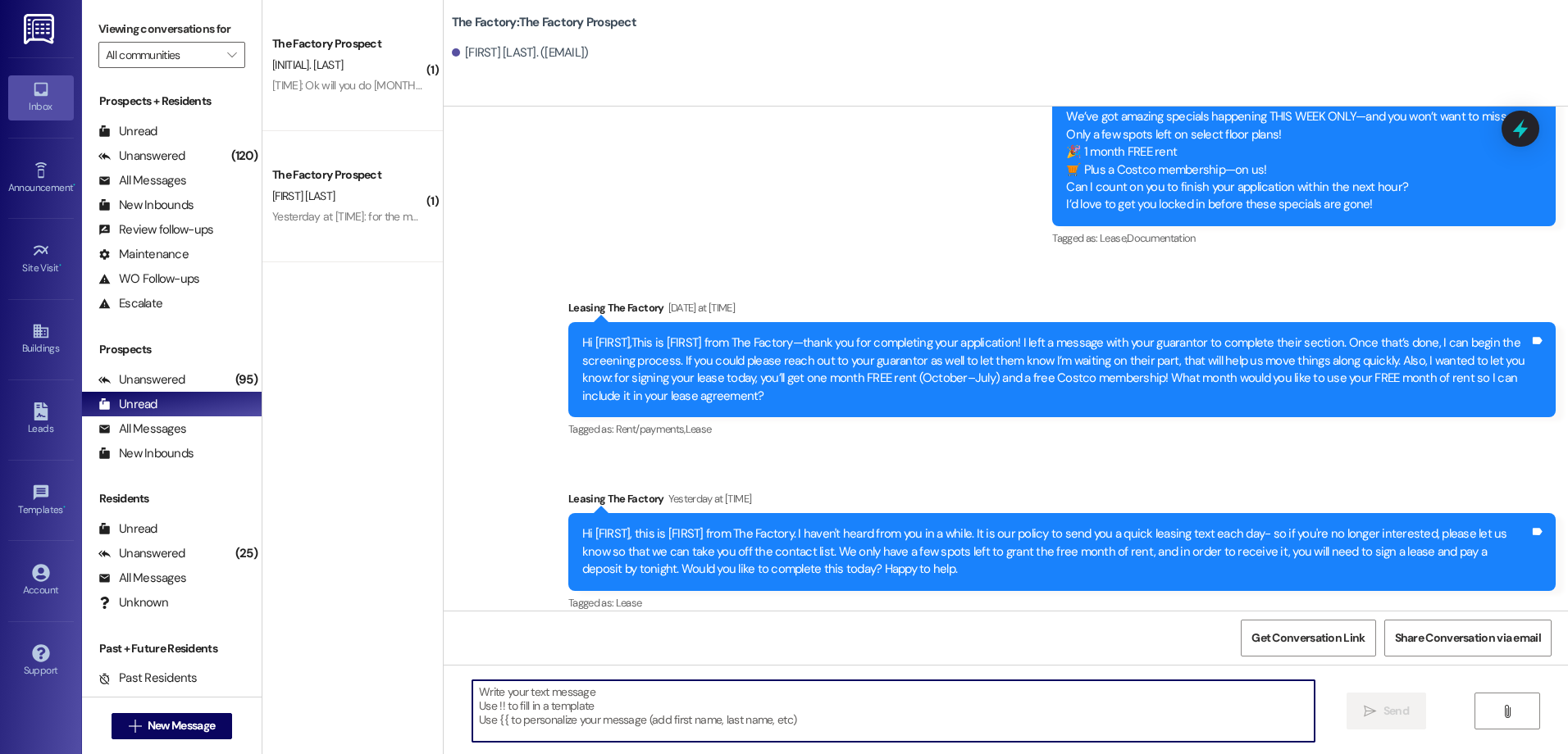 paste on "Hey there! This is [FIRST] from The Factory! Things are heating up at The Factory! 🔥
We’ve been signing leases left and right—seriously, it’s been nonstop! Only a few spots remain to grab this week’s insane deal:
🎉 1 MONTH FREE RENT 🛒 + a FREE Costco Membership—on us!
This is your shot to score big before it’s gone. Can you finish your application by [TIME] today?
Apply here 👉 https://900factory.com/apply/
Once these are gone... they’re gone! 👀" 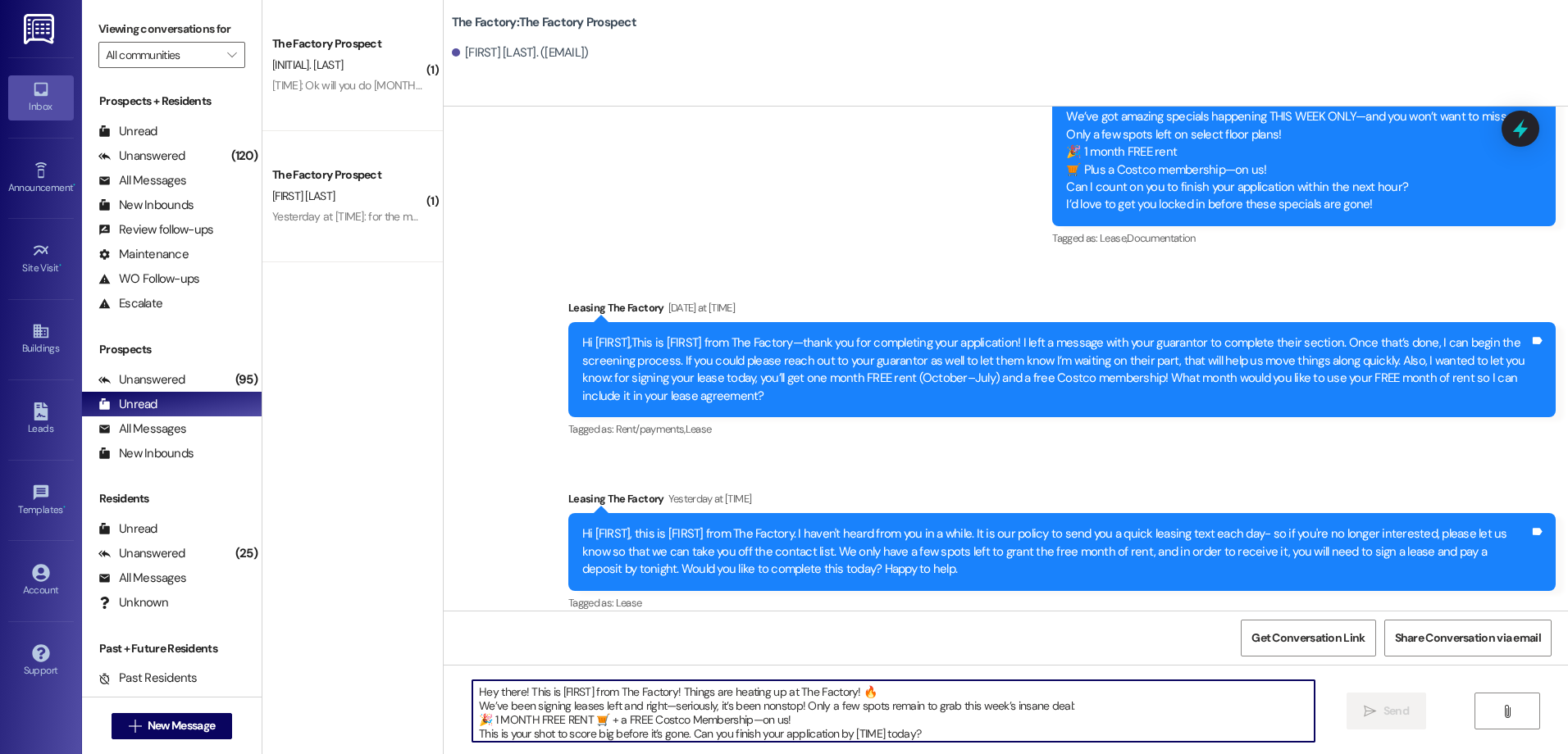scroll, scrollTop: 28, scrollLeft: 0, axis: vertical 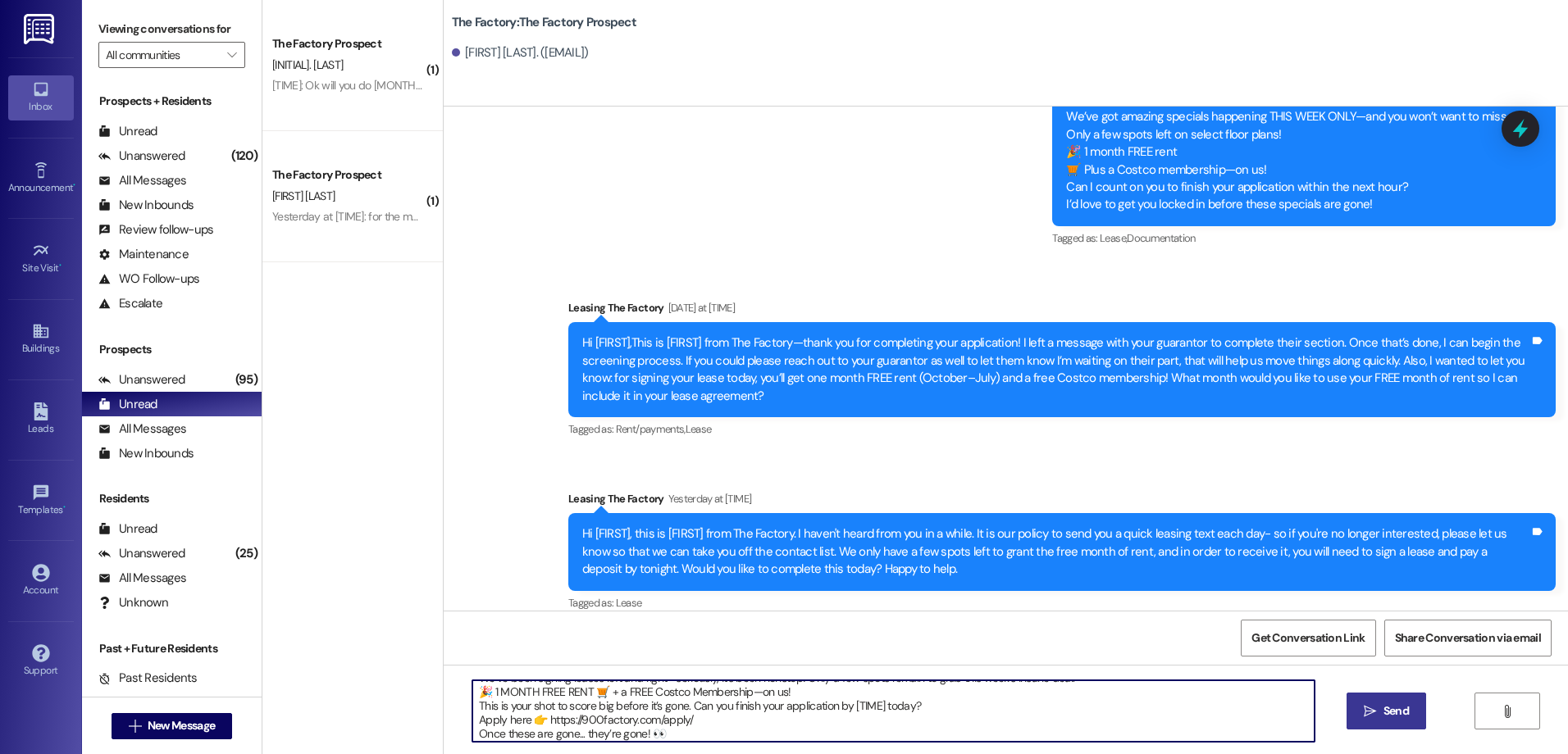 type on "Hey there! This is [FIRST] from The Factory! Things are heating up at The Factory! 🔥
We’ve been signing leases left and right—seriously, it’s been nonstop! Only a few spots remain to grab this week’s insane deal:
🎉 1 MONTH FREE RENT 🛒 + a FREE Costco Membership—on us!
This is your shot to score big before it’s gone. Can you finish your application by [TIME] today?
Apply here 👉 https://900factory.com/apply/
Once these are gone... they’re gone! 👀" 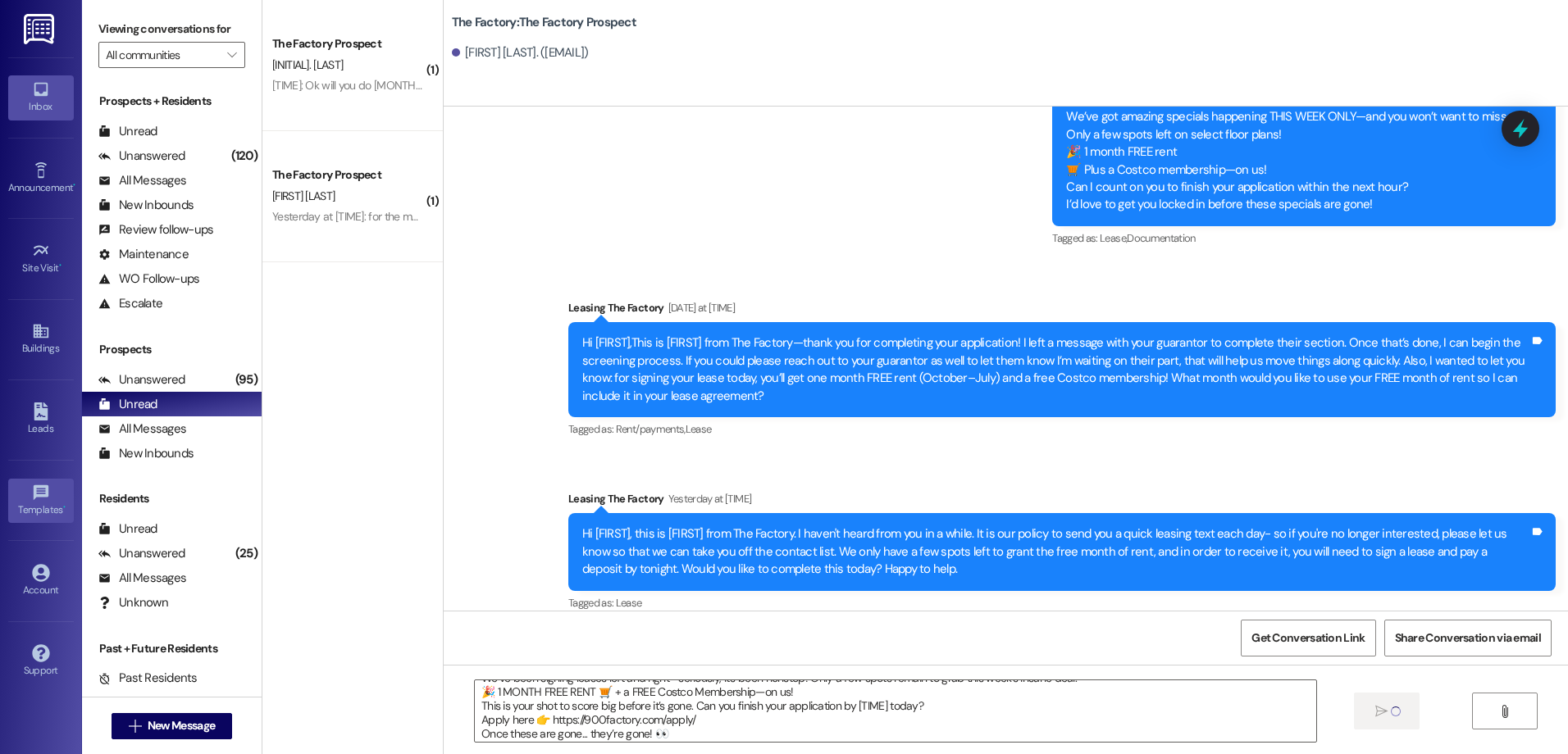 type 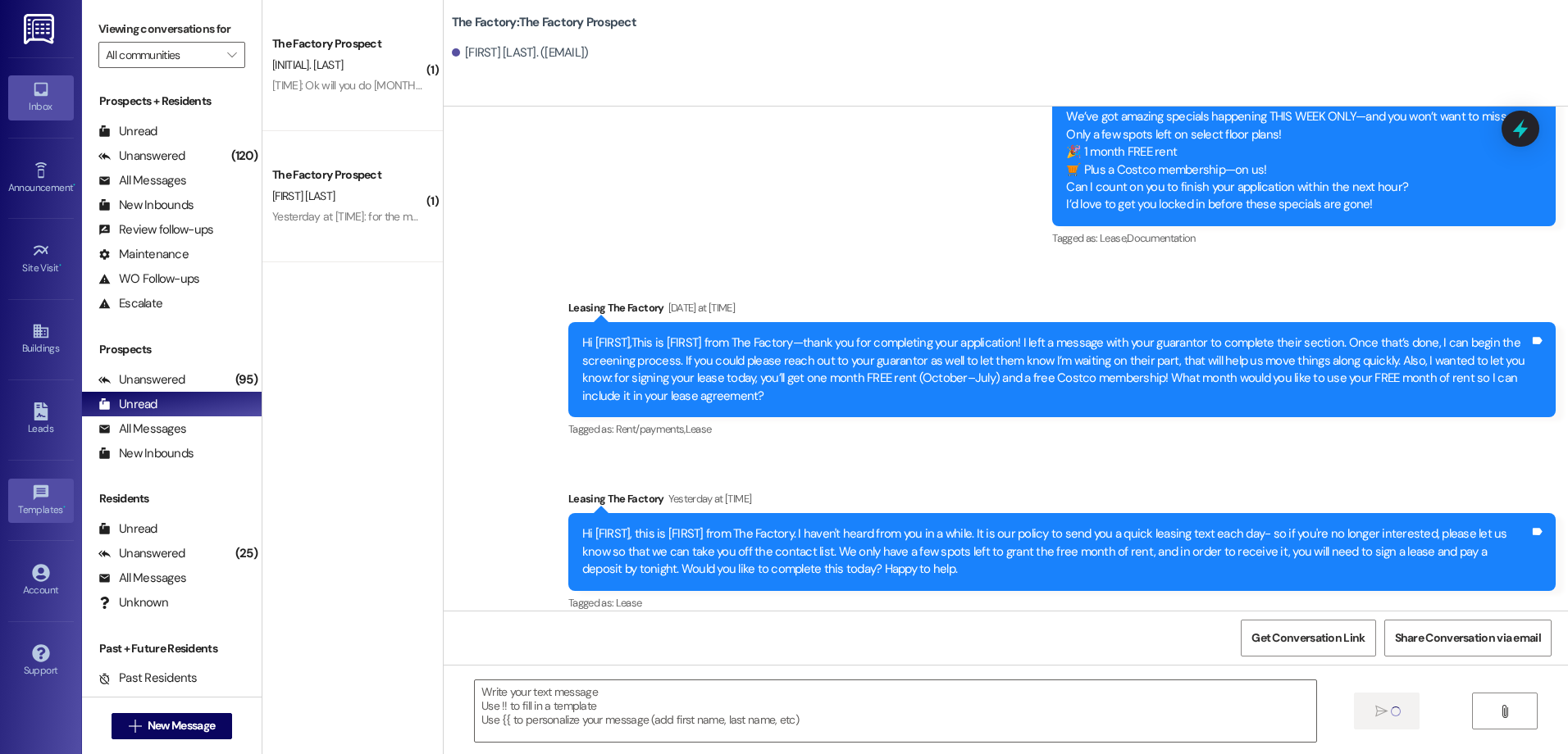 scroll, scrollTop: 0, scrollLeft: 0, axis: both 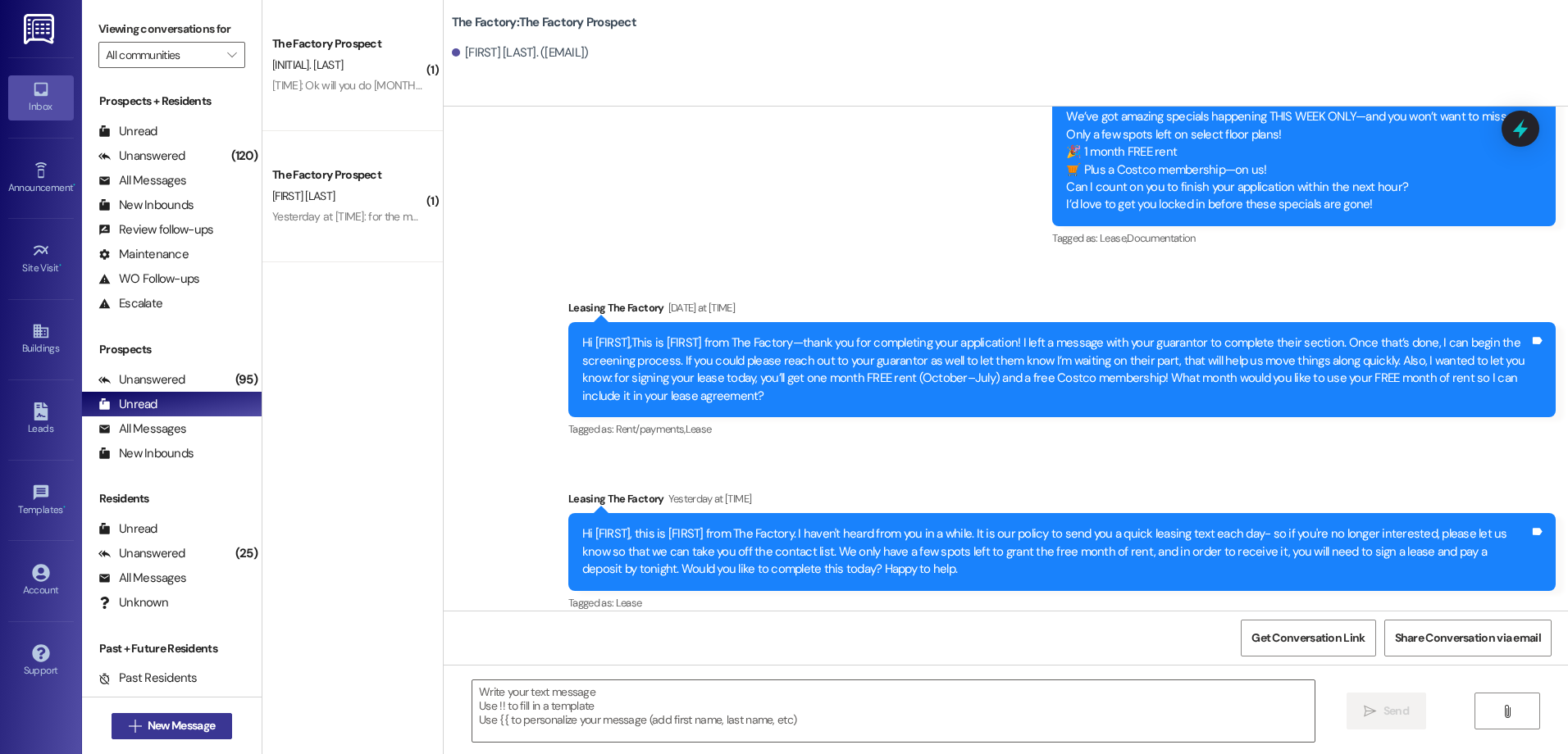 click on " New Message" at bounding box center [172, 726] 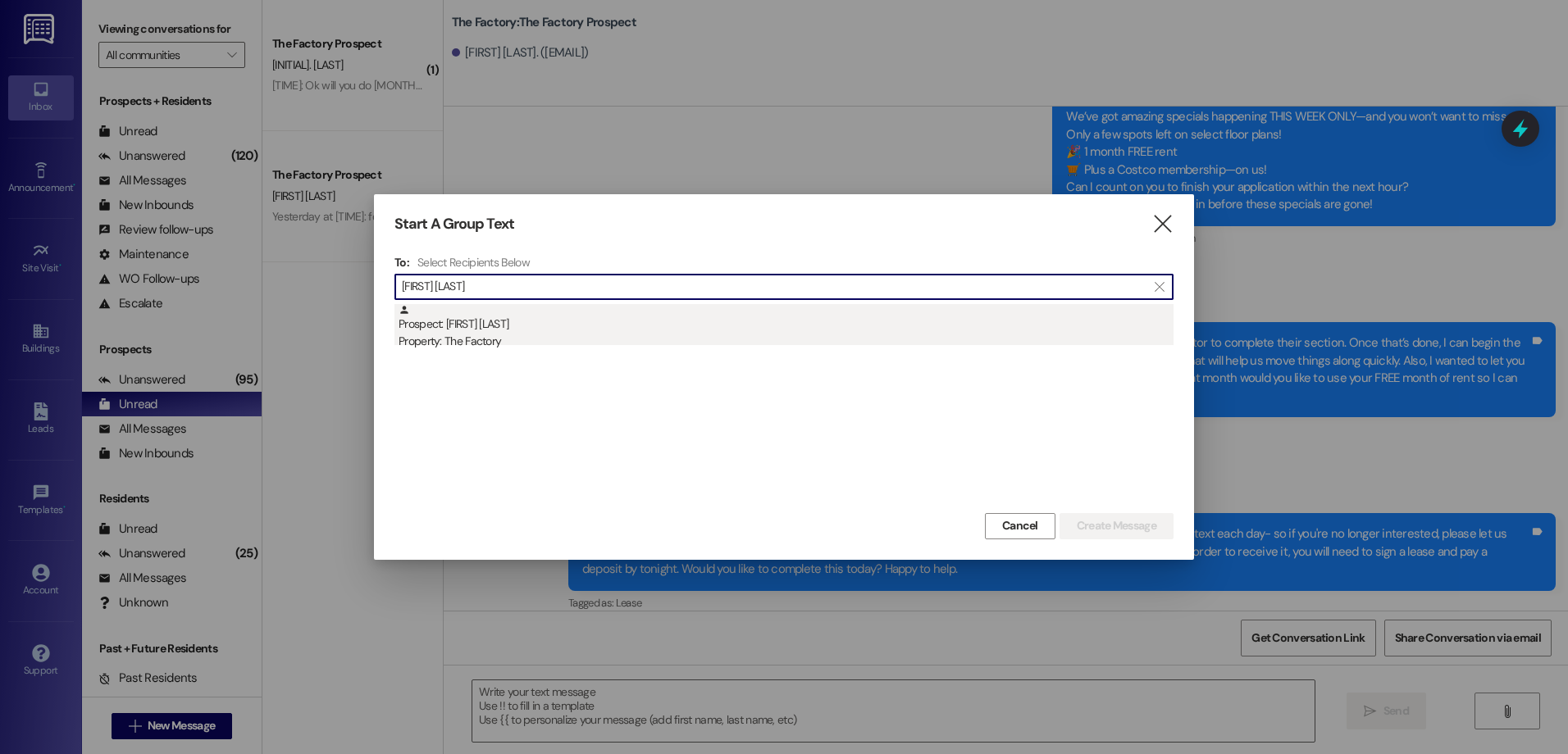 type on "[FIRST] [LAST]" 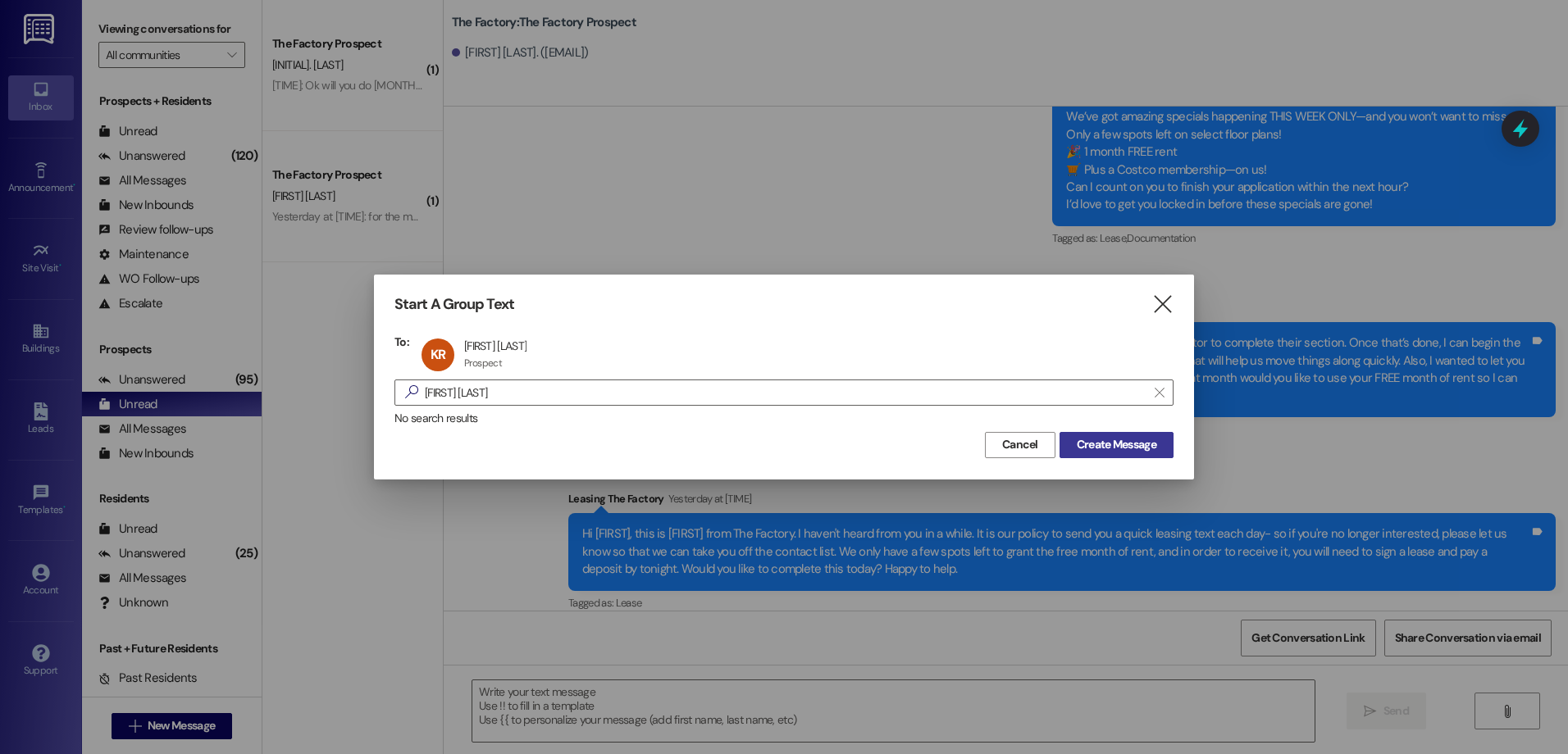 click on "Create Message" at bounding box center (1116, 445) 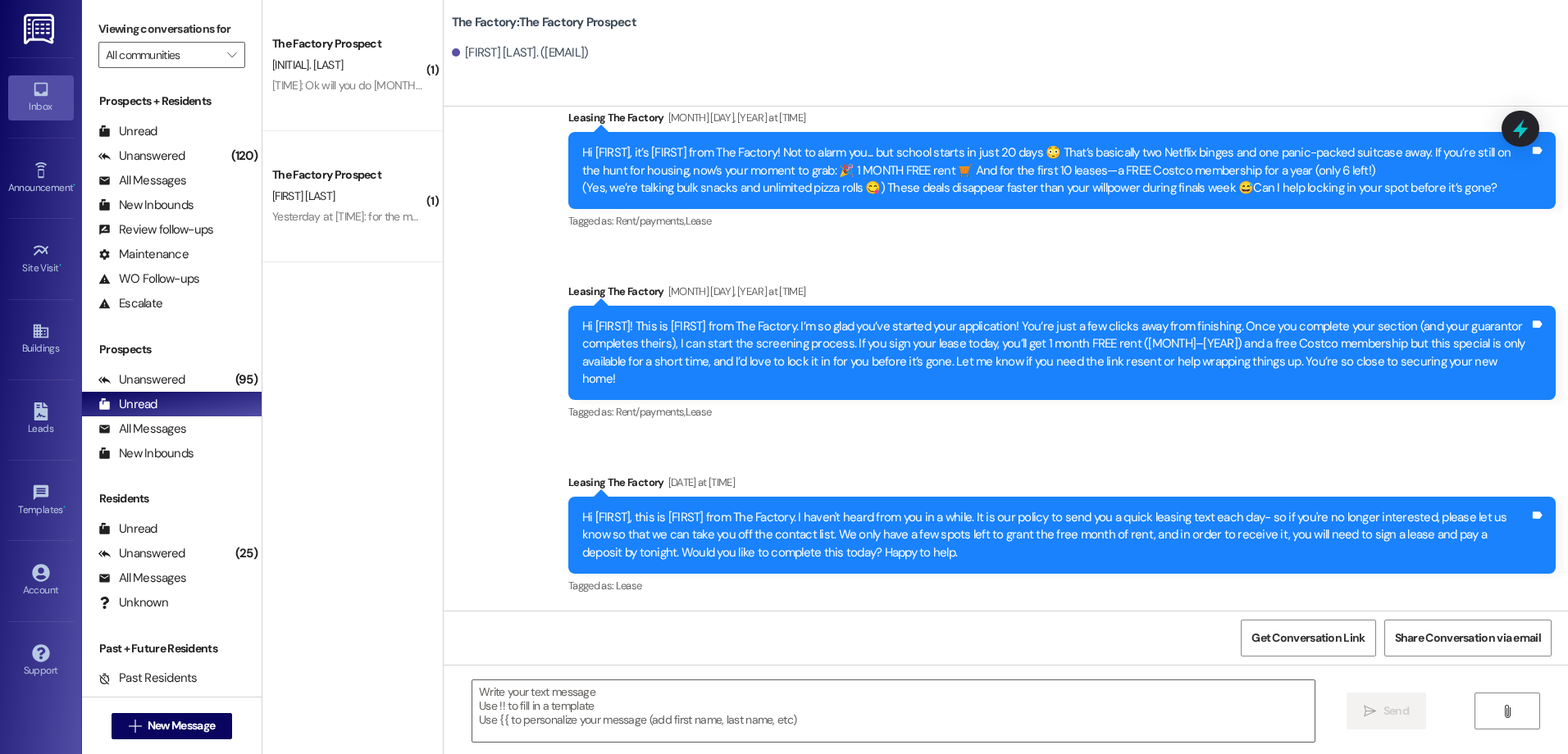scroll, scrollTop: 2786, scrollLeft: 0, axis: vertical 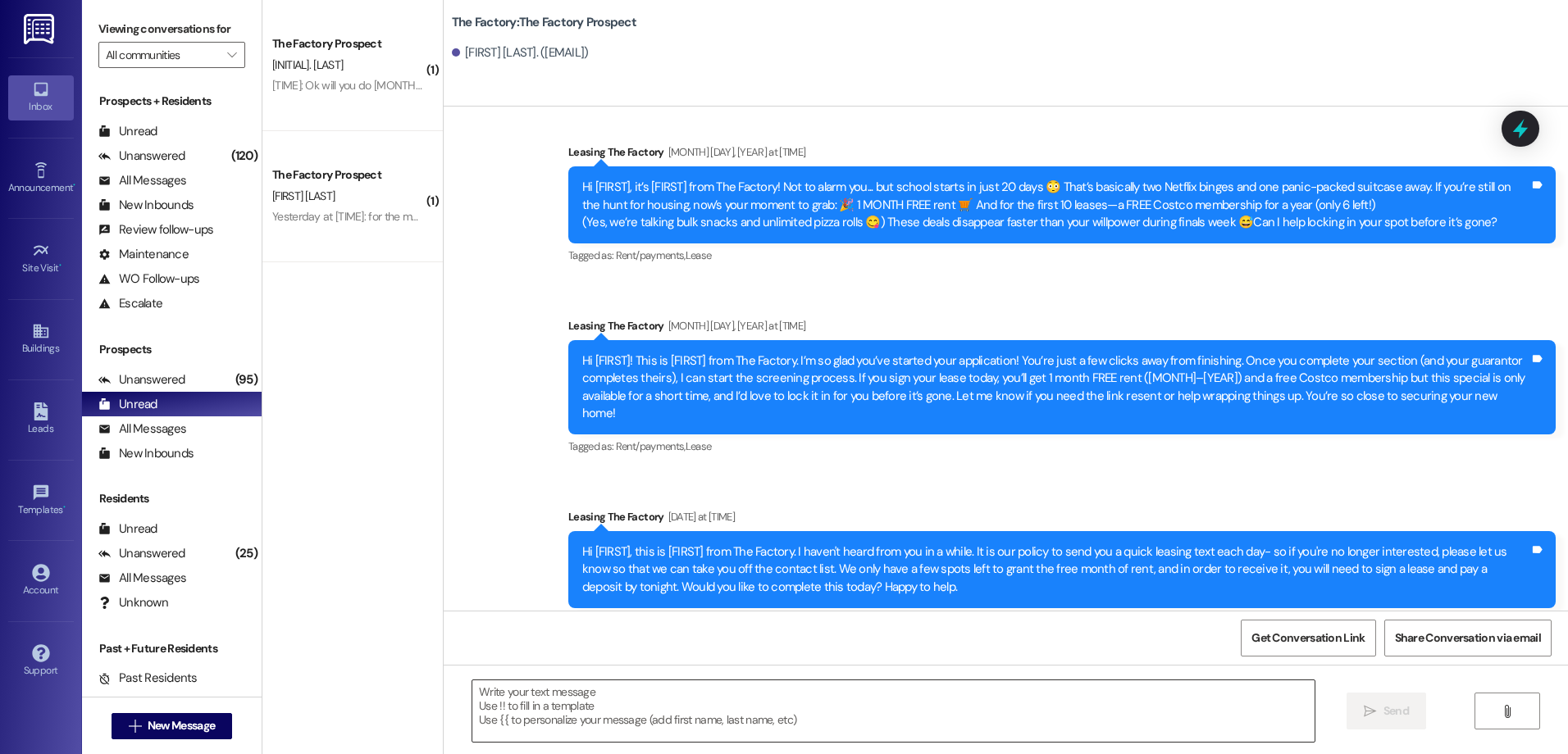 click at bounding box center (893, 711) 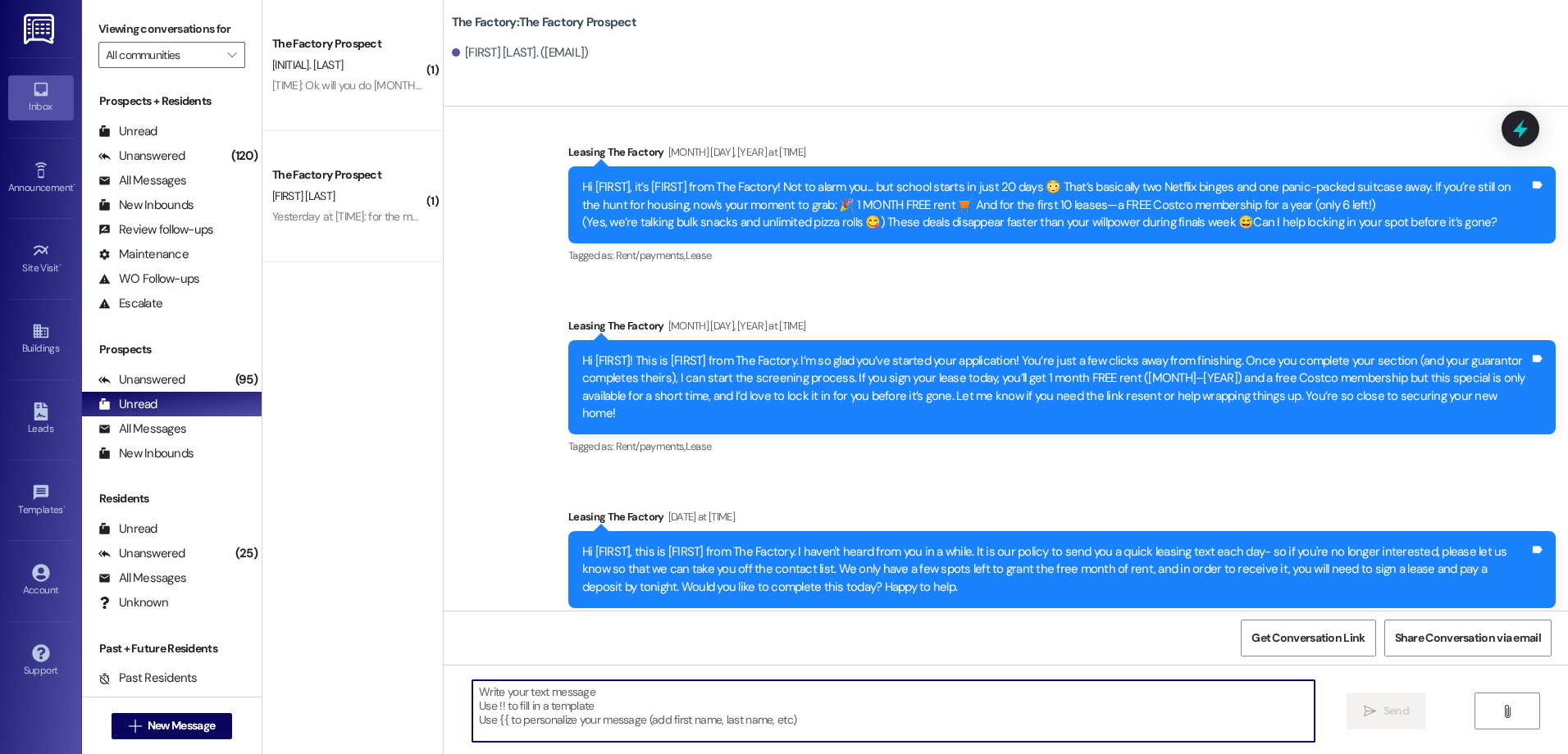 paste on "Hey there! This is [FIRST] from The Factory! Things are heating up at The Factory! 🔥
We’ve been signing leases left and right—seriously, it’s been nonstop! Only a few spots remain to grab this week’s insane deal:
🎉 1 MONTH FREE RENT 🛒 + a FREE Costco Membership—on us!
This is your shot to score big before it’s gone. Can you finish your application by [TIME] today?
Apply here 👉 https://900factory.com/apply/
Once these are gone... they’re gone! 👀" 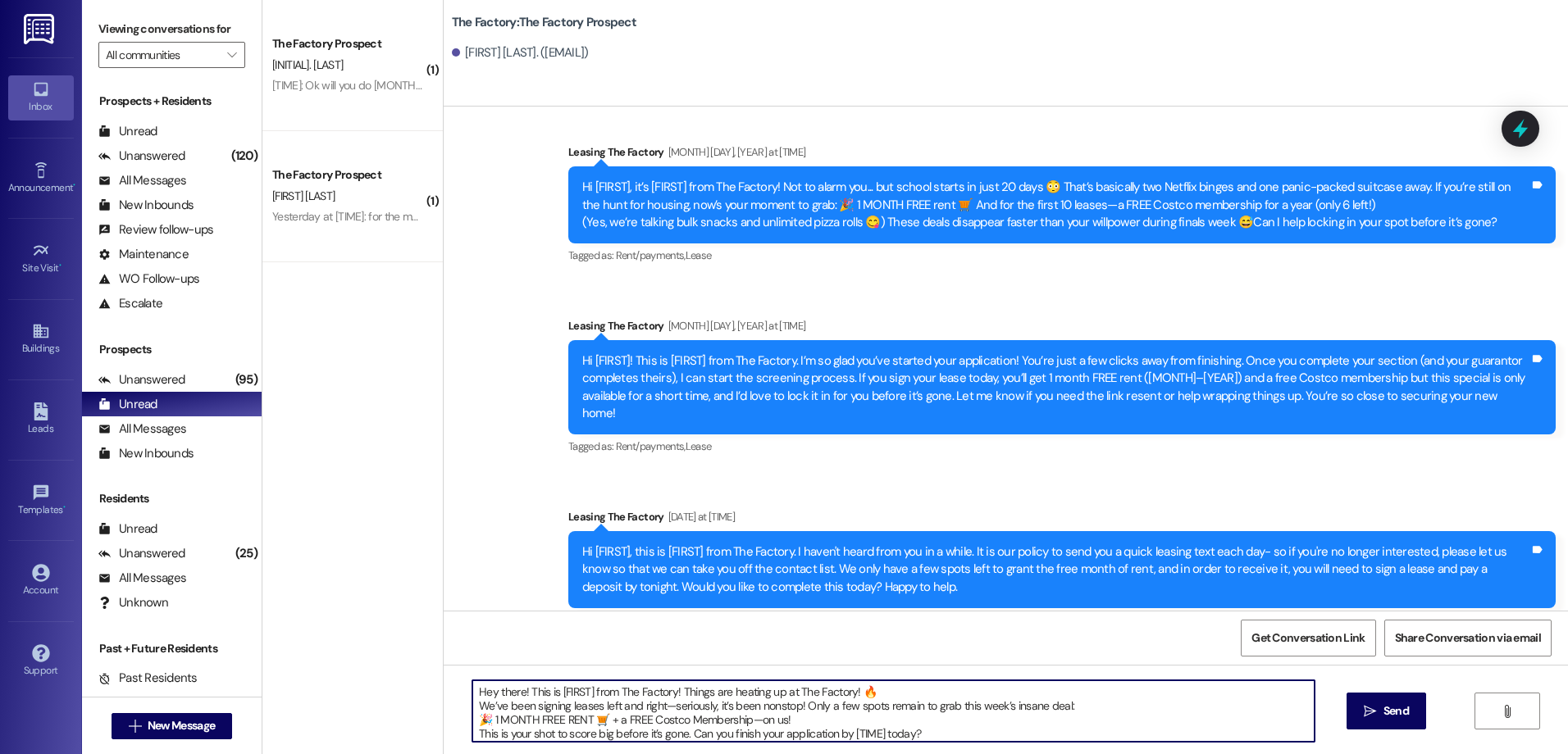 scroll, scrollTop: 28, scrollLeft: 0, axis: vertical 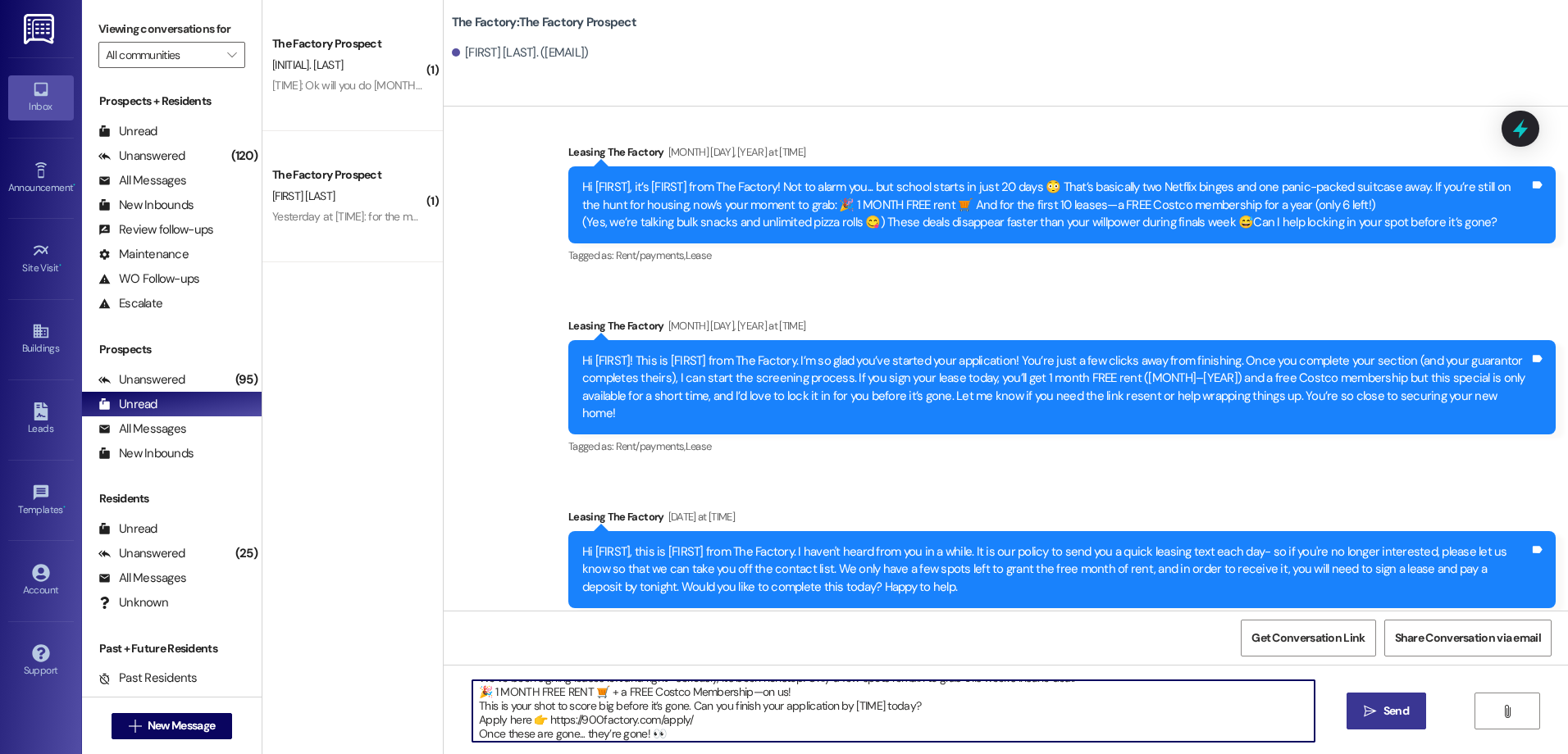 type on "Hey there! This is [FIRST] from The Factory! Things are heating up at The Factory! 🔥
We’ve been signing leases left and right—seriously, it’s been nonstop! Only a few spots remain to grab this week’s insane deal:
🎉 1 MONTH FREE RENT 🛒 + a FREE Costco Membership—on us!
This is your shot to score big before it’s gone. Can you finish your application by [TIME] today?
Apply here 👉 https://900factory.com/apply/
Once these are gone... they’re gone! 👀" 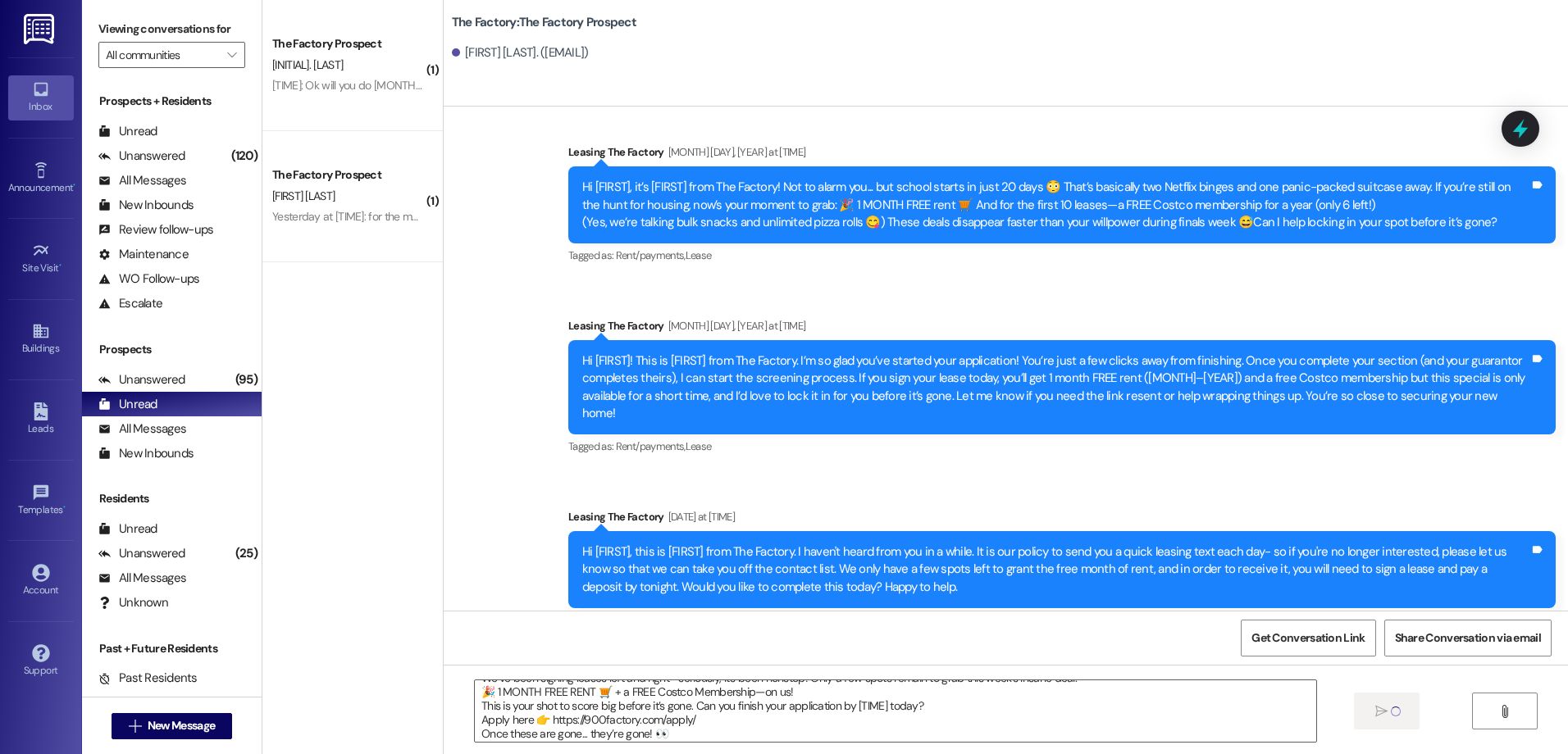 type 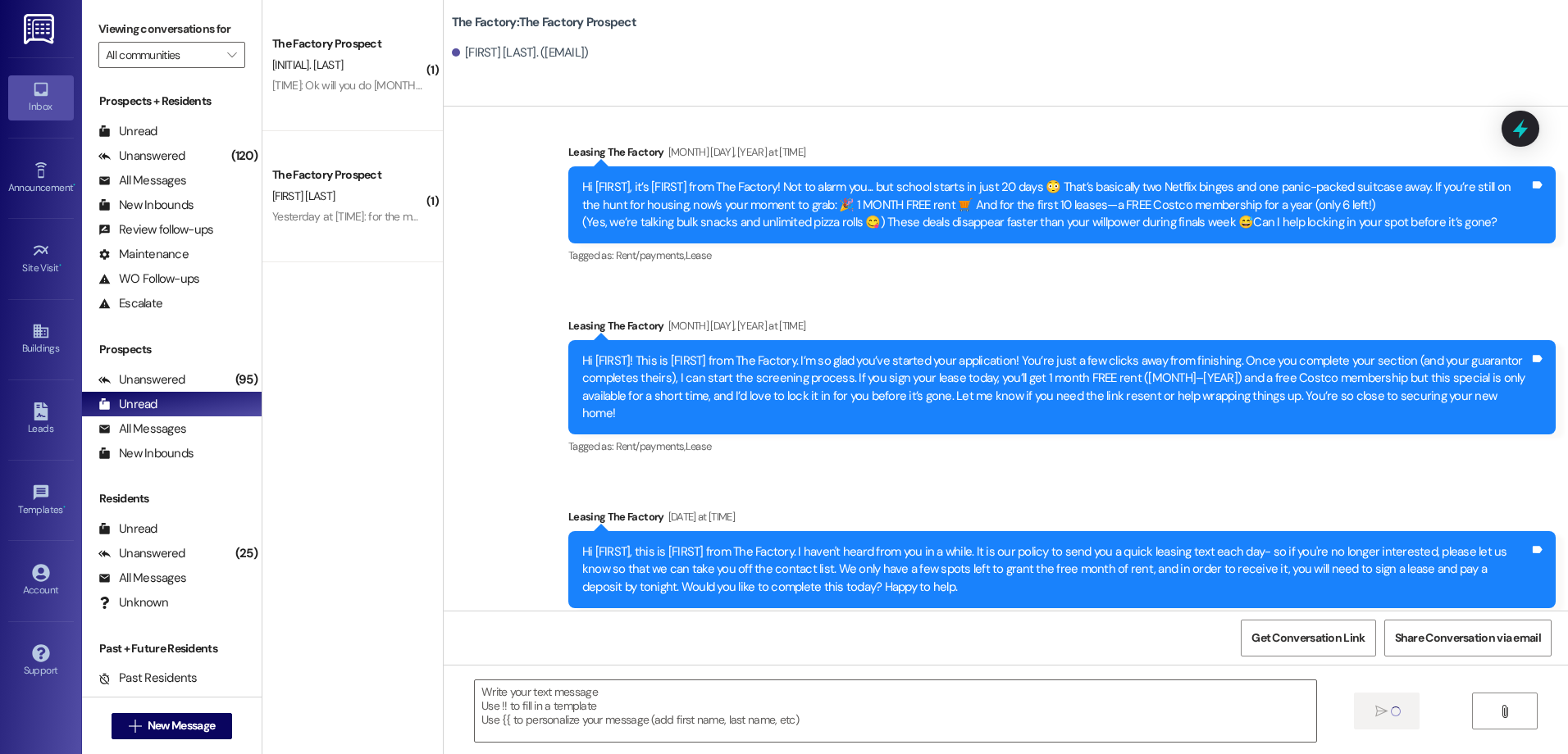 scroll, scrollTop: 0, scrollLeft: 0, axis: both 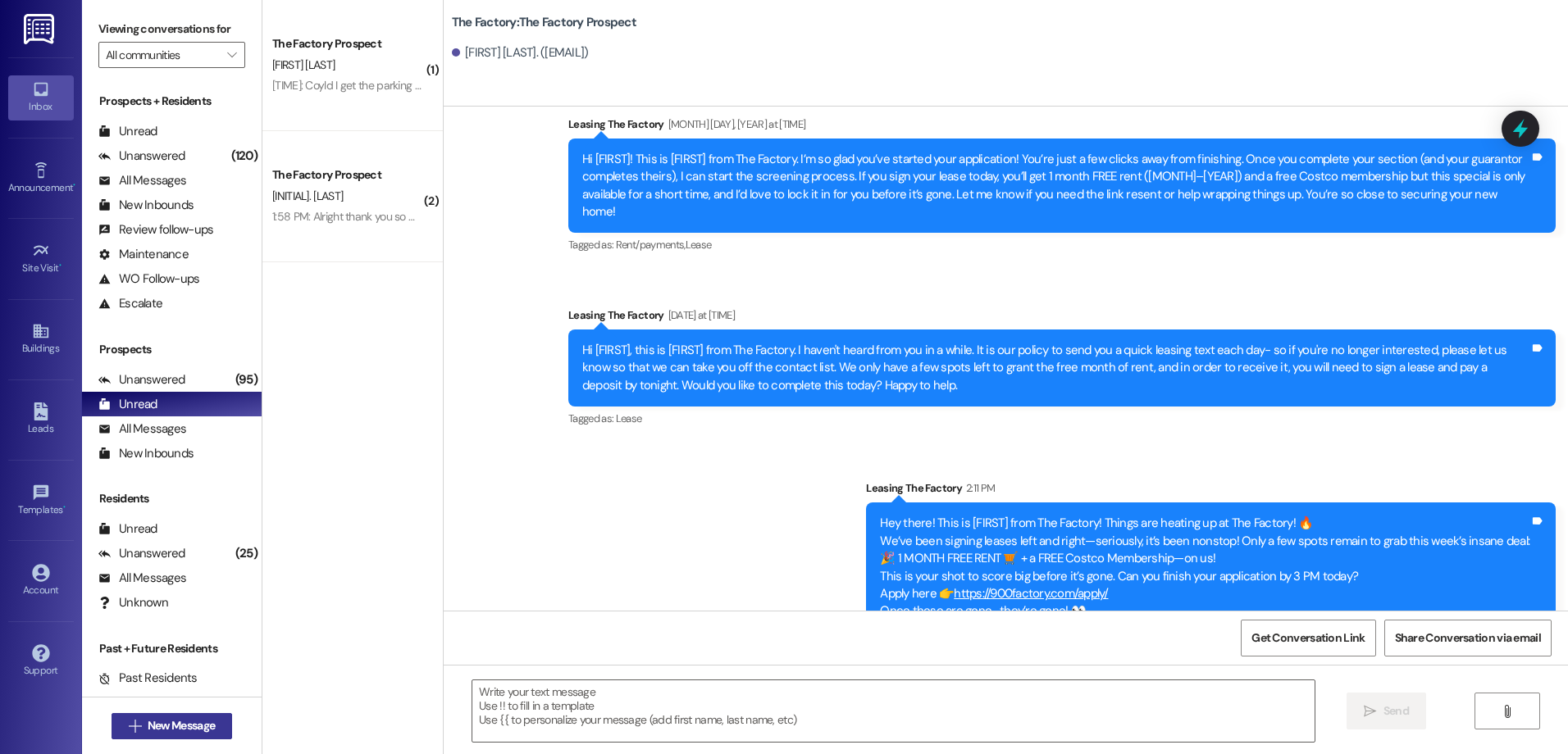 click on " New Message" at bounding box center [172, 726] 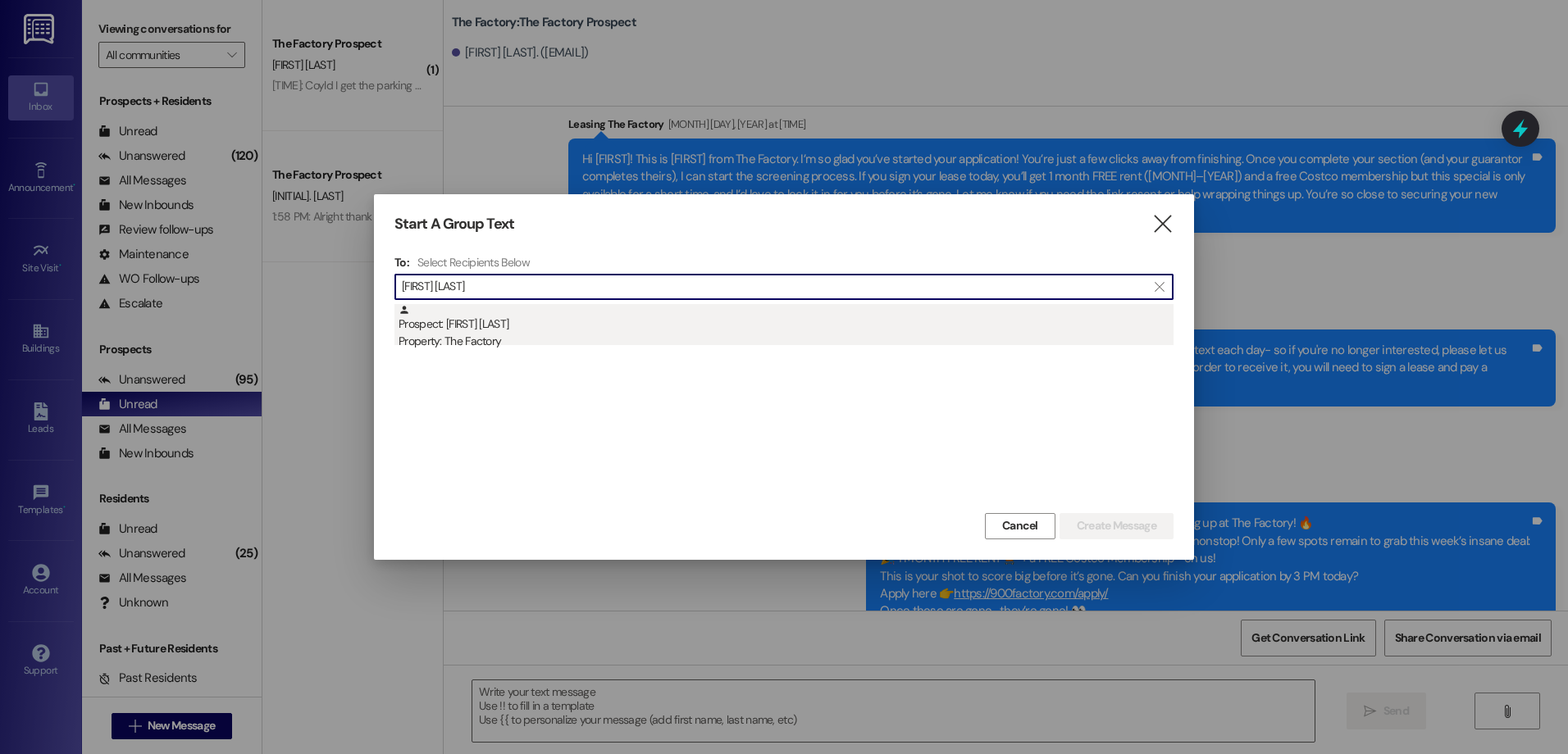 type on "[FIRST] [LAST]" 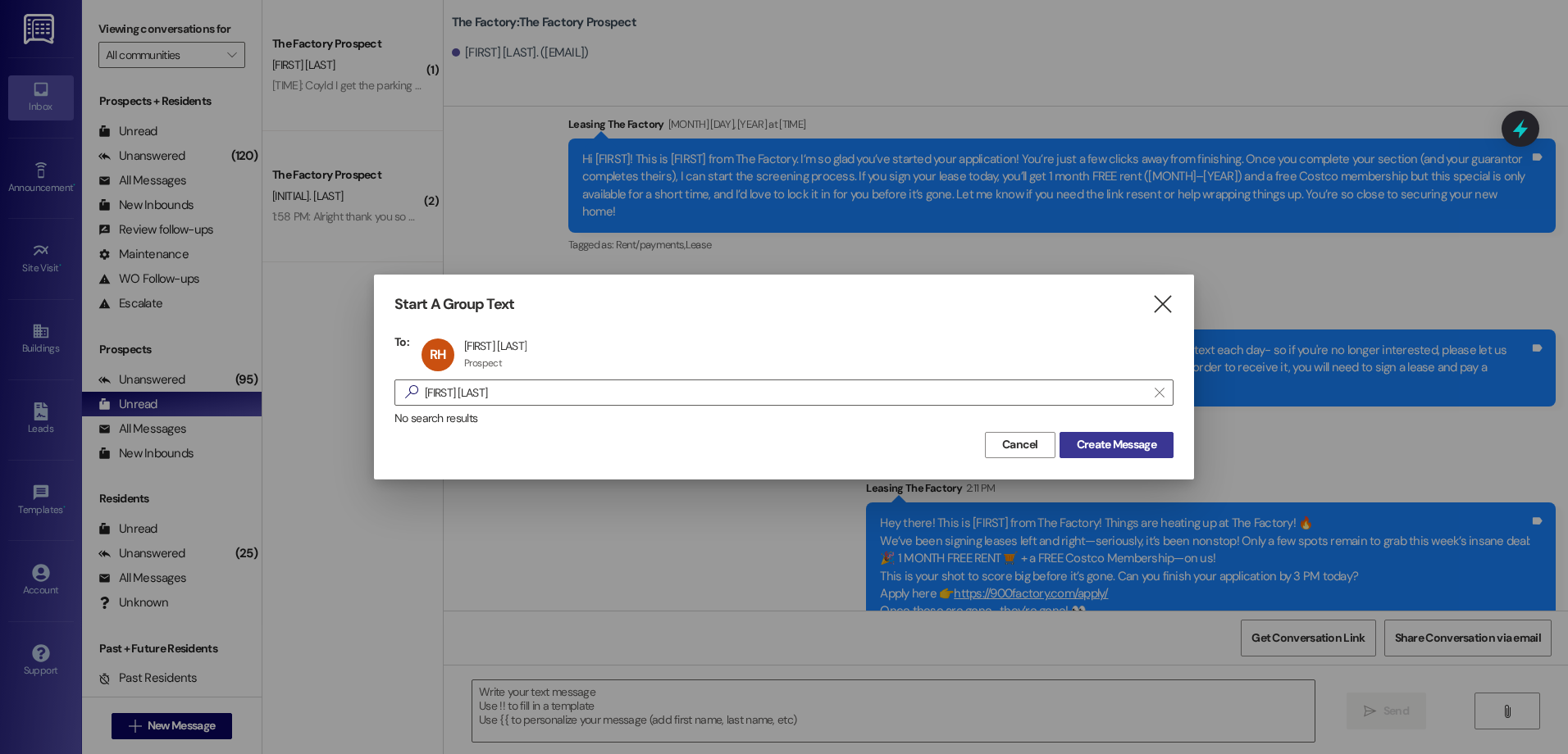 click on "Create Message" at bounding box center (1116, 444) 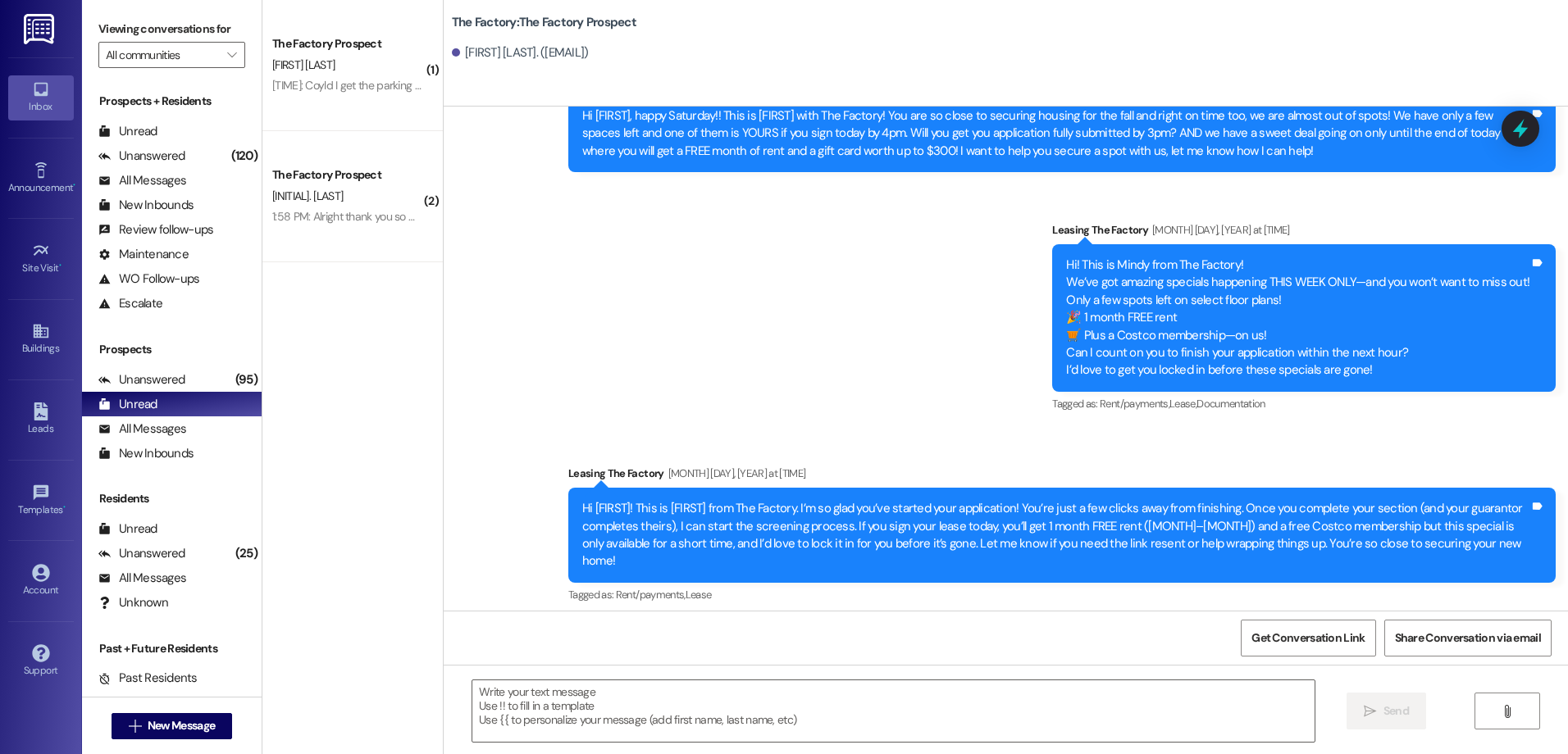 scroll, scrollTop: 2404, scrollLeft: 0, axis: vertical 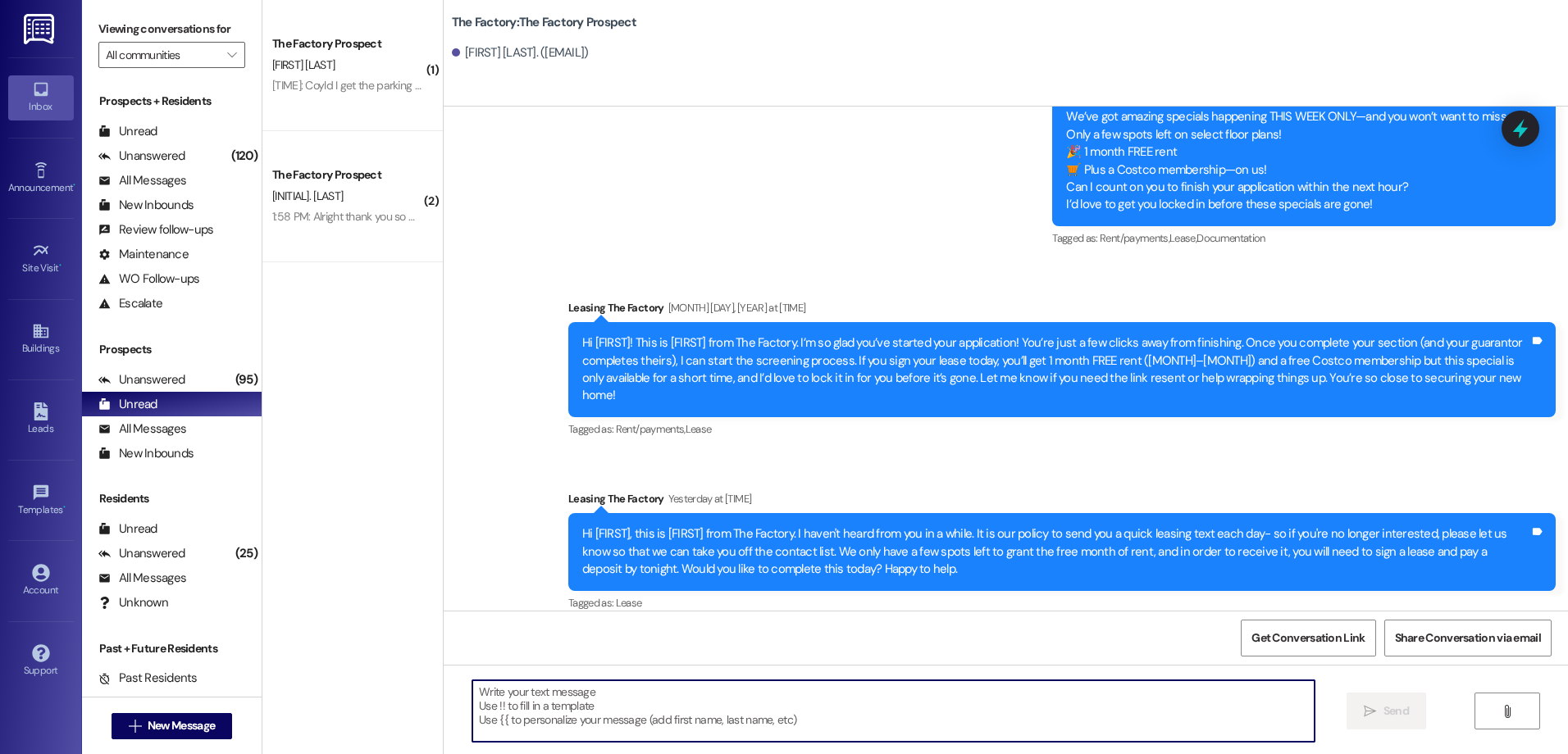 click at bounding box center [893, 711] 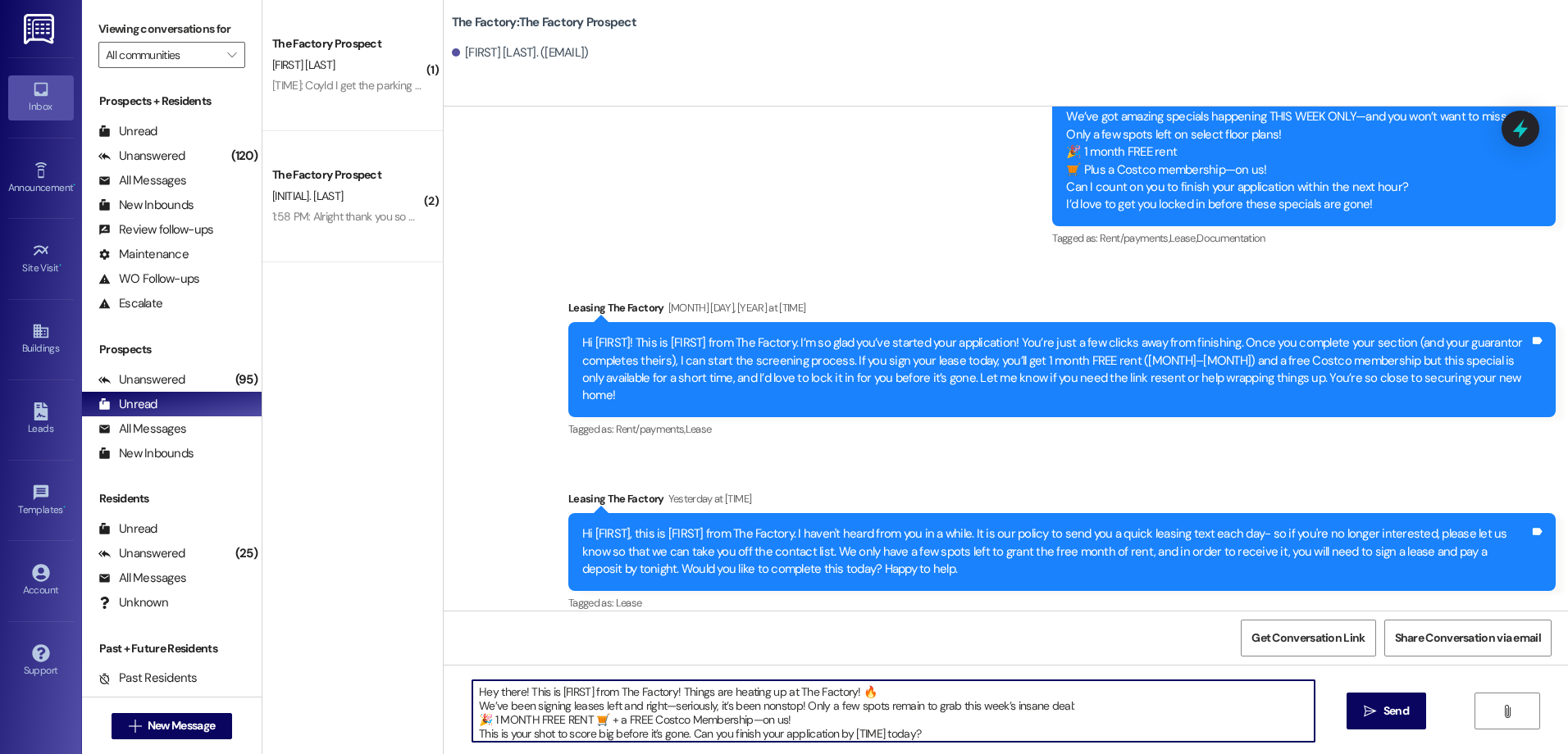 scroll, scrollTop: 28, scrollLeft: 0, axis: vertical 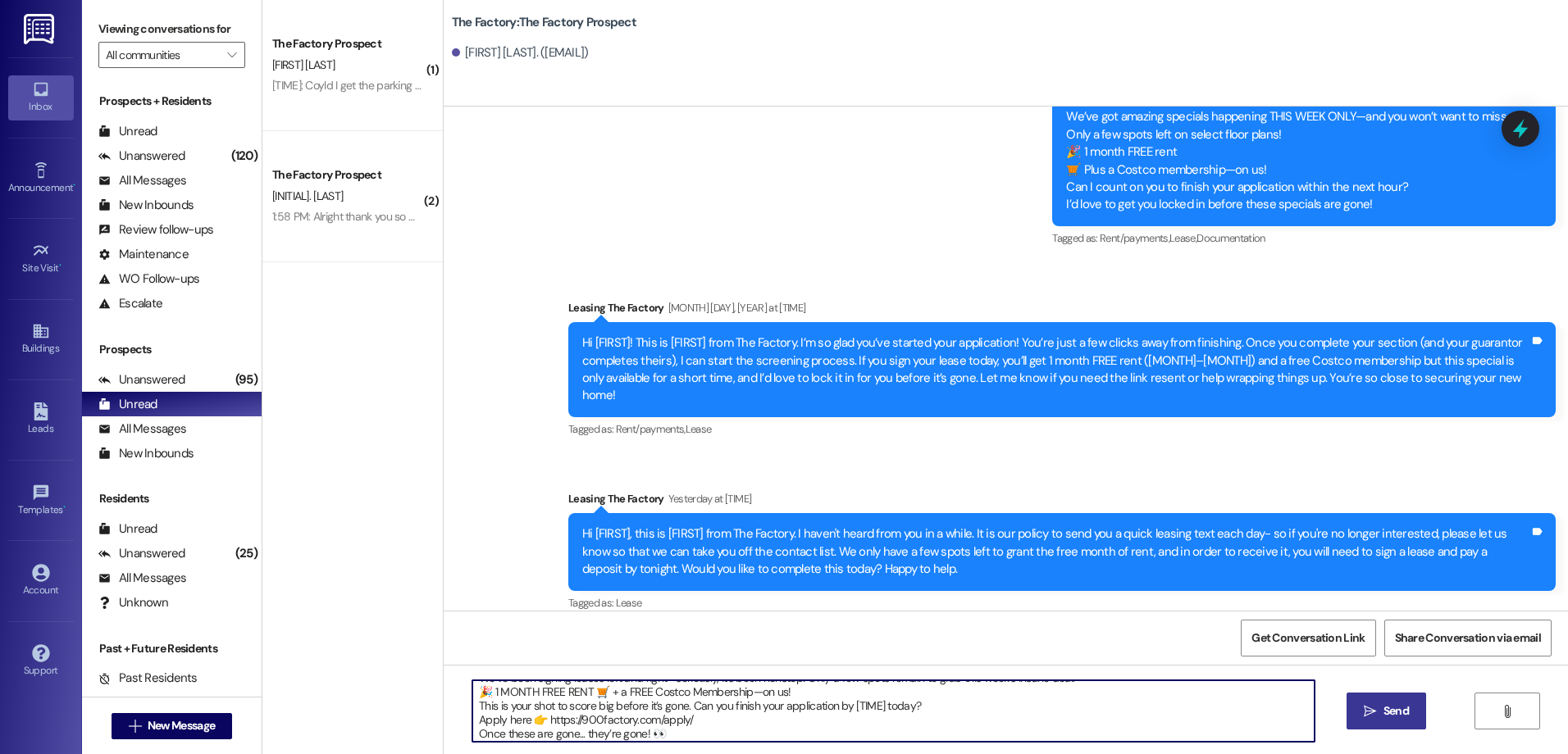 type on "Hey there! This is [FIRST] from The Factory! Things are heating up at The Factory! 🔥
We’ve been signing leases left and right—seriously, it’s been nonstop! Only a few spots remain to grab this week’s insane deal:
🎉 1 MONTH FREE RENT 🛒 + a FREE Costco Membership—on us!
This is your shot to score big before it’s gone. Can you finish your application by [TIME] today?
Apply here 👉 https://900factory.com/apply/
Once these are gone... they’re gone! 👀" 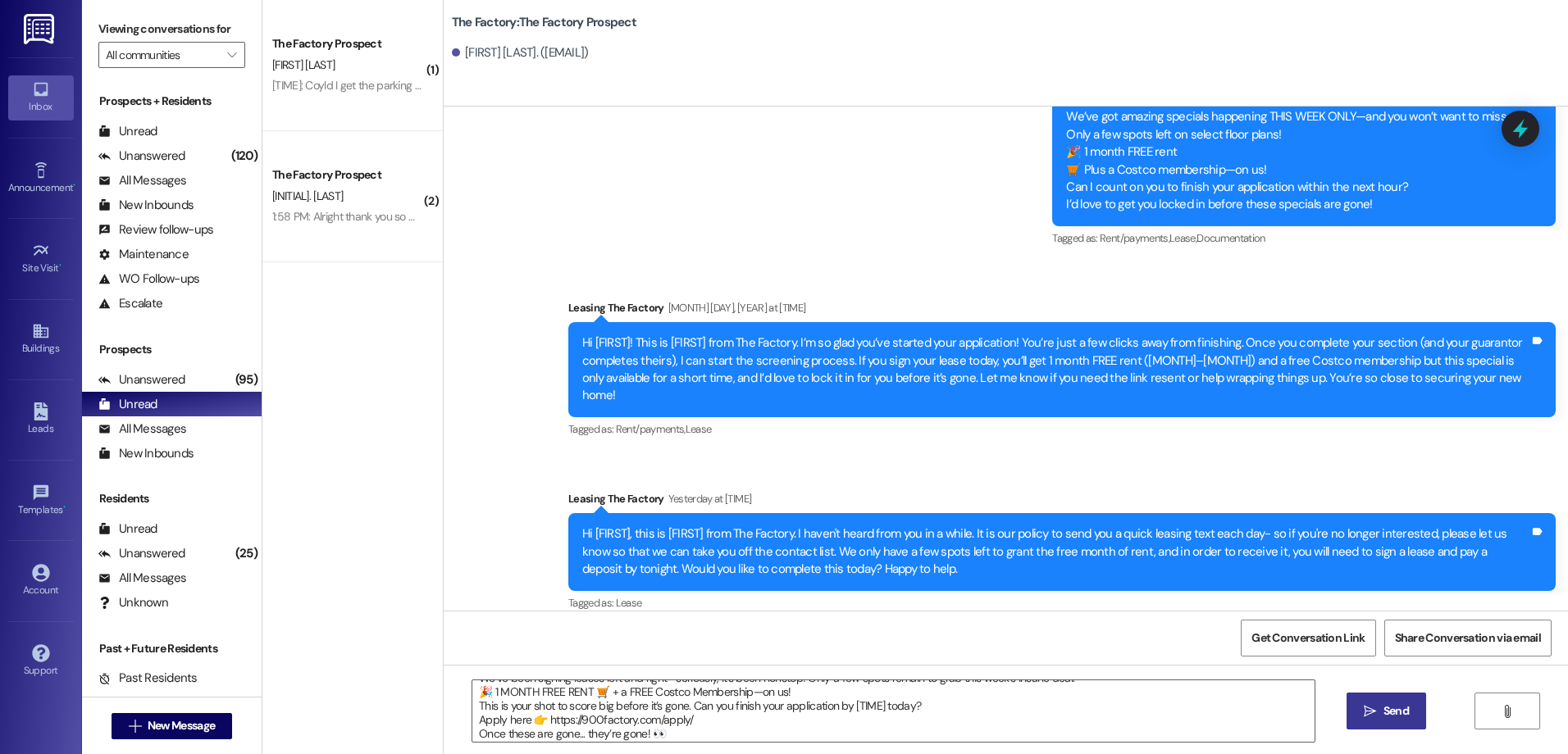click on "Send" at bounding box center (1396, 711) 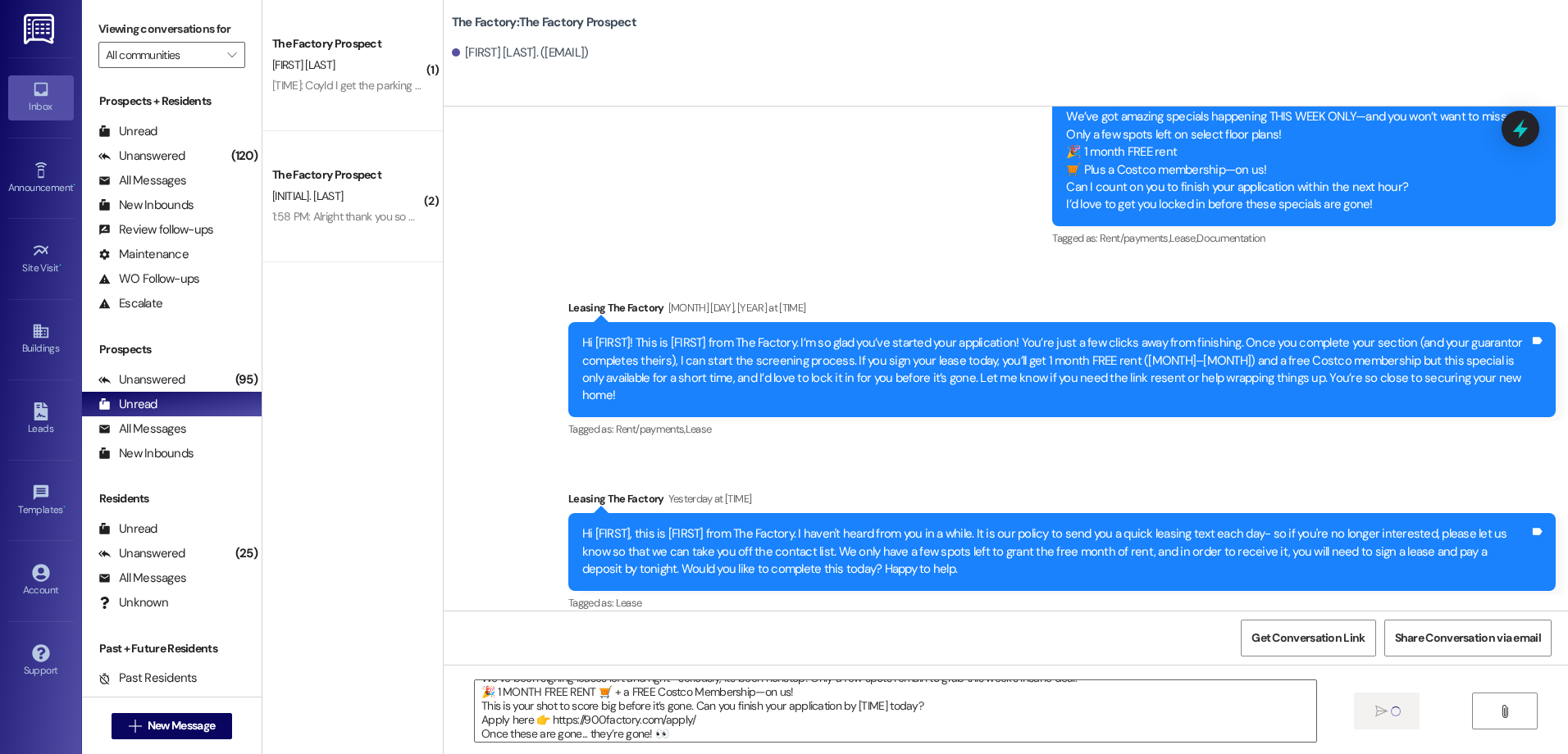 type 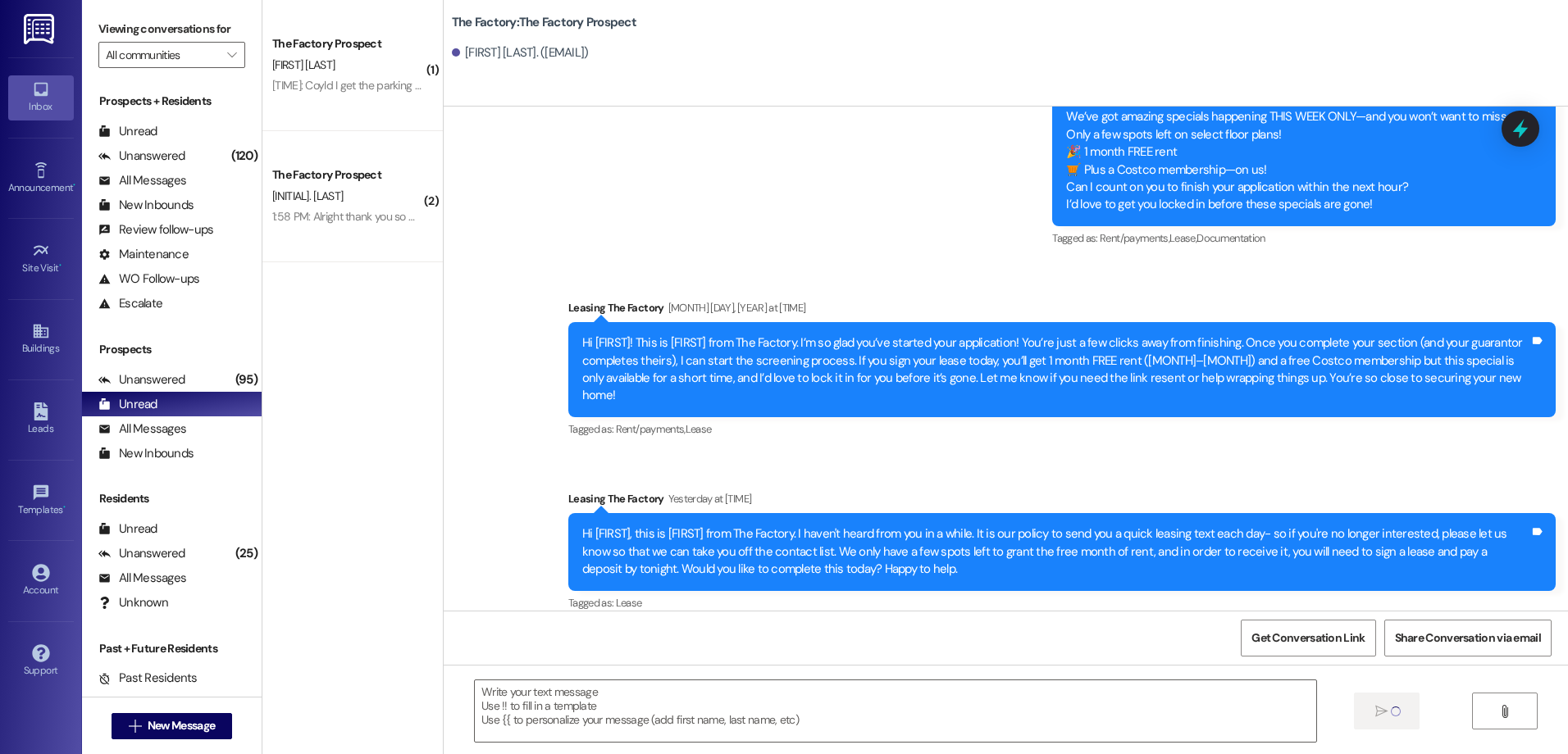 scroll, scrollTop: 0, scrollLeft: 0, axis: both 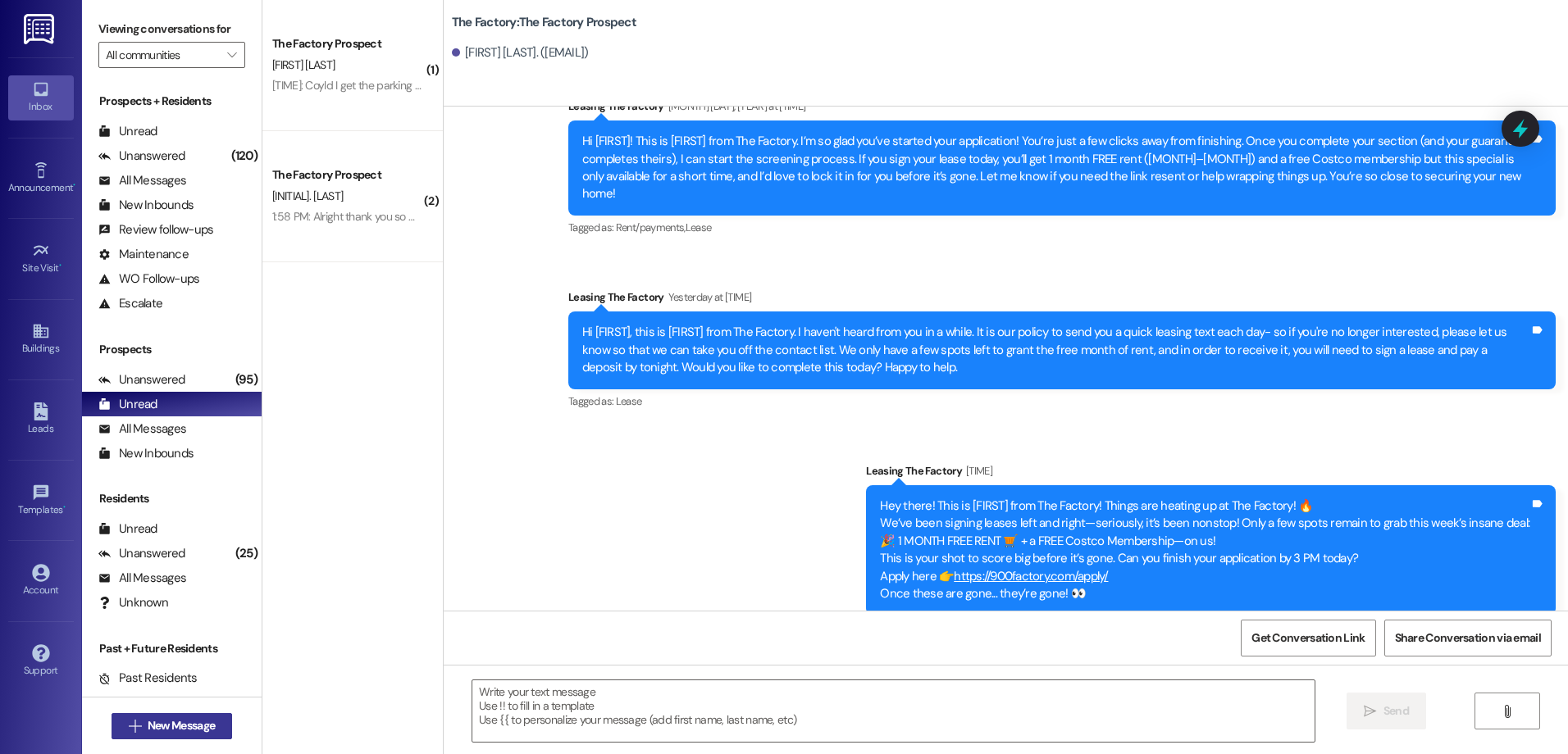 click on "New Message" at bounding box center [181, 725] 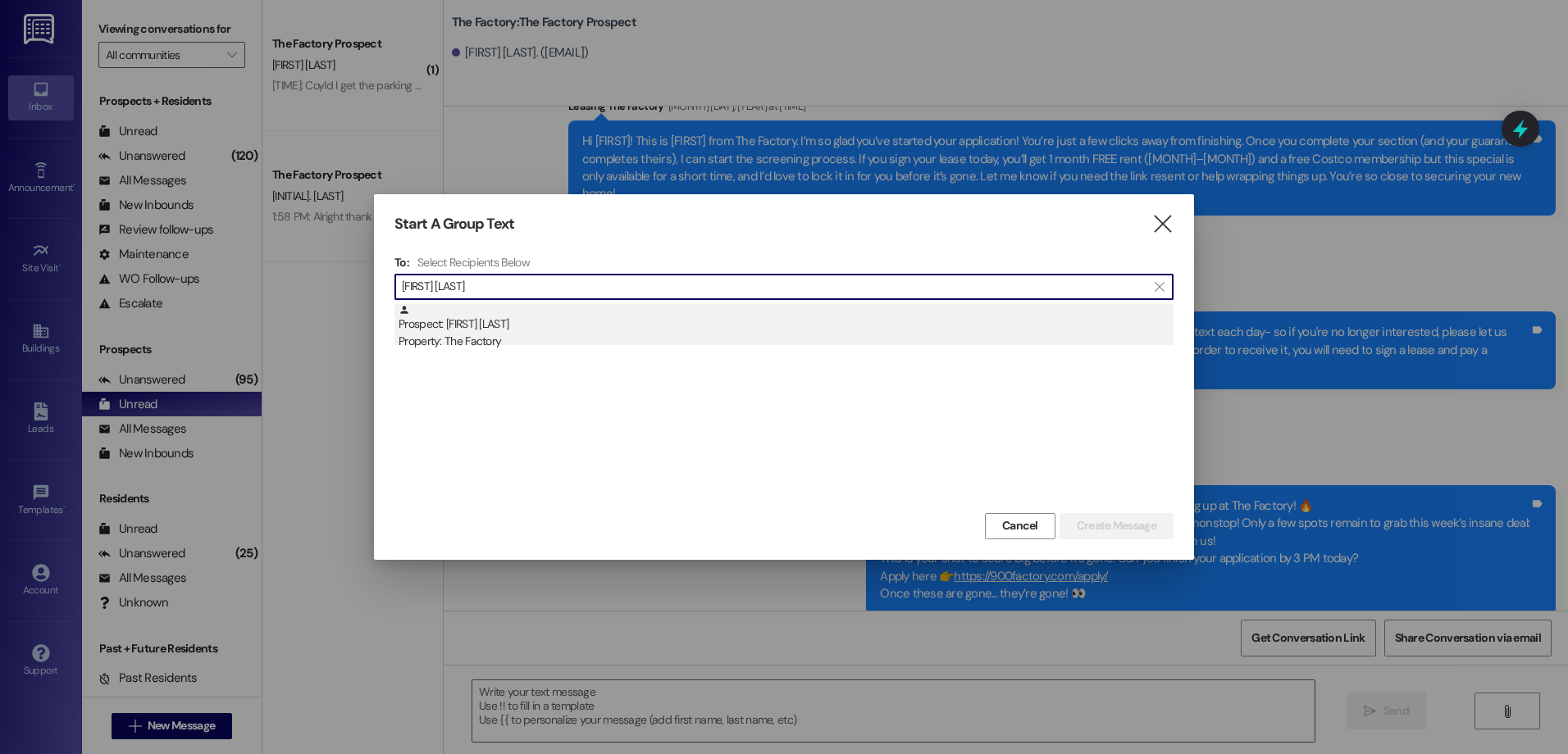 type on "[FIRST] [LAST]" 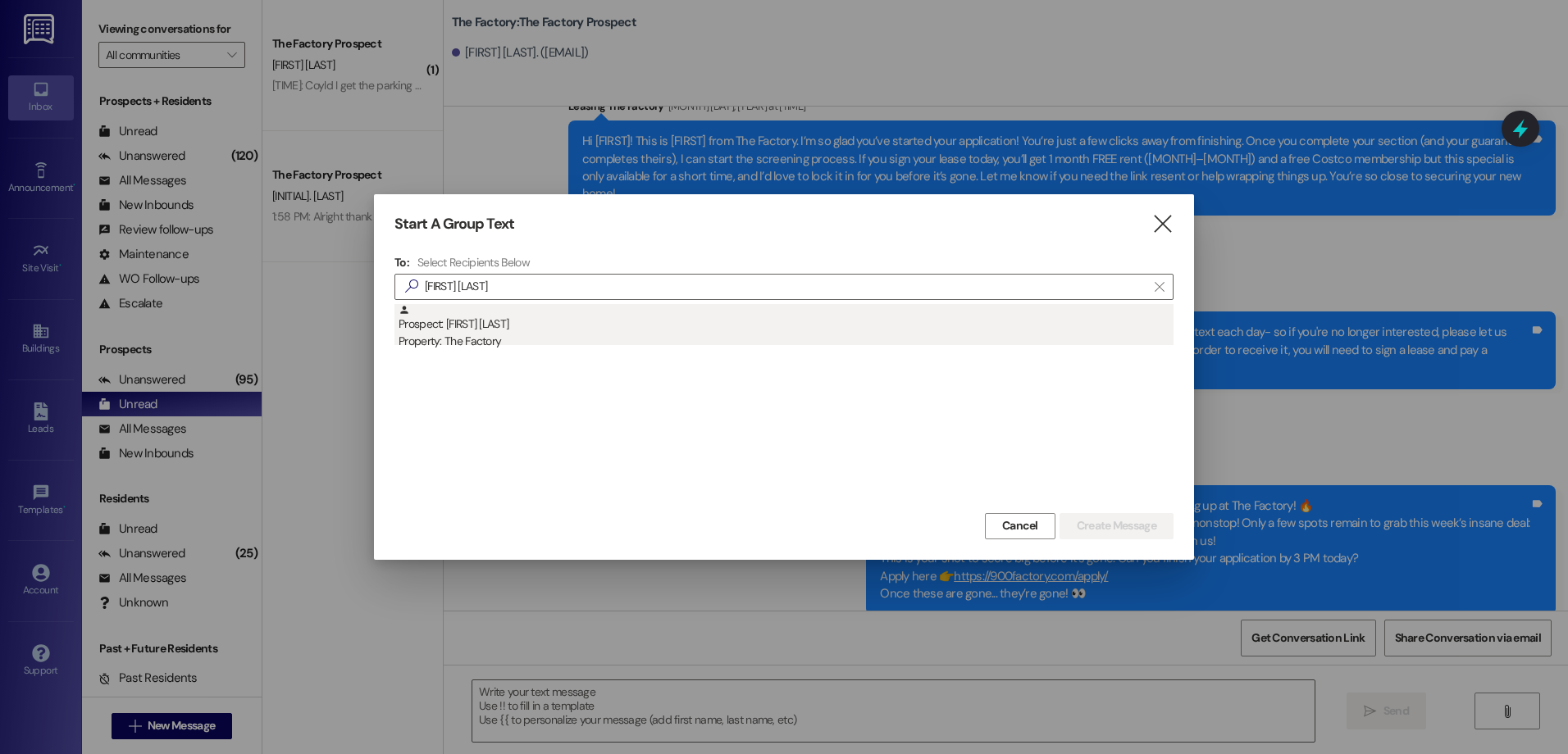 click on "Property: The Factory" at bounding box center (786, 341) 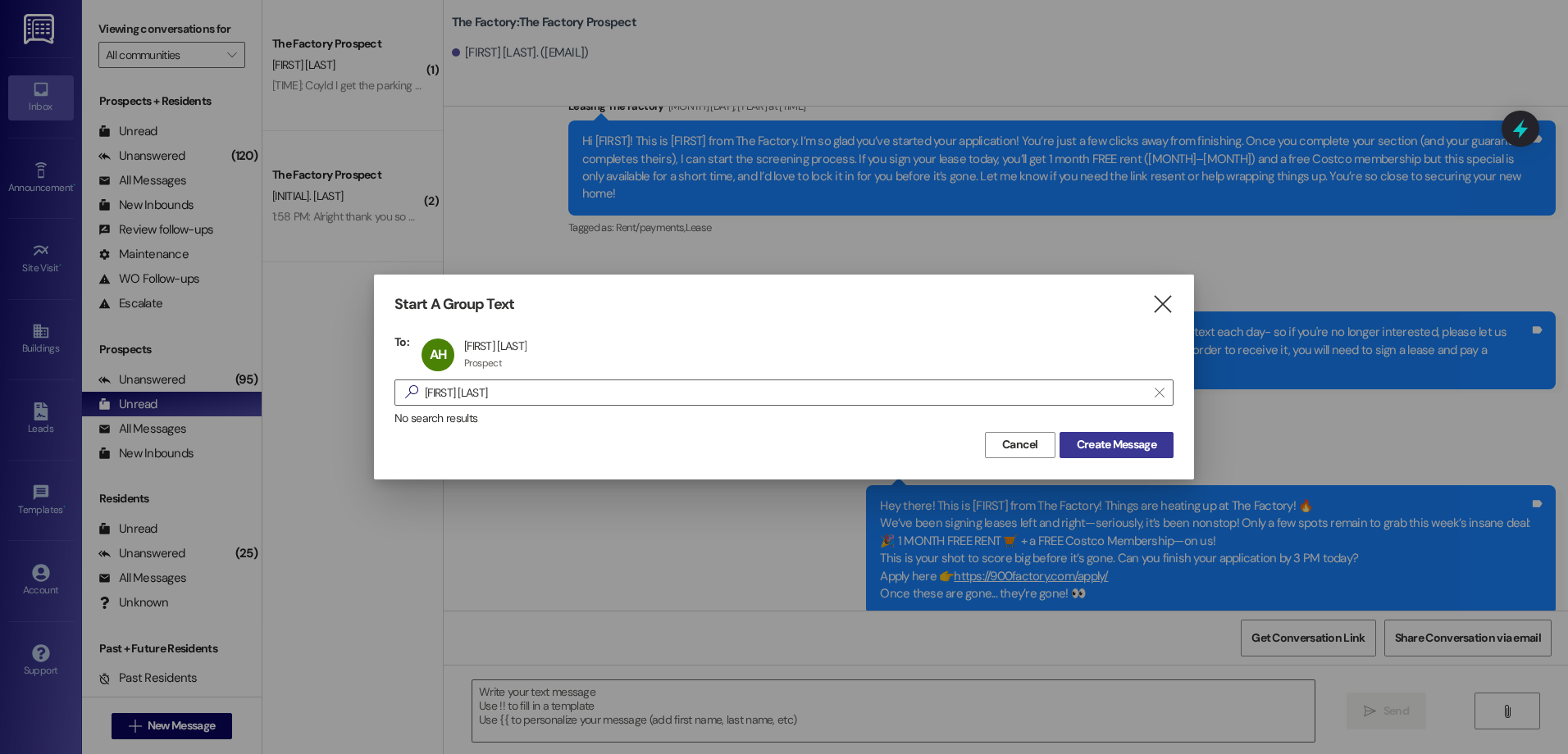 click on "Create Message" at bounding box center [1116, 444] 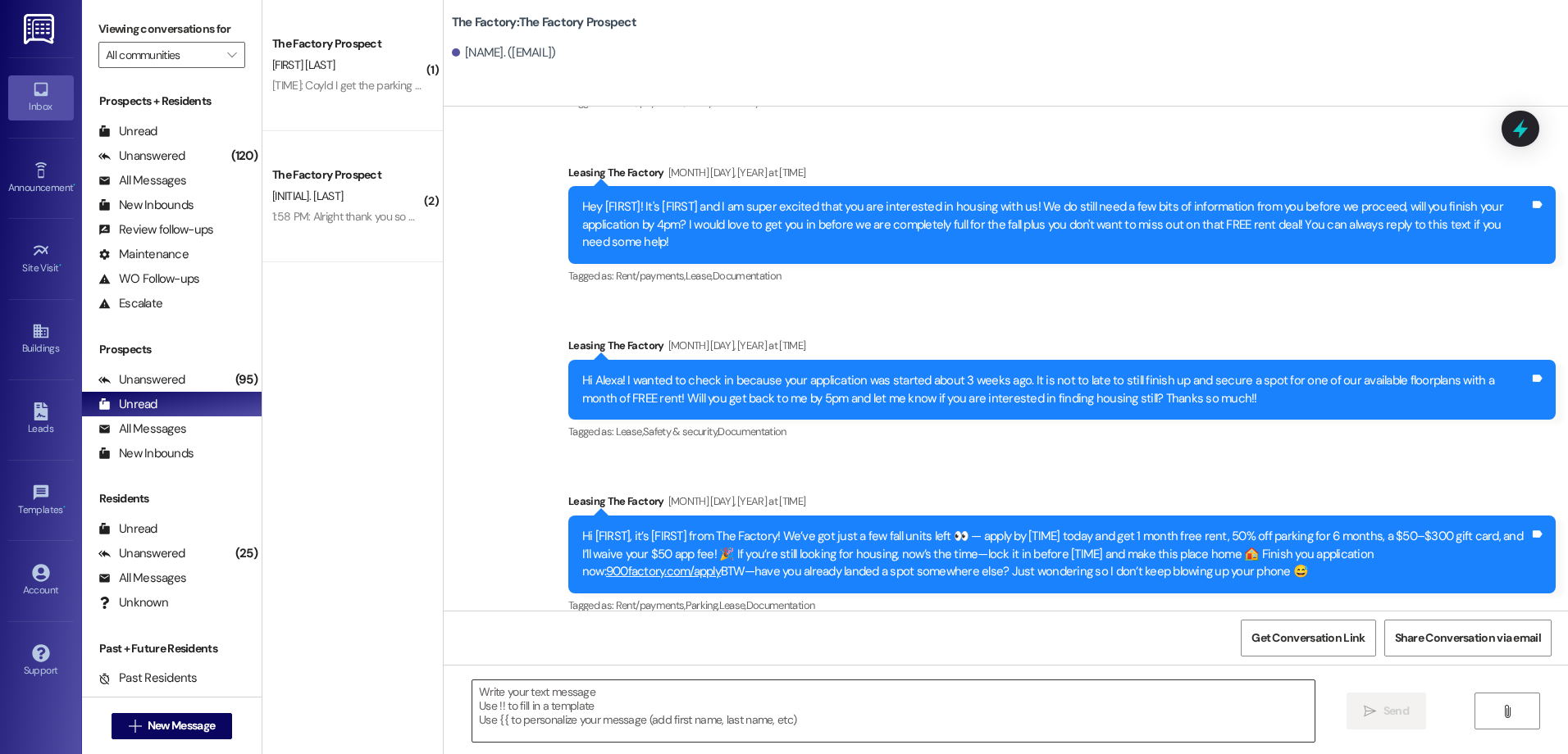 click at bounding box center (893, 711) 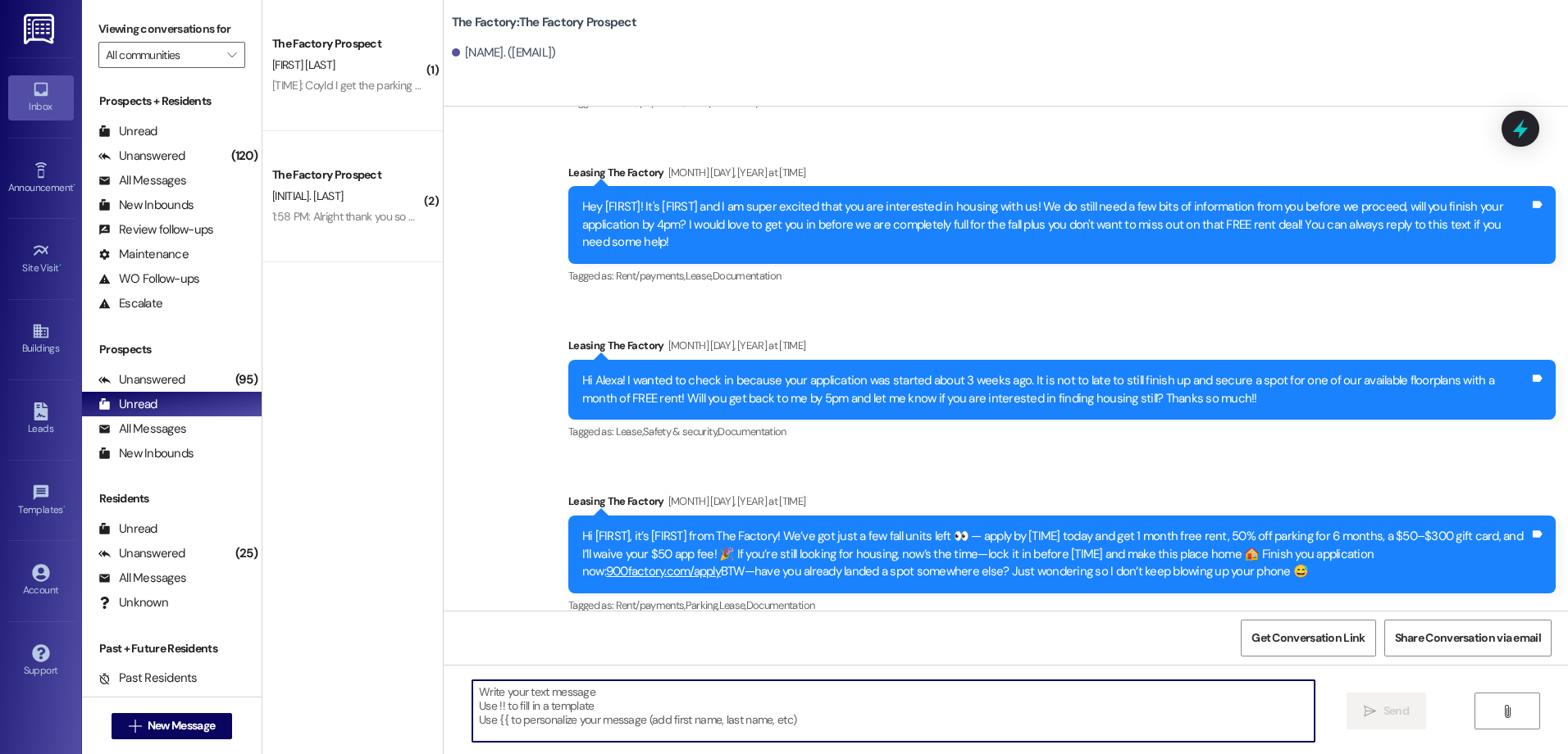paste on "Hey there! This is [FIRST] from The Factory! Things are heating up at The Factory! 🔥
We’ve been signing leases left and right—seriously, it’s been nonstop! Only a few spots remain to grab this week’s insane deal:
🎉 1 MONTH FREE RENT 🛒 + a FREE Costco Membership—on us!
This is your shot to score big before it’s gone. Can you finish your application by [TIME] today?
Apply here 👉 https://900factory.com/apply/
Once these are gone... they’re gone! 👀" 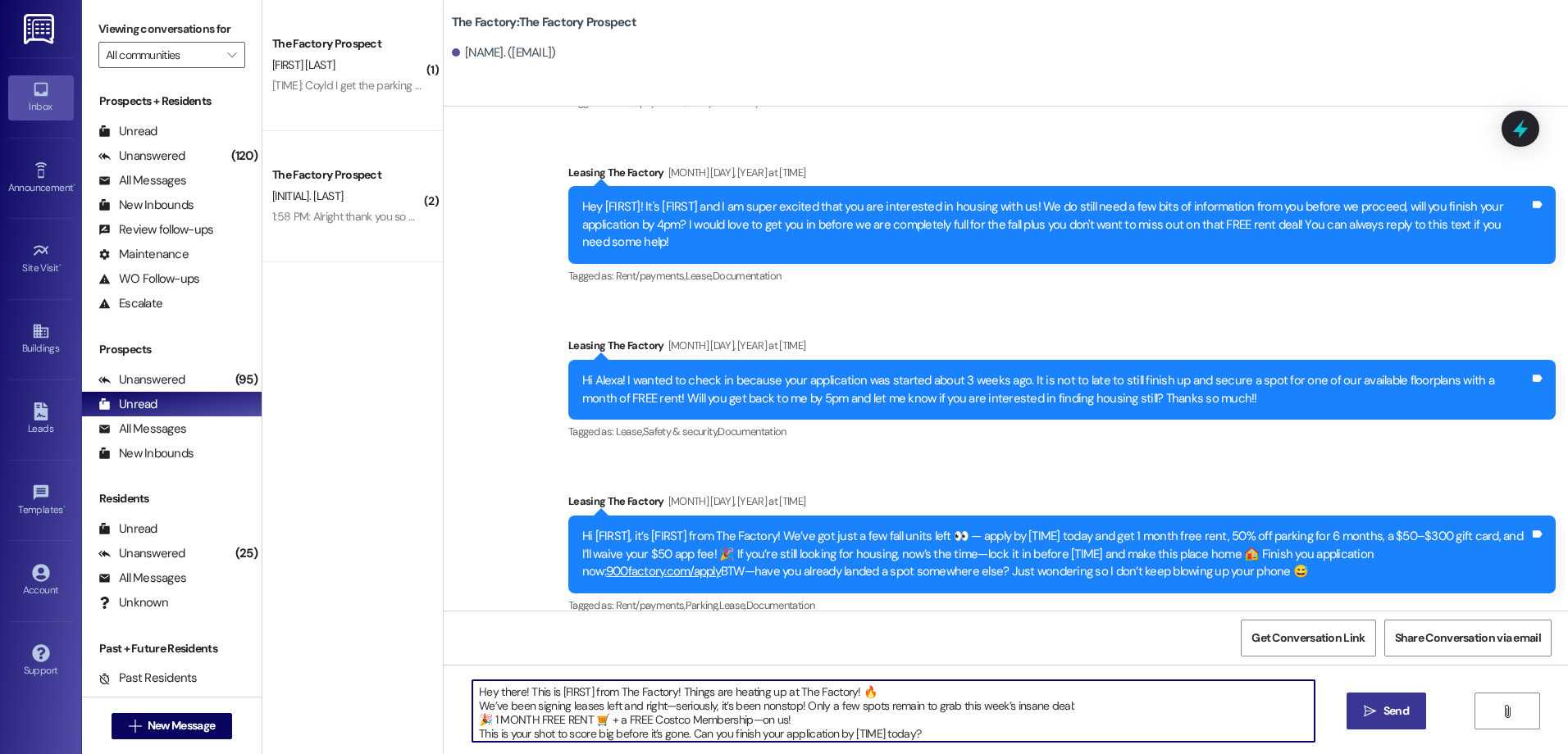 scroll, scrollTop: 28, scrollLeft: 0, axis: vertical 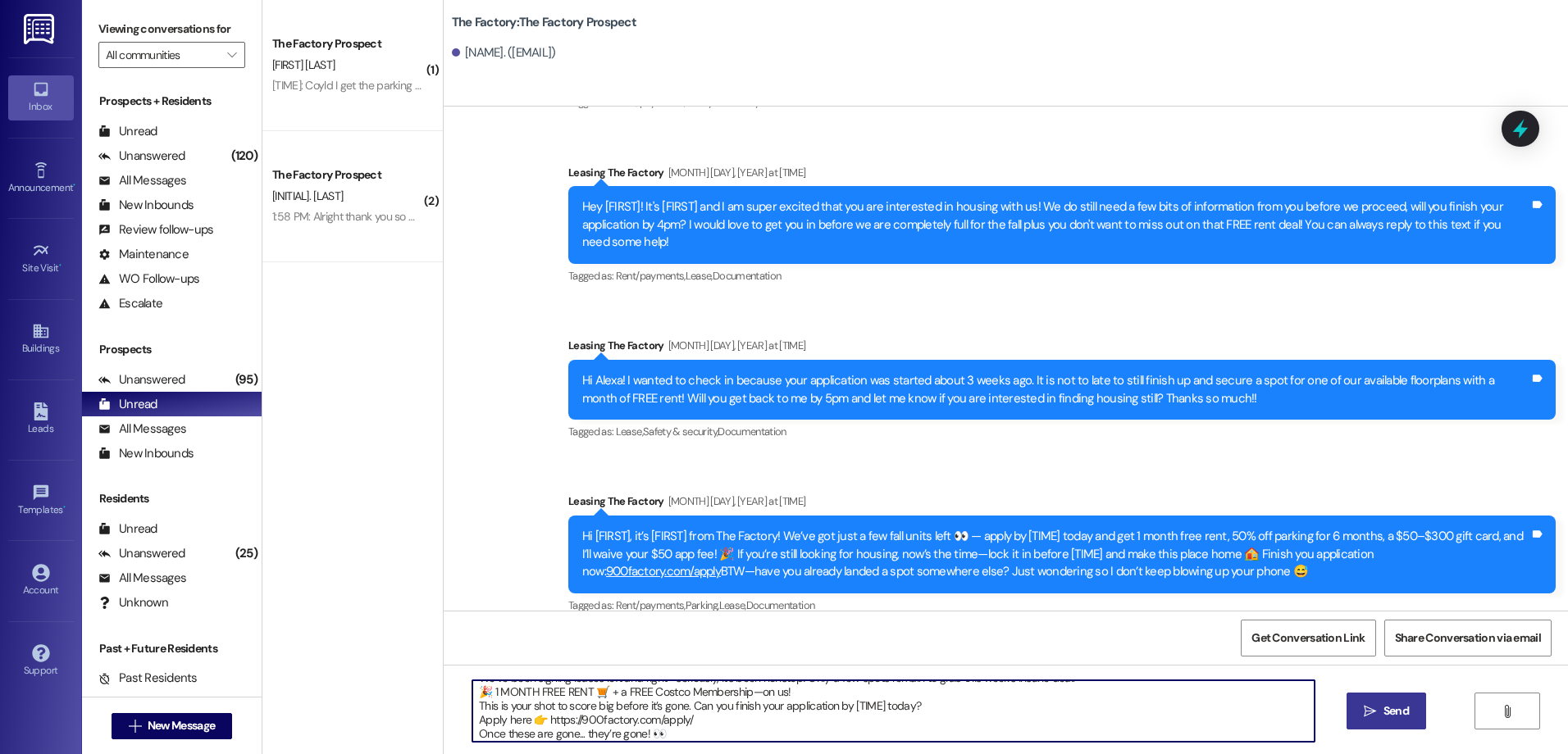 click on "Hey there! This is [FIRST] from The Factory! Things are heating up at The Factory! 🔥
We’ve been signing leases left and right—seriously, it’s been nonstop! Only a few spots remain to grab this week’s insane deal:
🎉 1 MONTH FREE RENT 🛒 + a FREE Costco Membership—on us!
This is your shot to score big before it’s gone. Can you finish your application by [TIME] today?
Apply here 👉 https://900factory.com/apply/
Once these are gone... they’re gone! 👀" at bounding box center [893, 711] 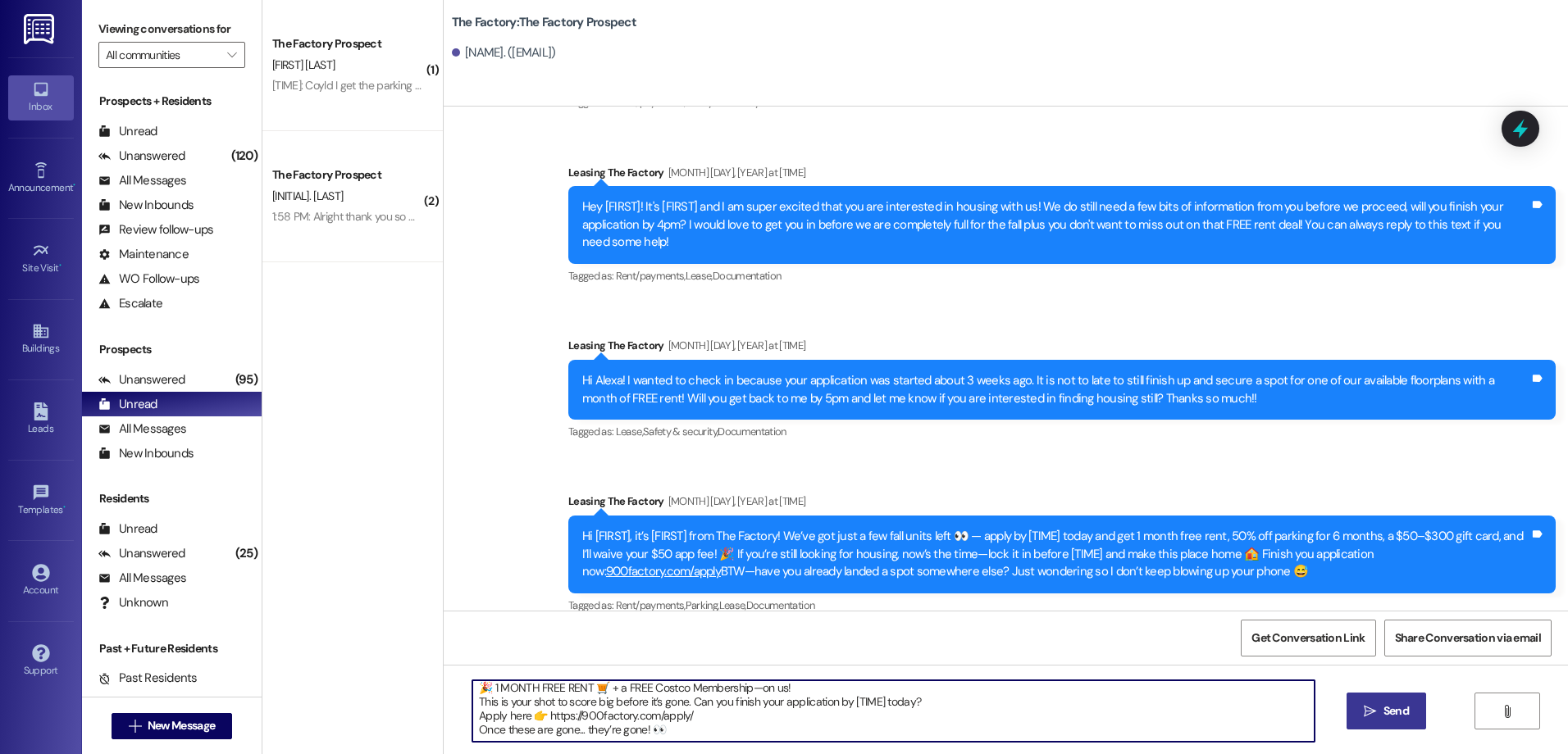 scroll, scrollTop: 0, scrollLeft: 0, axis: both 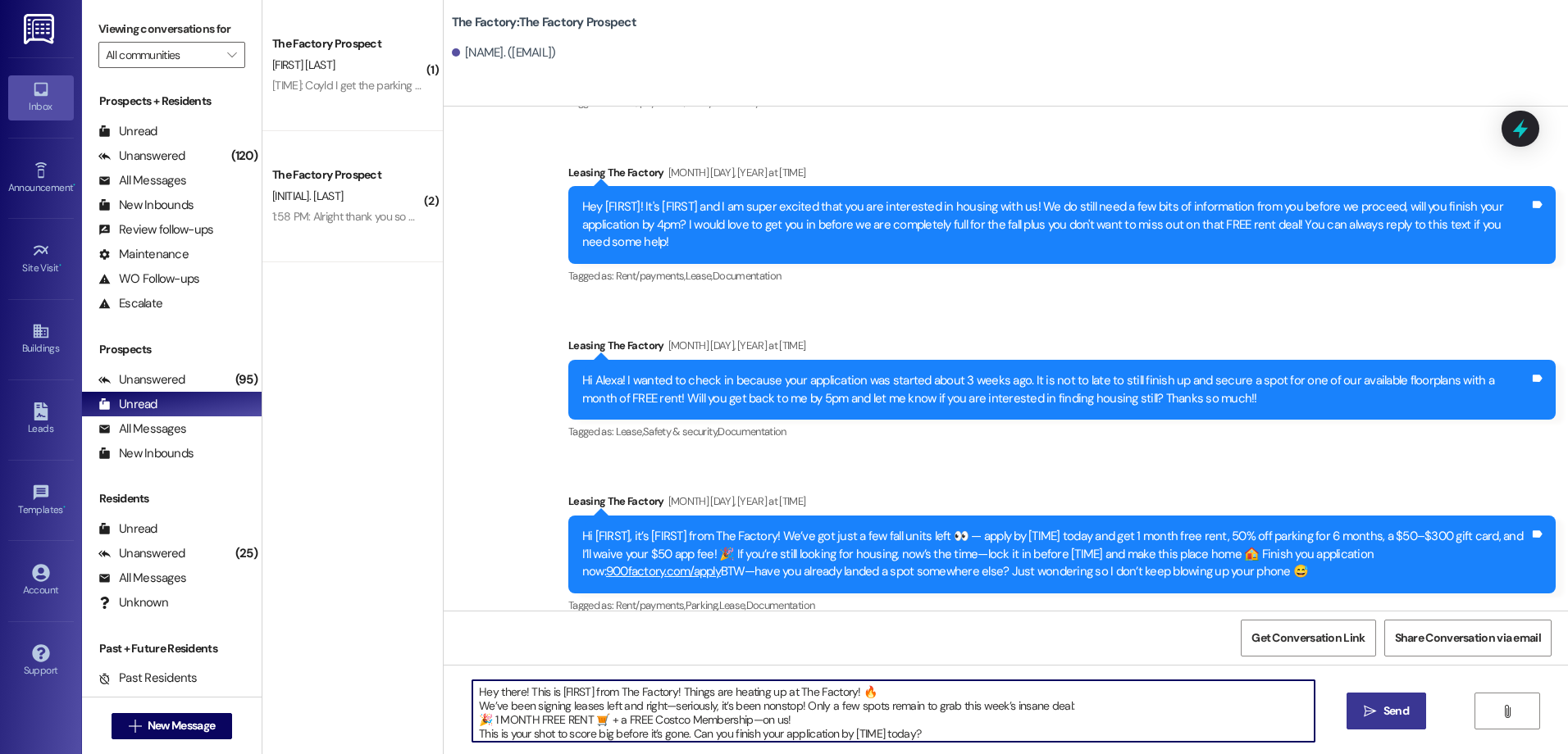 drag, startPoint x: 631, startPoint y: 737, endPoint x: 465, endPoint y: 668, distance: 179.7693 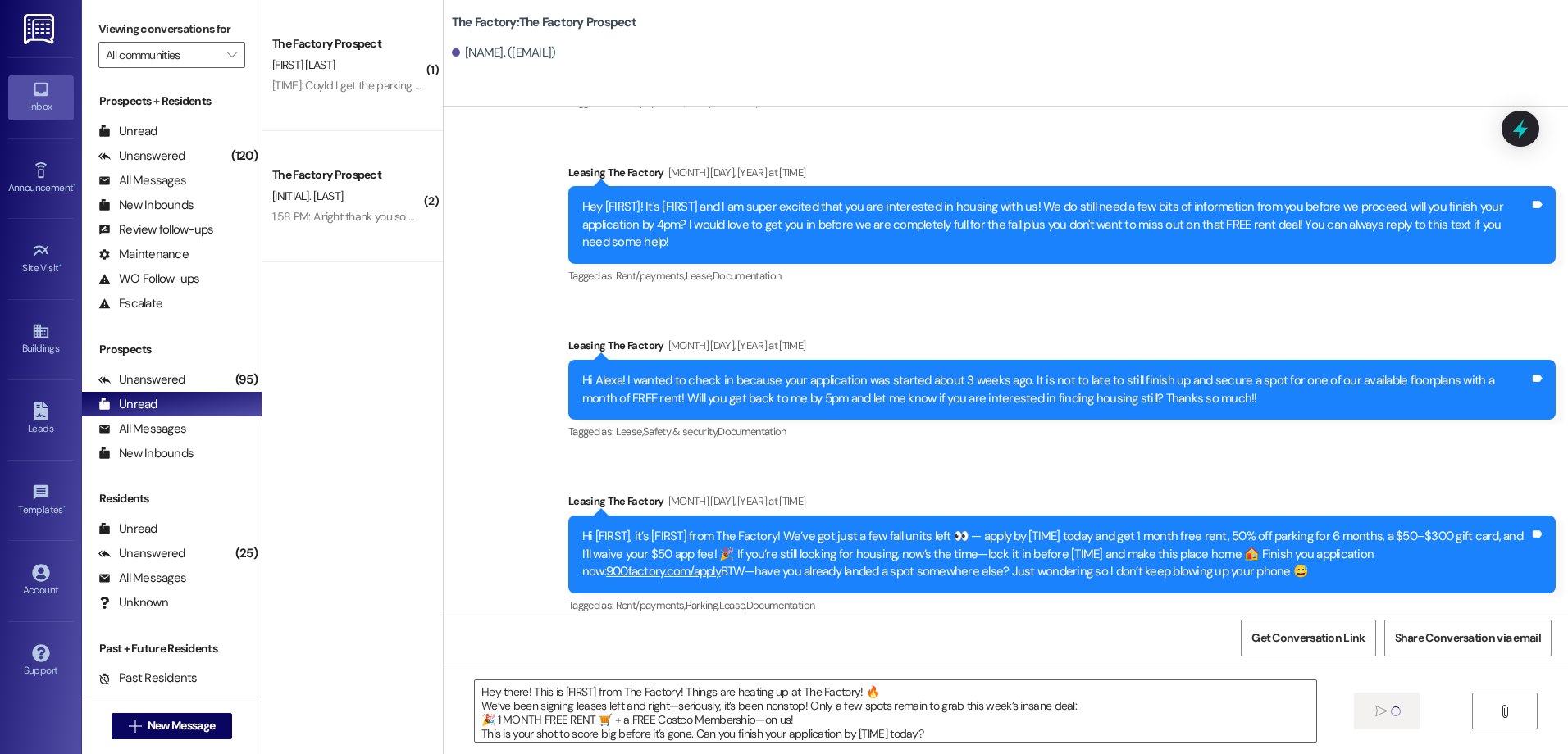 type 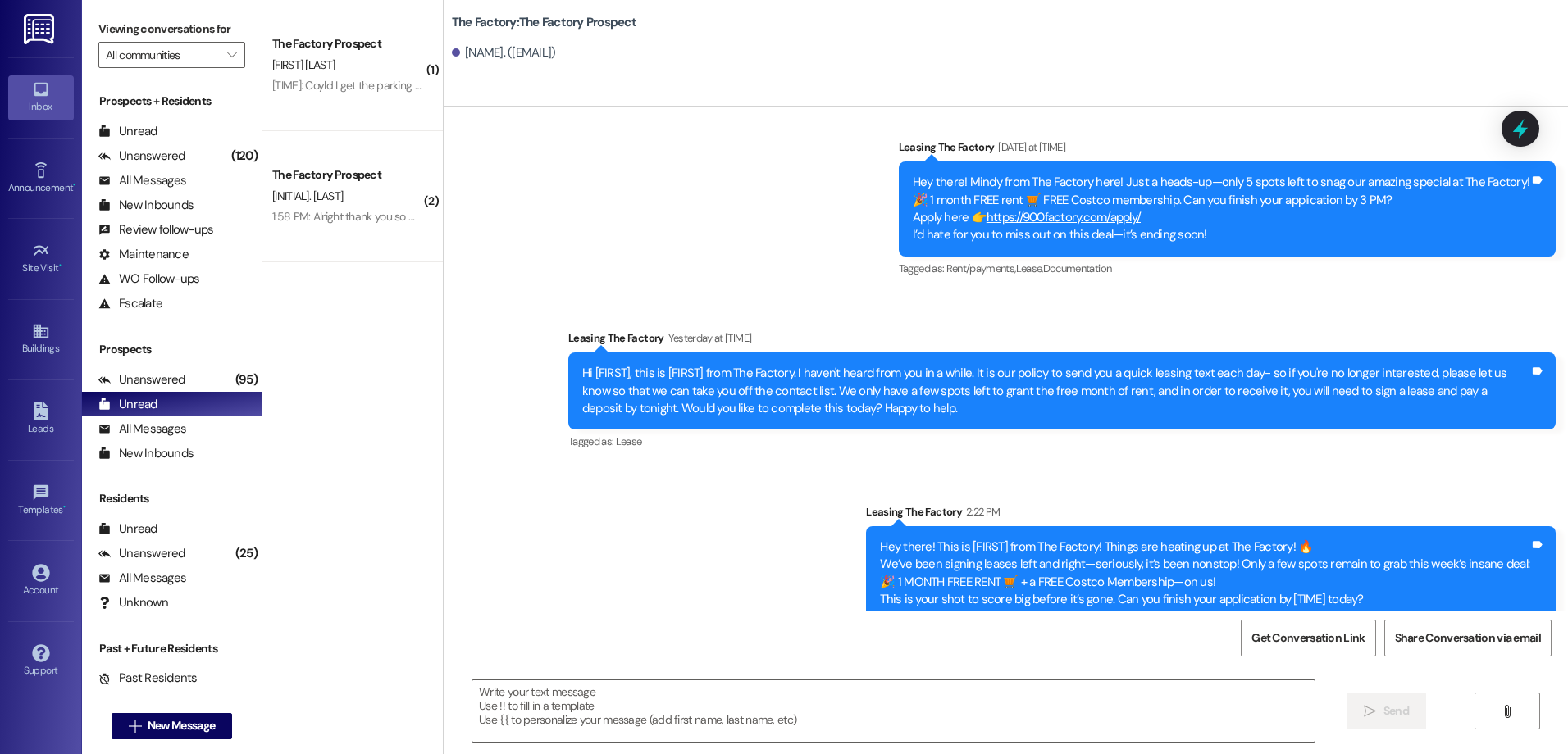 scroll, scrollTop: 3817, scrollLeft: 0, axis: vertical 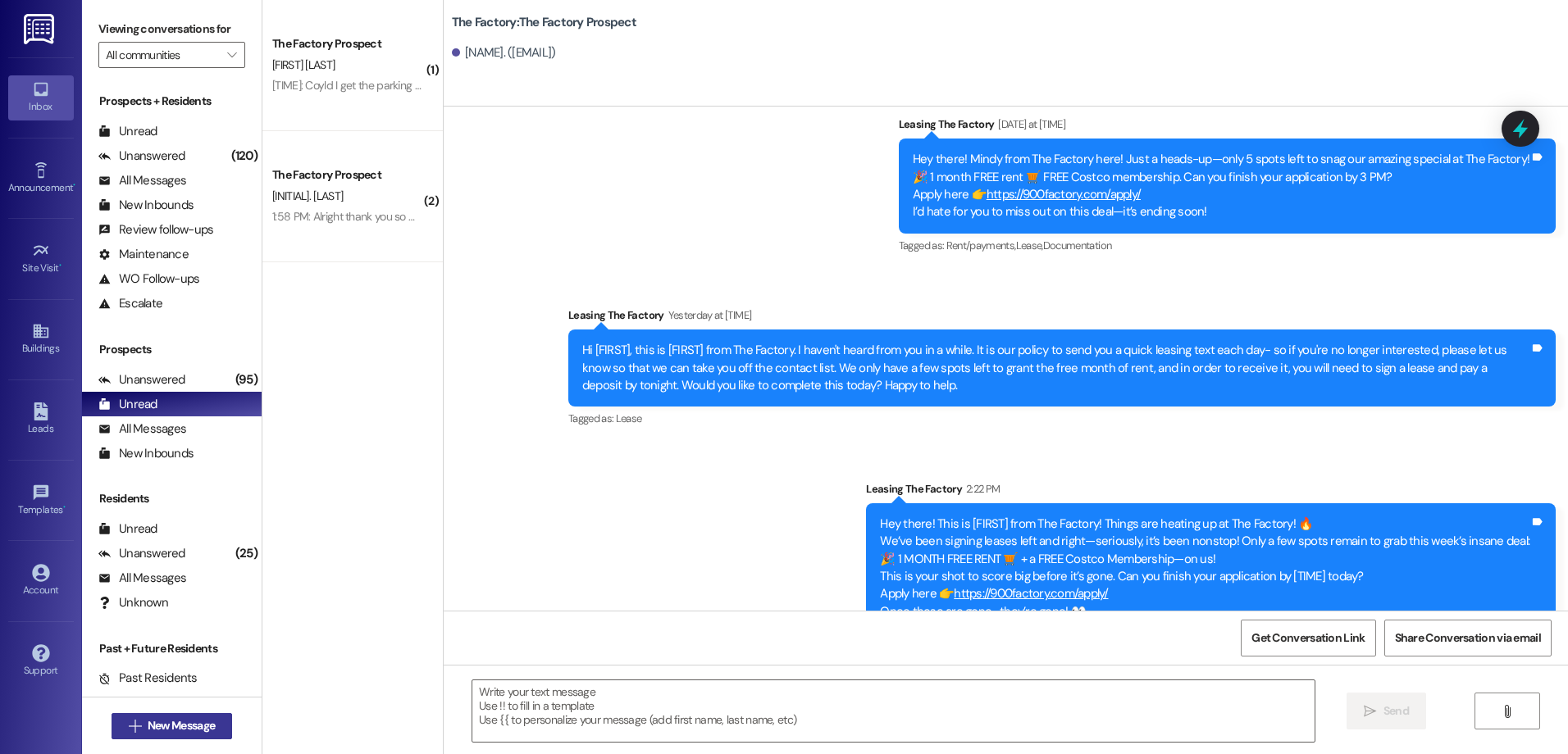 click on "New Message" at bounding box center [181, 725] 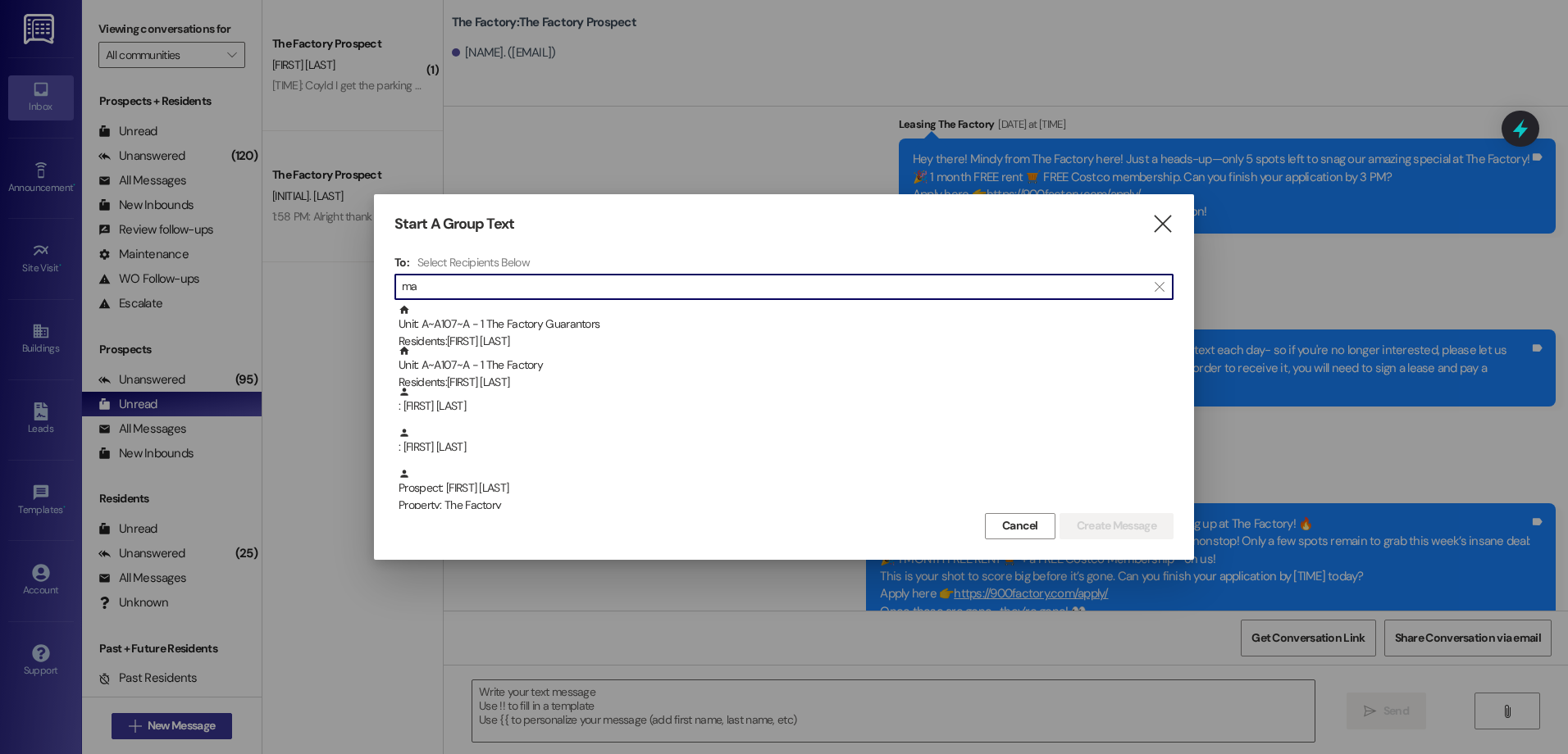 type on "m" 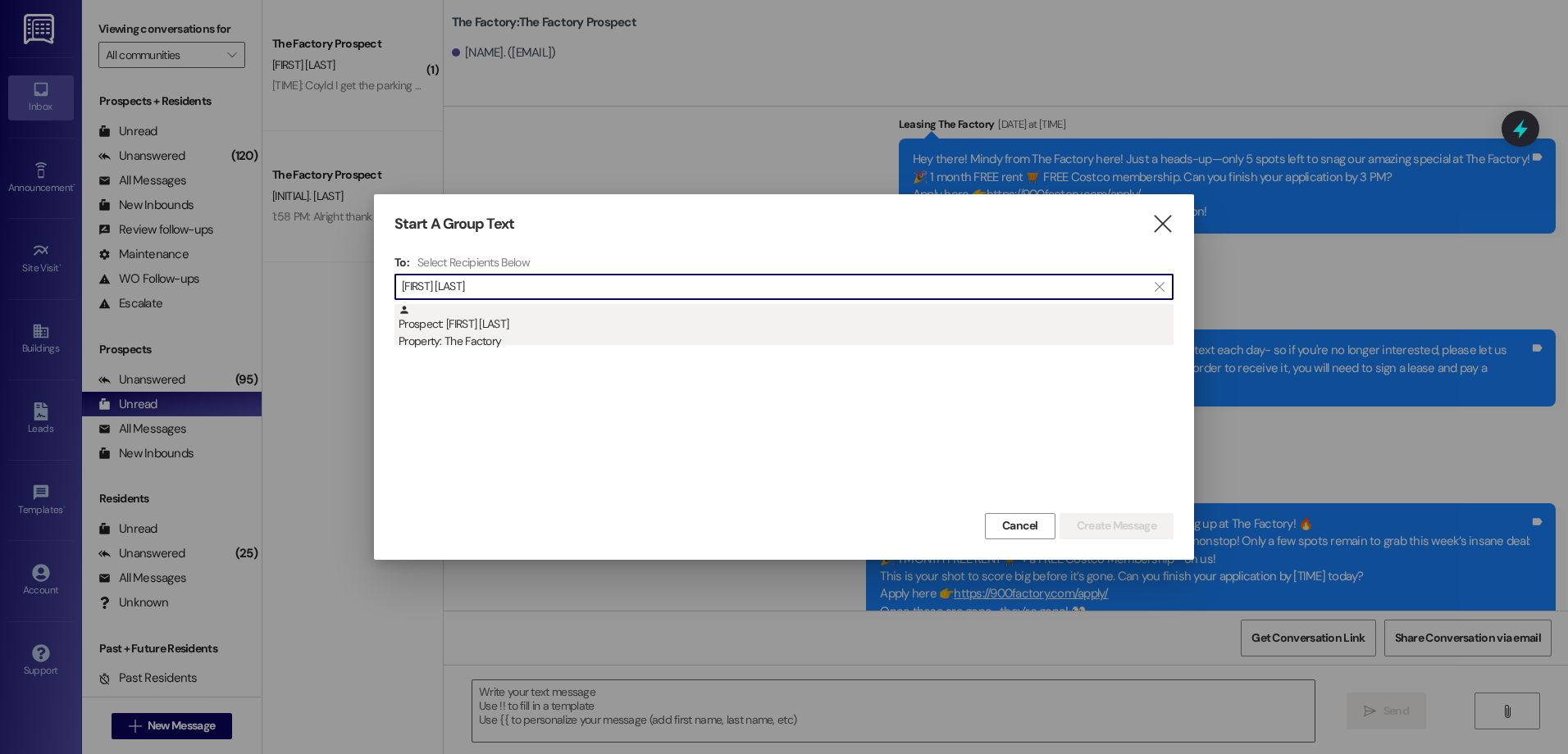 type on "[FIRST] [LAST]" 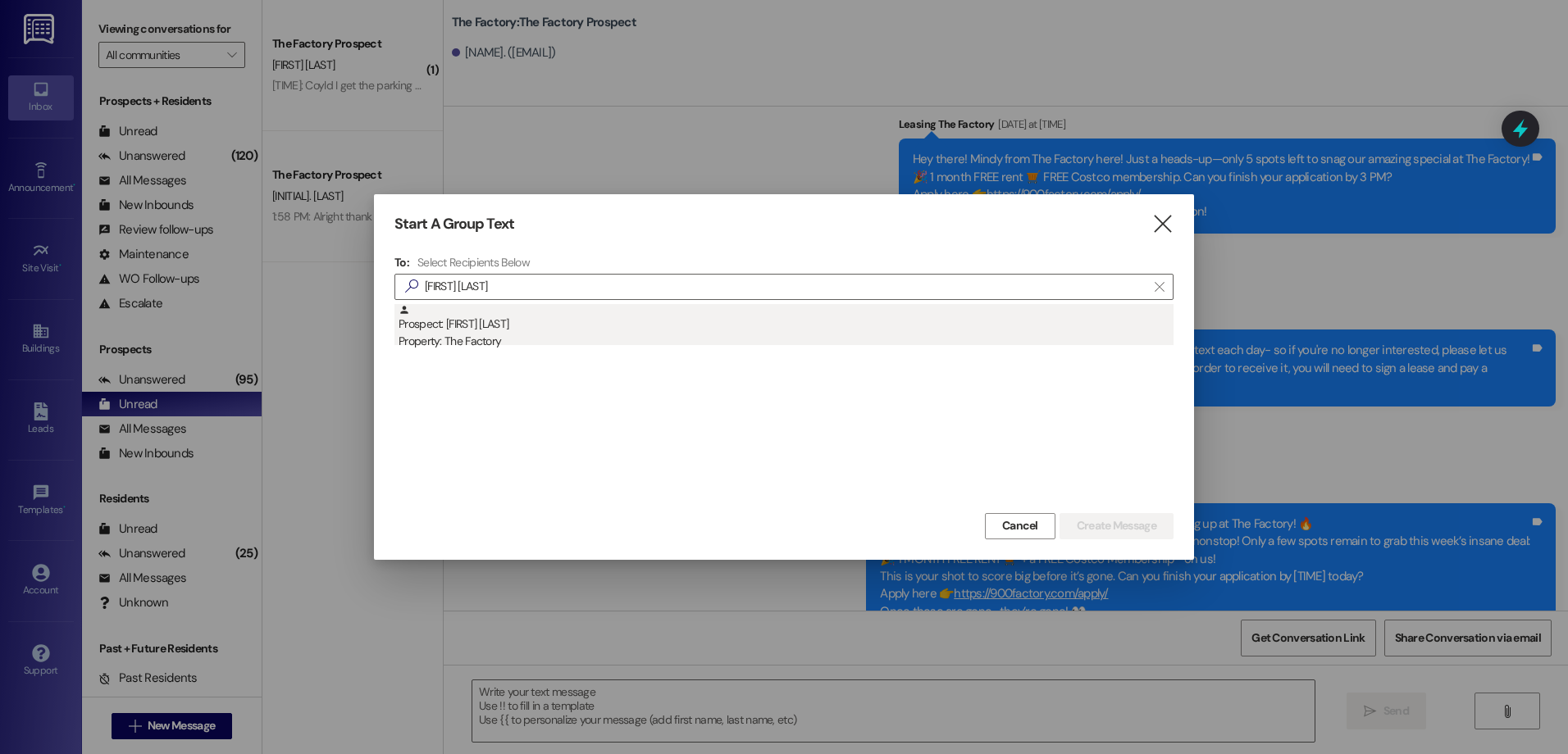 click on "Property: The Factory" at bounding box center (786, 341) 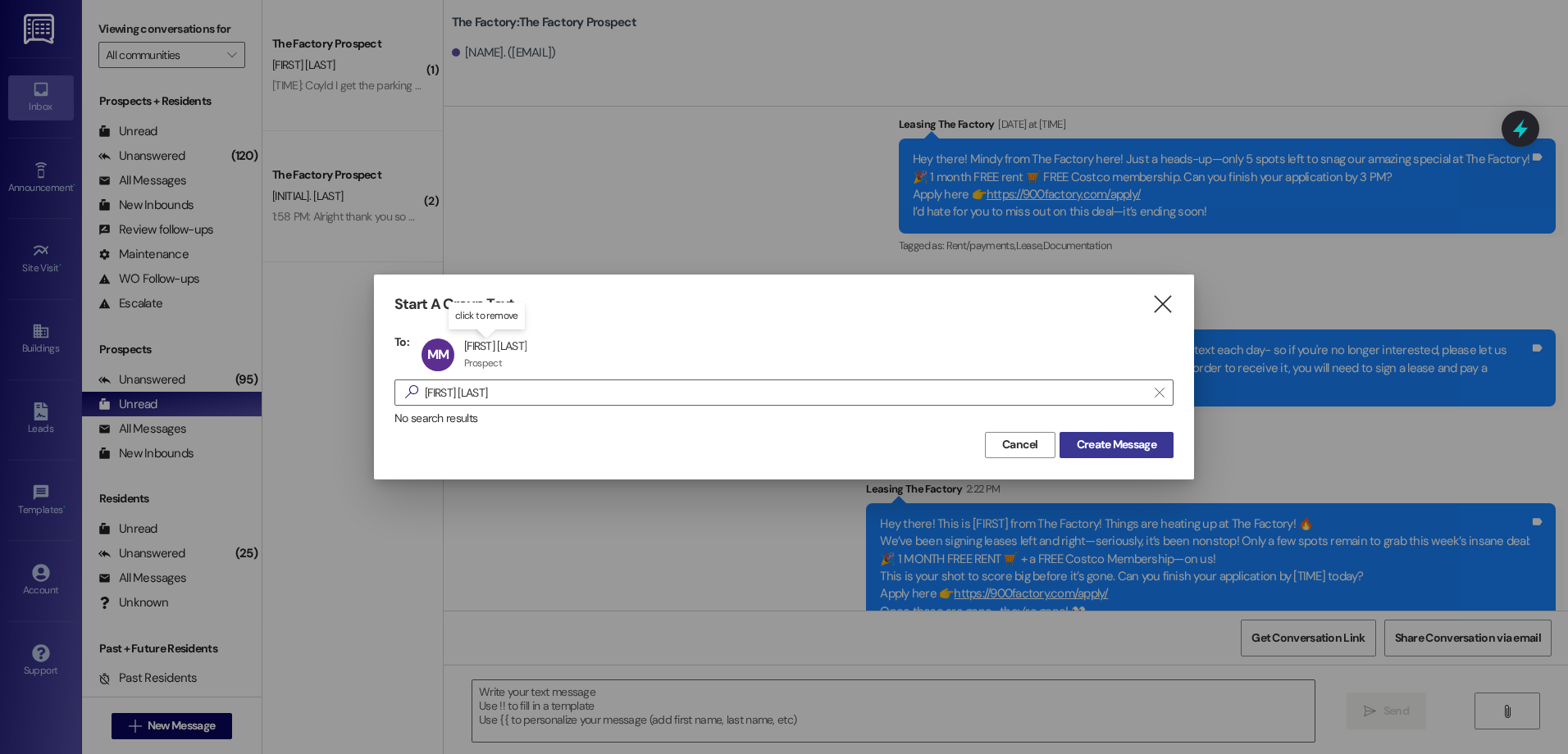 click on "Create Message" at bounding box center (1116, 444) 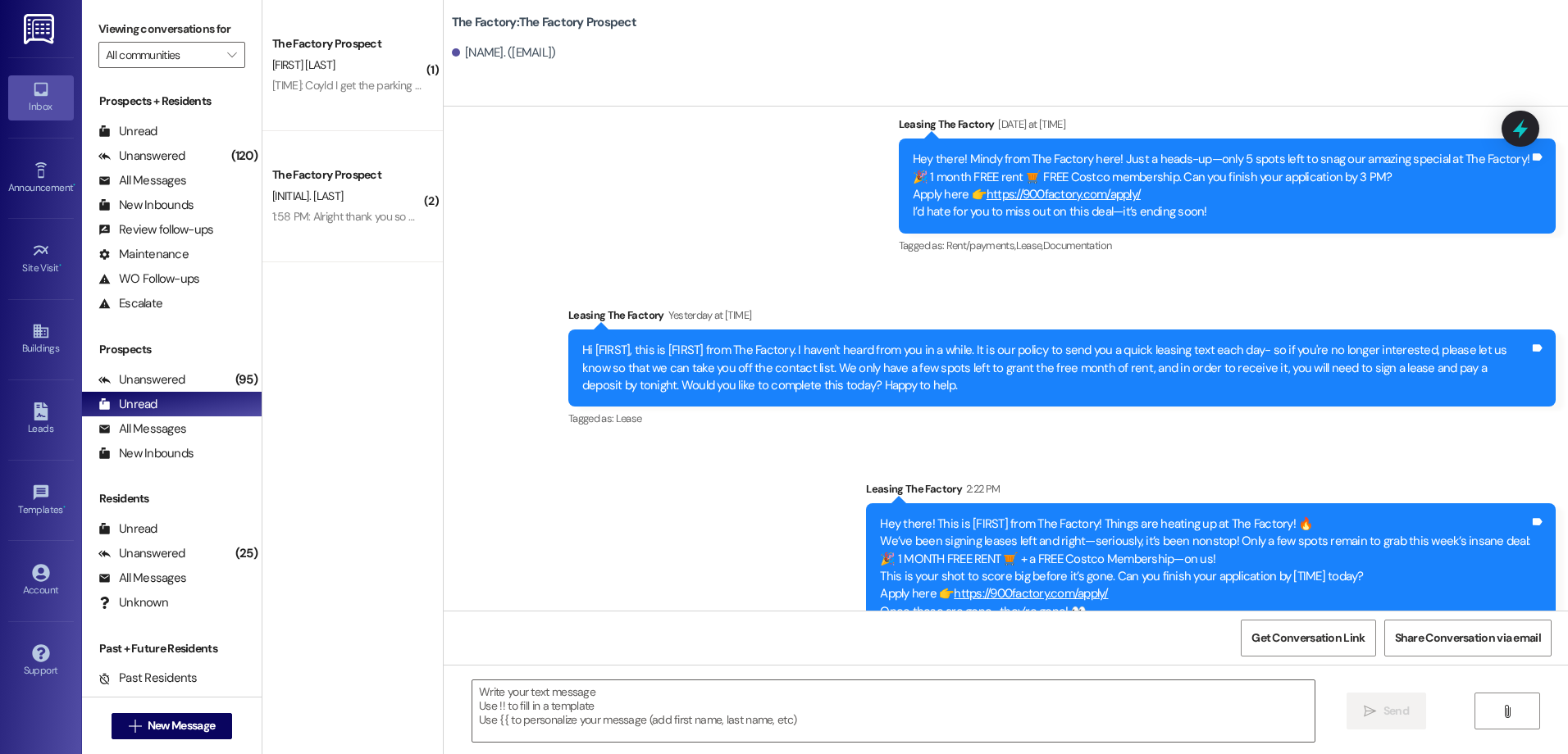 scroll, scrollTop: 3598, scrollLeft: 0, axis: vertical 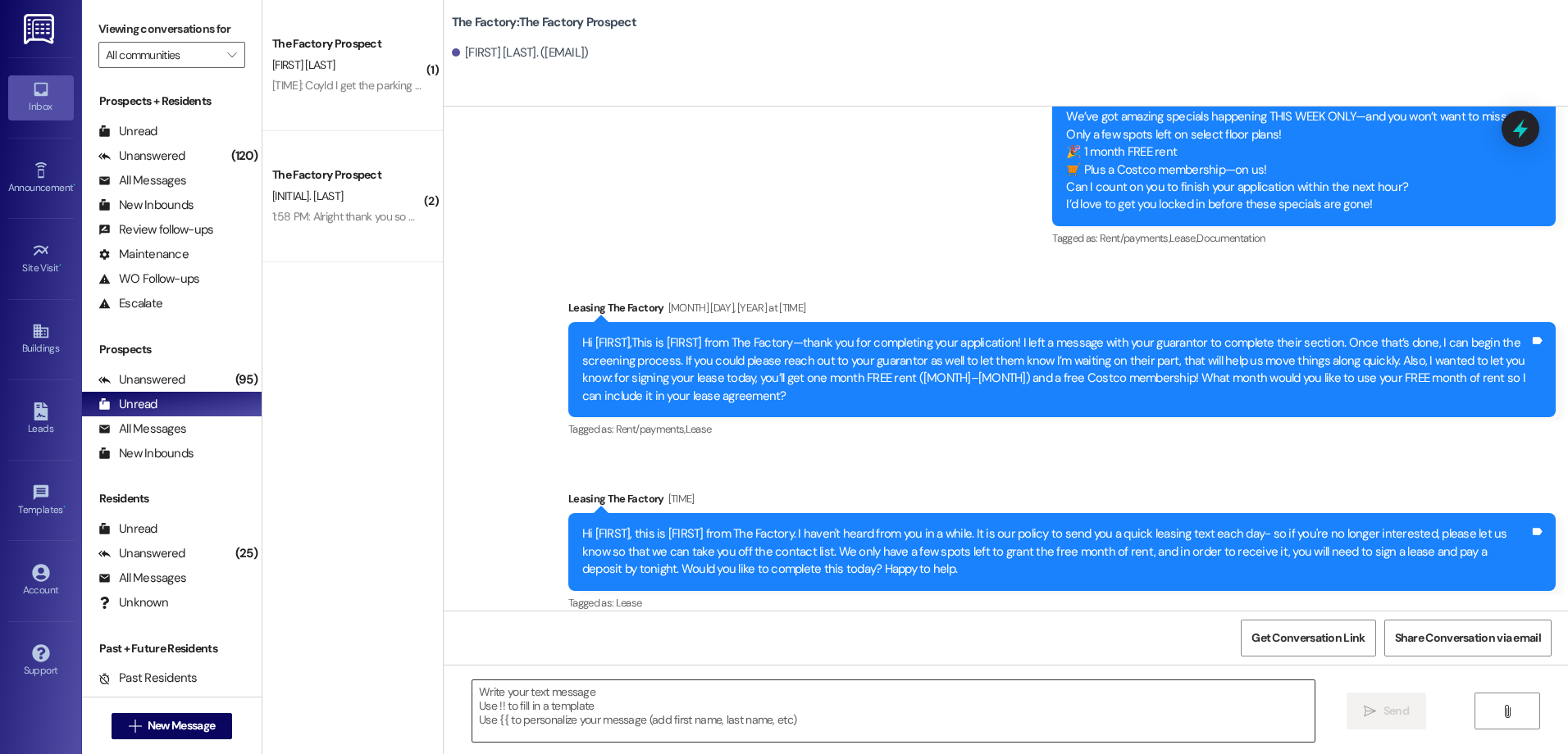 click at bounding box center [893, 711] 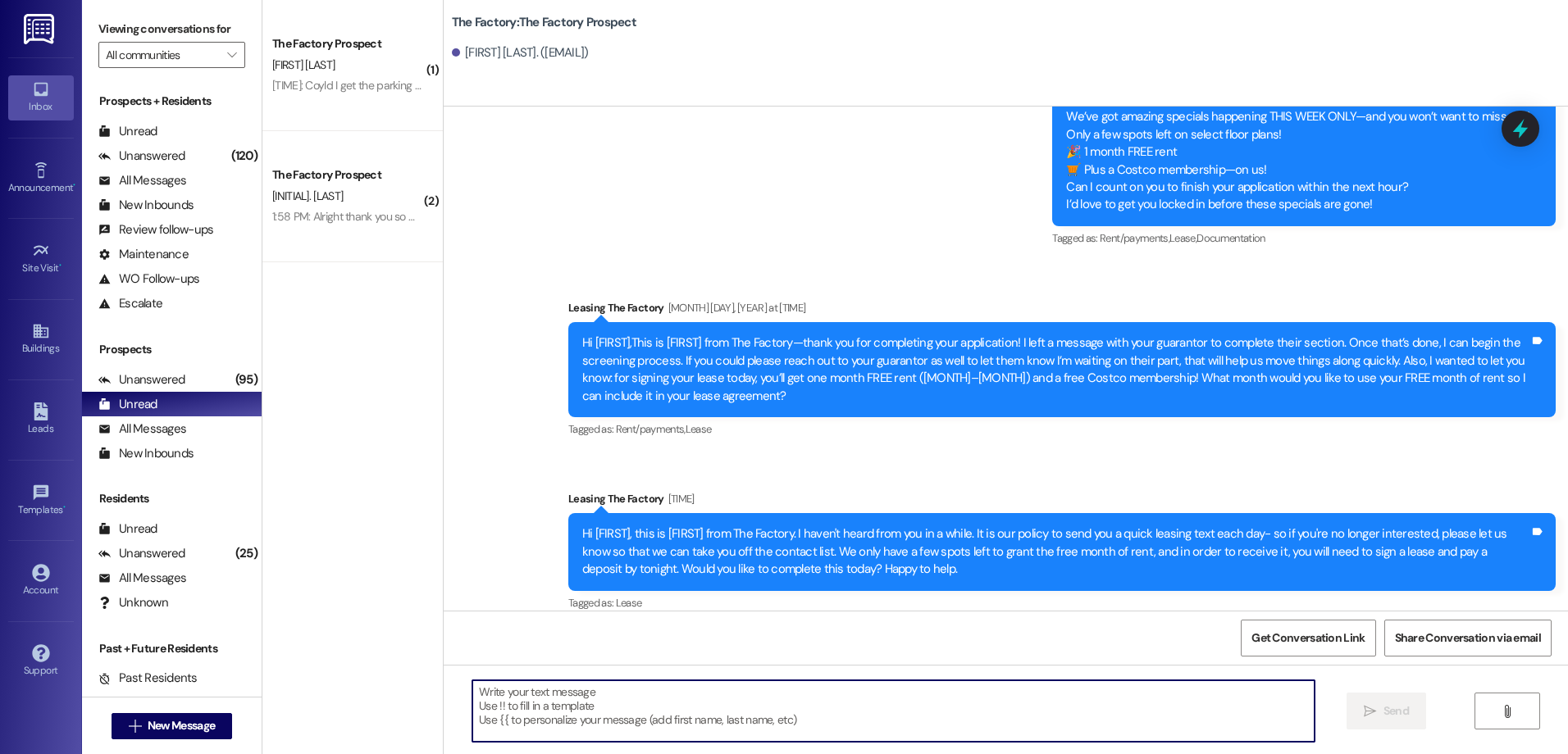 paste on "Hey there! This is [FIRST] from The Factory! Things are heating up at The Factory! 🔥
We’ve been signing leases left and right—seriously, it’s been nonstop! Only a few spots remain to grab this week’s insane deal:
🎉 1 MONTH FREE RENT 🛒 + a FREE Costco Membership—on us!
This is your shot to score big before it’s gone. Can you finish your application by [TIME] today?
Apply here 👉 https://900factory.com/apply/
Once these are gone... they’re gone! 👀" 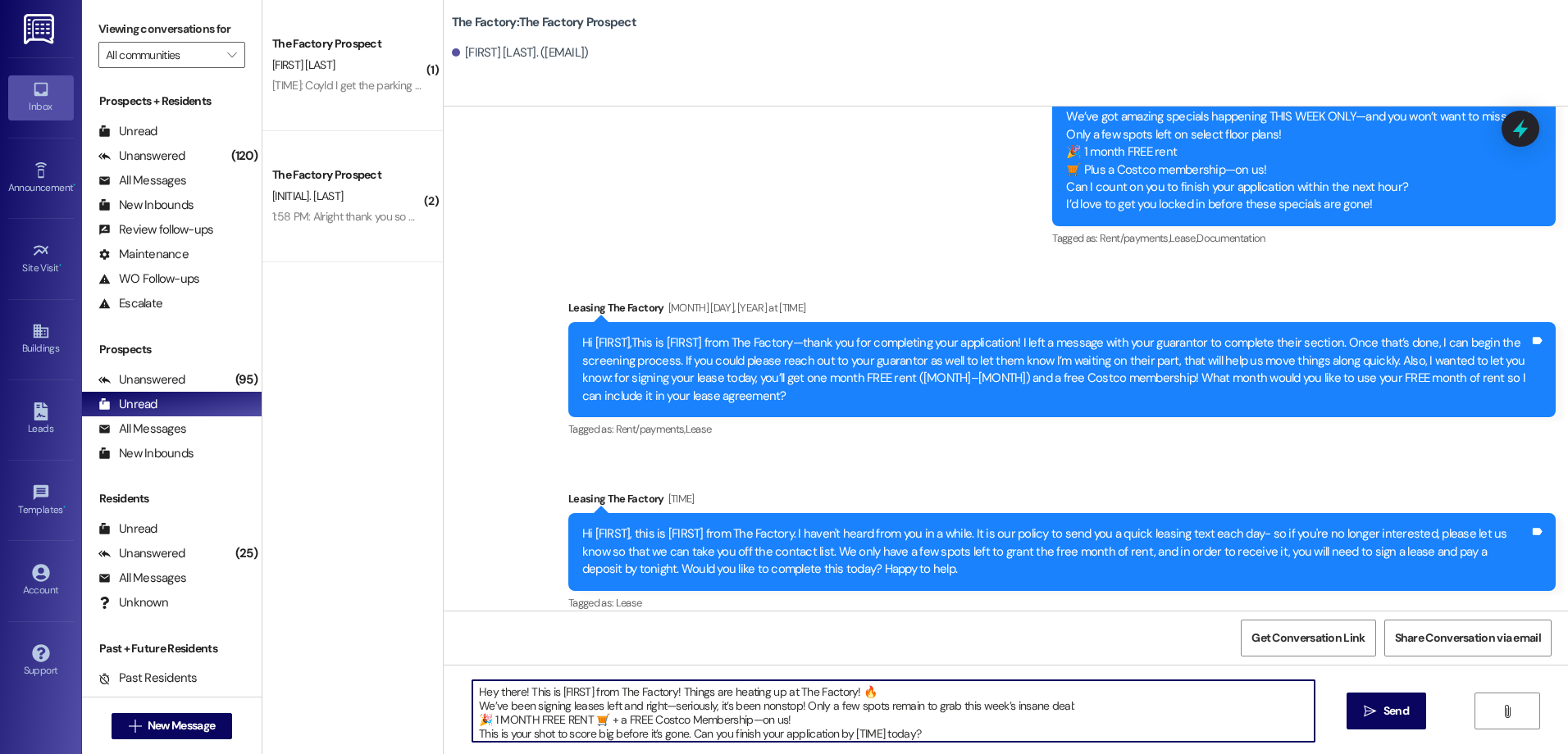 scroll, scrollTop: 28, scrollLeft: 0, axis: vertical 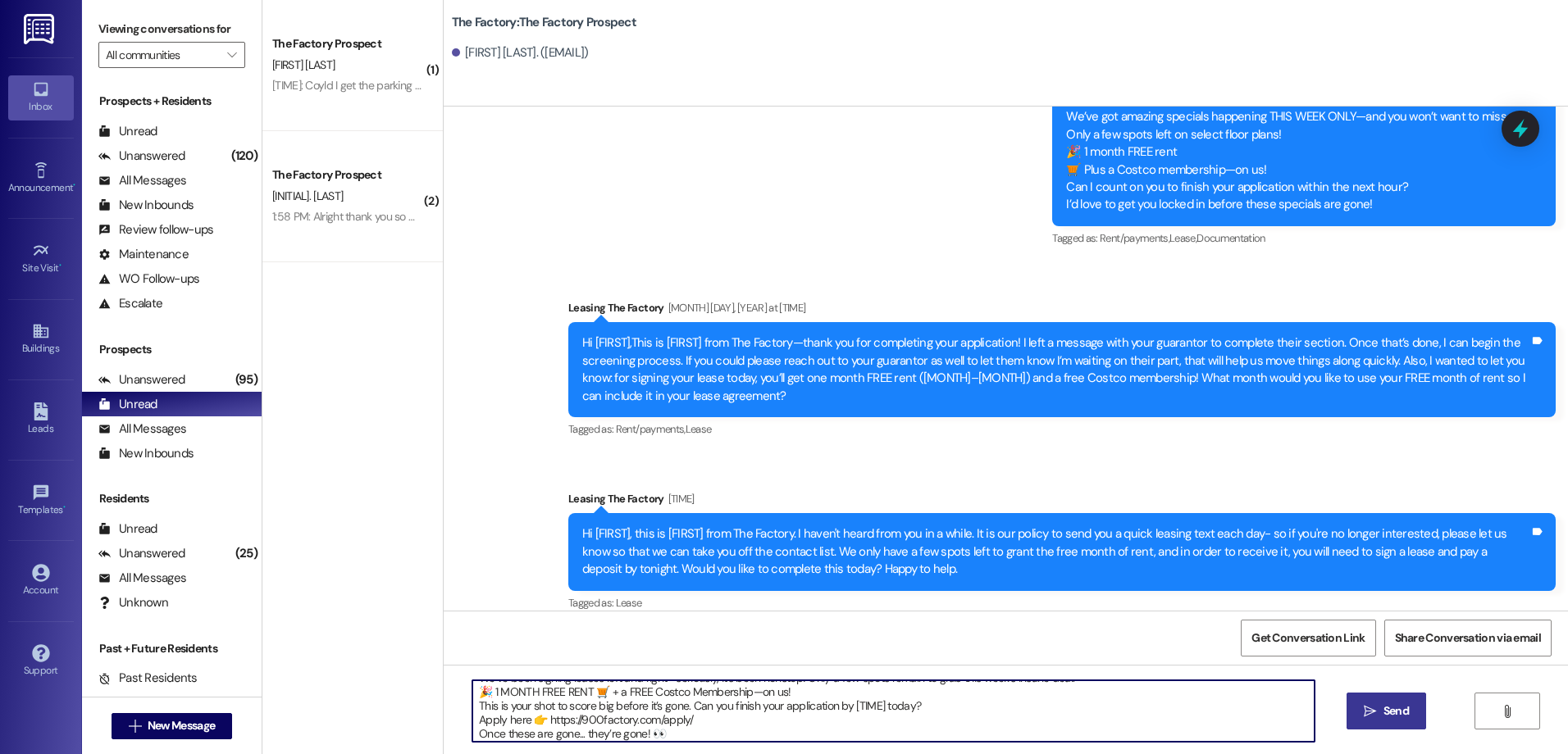type on "Hey there! This is [FIRST] from The Factory! Things are heating up at The Factory! 🔥
We’ve been signing leases left and right—seriously, it’s been nonstop! Only a few spots remain to grab this week’s insane deal:
🎉 1 MONTH FREE RENT 🛒 + a FREE Costco Membership—on us!
This is your shot to score big before it’s gone. Can you finish your application by [TIME] today?
Apply here 👉 https://900factory.com/apply/
Once these are gone... they’re gone! 👀" 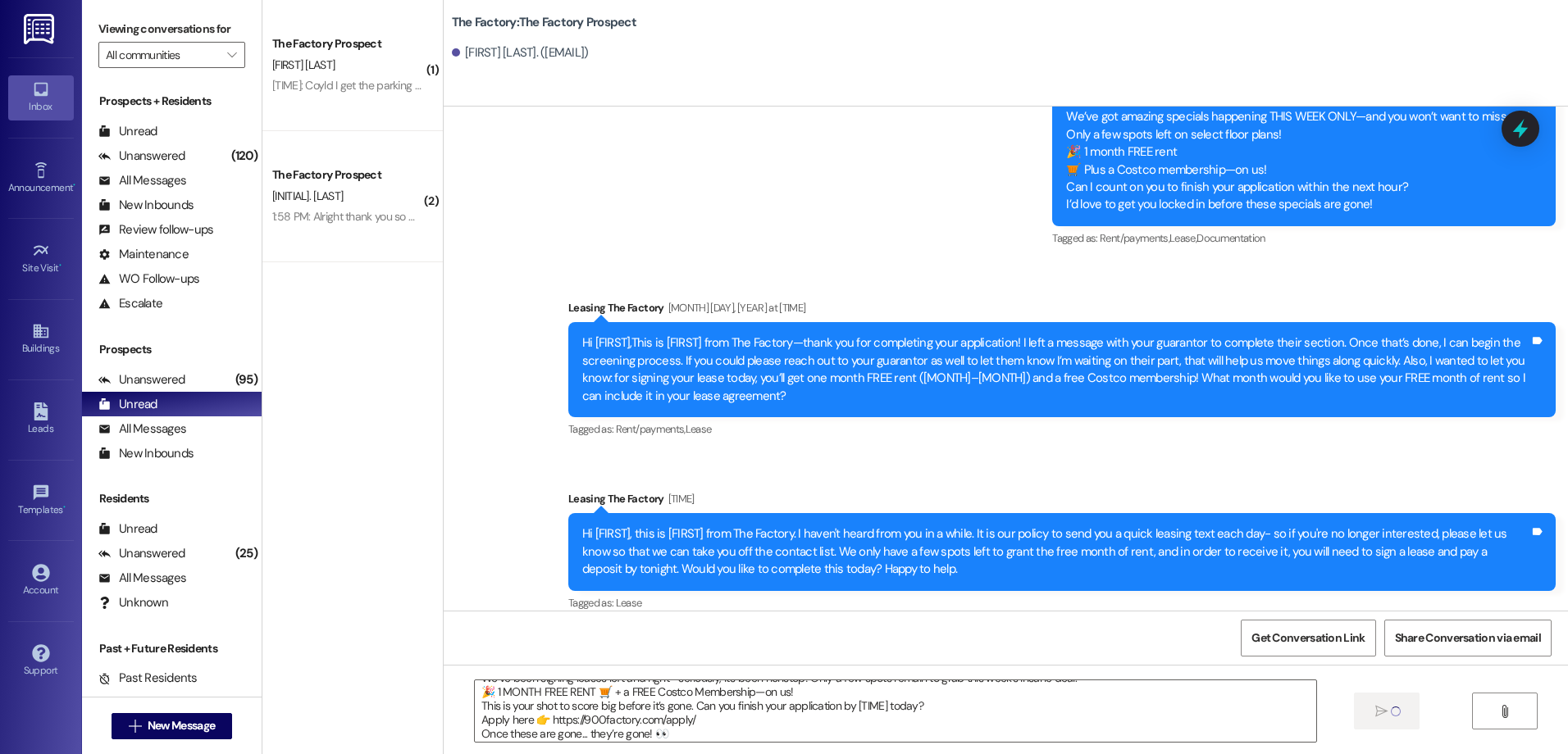 type 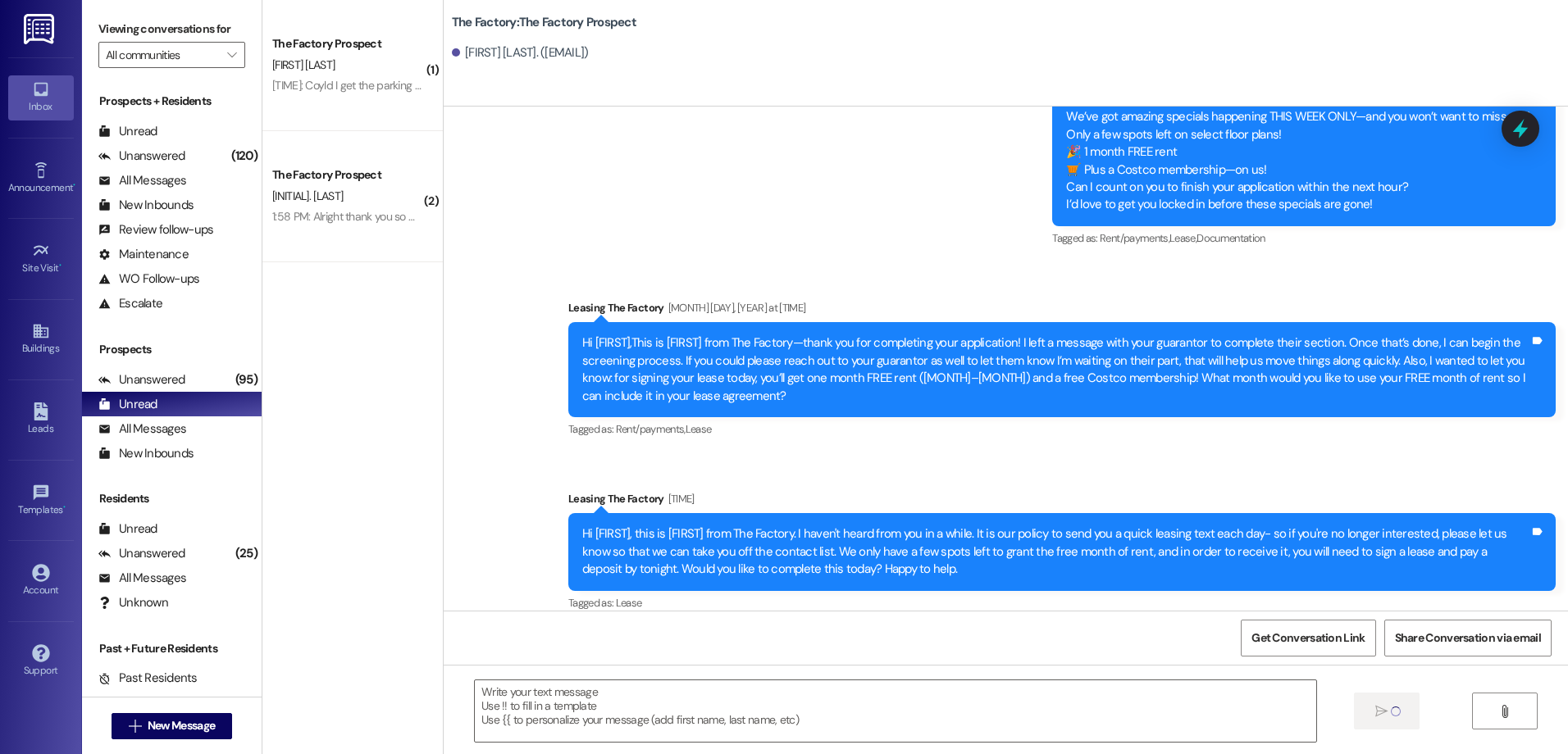 scroll, scrollTop: 0, scrollLeft: 0, axis: both 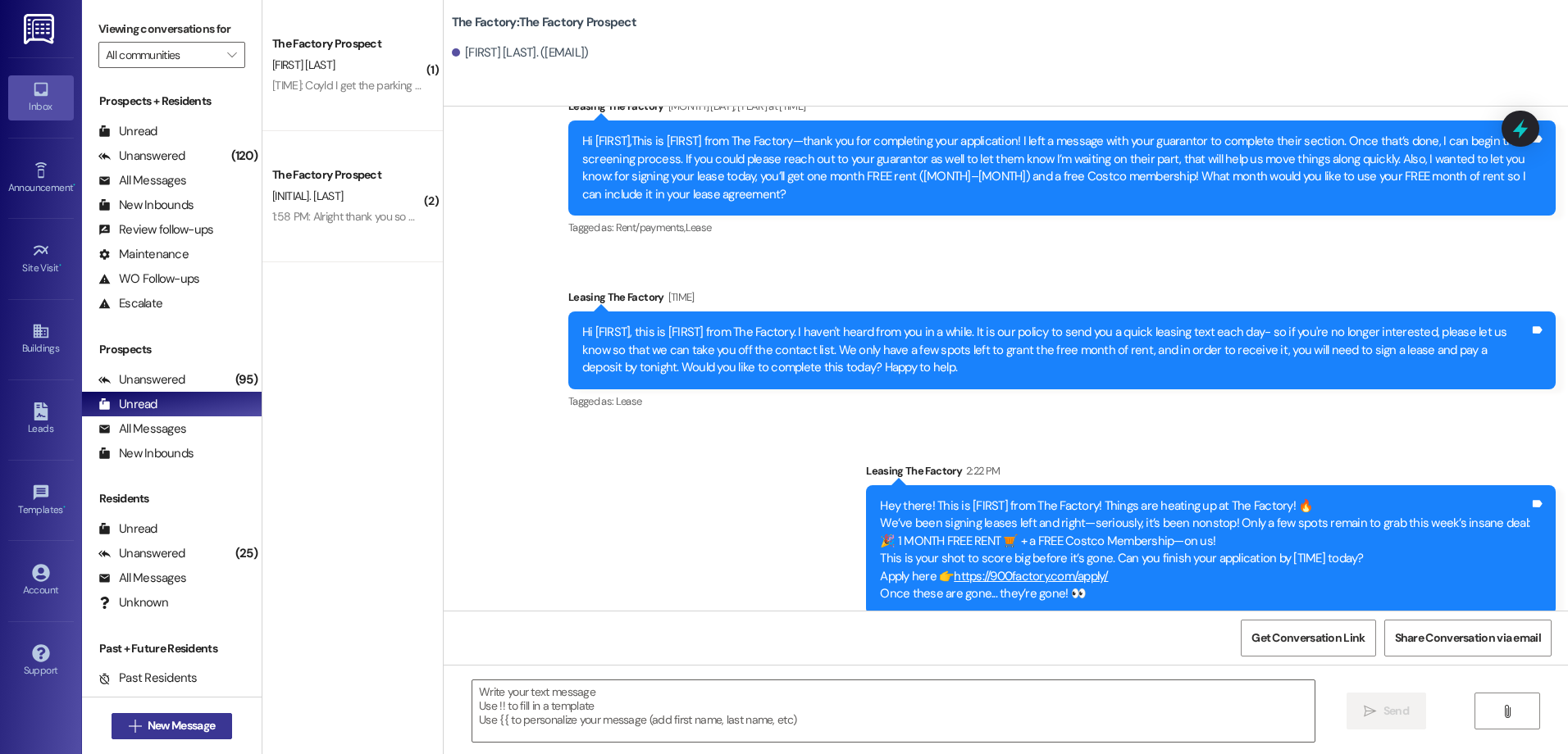 click on "New Message" at bounding box center [181, 725] 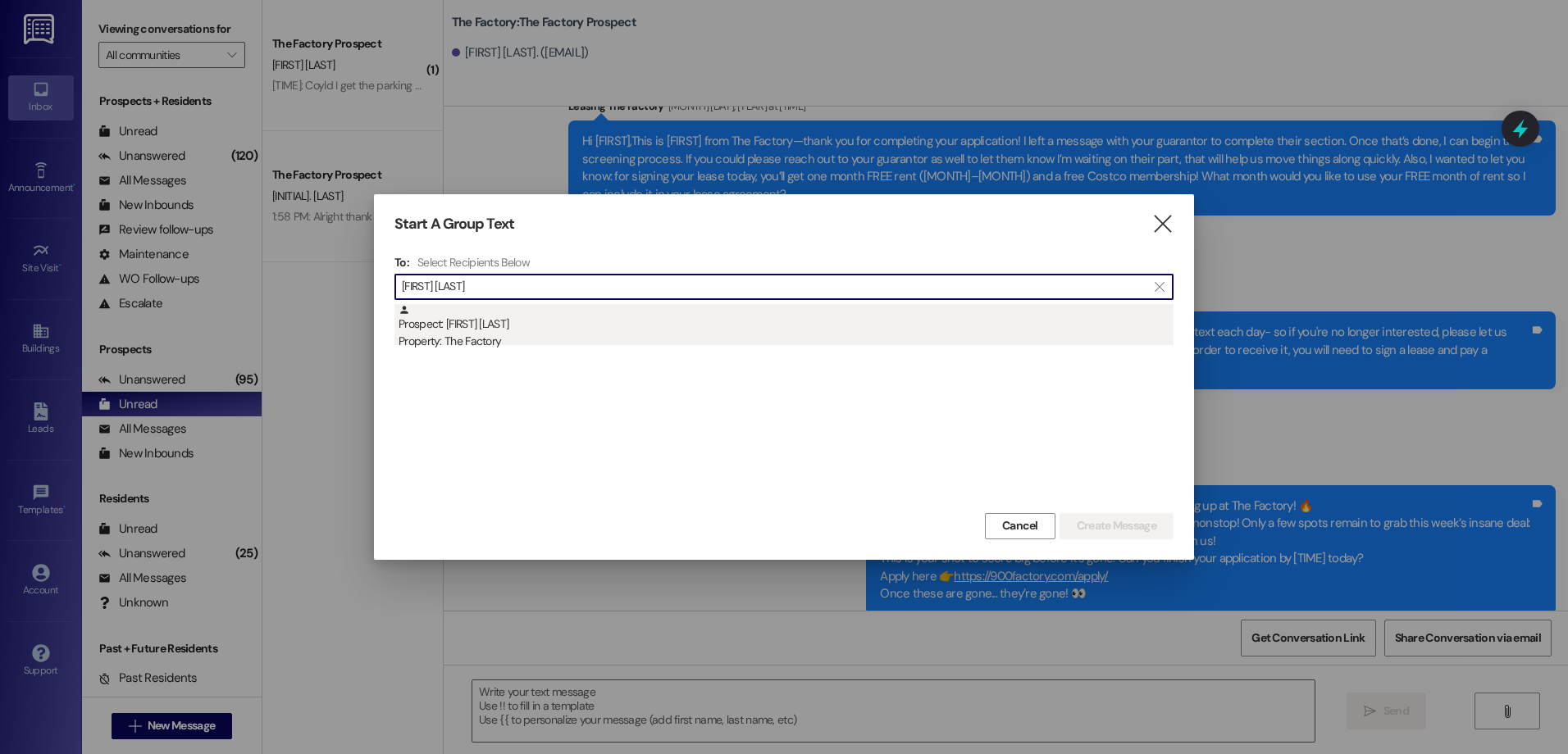 type on "[FIRST] [LAST]" 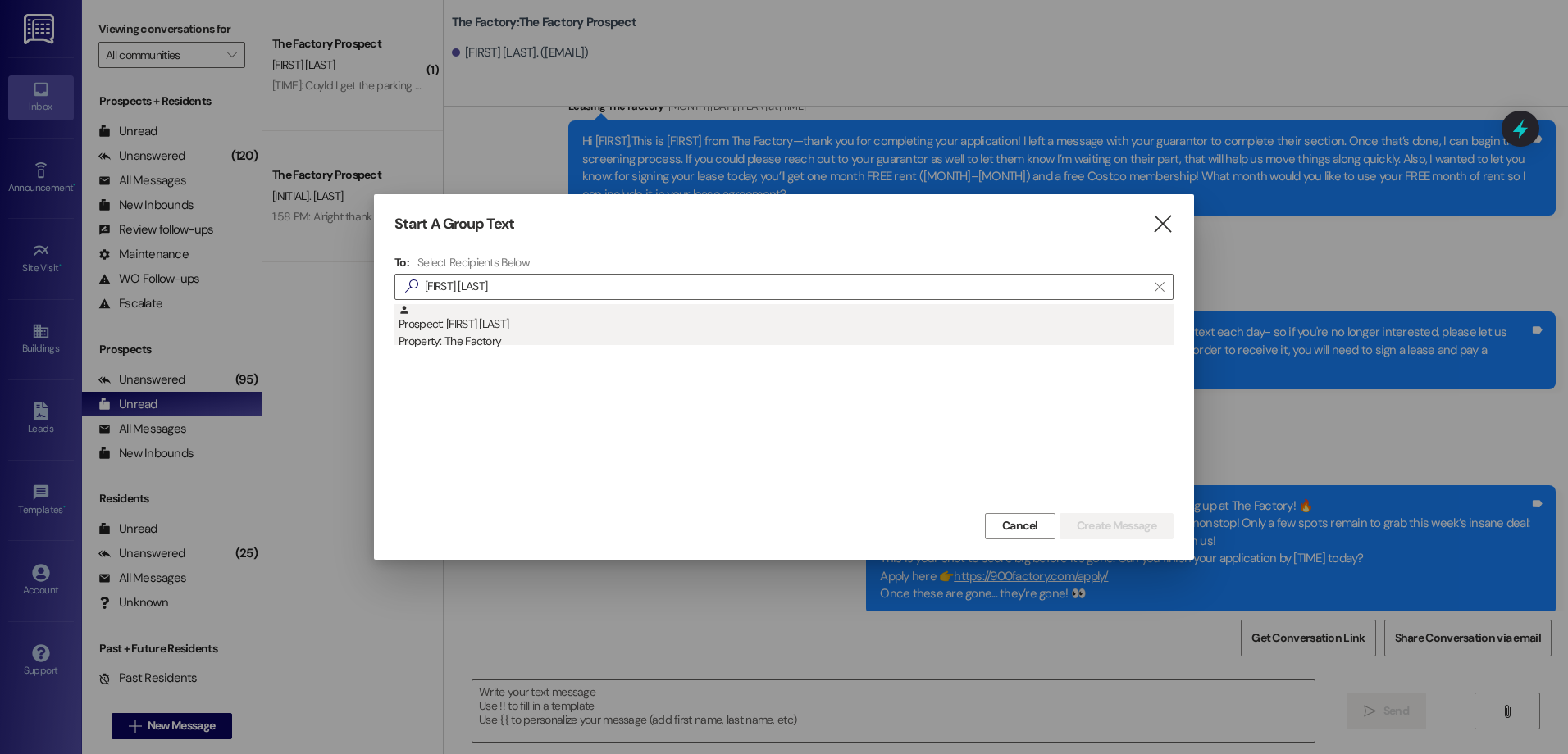 click on "Prospect: [FIRST] [LAST] Property: The Factory" at bounding box center (786, 327) 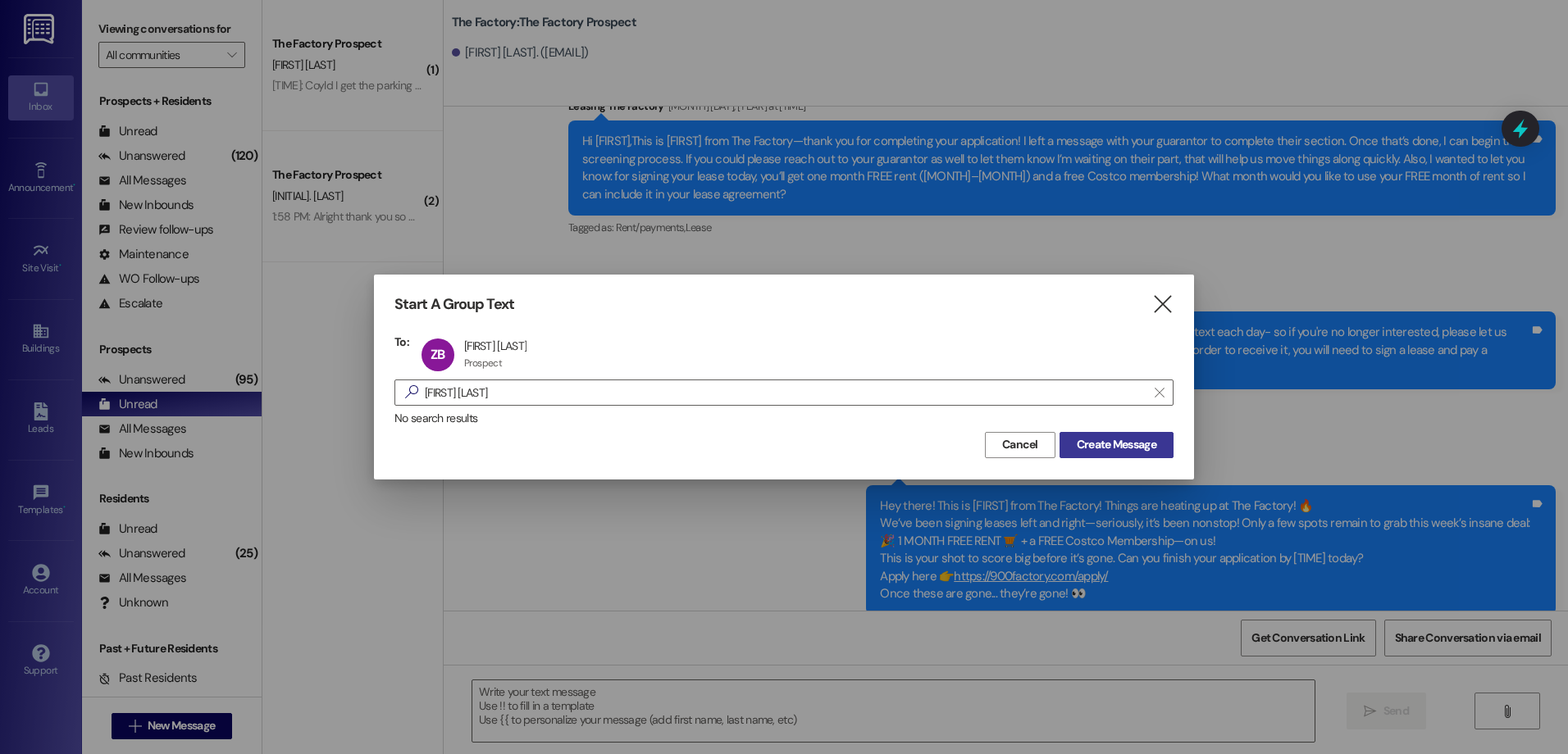 click on "Create Message" at bounding box center (1116, 444) 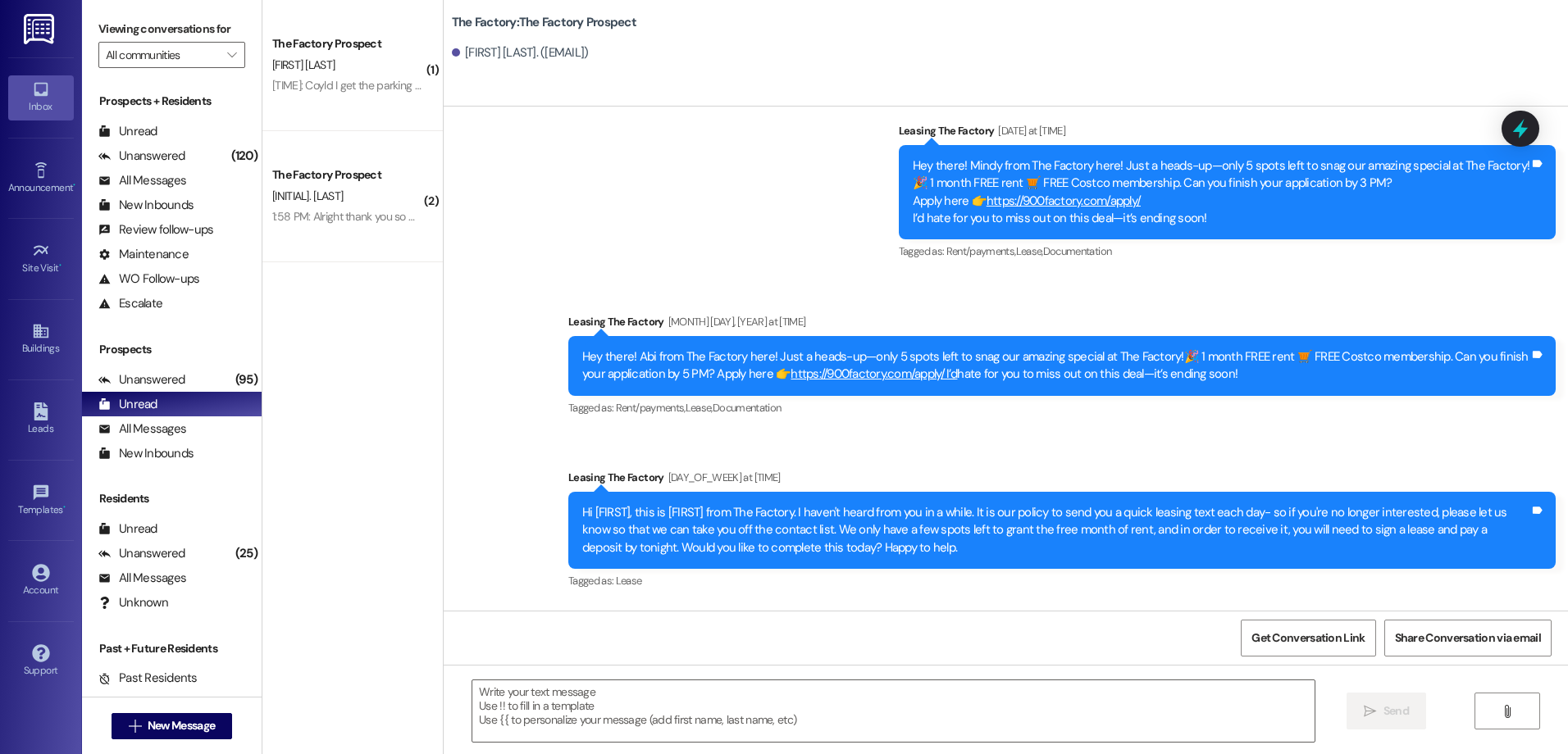 scroll, scrollTop: 7677, scrollLeft: 0, axis: vertical 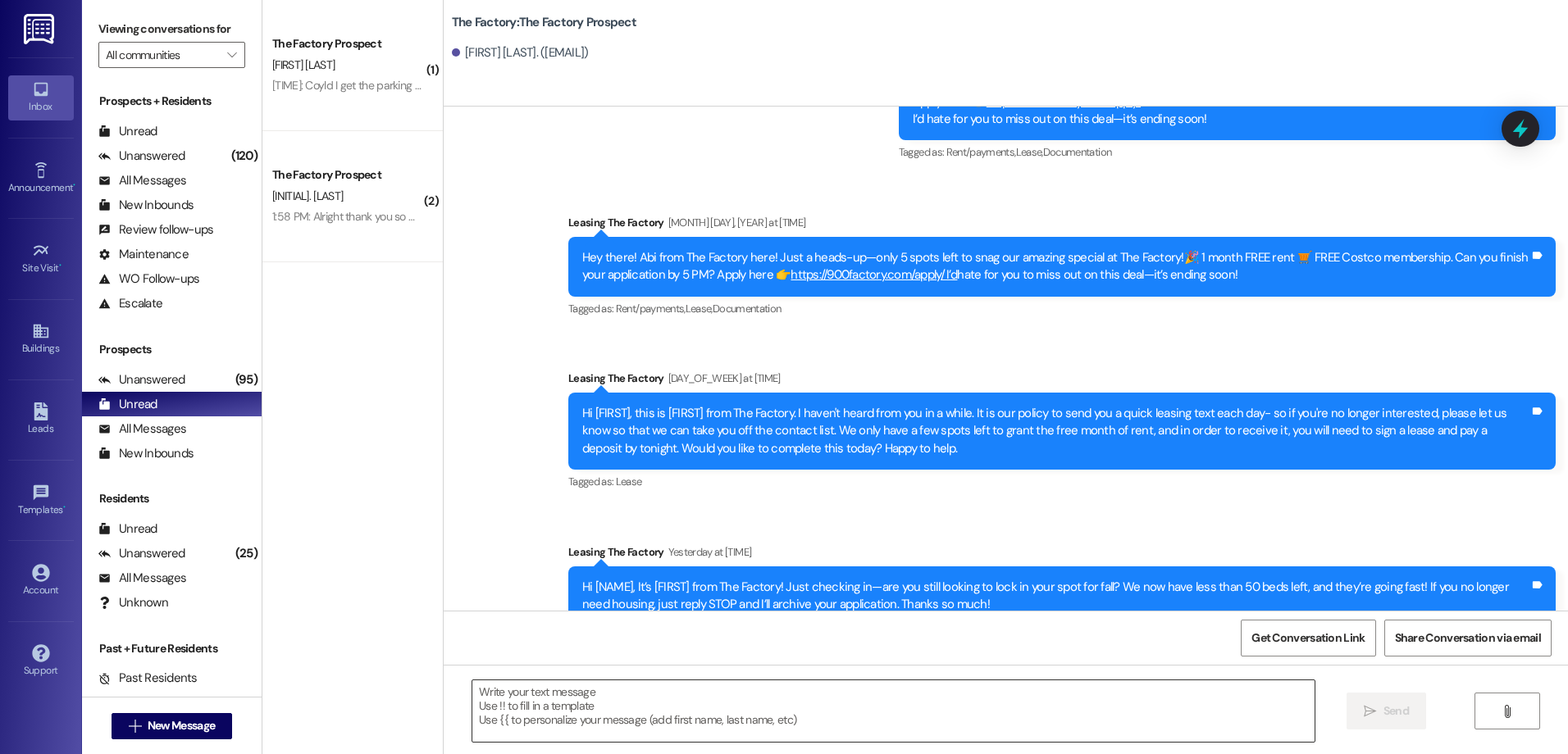click at bounding box center (893, 711) 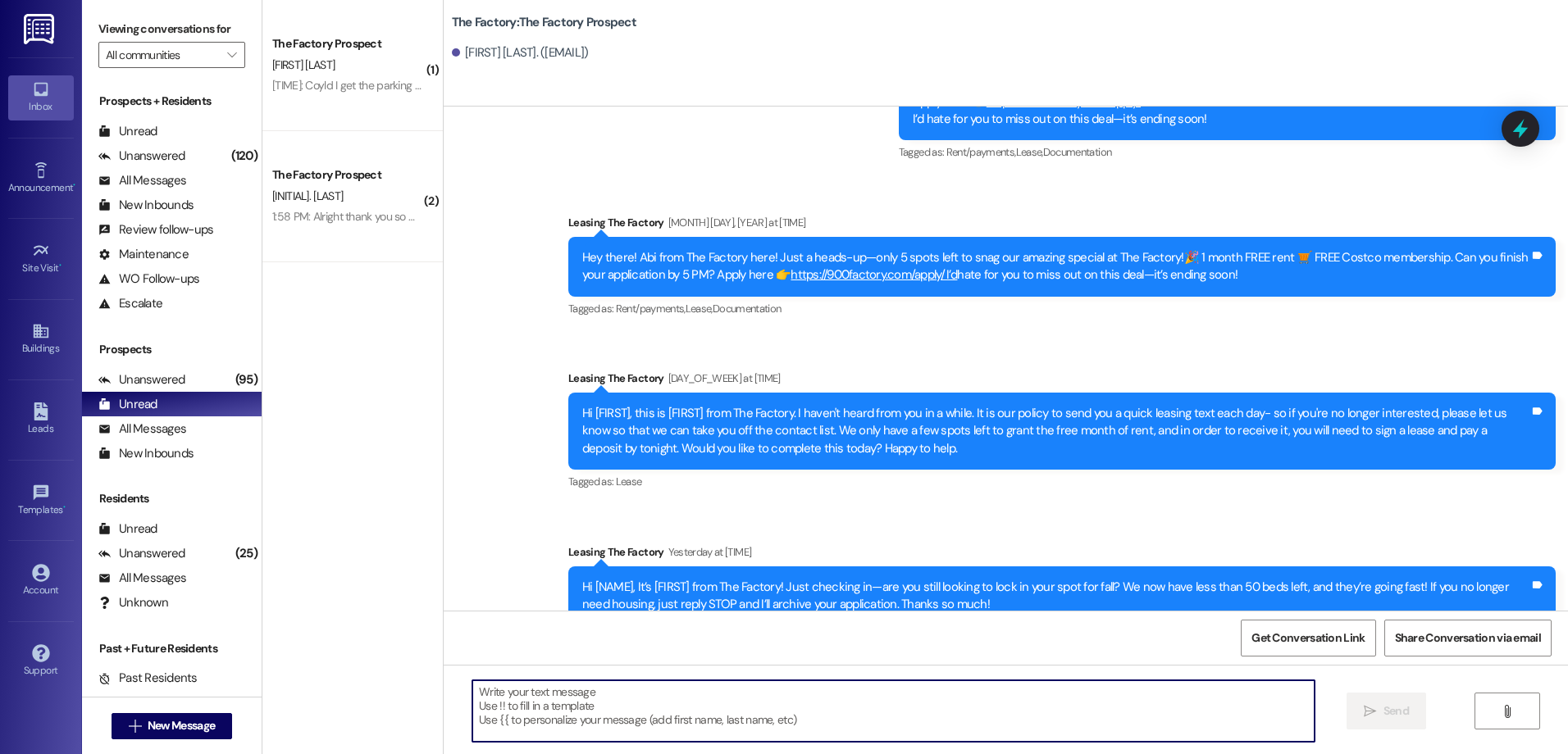 paste on "Hey there! This is [FIRST] from The Factory! Things are heating up at The Factory! 🔥
We’ve been signing leases left and right—seriously, it’s been nonstop! Only a few spots remain to grab this week’s insane deal:
🎉 1 MONTH FREE RENT 🛒 + a FREE Costco Membership—on us!
This is your shot to score big before it’s gone. Can you finish your application by [TIME] today?
Apply here 👉 https://900factory.com/apply/
Once these are gone... they’re gone! 👀" 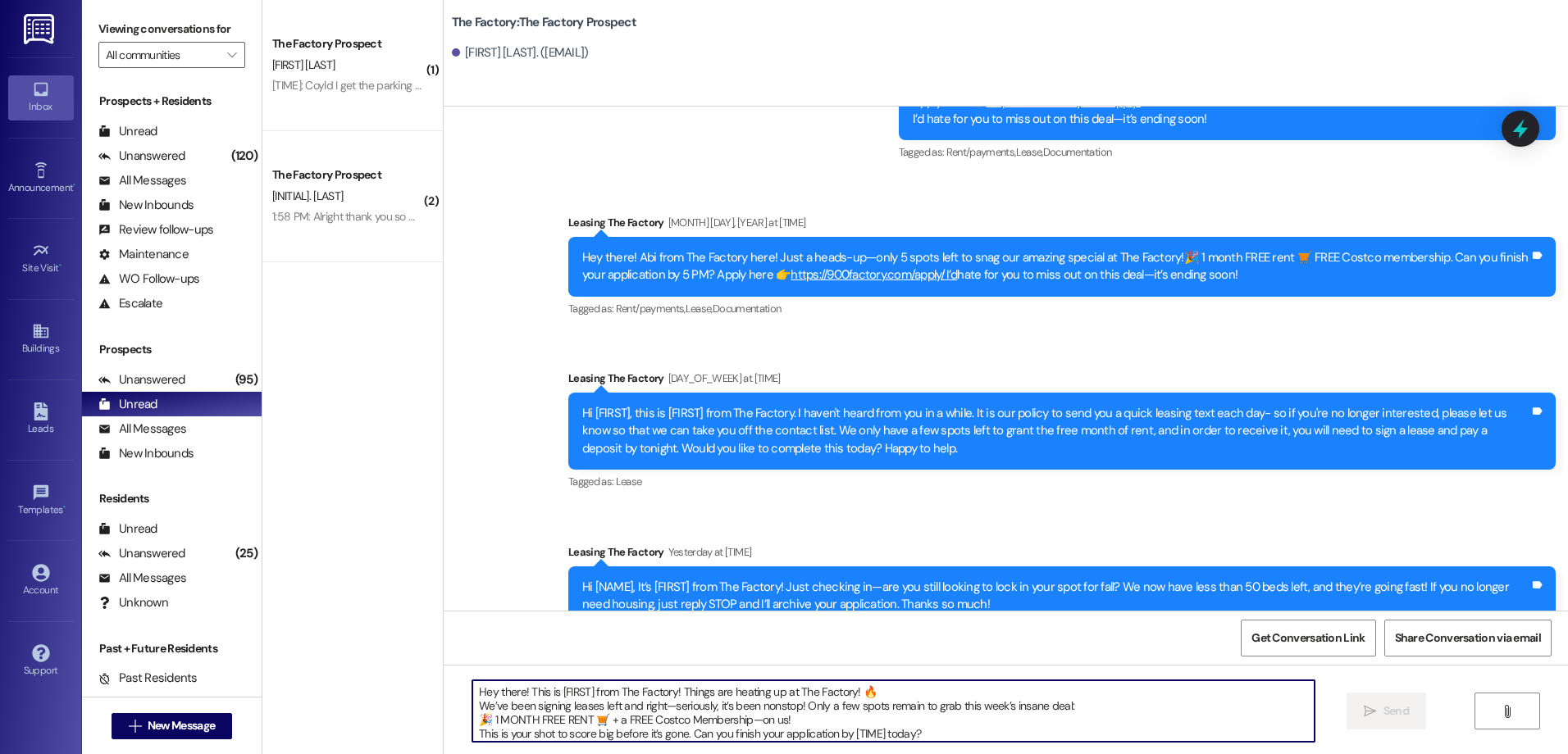 scroll, scrollTop: 28, scrollLeft: 0, axis: vertical 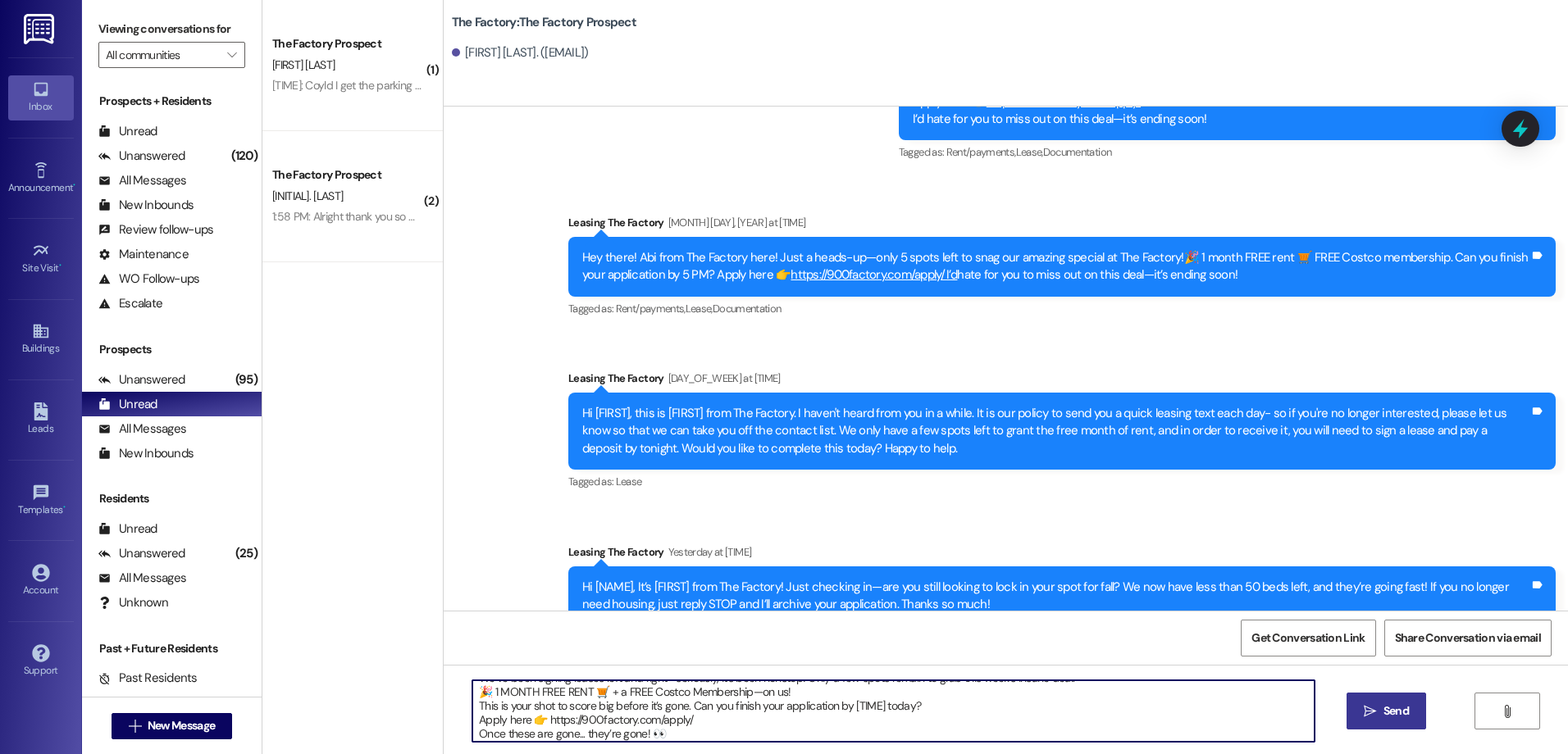type on "Hey there! This is [FIRST] from The Factory! Things are heating up at The Factory! 🔥
We’ve been signing leases left and right—seriously, it’s been nonstop! Only a few spots remain to grab this week’s insane deal:
🎉 1 MONTH FREE RENT 🛒 + a FREE Costco Membership—on us!
This is your shot to score big before it’s gone. Can you finish your application by [TIME] today?
Apply here 👉 https://900factory.com/apply/
Once these are gone... they’re gone! 👀" 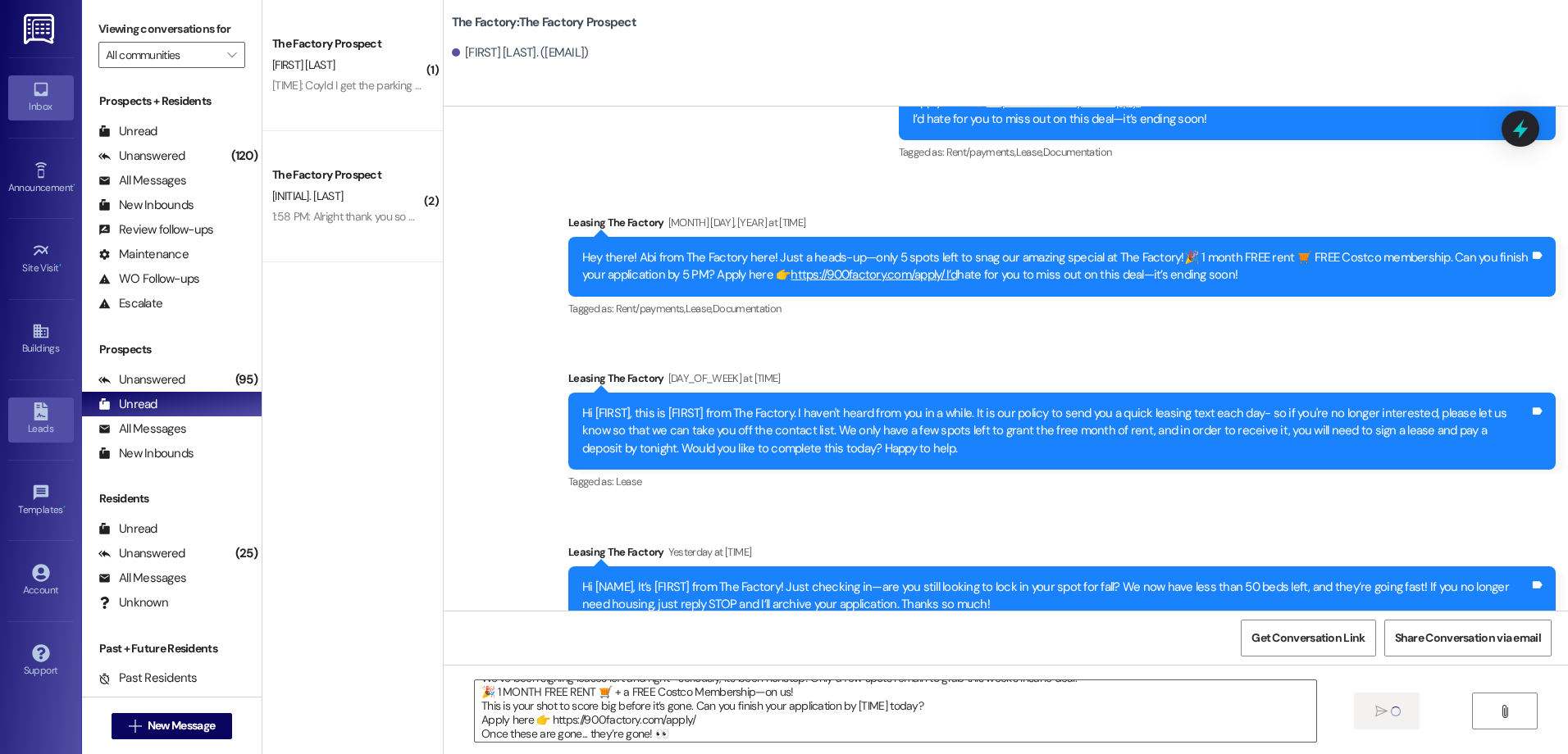 type 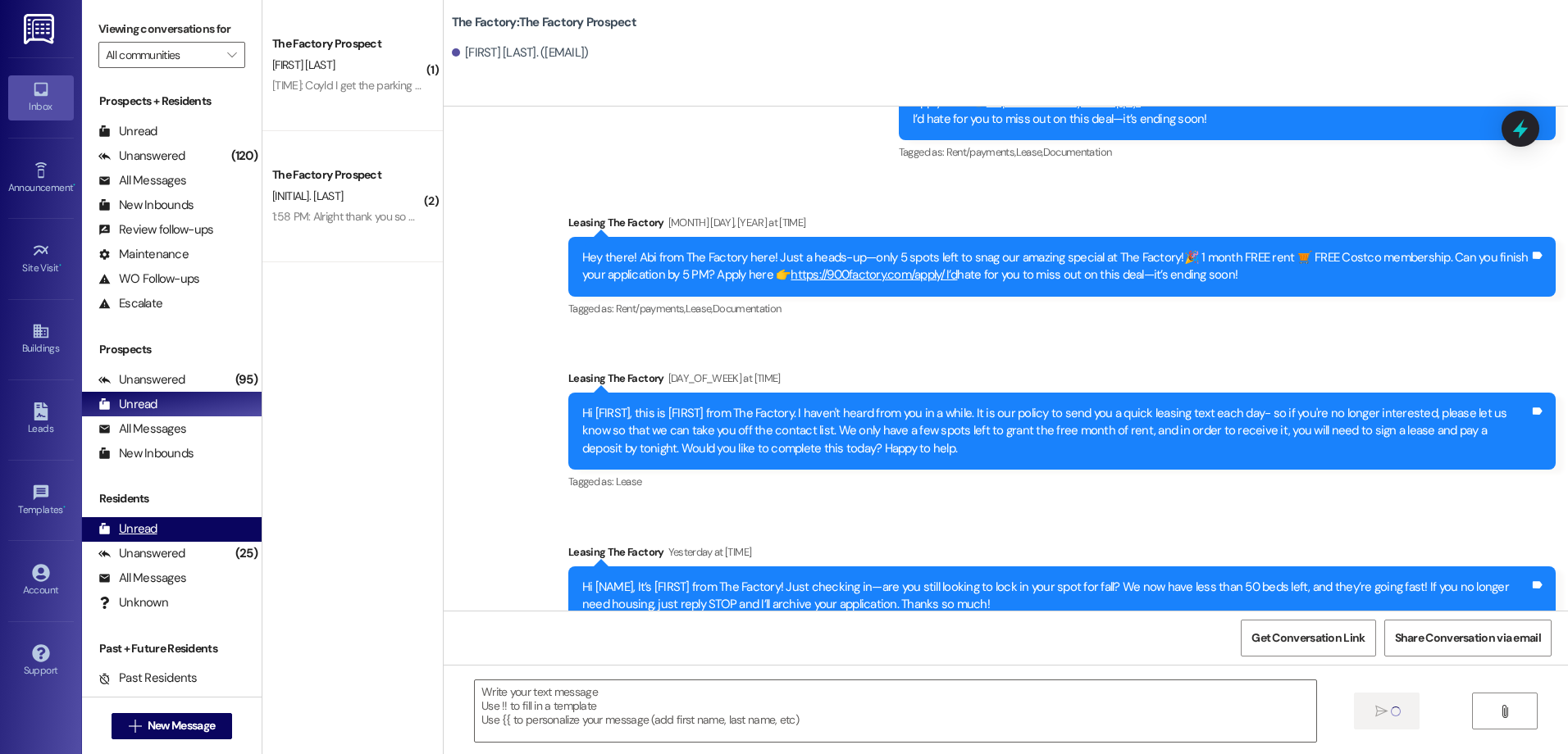 scroll, scrollTop: 0, scrollLeft: 0, axis: both 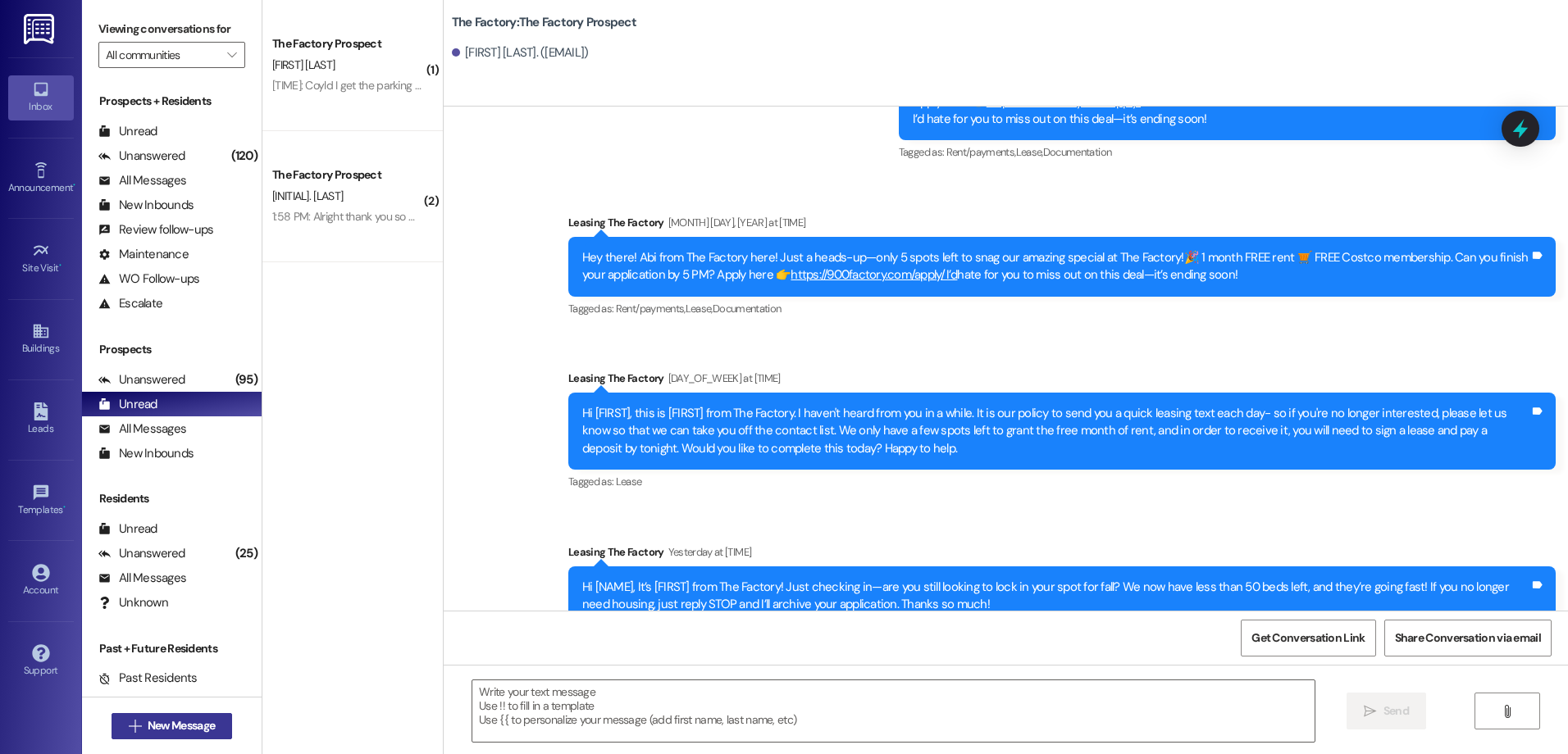 click on "New Message" at bounding box center [181, 725] 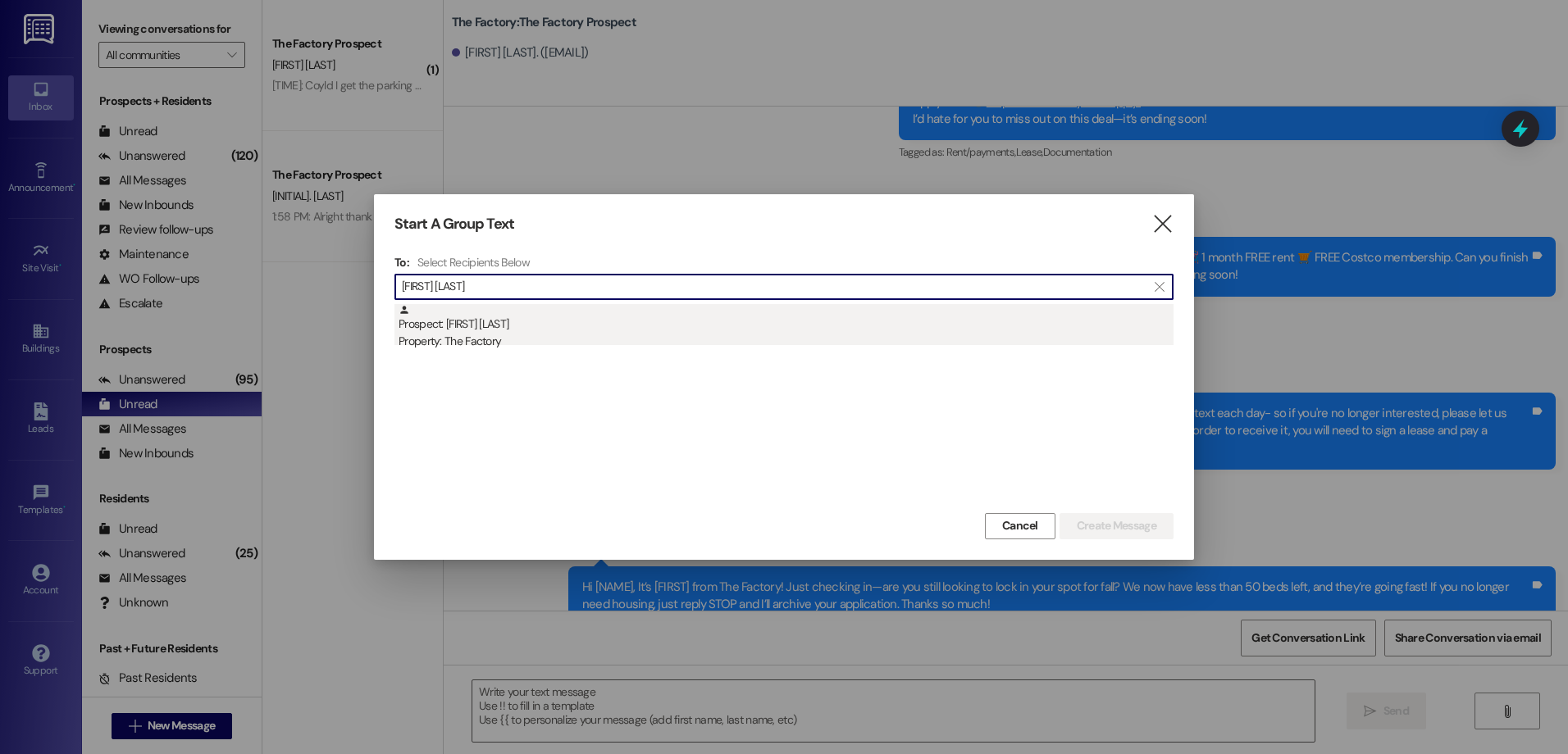 type on "[FIRST] [LAST]" 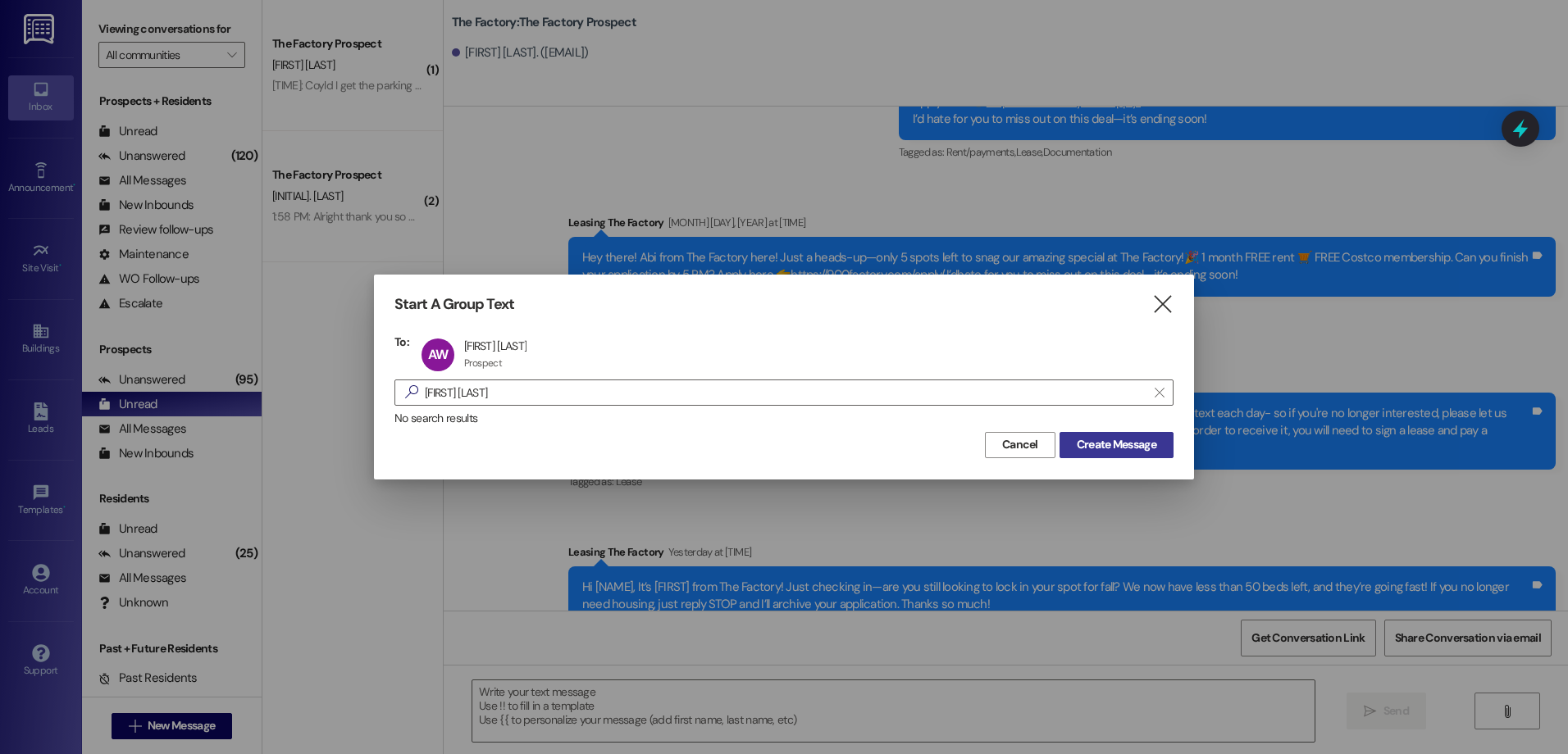 click on "Create Message" at bounding box center (1116, 444) 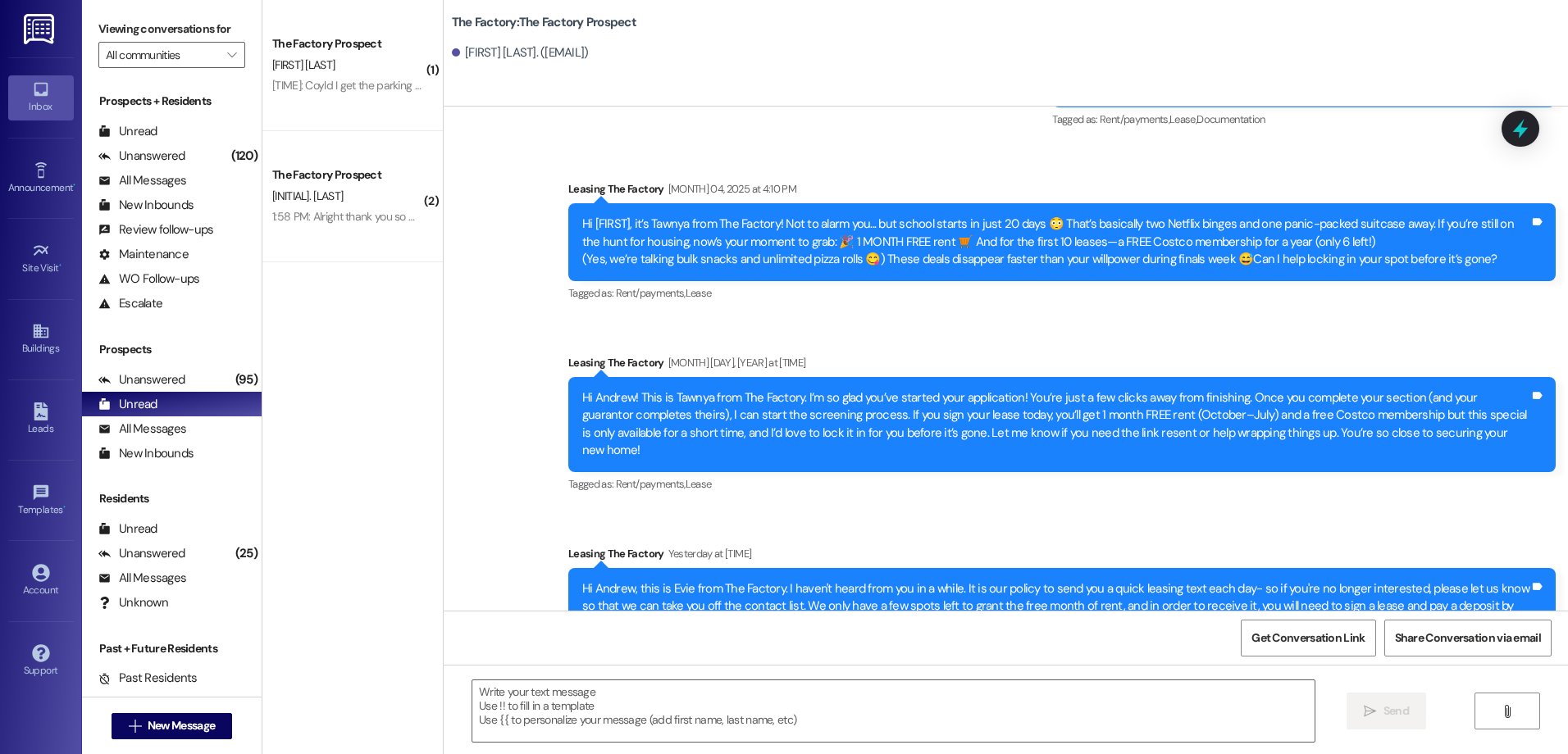 scroll, scrollTop: 1308, scrollLeft: 0, axis: vertical 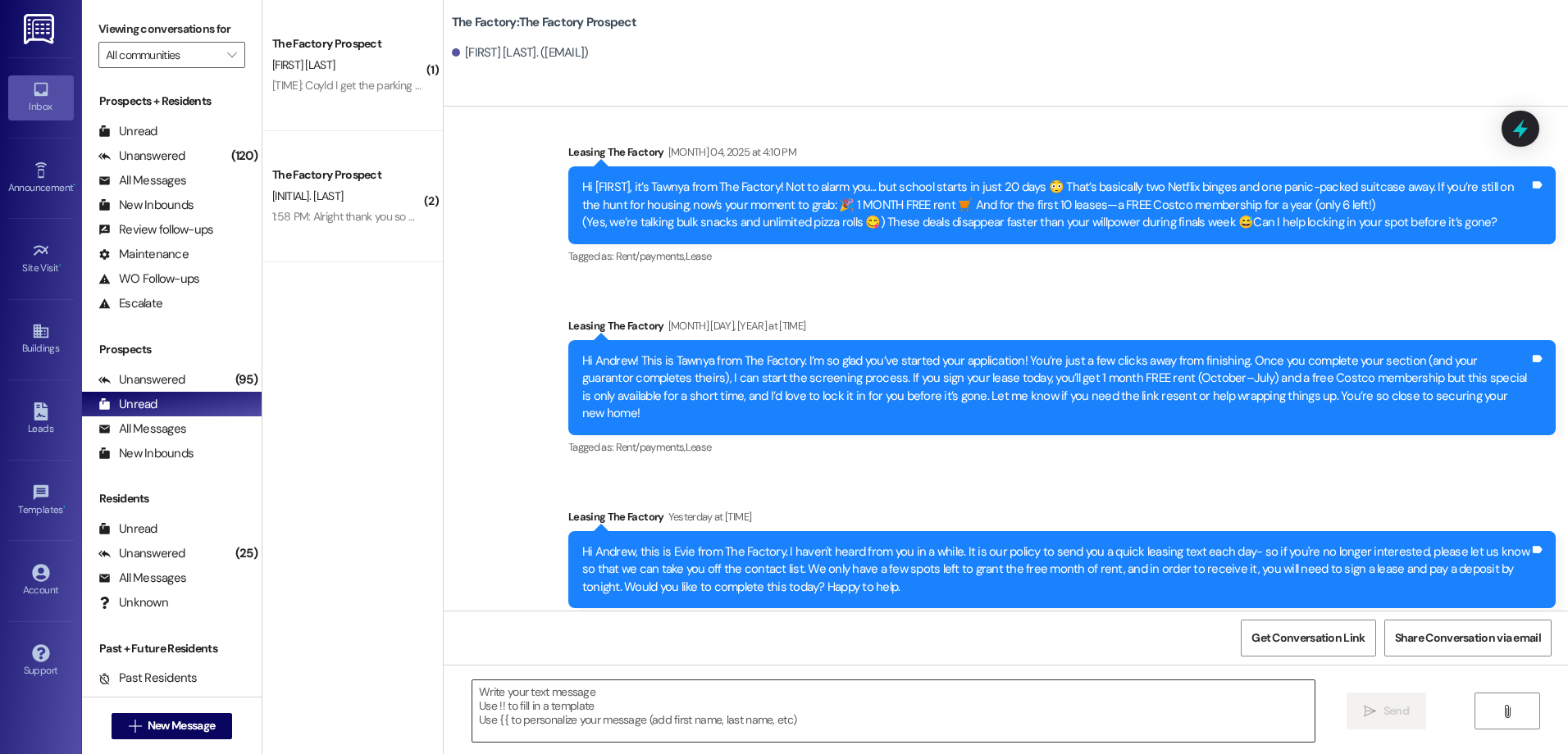 click at bounding box center (893, 711) 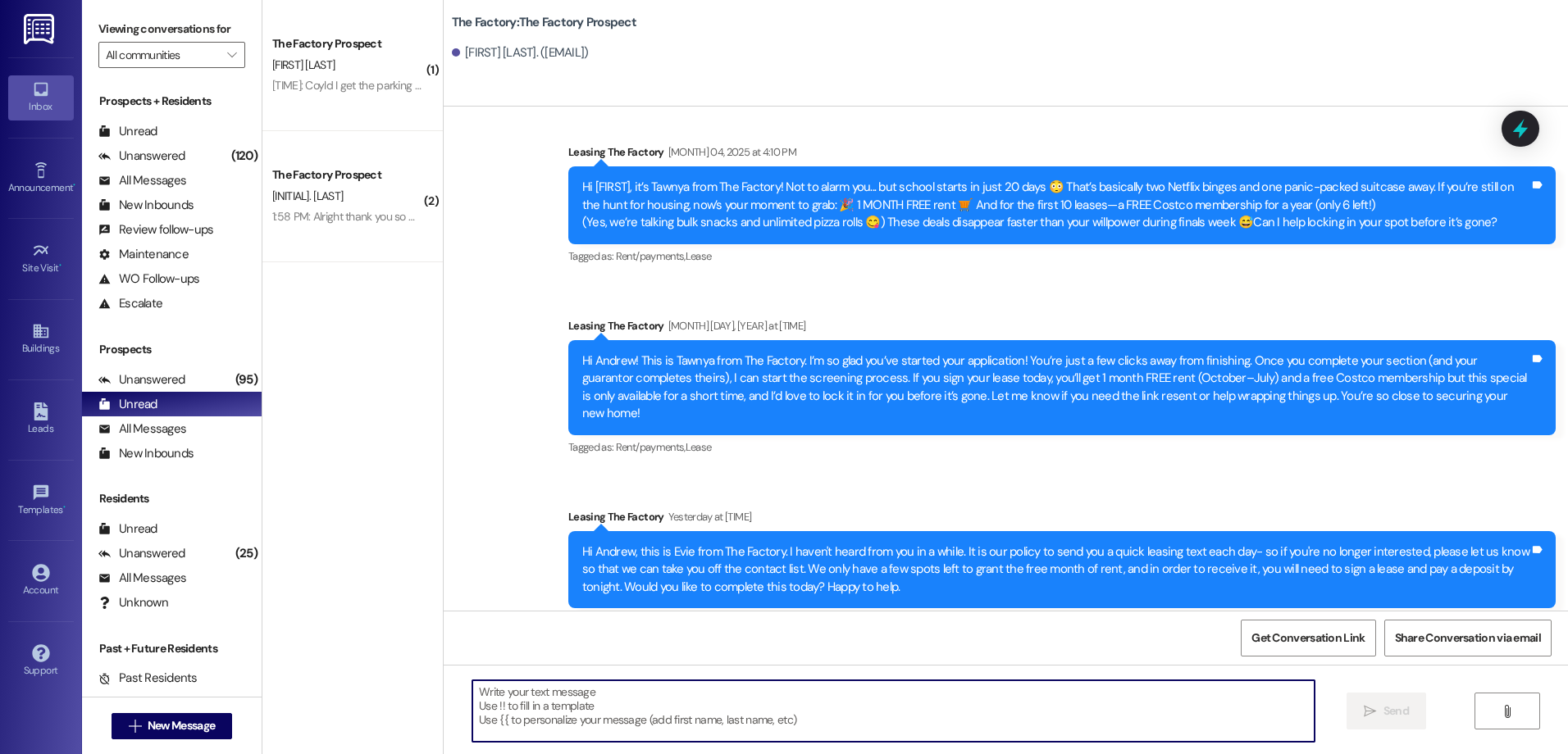 paste on "Hey there! This is [FIRST] from The Factory! Things are heating up at The Factory! 🔥
We’ve been signing leases left and right—seriously, it’s been nonstop! Only a few spots remain to grab this week’s insane deal:
🎉 1 MONTH FREE RENT 🛒 + a FREE Costco Membership—on us!
This is your shot to score big before it’s gone. Can you finish your application by [TIME] today?
Apply here 👉 https://900factory.com/apply/
Once these are gone... they’re gone! 👀" 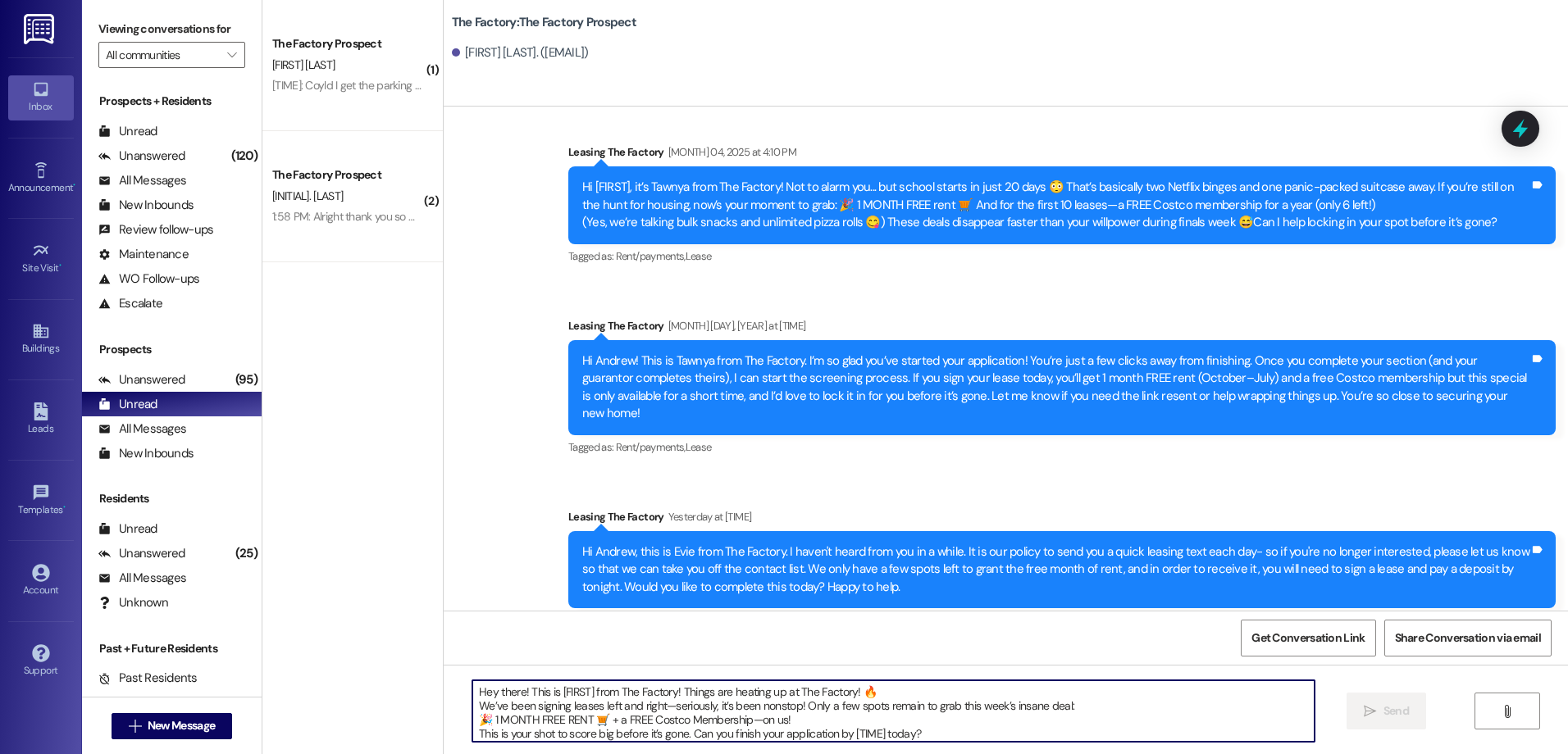 scroll, scrollTop: 28, scrollLeft: 0, axis: vertical 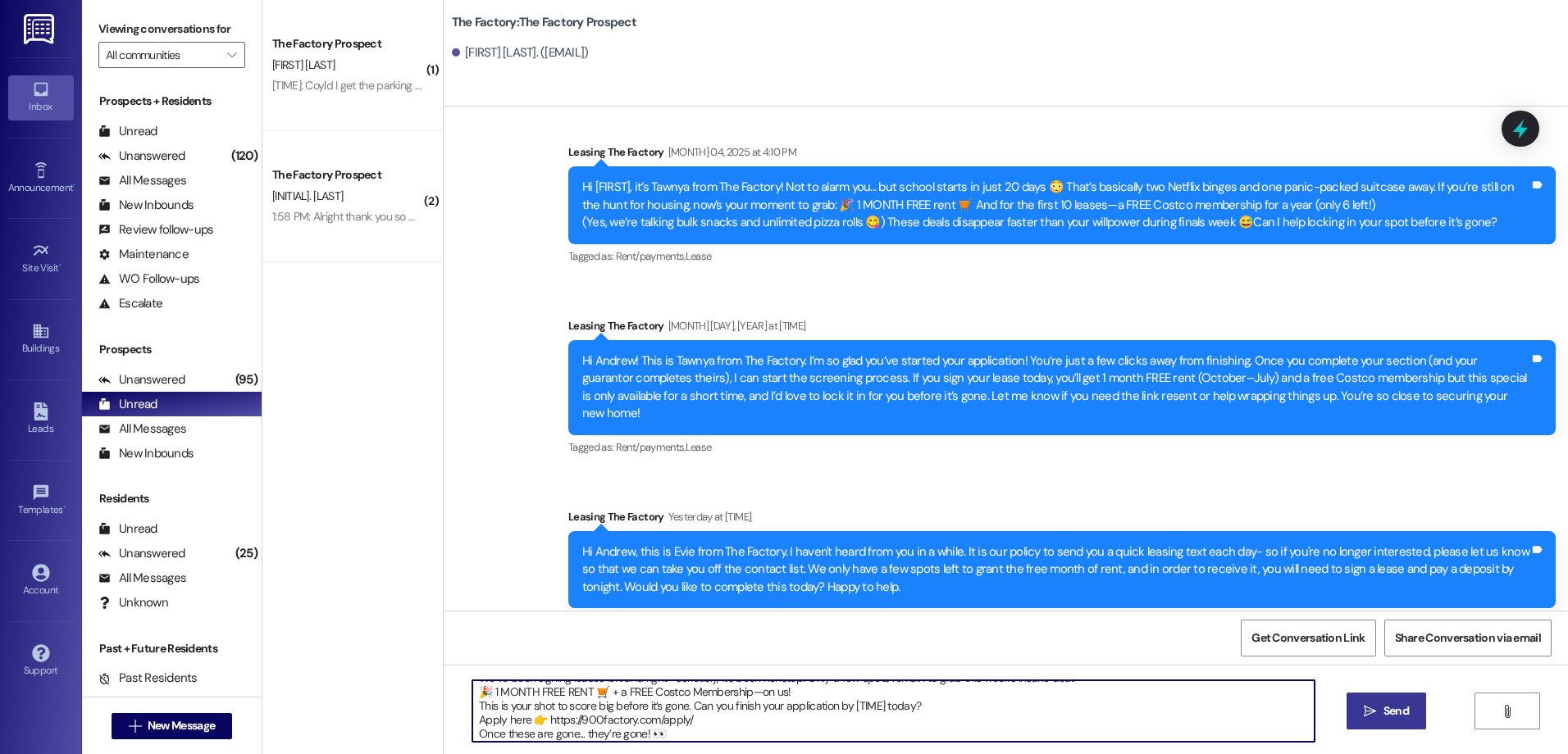 type on "Hey there! This is [FIRST] from The Factory! Things are heating up at The Factory! 🔥
We’ve been signing leases left and right—seriously, it’s been nonstop! Only a few spots remain to grab this week’s insane deal:
🎉 1 MONTH FREE RENT 🛒 + a FREE Costco Membership—on us!
This is your shot to score big before it’s gone. Can you finish your application by [TIME] today?
Apply here 👉 https://900factory.com/apply/
Once these are gone... they’re gone! 👀" 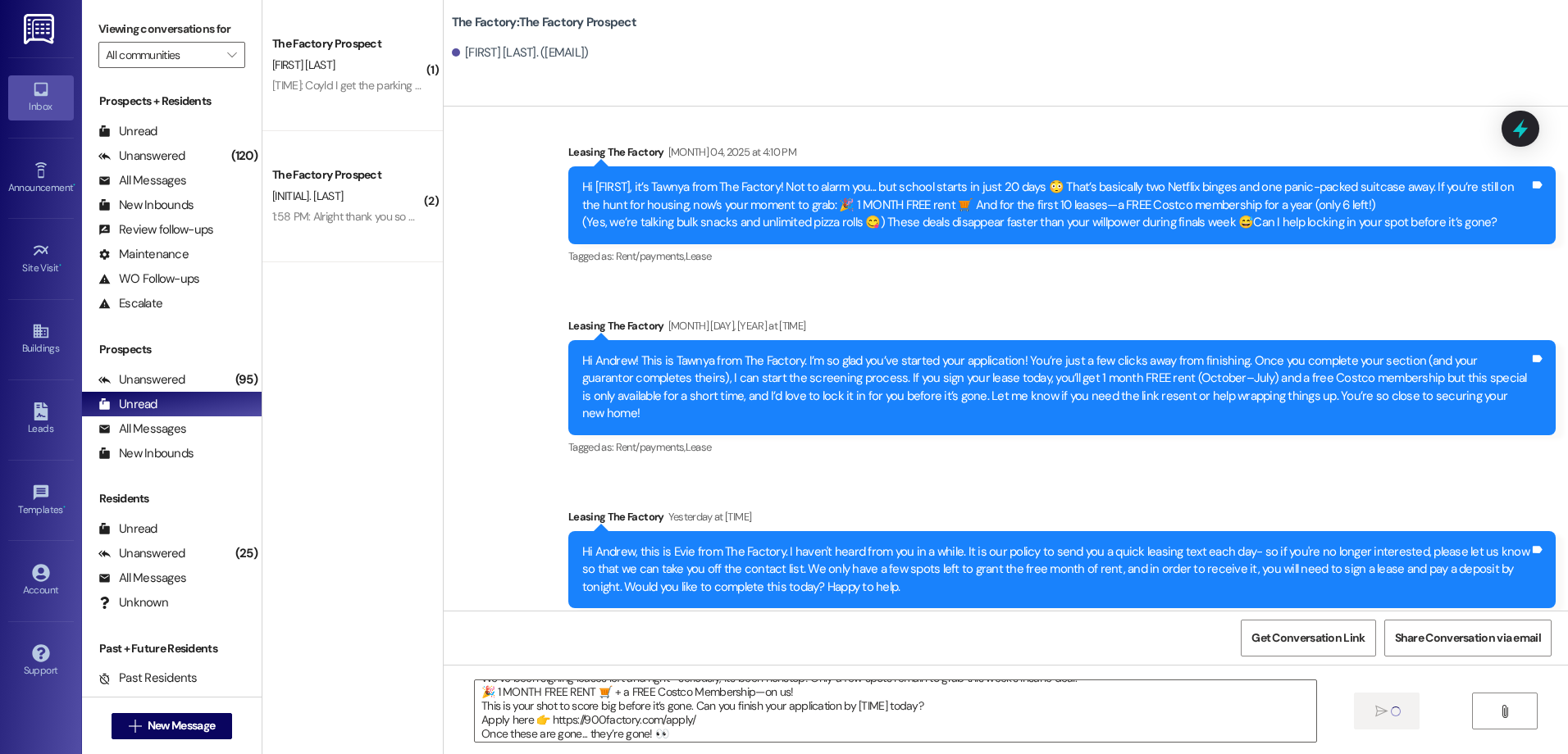 type 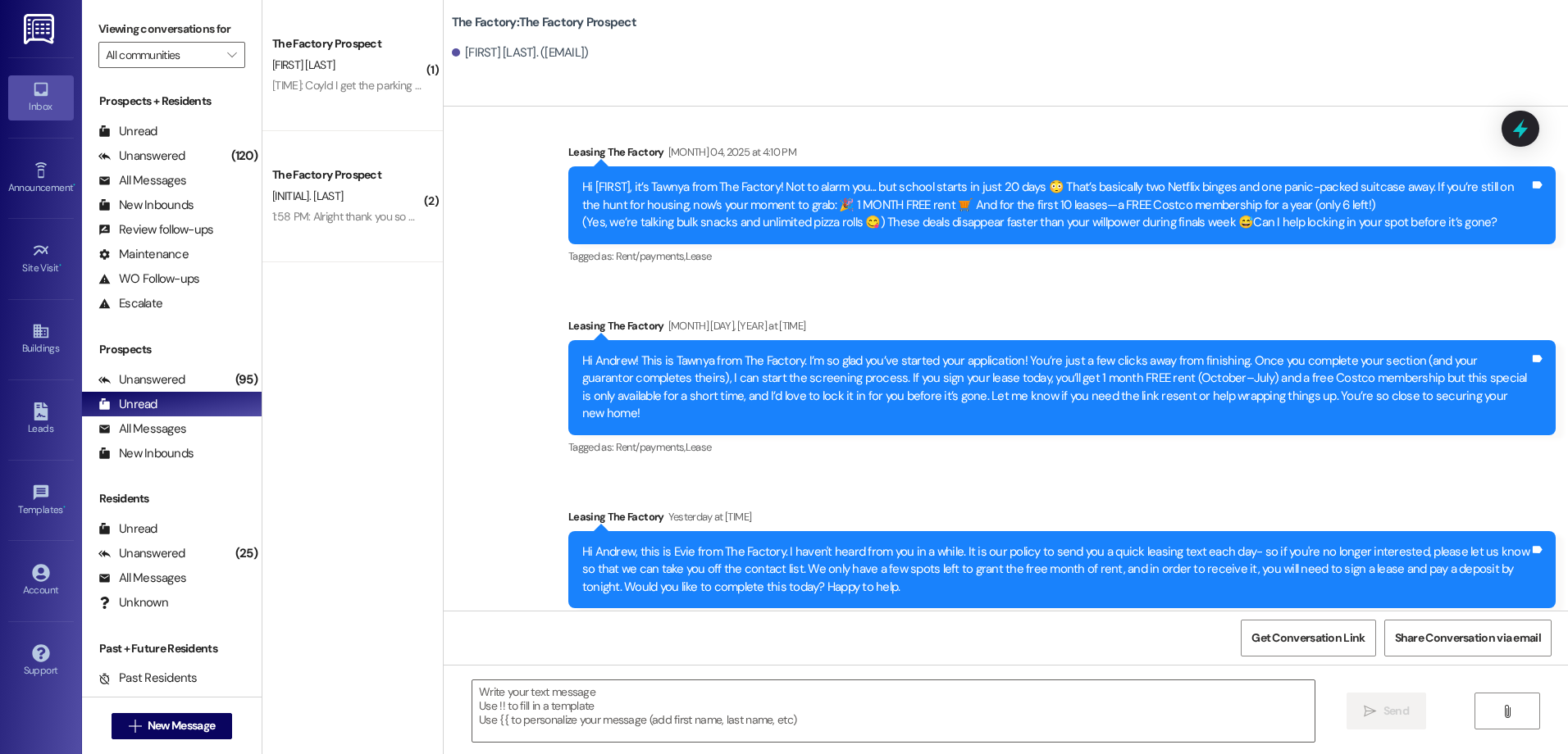 scroll, scrollTop: 0, scrollLeft: 0, axis: both 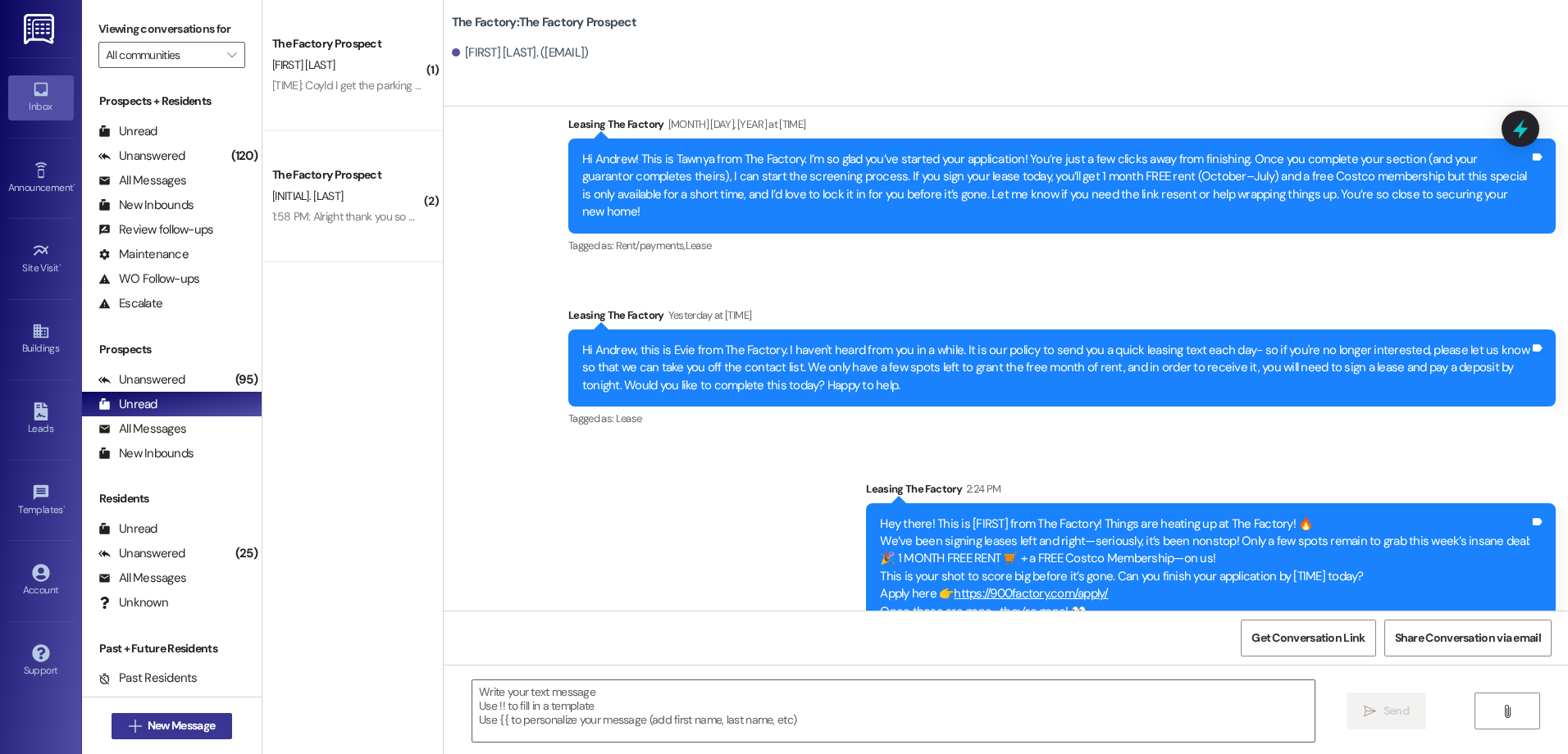 click on "New Message" at bounding box center (181, 725) 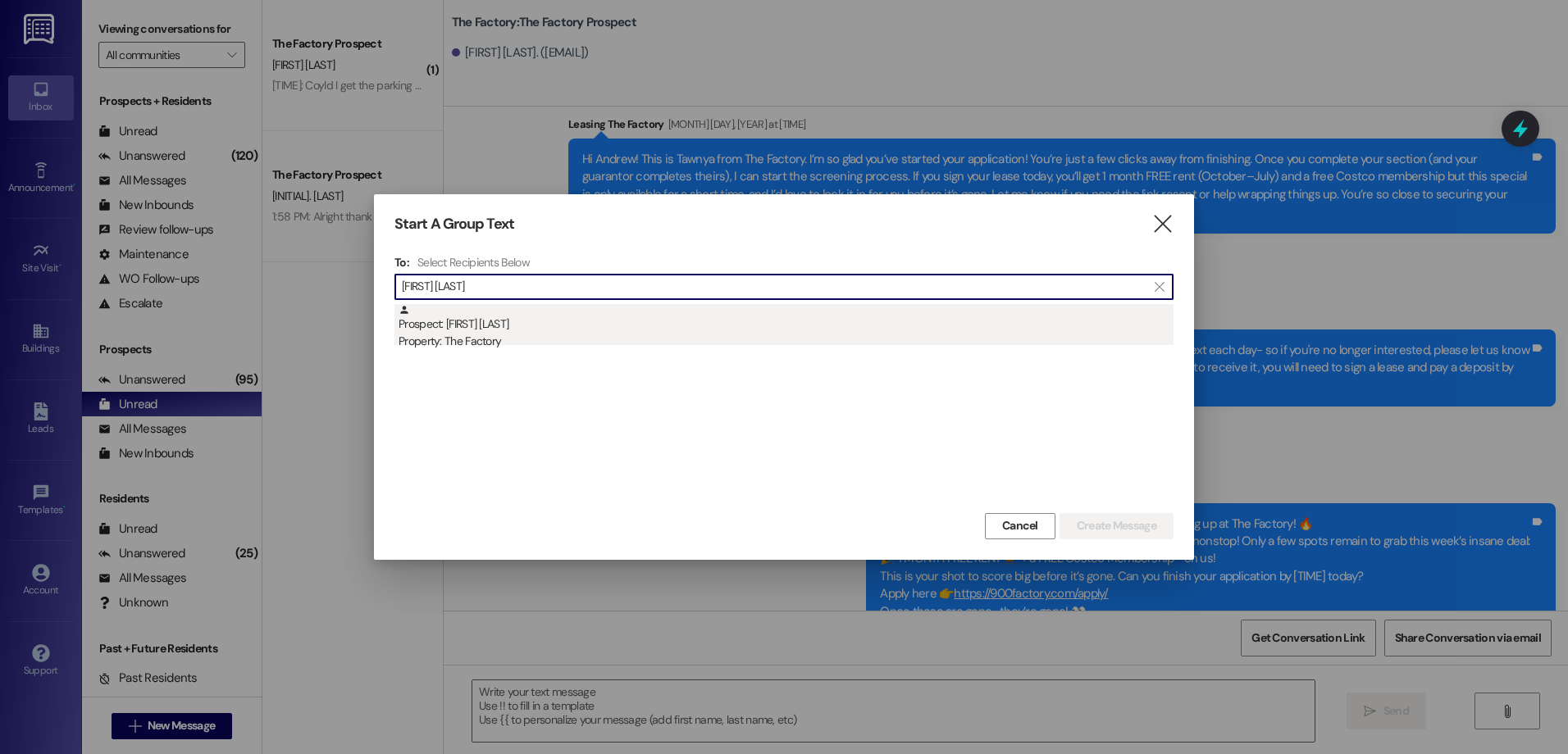 type on "[FIRST] [LAST]" 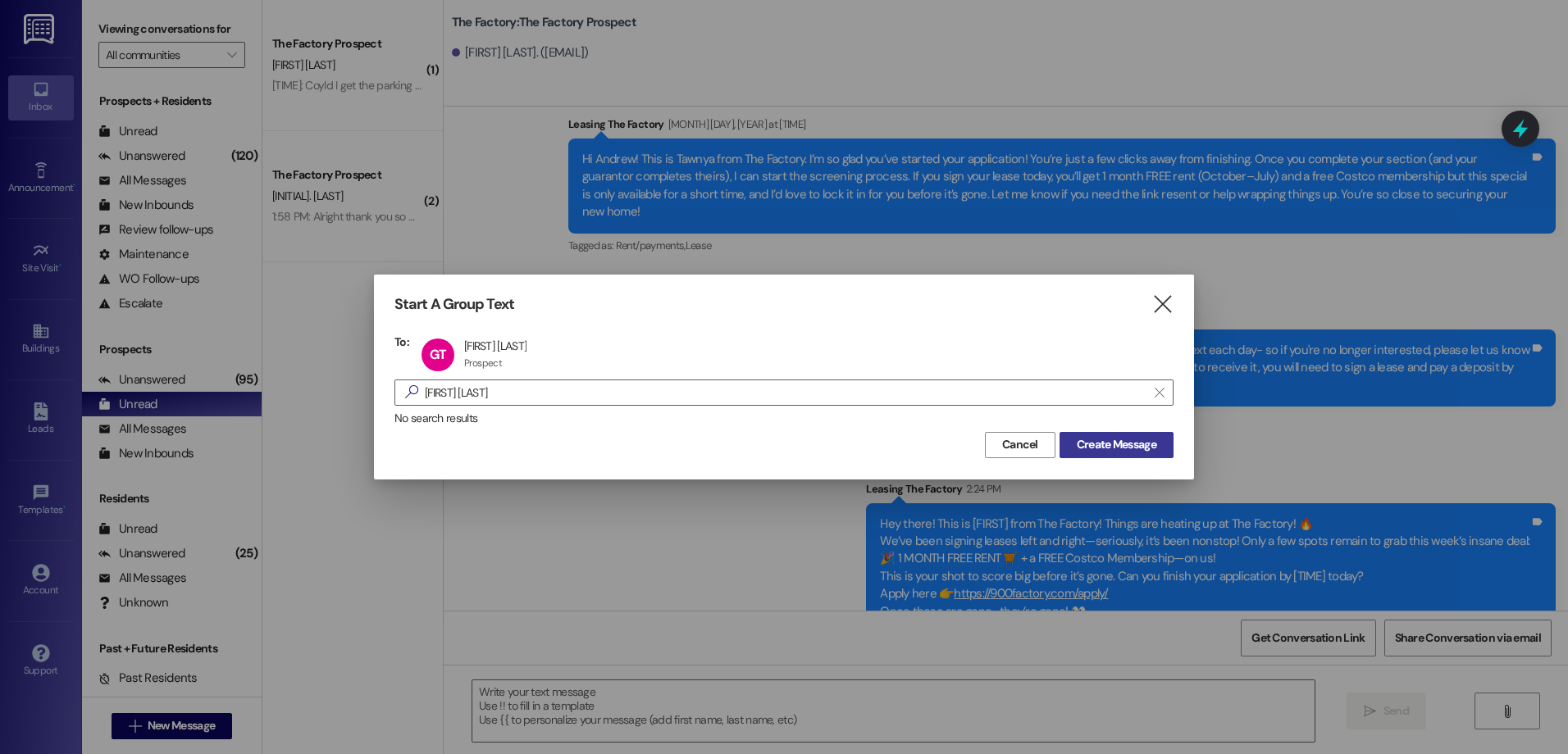 click on "Create Message" at bounding box center (1116, 444) 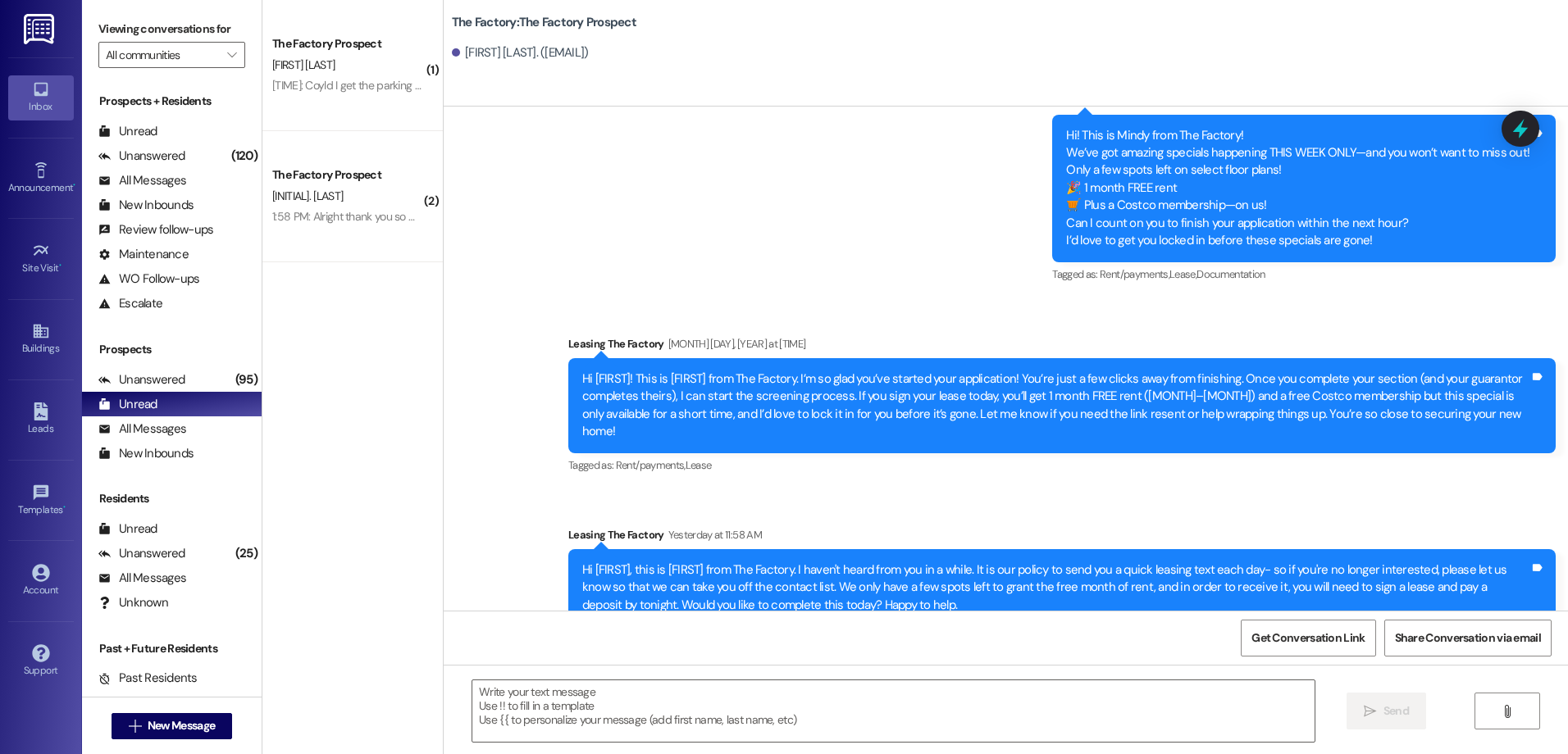 scroll, scrollTop: 2265, scrollLeft: 0, axis: vertical 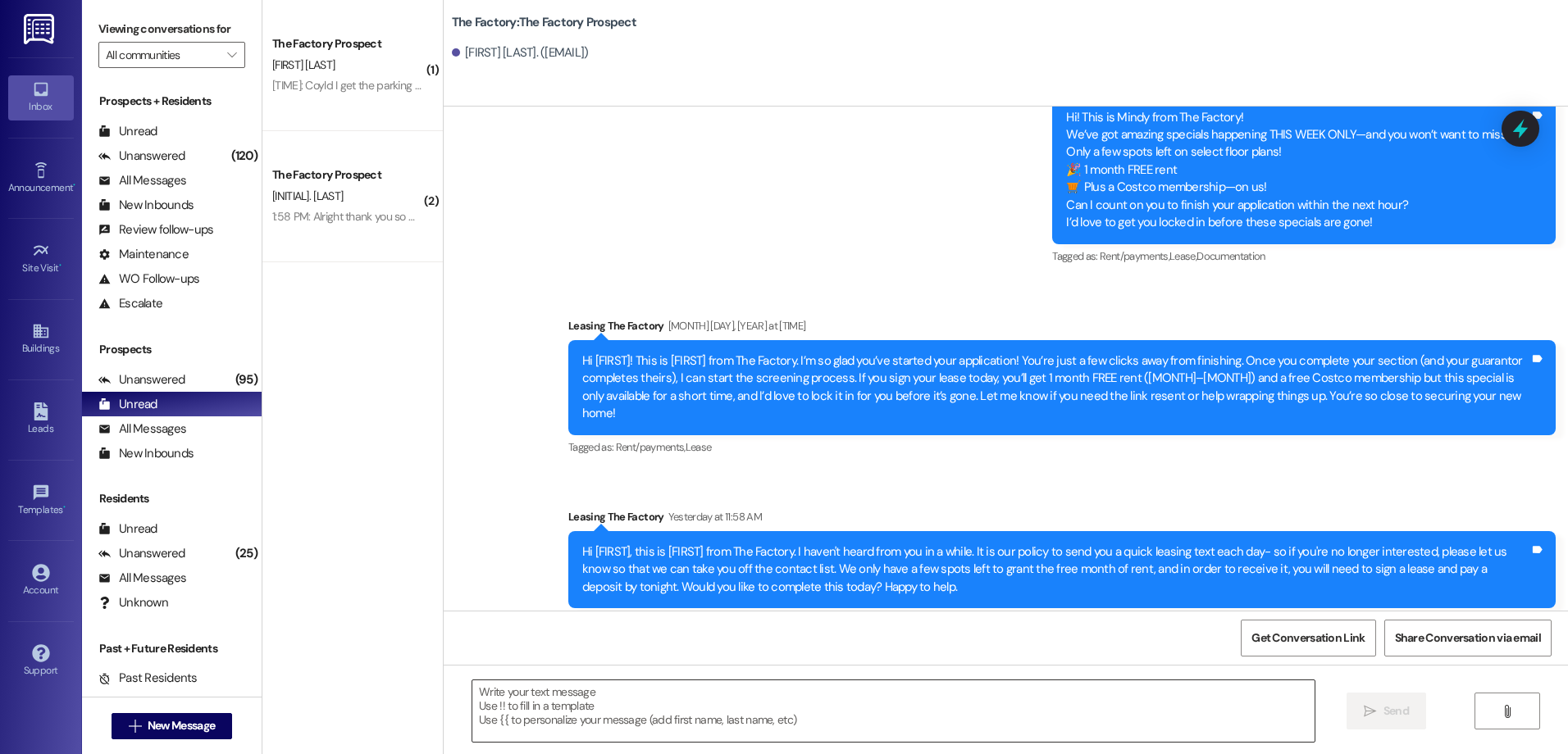 click at bounding box center (893, 711) 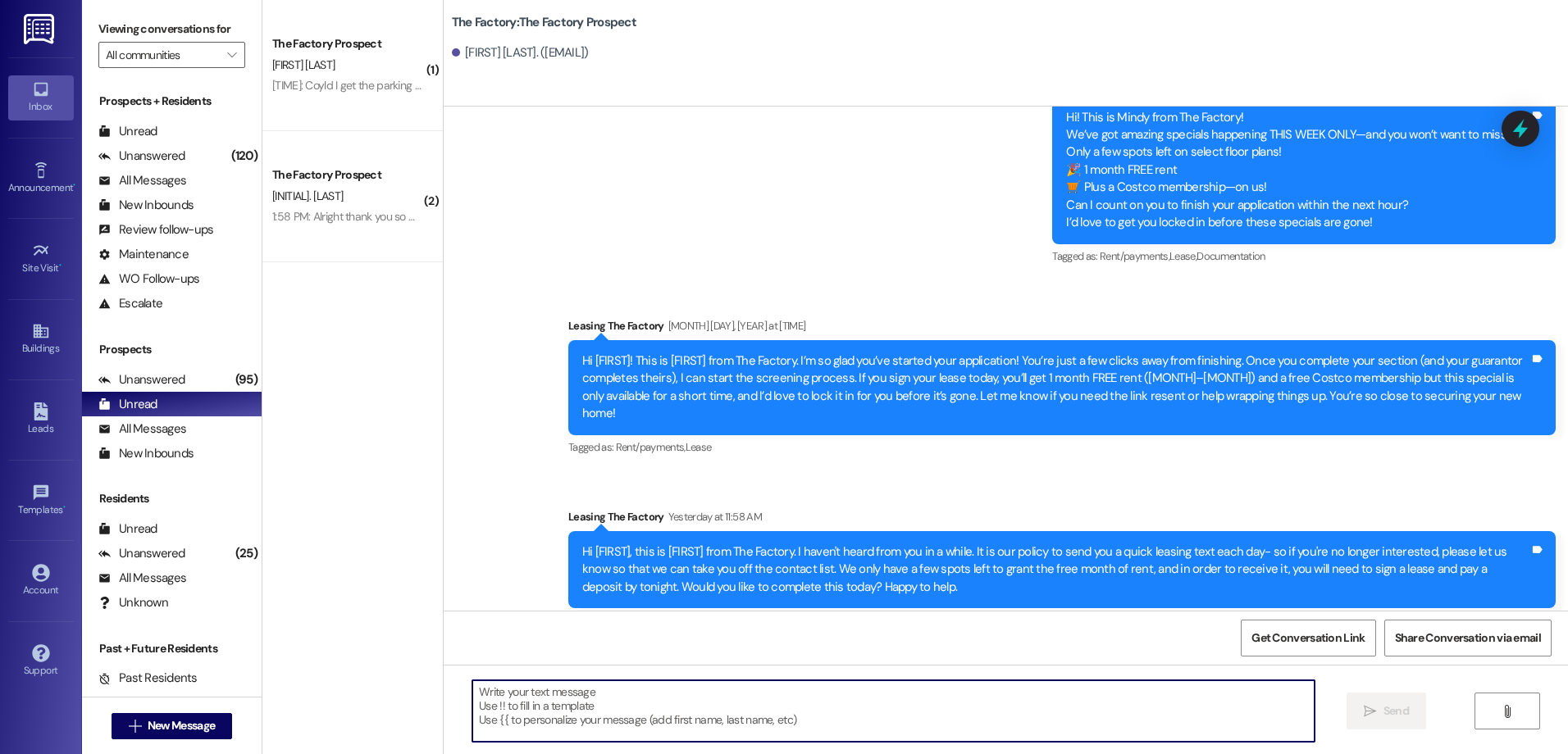 paste on "Hey there! This is [FIRST] from The Factory! Things are heating up at The Factory! 🔥
We’ve been signing leases left and right—seriously, it’s been nonstop! Only a few spots remain to grab this week’s insane deal:
🎉 1 MONTH FREE RENT 🛒 + a FREE Costco Membership—on us!
This is your shot to score big before it’s gone. Can you finish your application by [TIME] today?
Apply here 👉 https://900factory.com/apply/
Once these are gone... they’re gone! 👀" 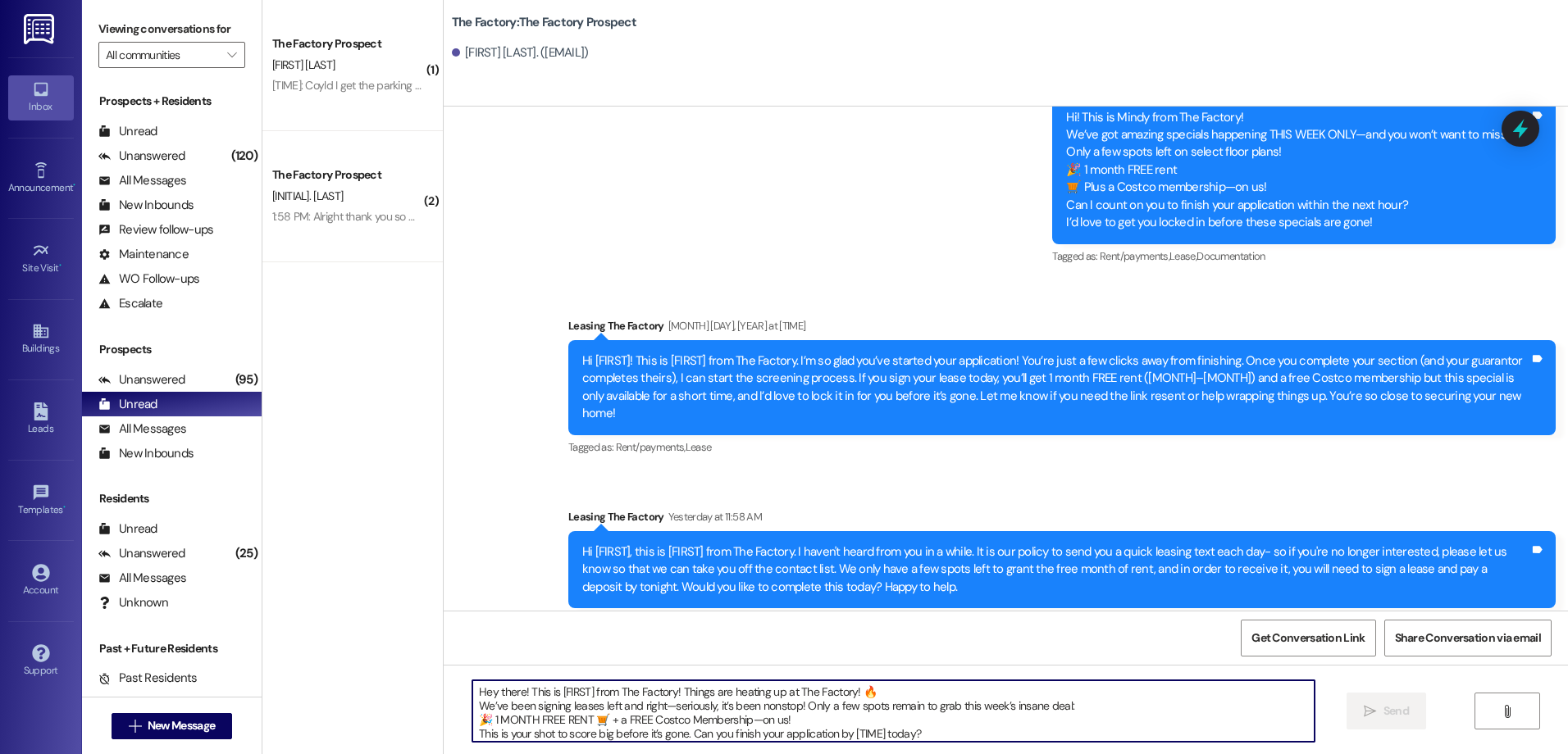 scroll, scrollTop: 28, scrollLeft: 0, axis: vertical 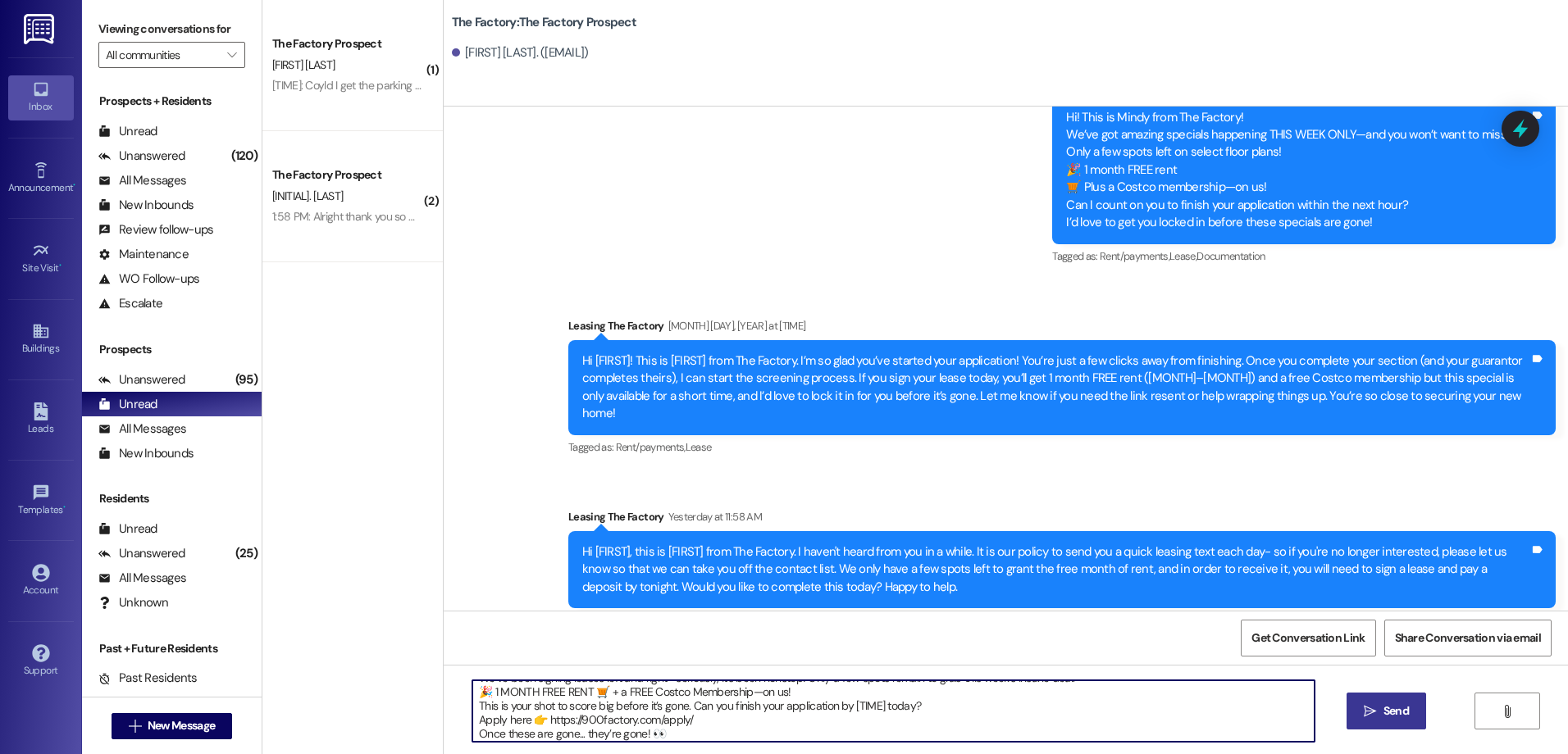 type on "Hey there! This is [FIRST] from The Factory! Things are heating up at The Factory! 🔥
We’ve been signing leases left and right—seriously, it’s been nonstop! Only a few spots remain to grab this week’s insane deal:
🎉 1 MONTH FREE RENT 🛒 + a FREE Costco Membership—on us!
This is your shot to score big before it’s gone. Can you finish your application by [TIME] today?
Apply here 👉 https://900factory.com/apply/
Once these are gone... they’re gone! 👀" 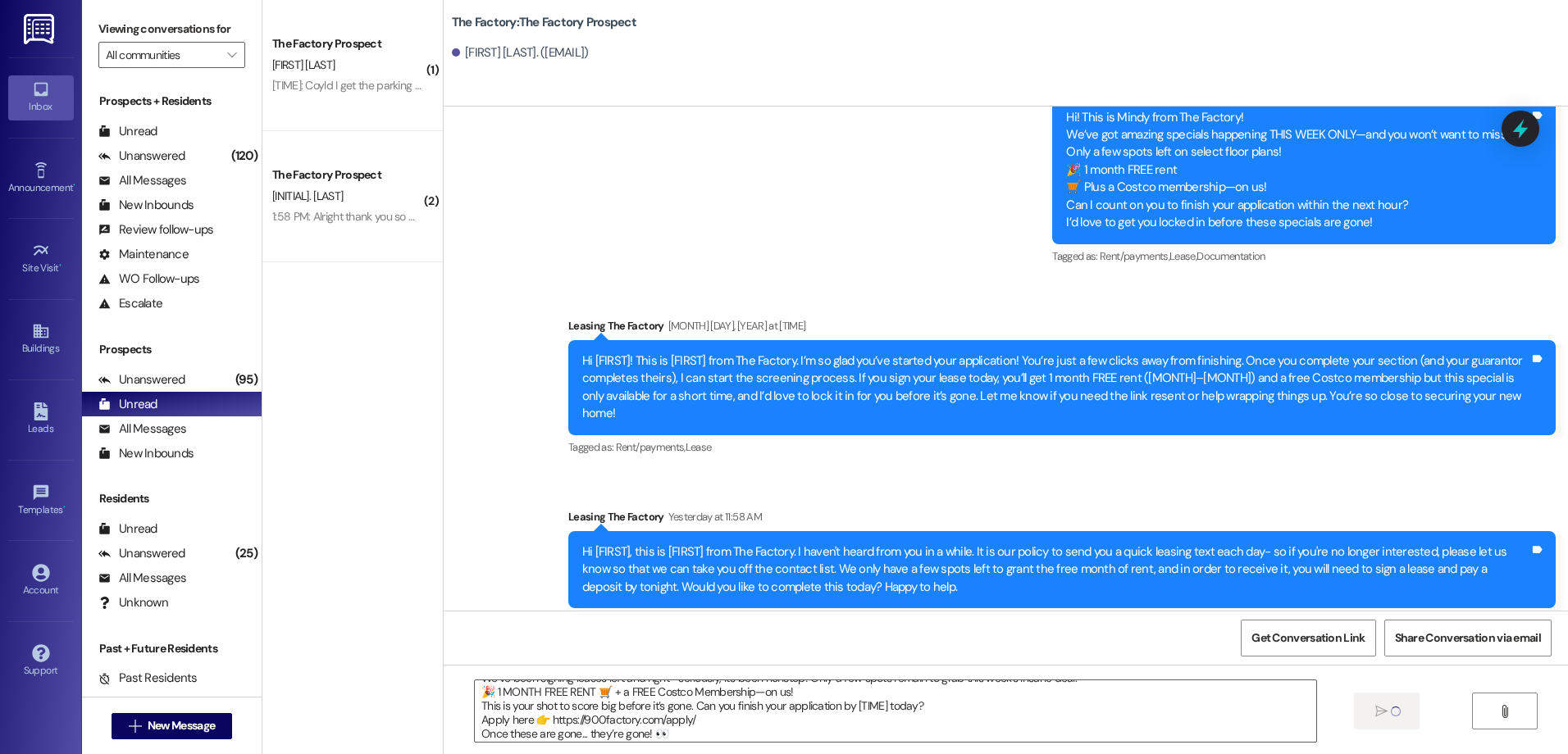 type 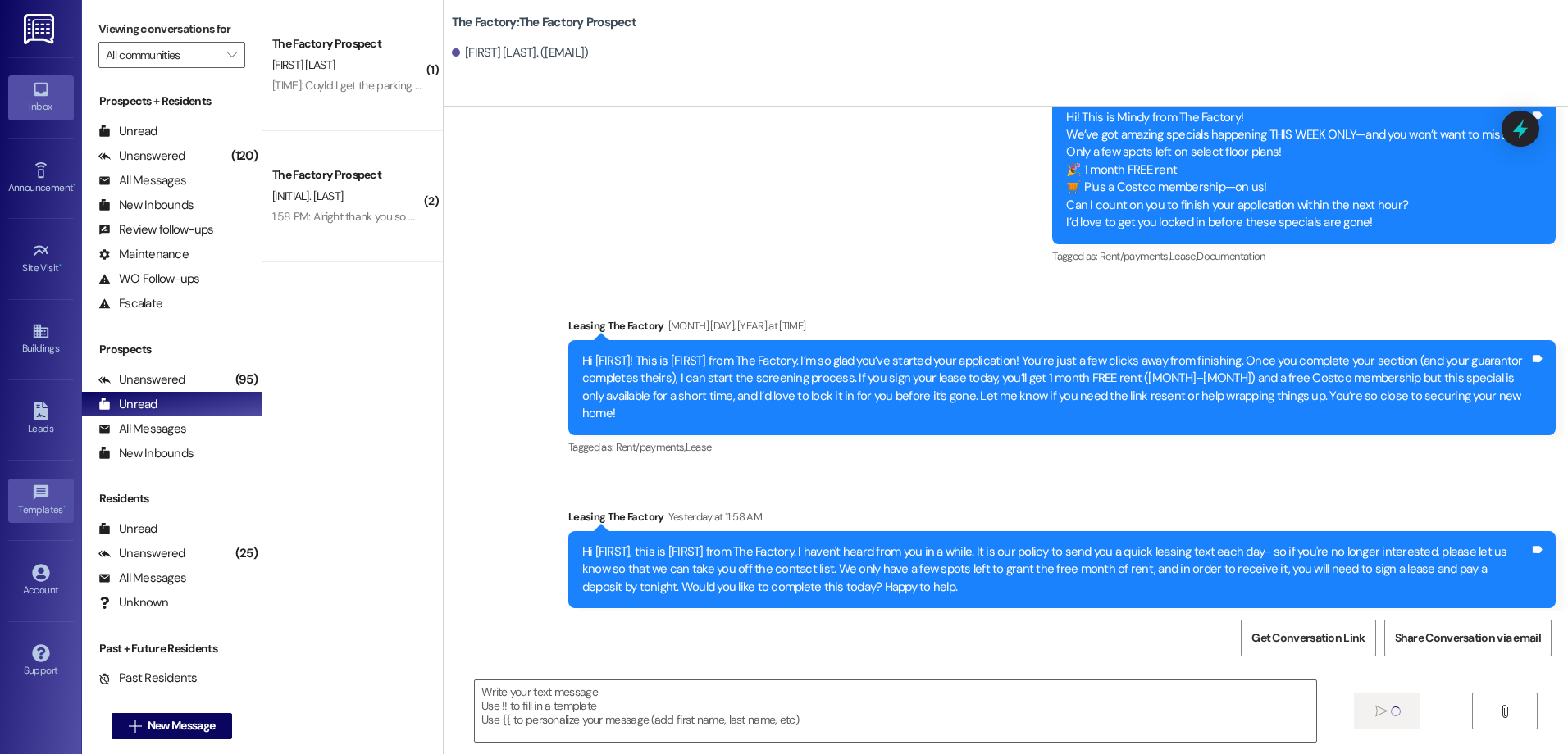 scroll, scrollTop: 0, scrollLeft: 0, axis: both 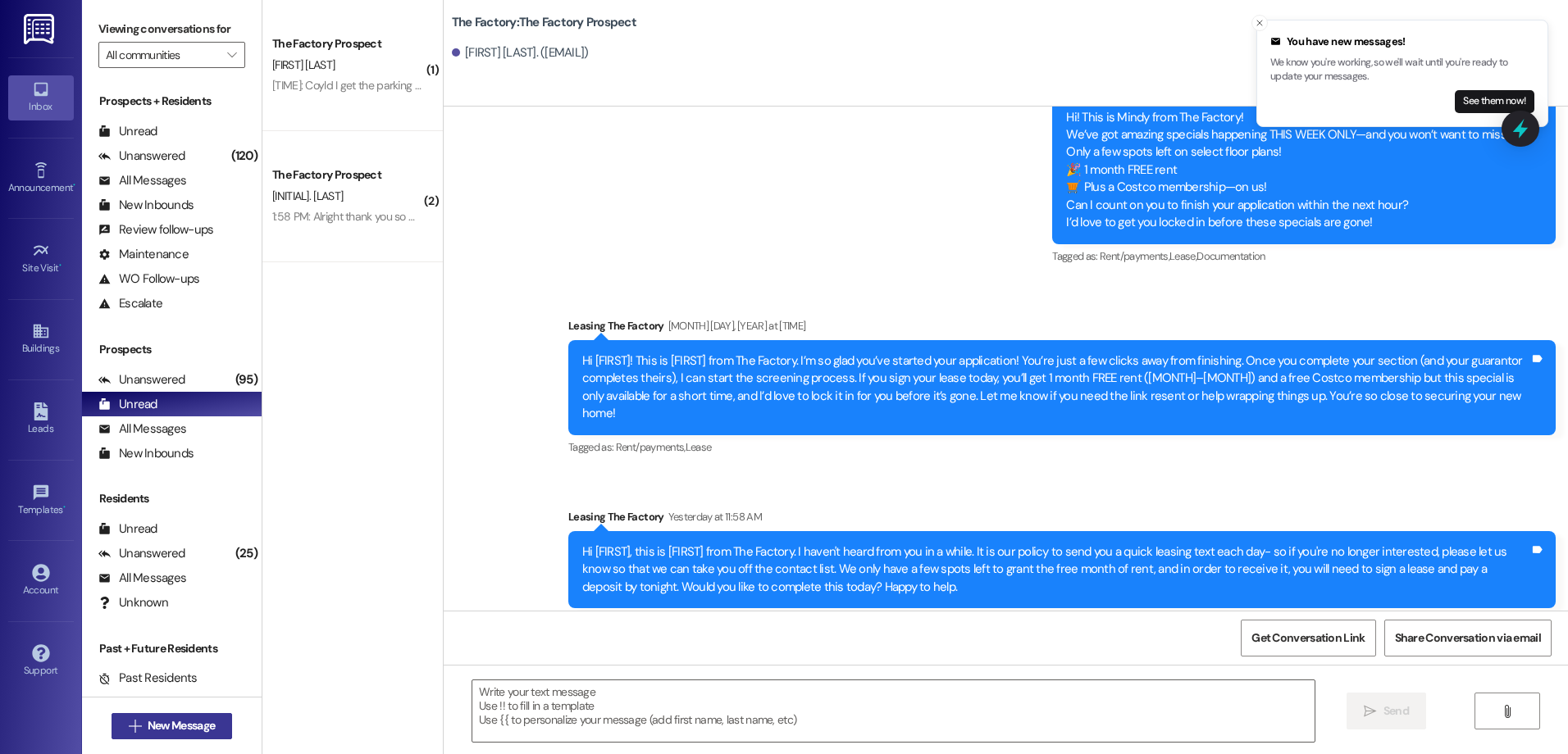 click on "New Message" at bounding box center [181, 725] 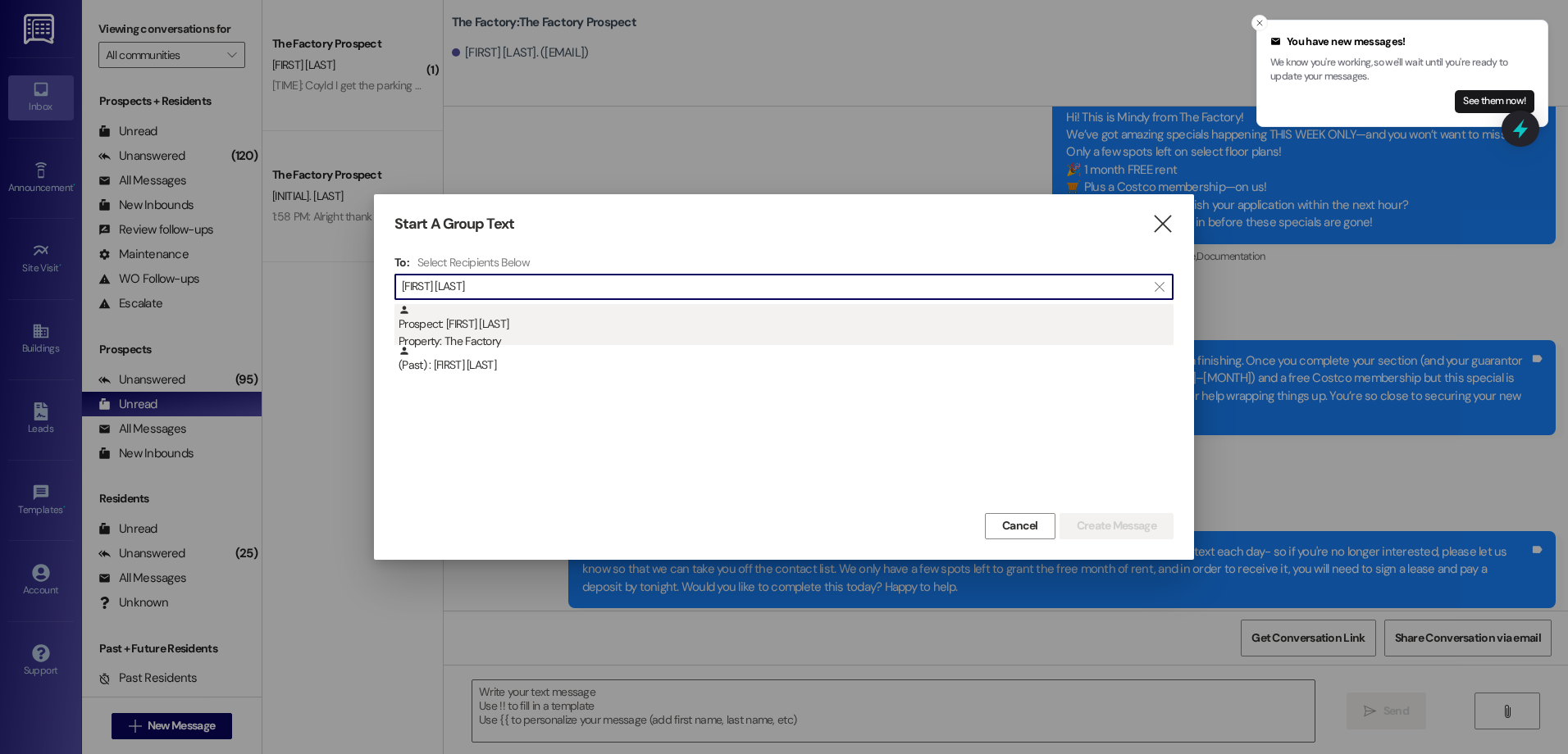 type on "[FIRST] [LAST]" 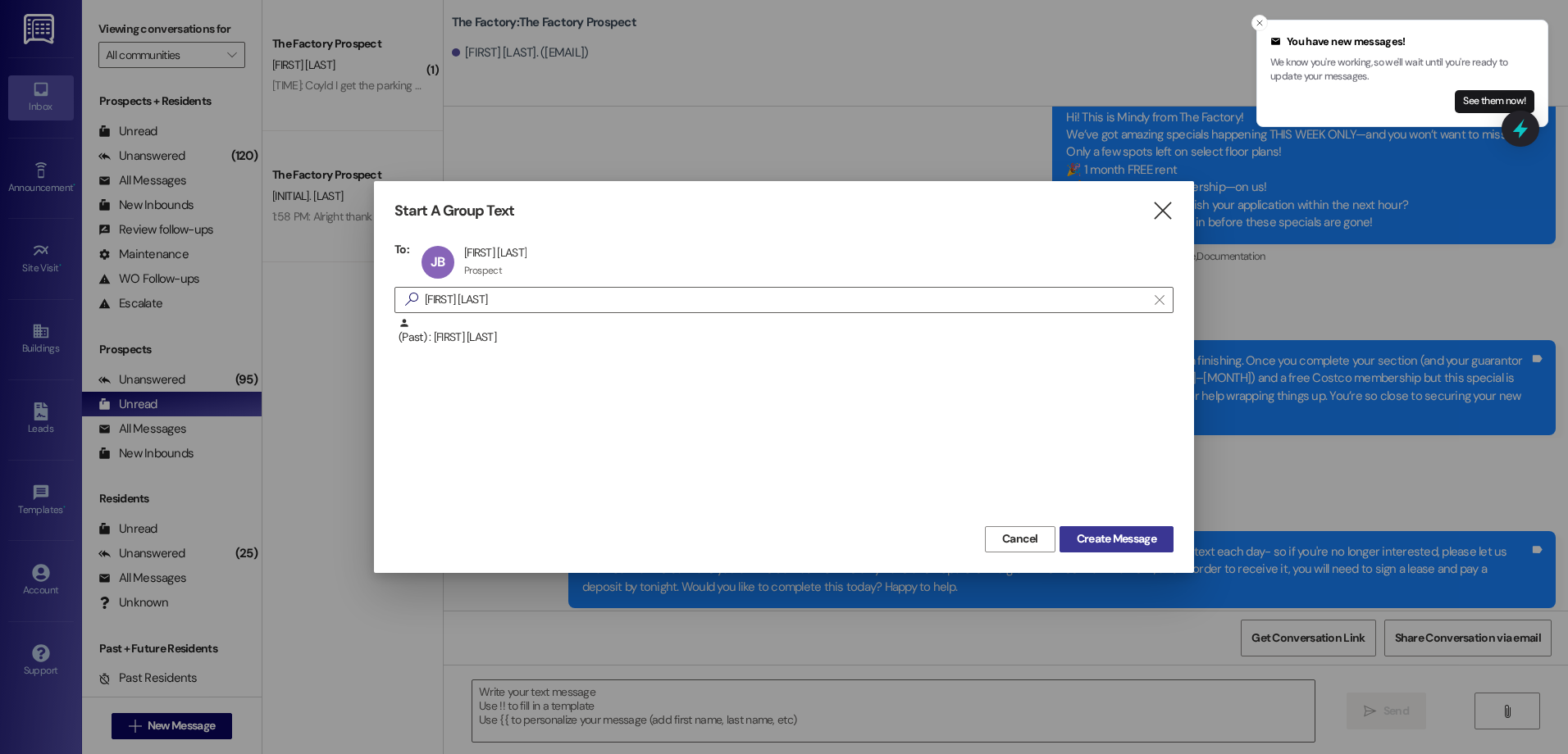 click on "Create Message" at bounding box center (1116, 539) 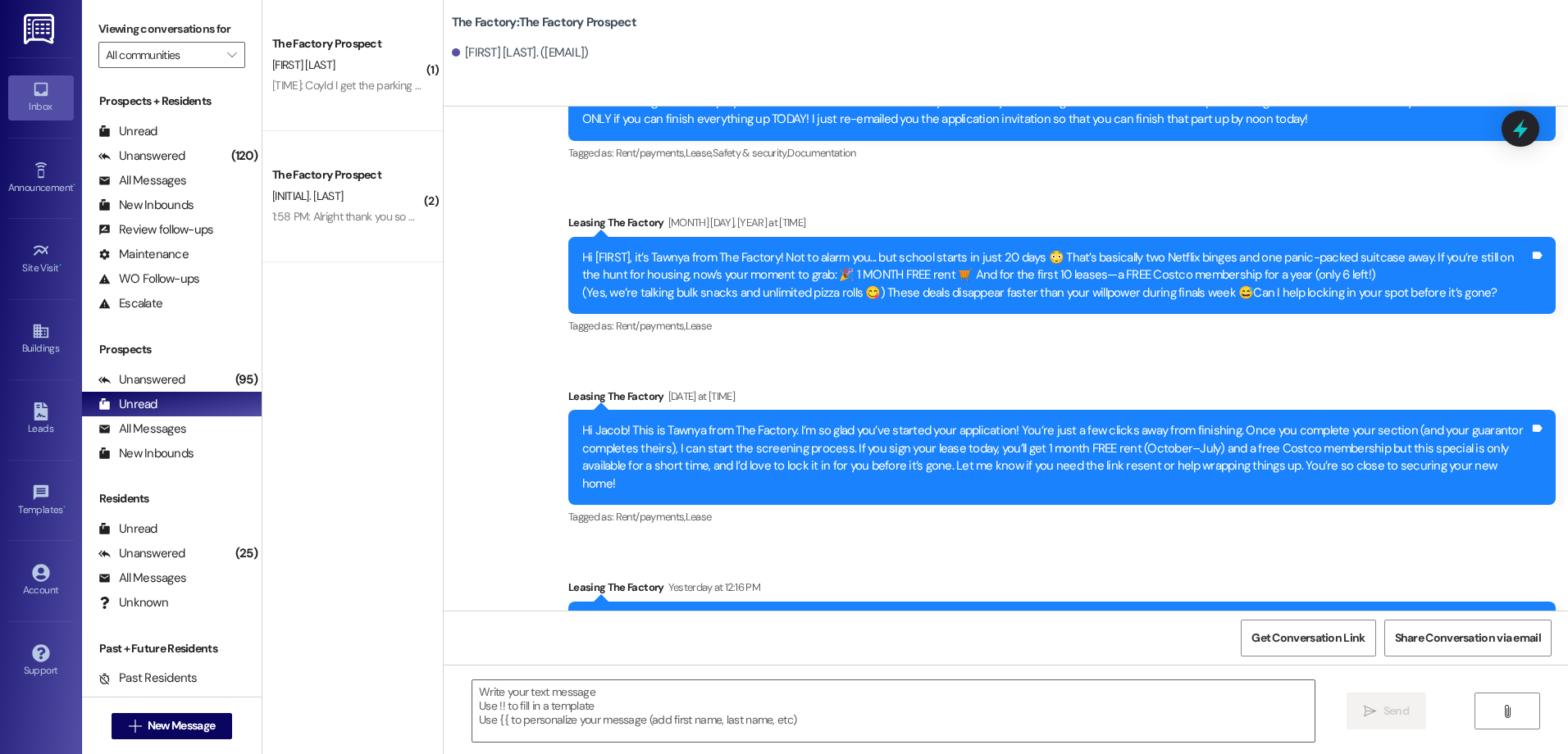 scroll, scrollTop: 1916, scrollLeft: 0, axis: vertical 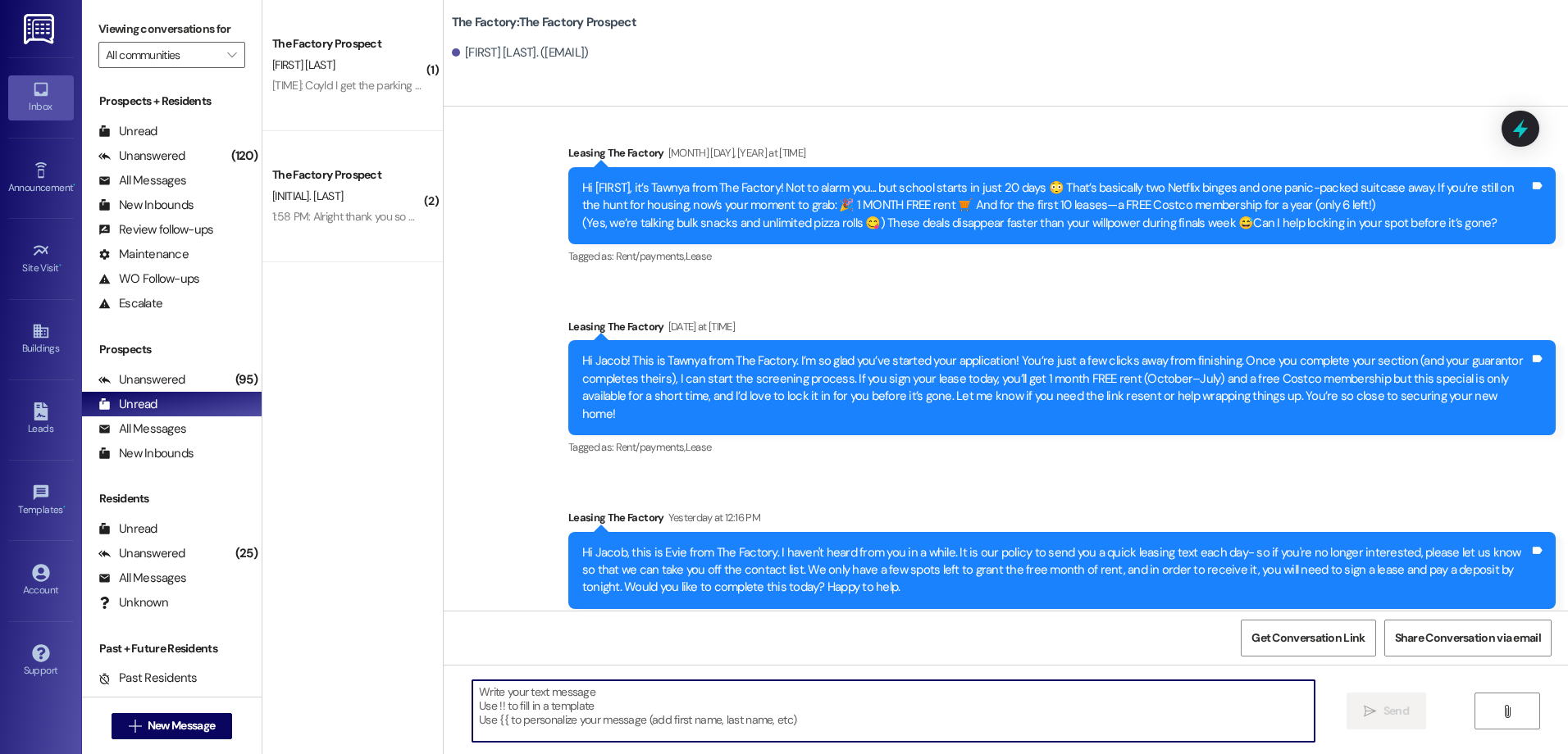 click at bounding box center [893, 711] 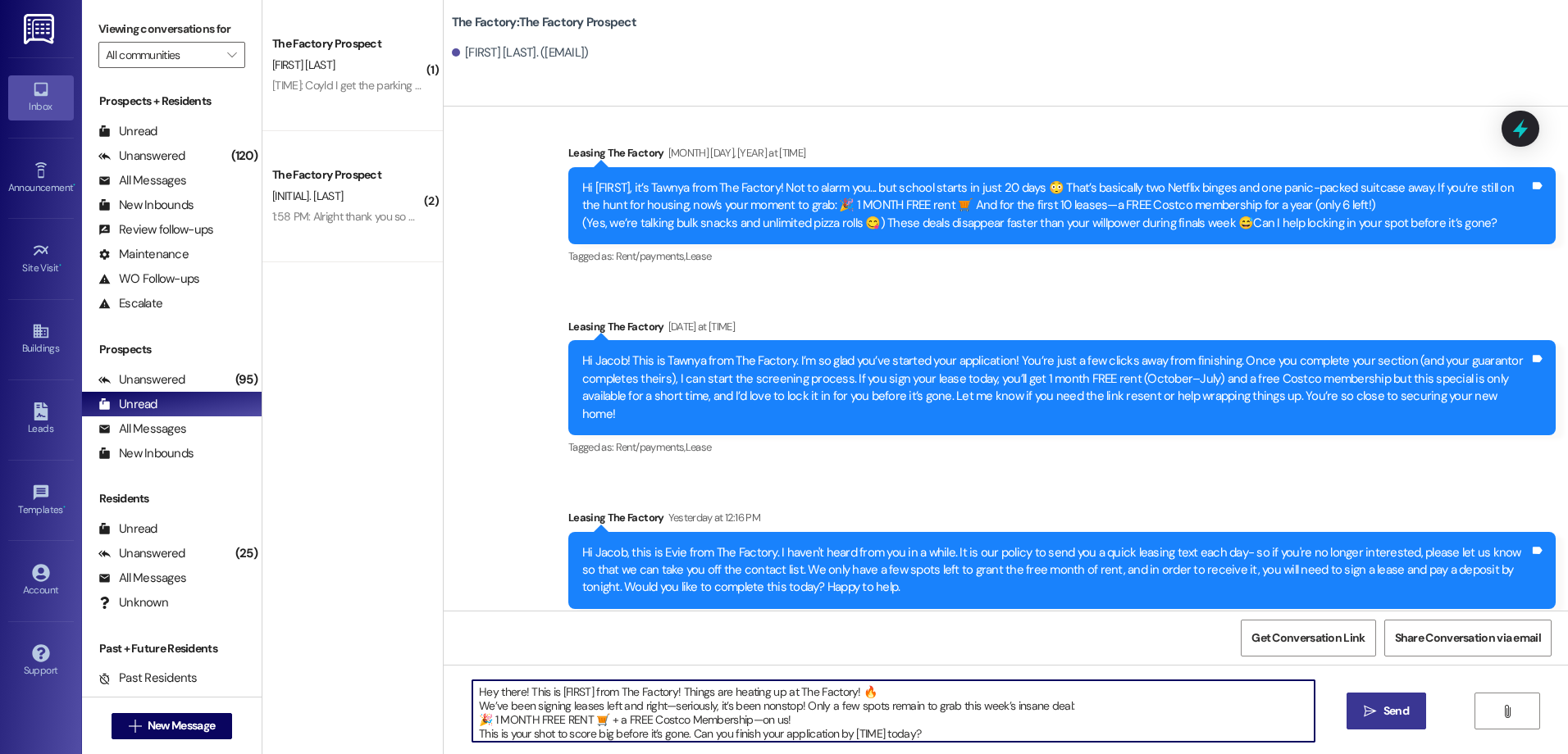 scroll, scrollTop: 28, scrollLeft: 0, axis: vertical 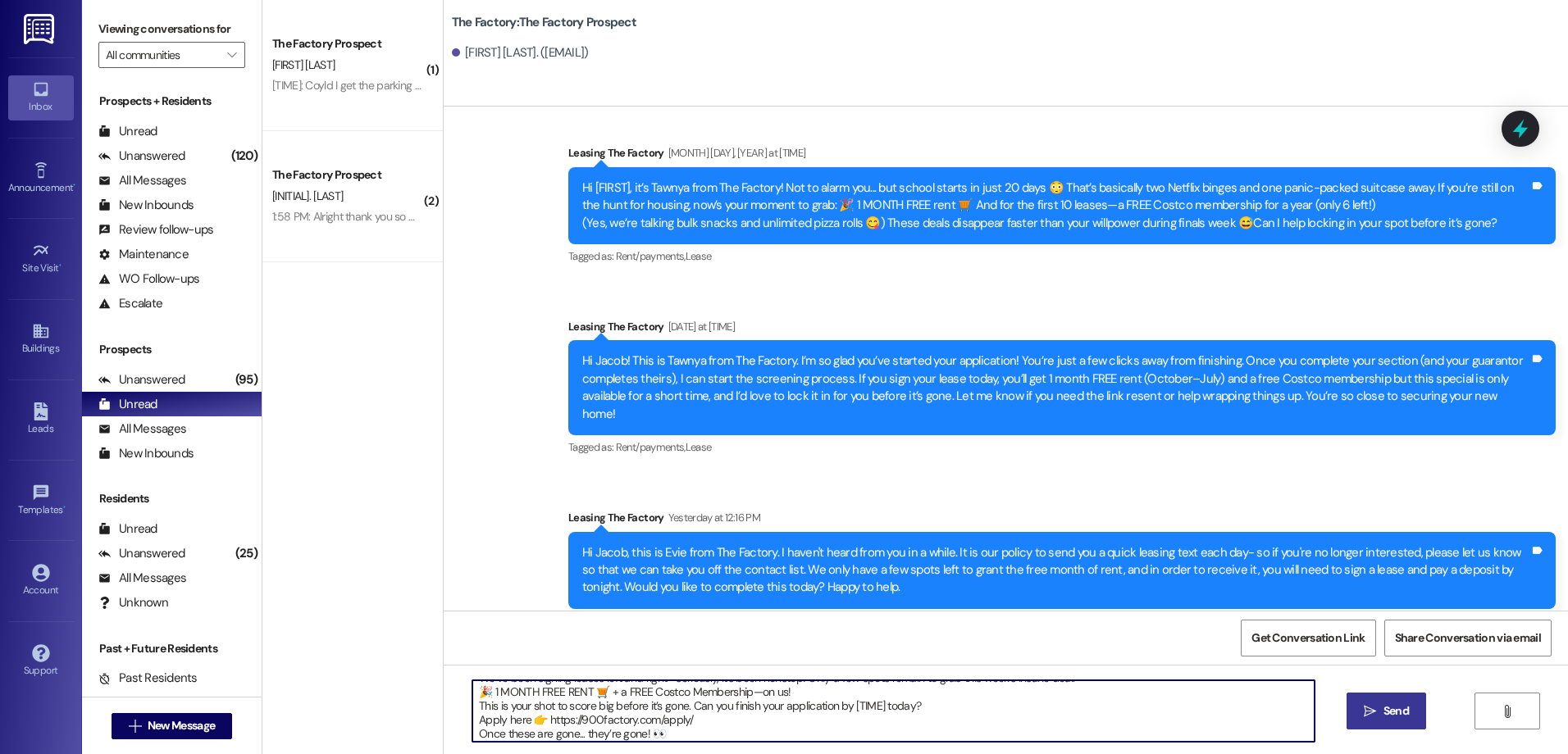 type on "Hey there! This is [FIRST] from The Factory! Things are heating up at The Factory! 🔥
We’ve been signing leases left and right—seriously, it’s been nonstop! Only a few spots remain to grab this week’s insane deal:
🎉 1 MONTH FREE RENT 🛒 + a FREE Costco Membership—on us!
This is your shot to score big before it’s gone. Can you finish your application by [TIME] today?
Apply here 👉 https://900factory.com/apply/
Once these are gone... they’re gone! 👀" 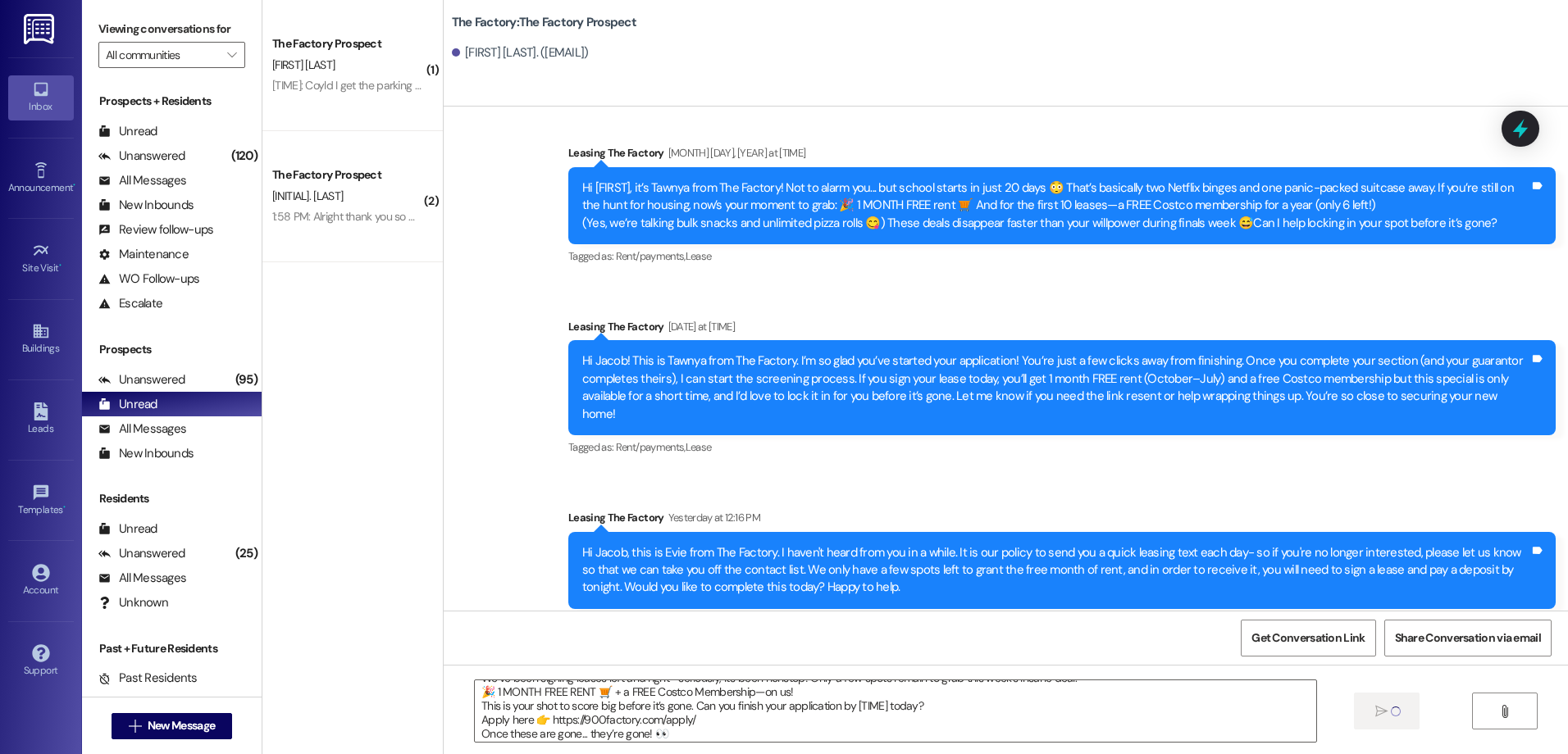 type 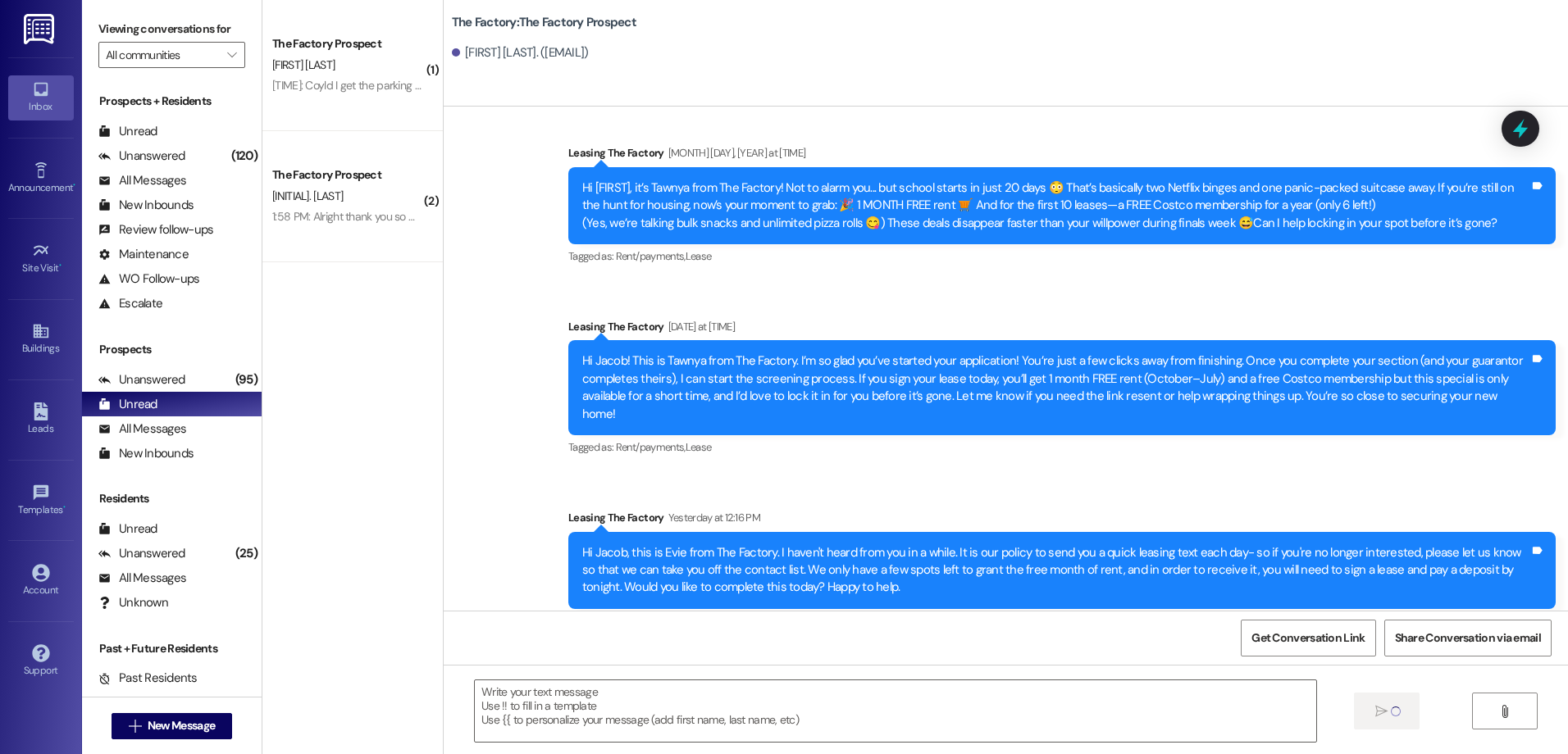 scroll, scrollTop: 0, scrollLeft: 0, axis: both 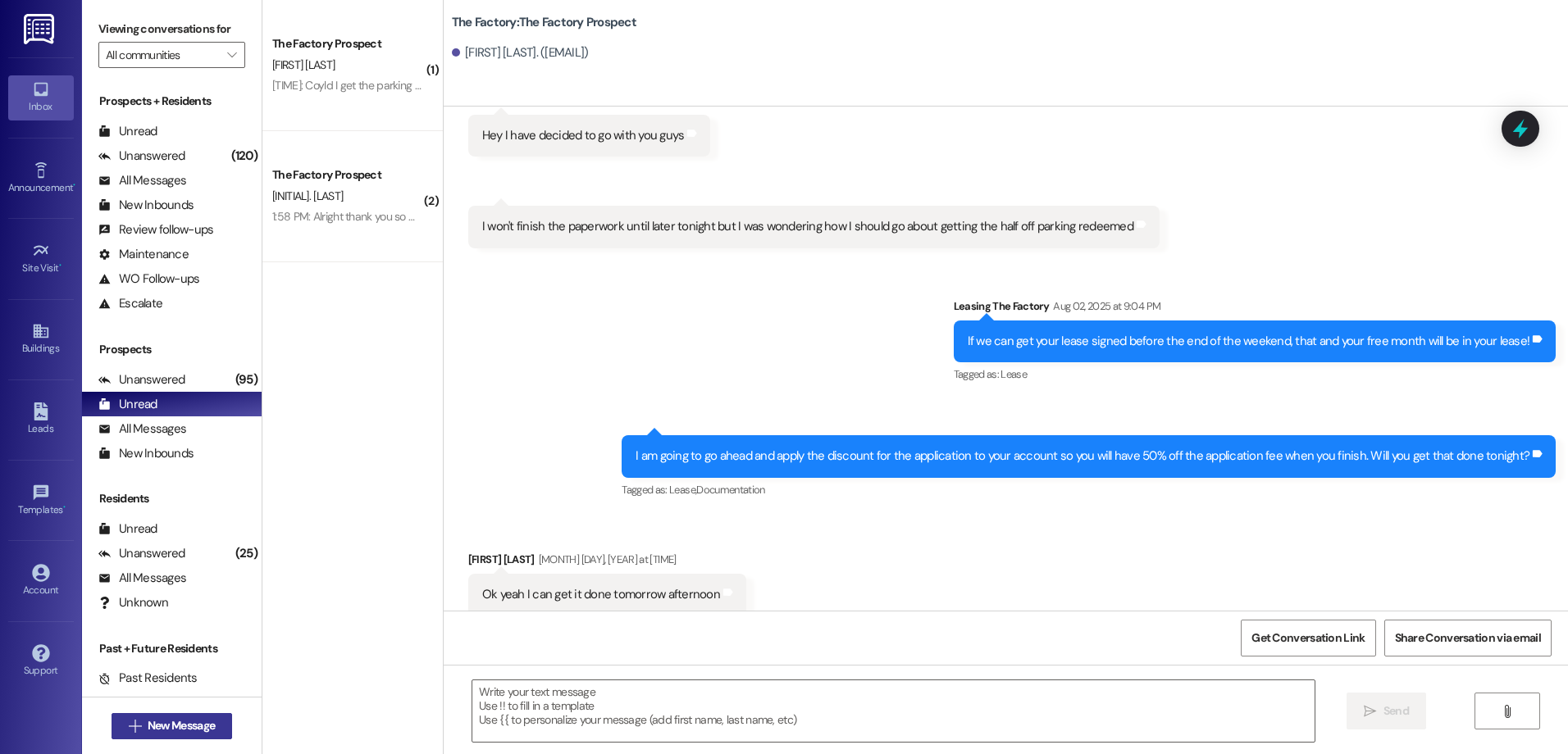 click on " New Message" at bounding box center (172, 726) 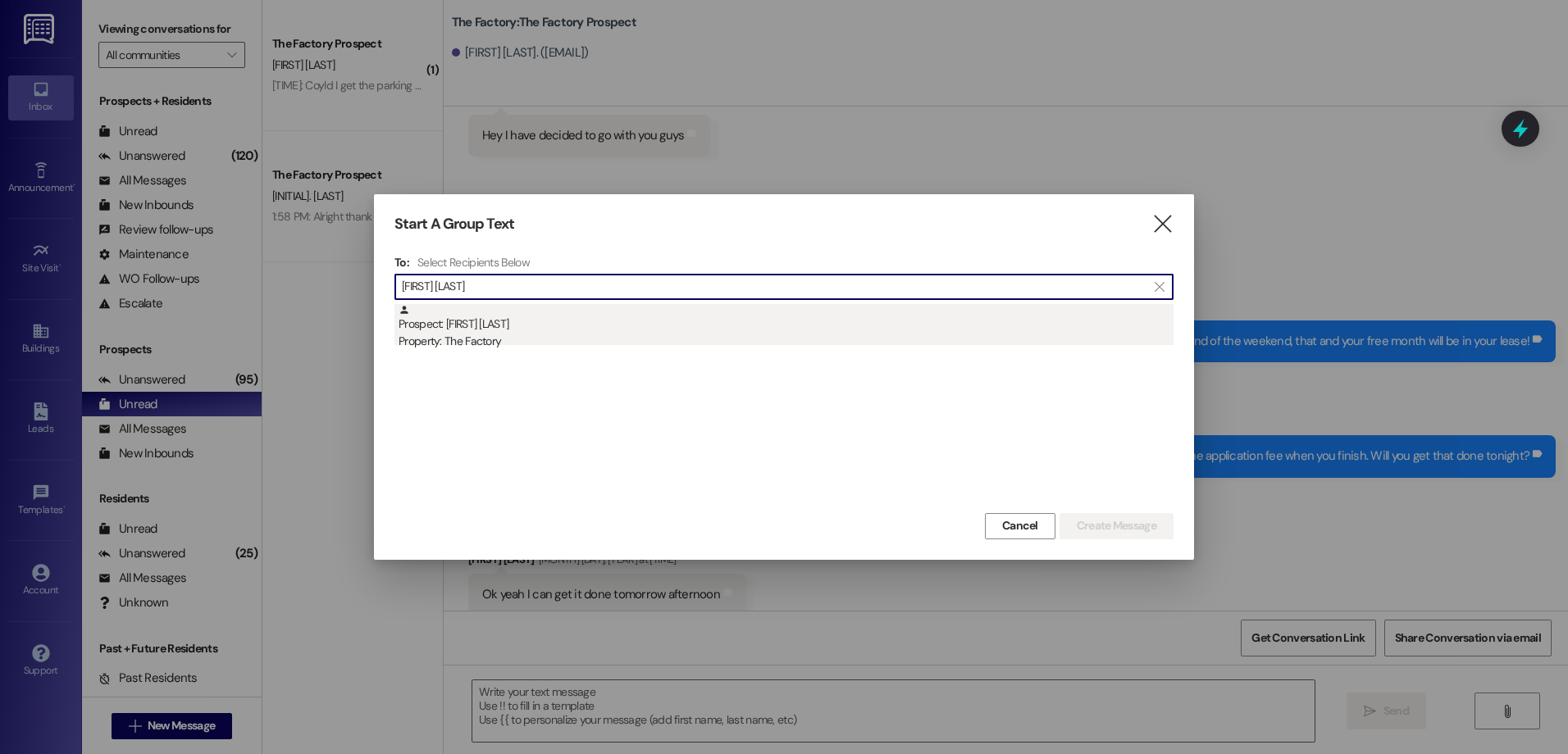 type on "[FIRST] [LAST]" 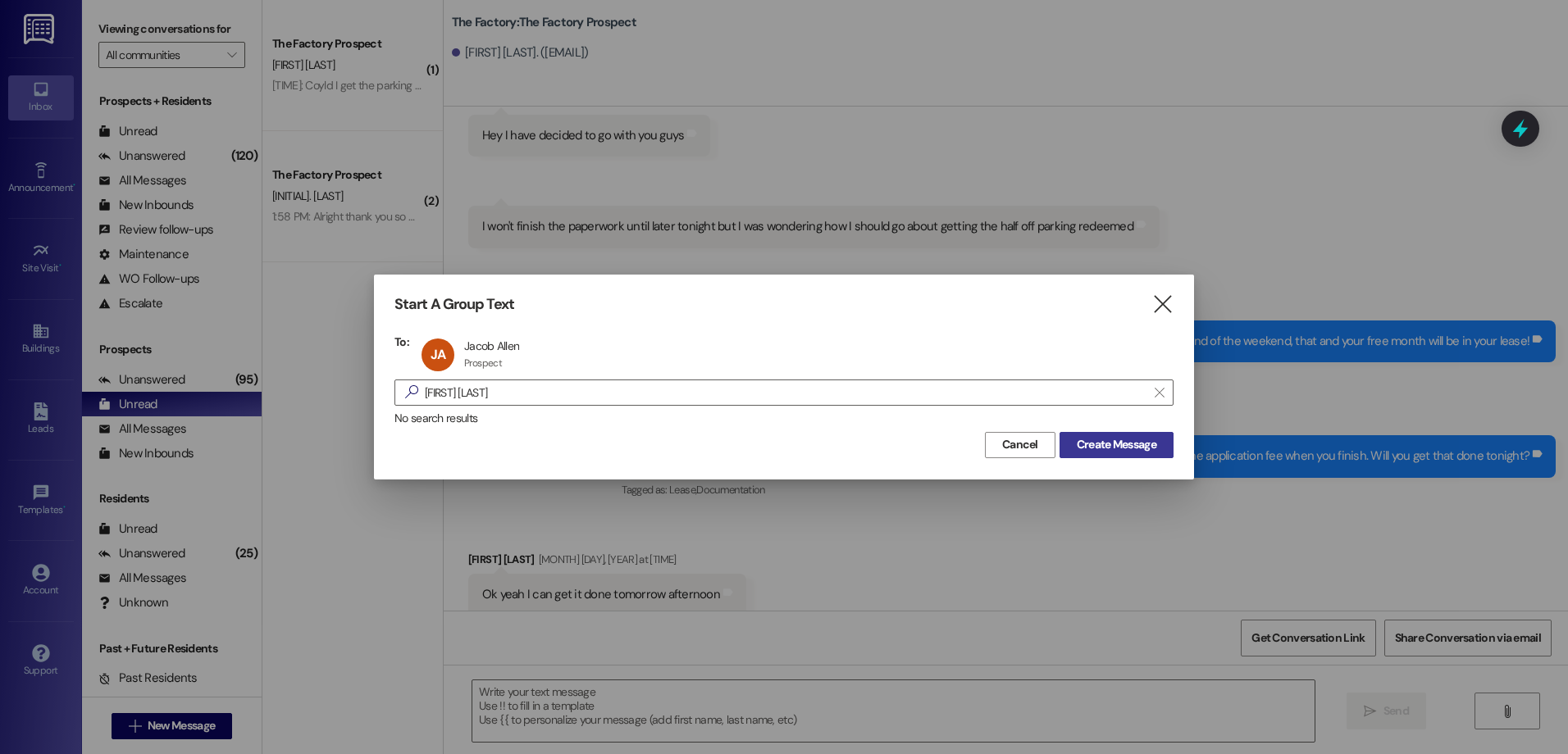 click on "Create Message" at bounding box center (1116, 444) 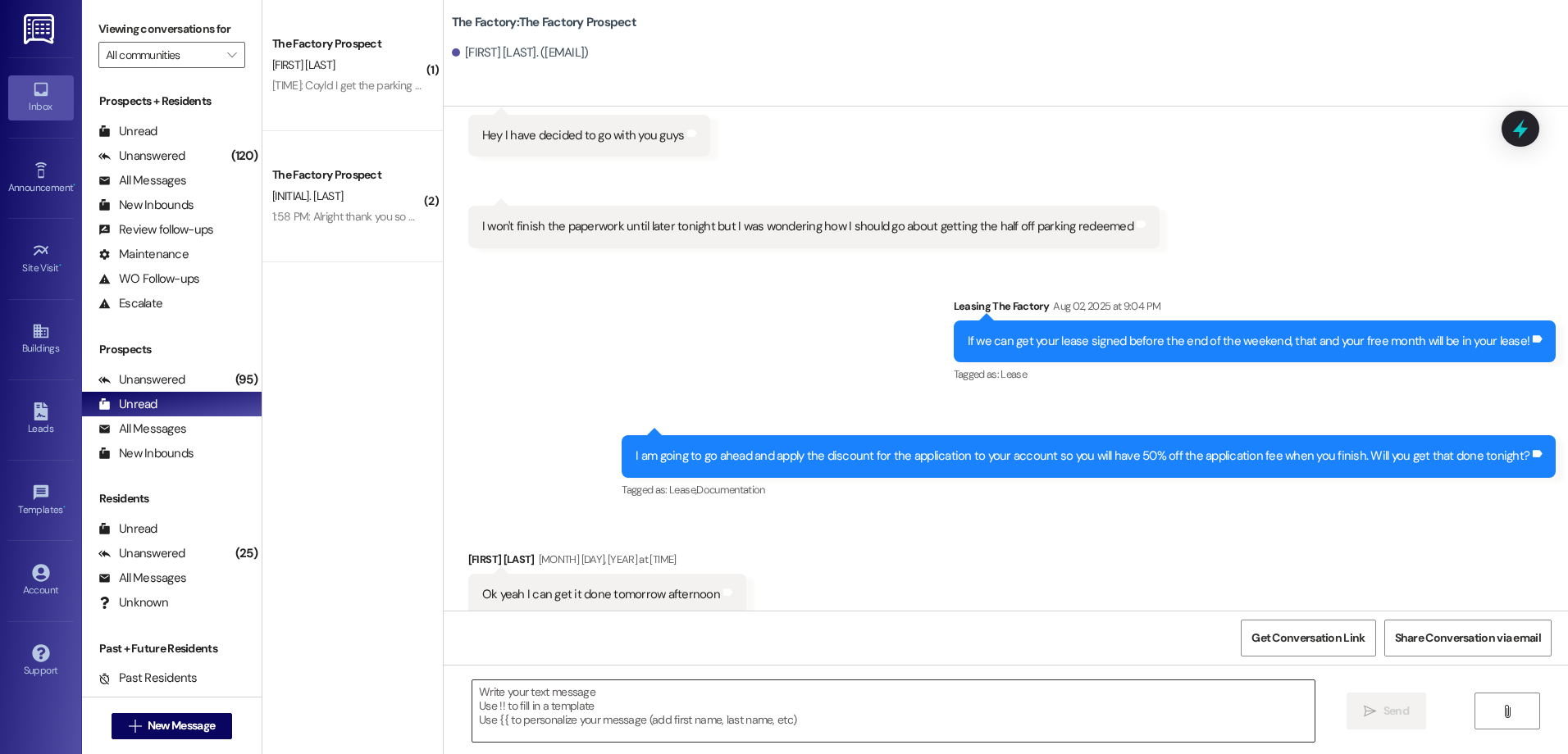 scroll, scrollTop: 429, scrollLeft: 0, axis: vertical 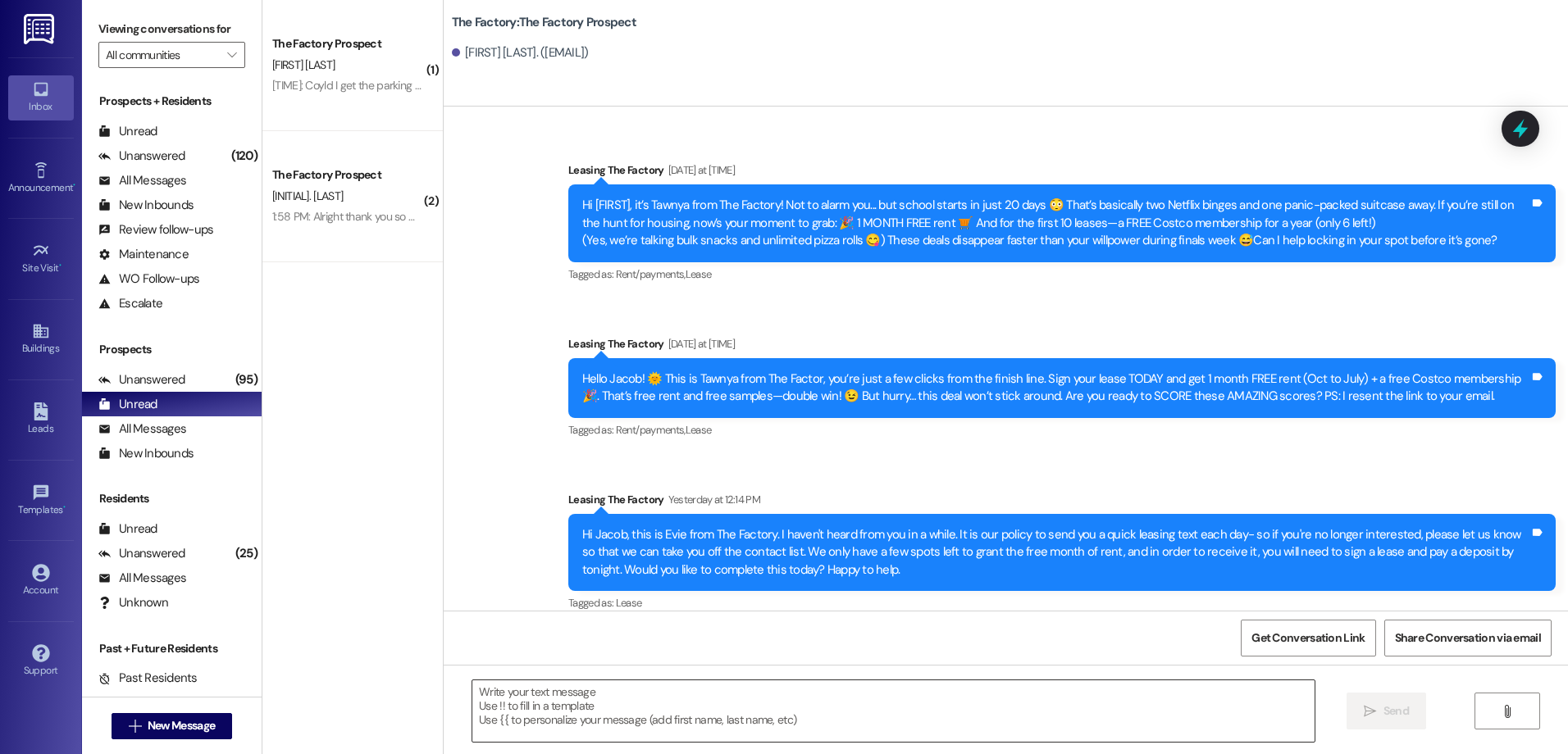 click at bounding box center (893, 711) 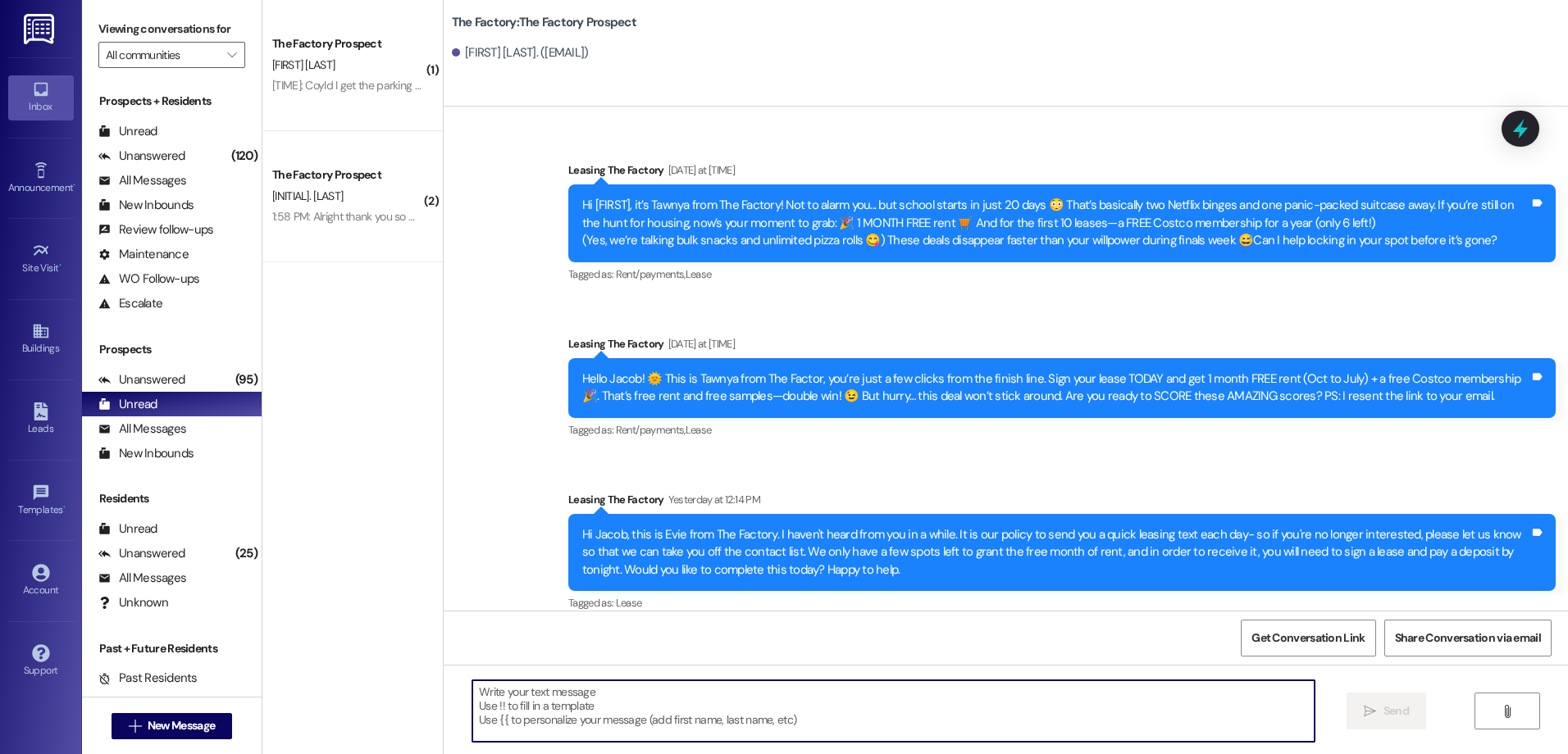 paste on "Hey there! This is [FIRST] from The Factory! Things are heating up at The Factory! 🔥
We’ve been signing leases left and right—seriously, it’s been nonstop! Only a few spots remain to grab this week’s insane deal:
🎉 1 MONTH FREE RENT 🛒 + a FREE Costco Membership—on us!
This is your shot to score big before it’s gone. Can you finish your application by [TIME] today?
Apply here 👉 https://900factory.com/apply/
Once these are gone... they’re gone! 👀" 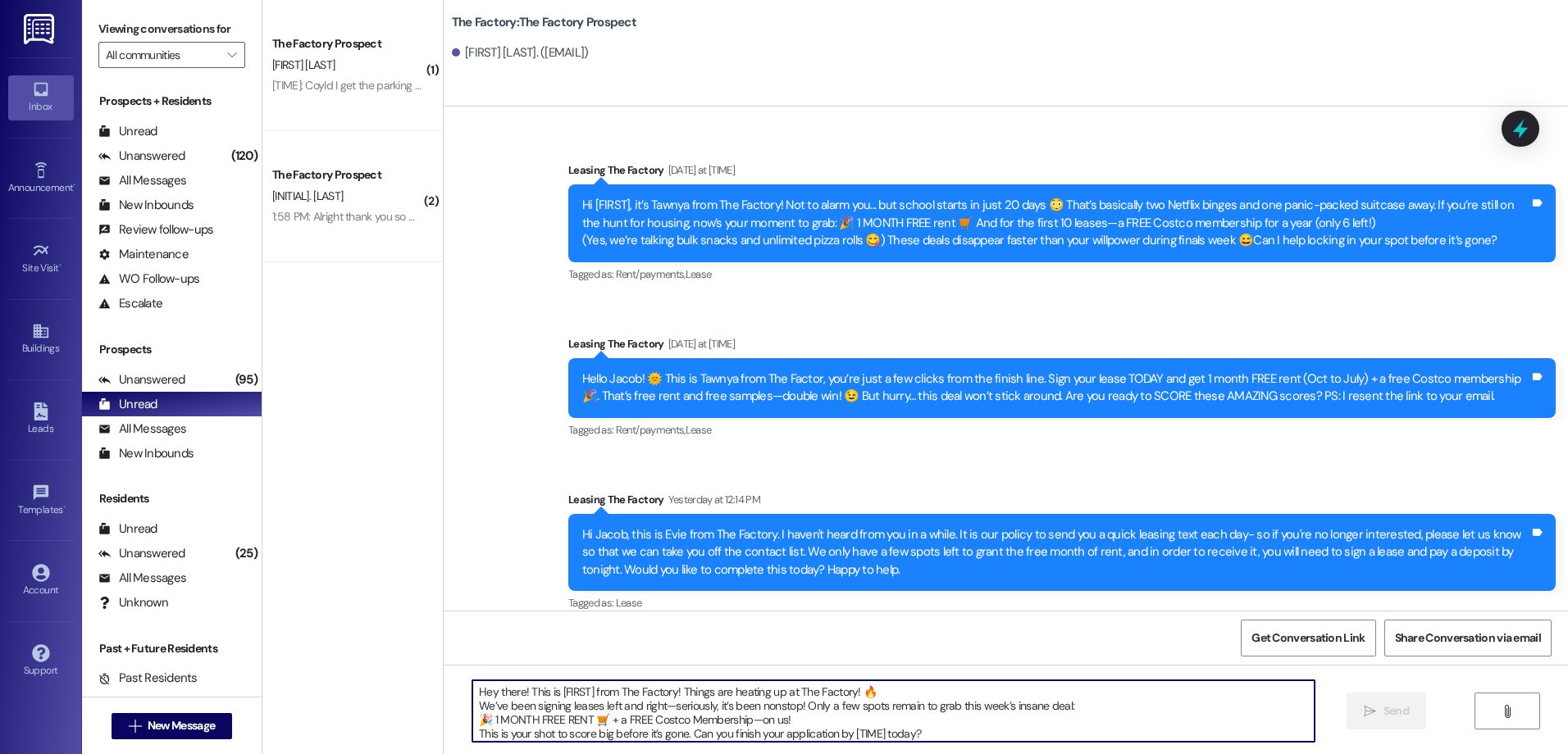 scroll, scrollTop: 28, scrollLeft: 0, axis: vertical 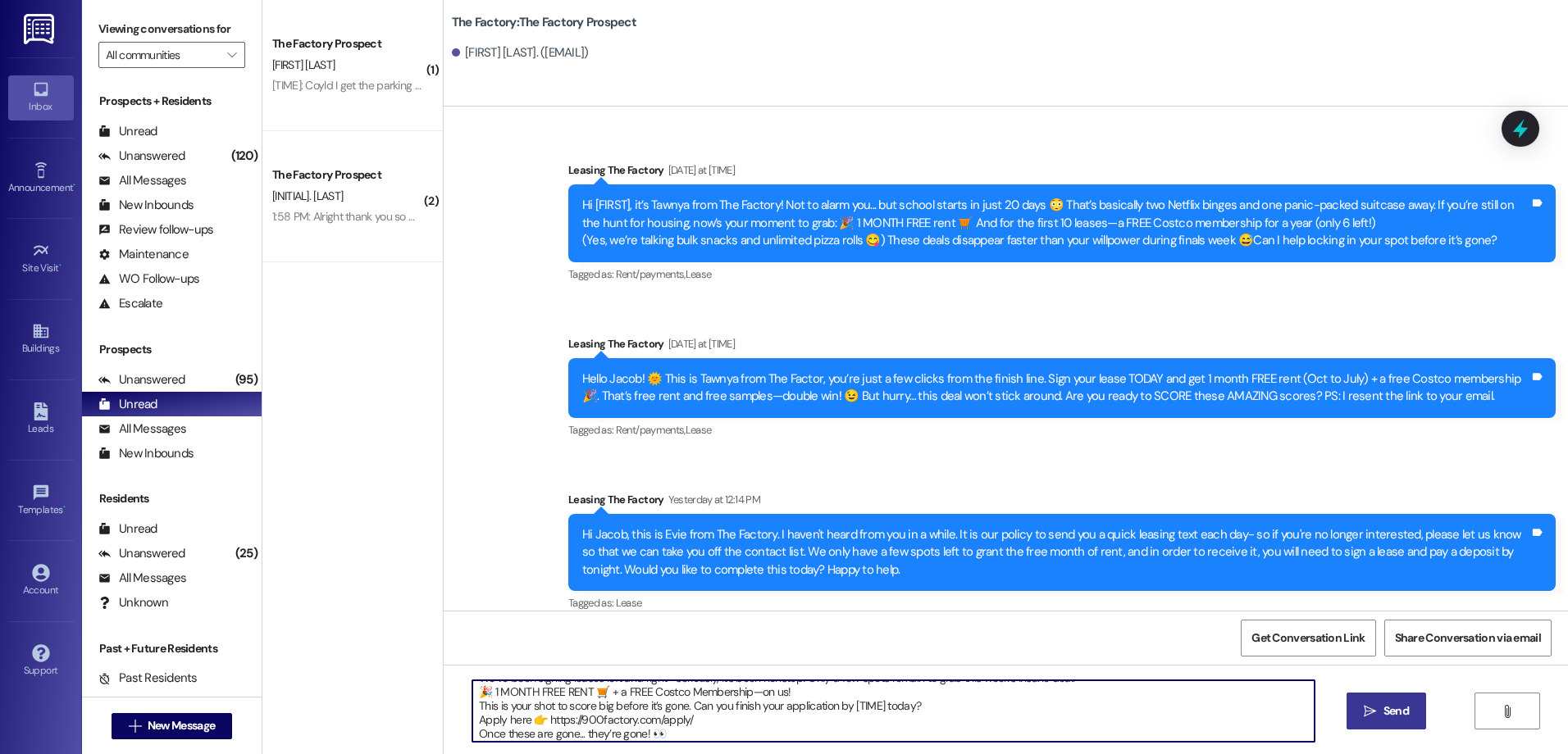 type on "Hey there! This is [FIRST] from The Factory! Things are heating up at The Factory! 🔥
We’ve been signing leases left and right—seriously, it’s been nonstop! Only a few spots remain to grab this week’s insane deal:
🎉 1 MONTH FREE RENT 🛒 + a FREE Costco Membership—on us!
This is your shot to score big before it’s gone. Can you finish your application by [TIME] today?
Apply here 👉 https://900factory.com/apply/
Once these are gone... they’re gone! 👀" 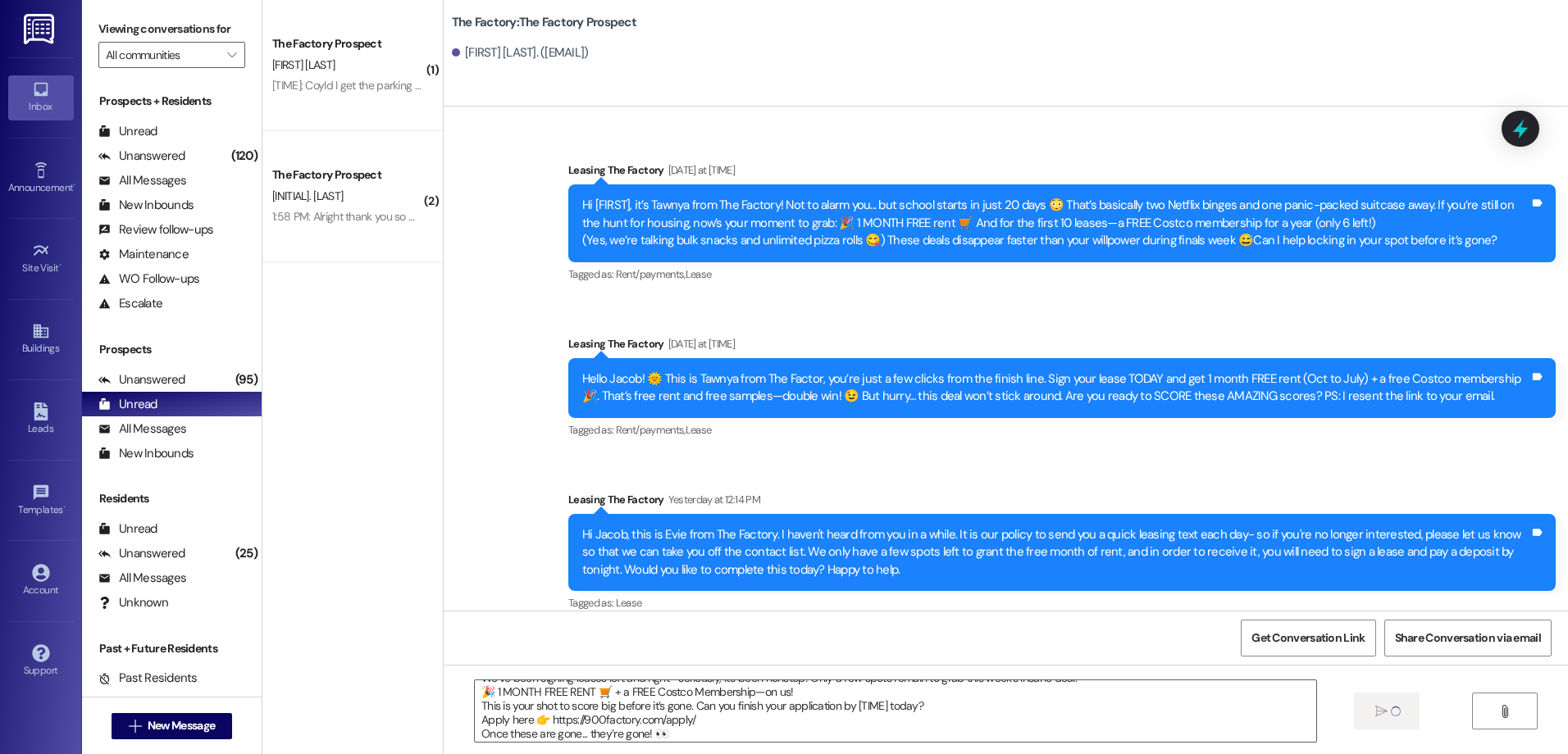 type 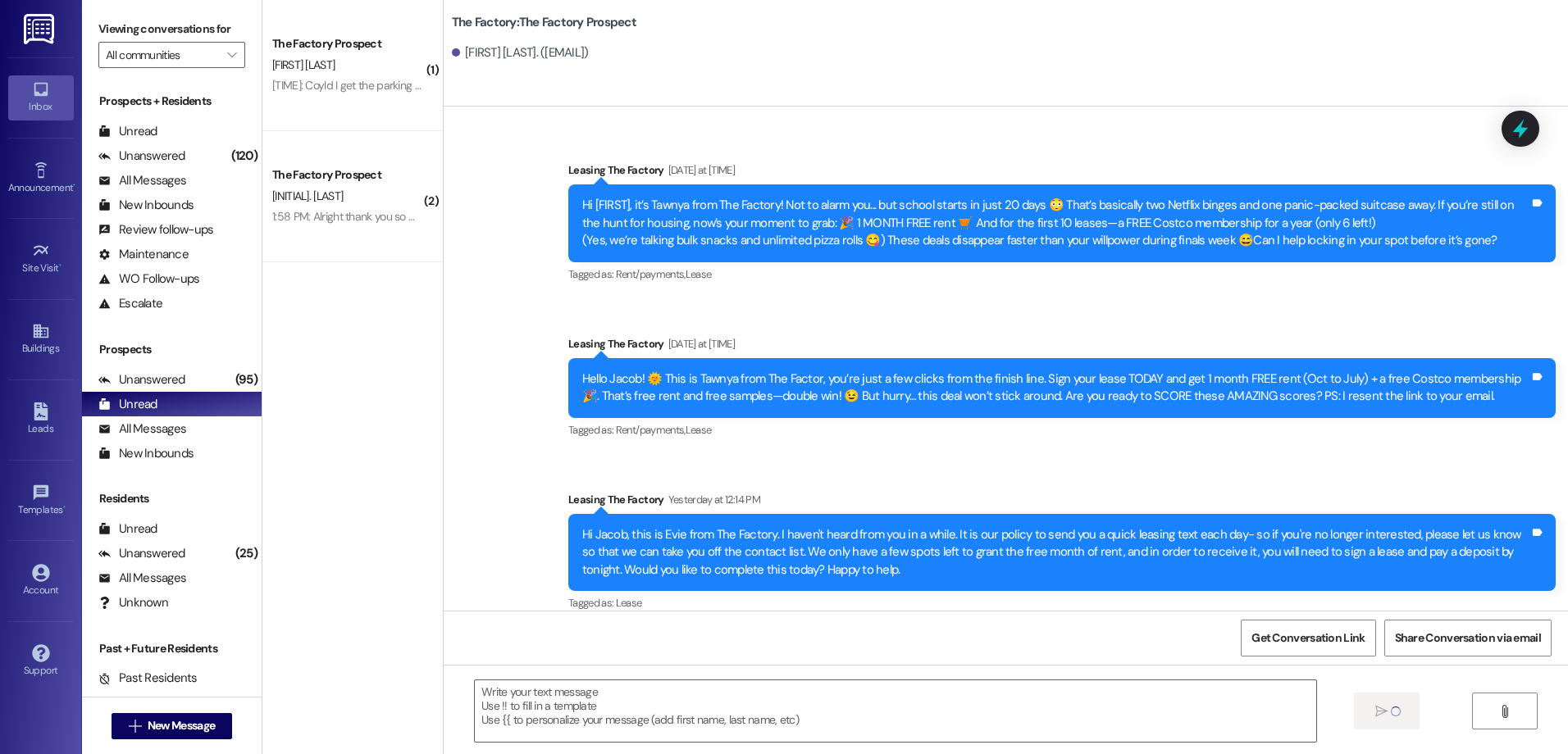scroll, scrollTop: 0, scrollLeft: 0, axis: both 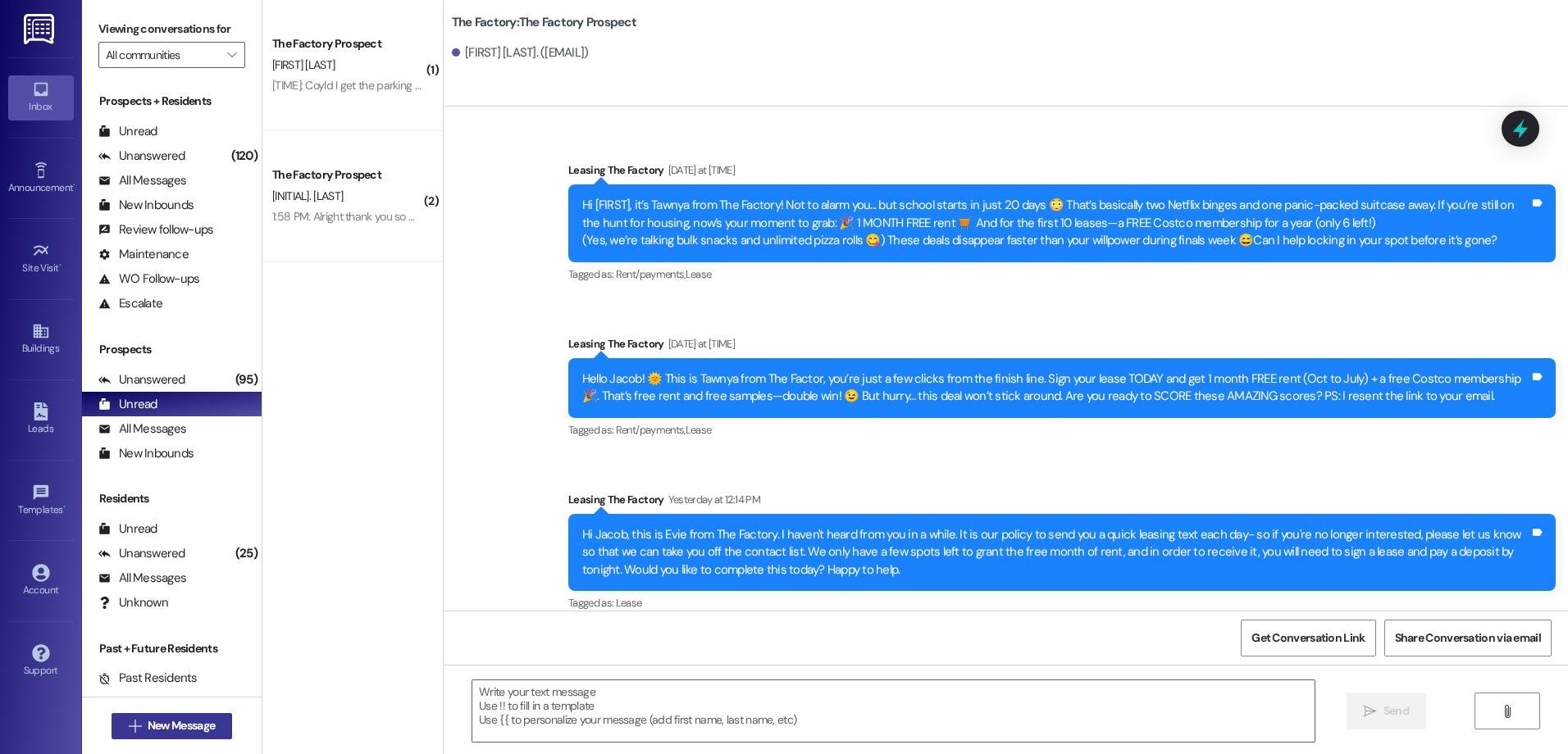 click on "New Message" at bounding box center [181, 725] 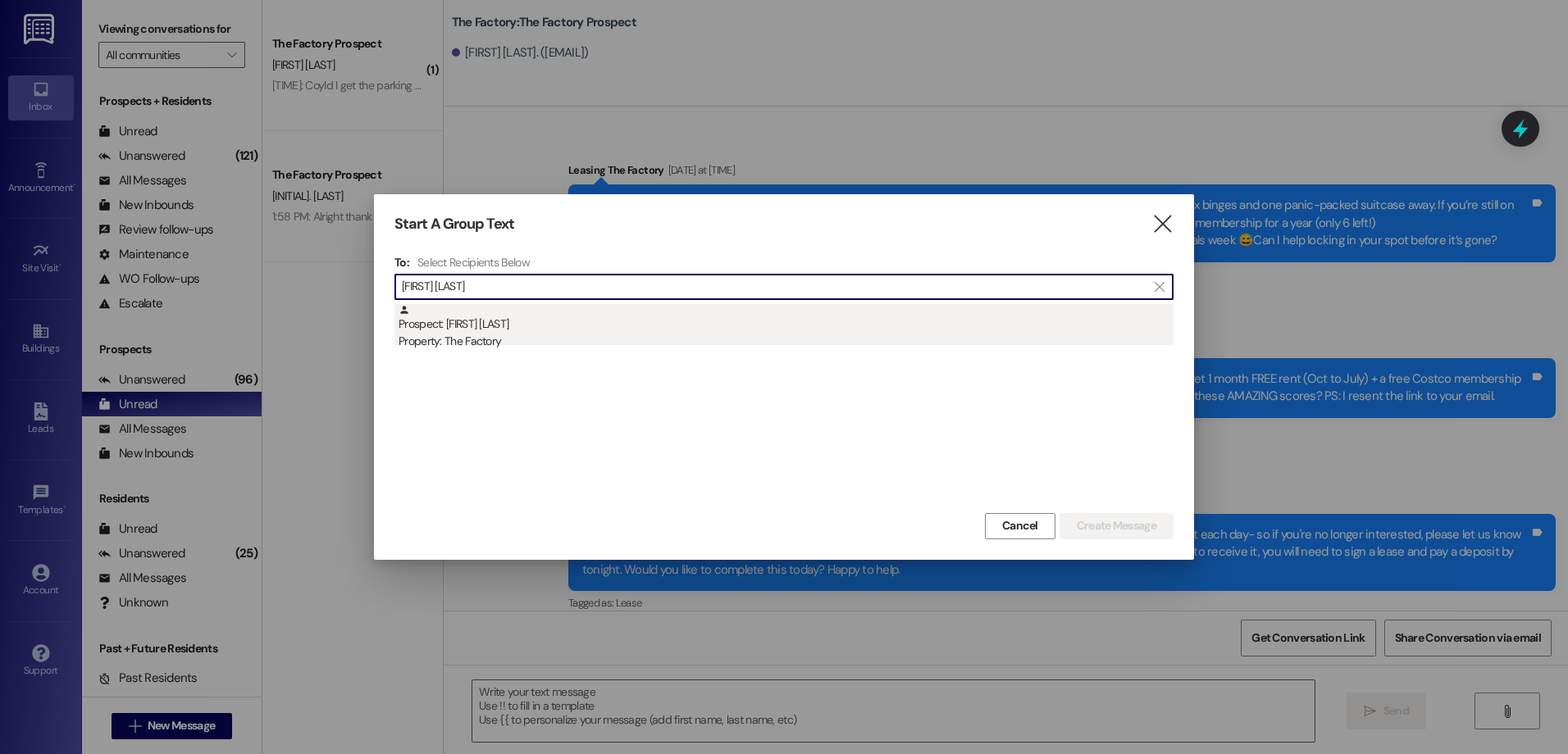 type on "[FIRST] [LAST]" 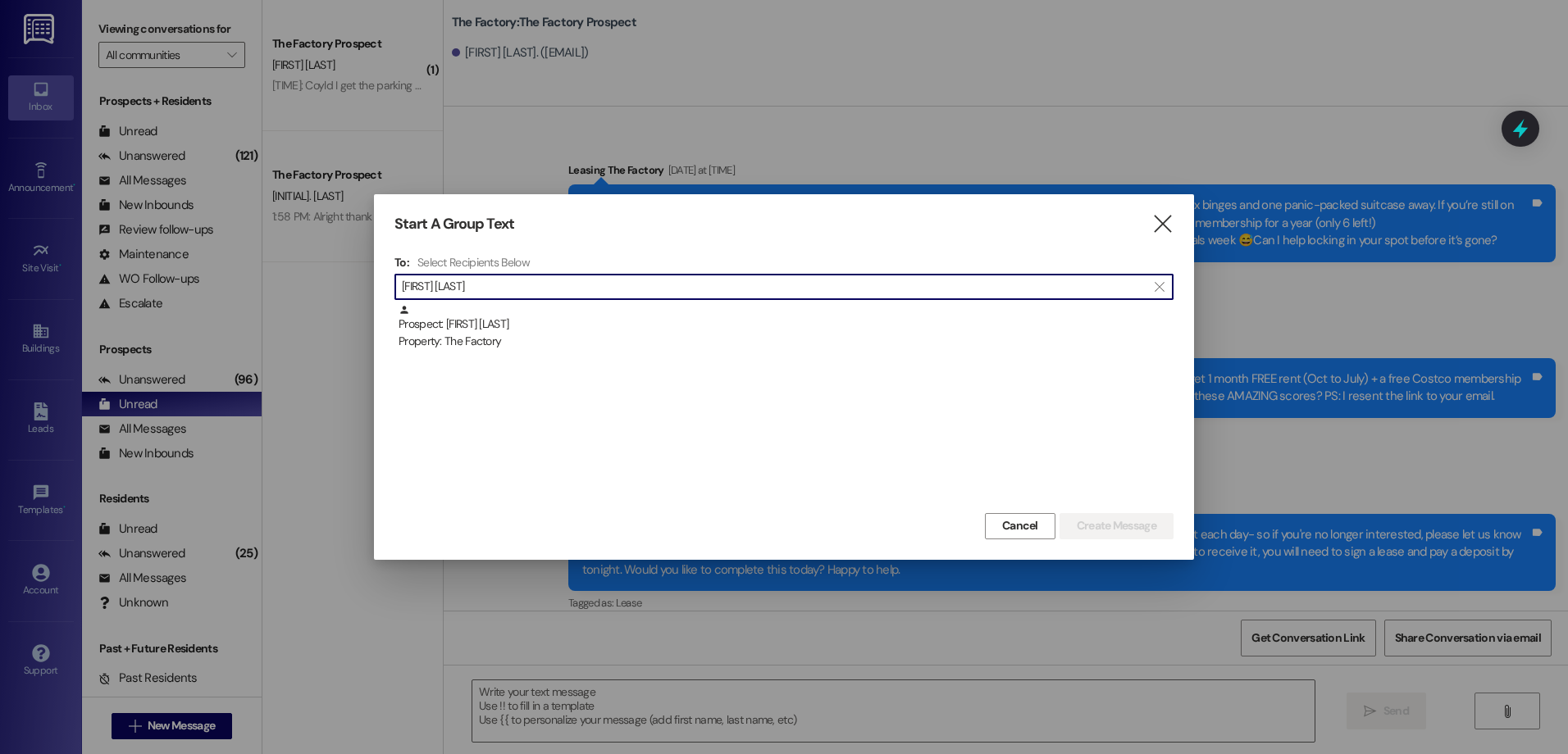 drag, startPoint x: 583, startPoint y: 338, endPoint x: 706, endPoint y: 357, distance: 124.45883 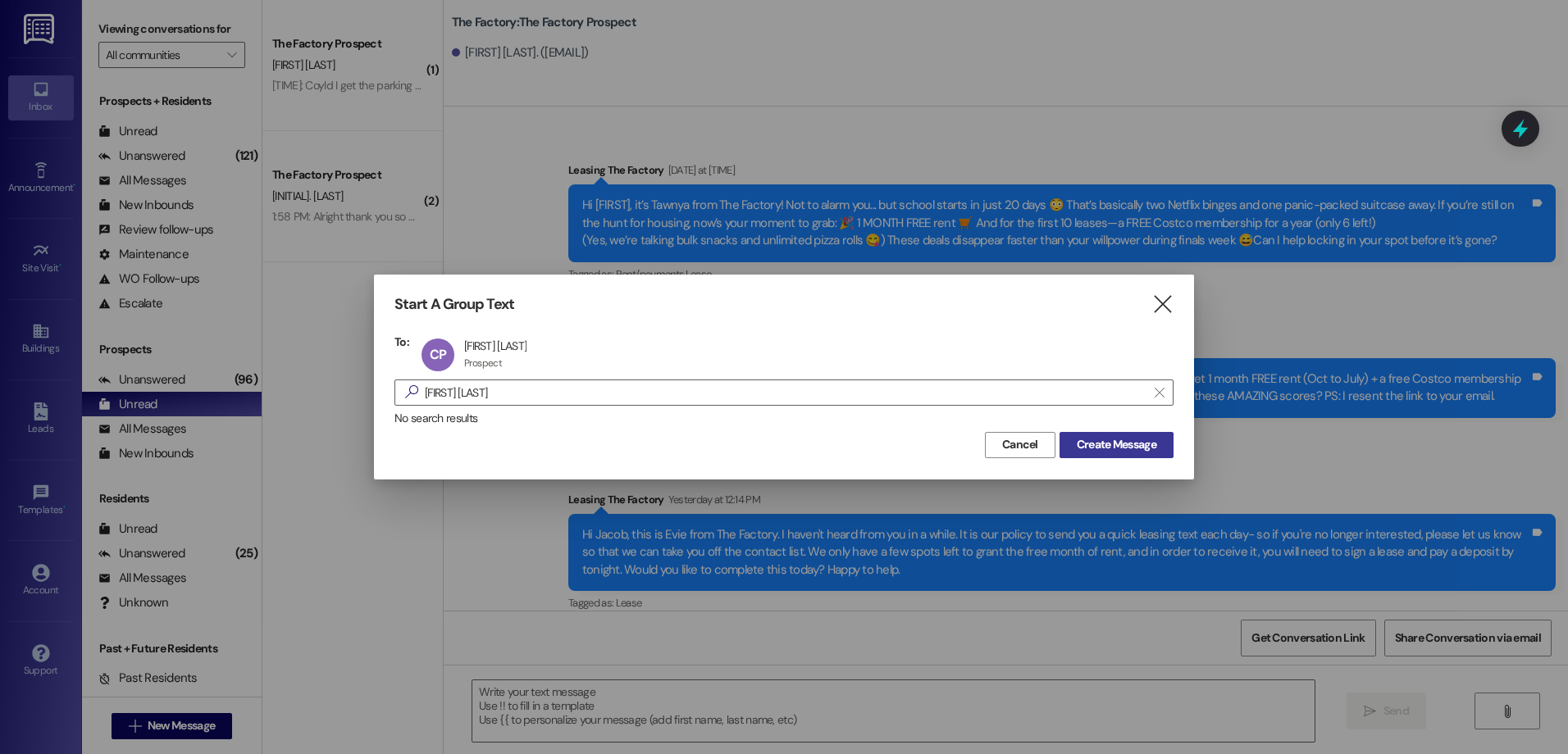 click on "Create Message" at bounding box center [1116, 445] 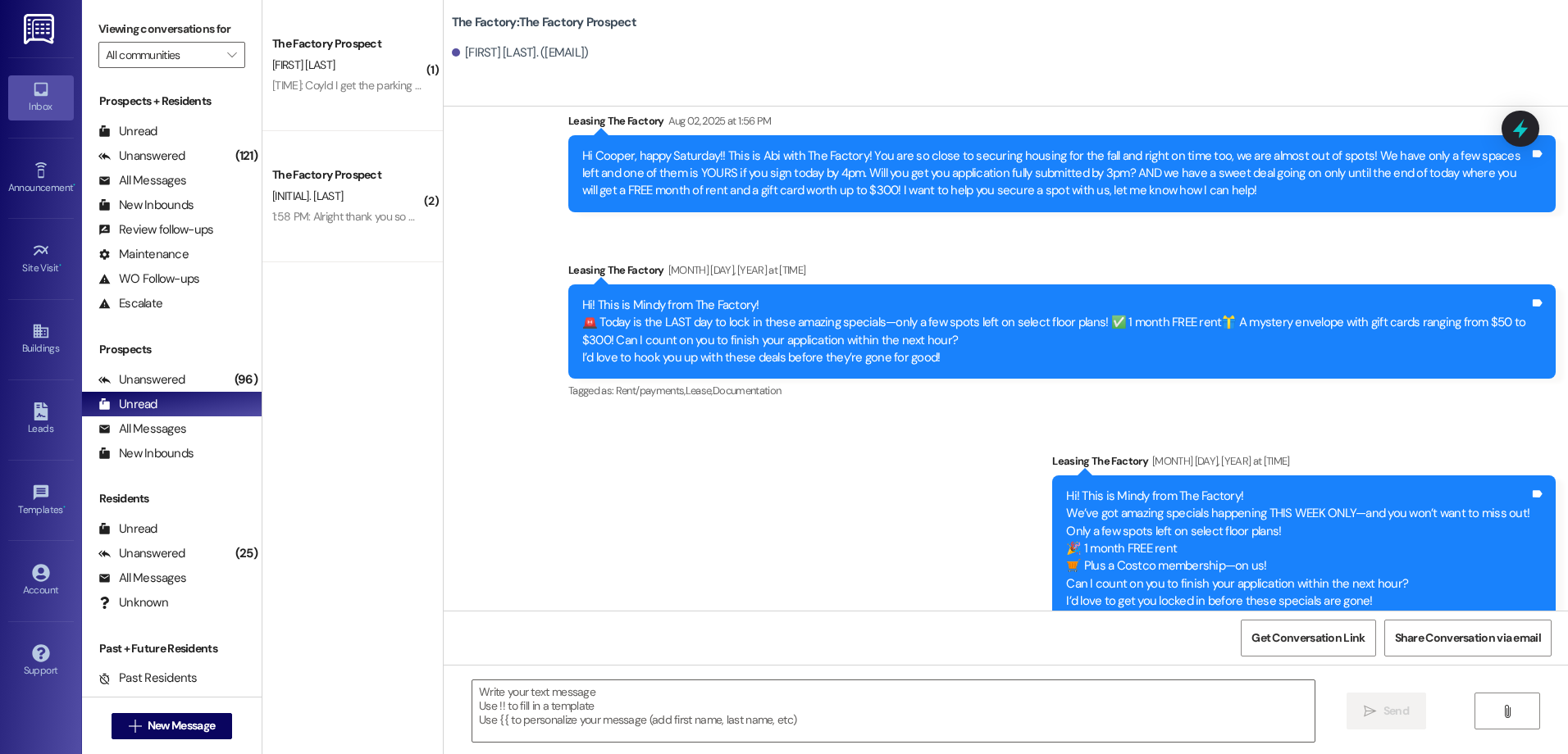 scroll, scrollTop: 1637, scrollLeft: 0, axis: vertical 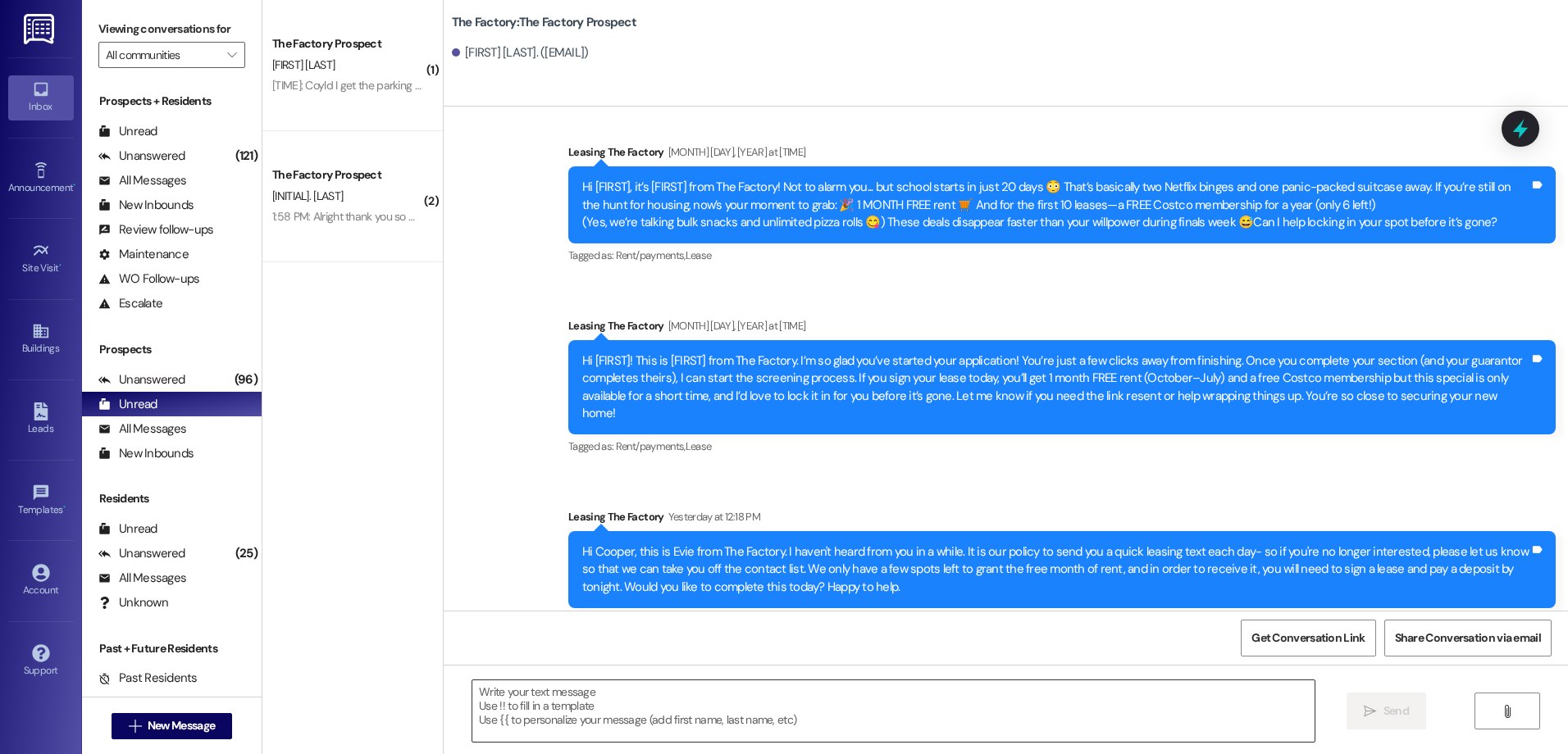 click at bounding box center [893, 711] 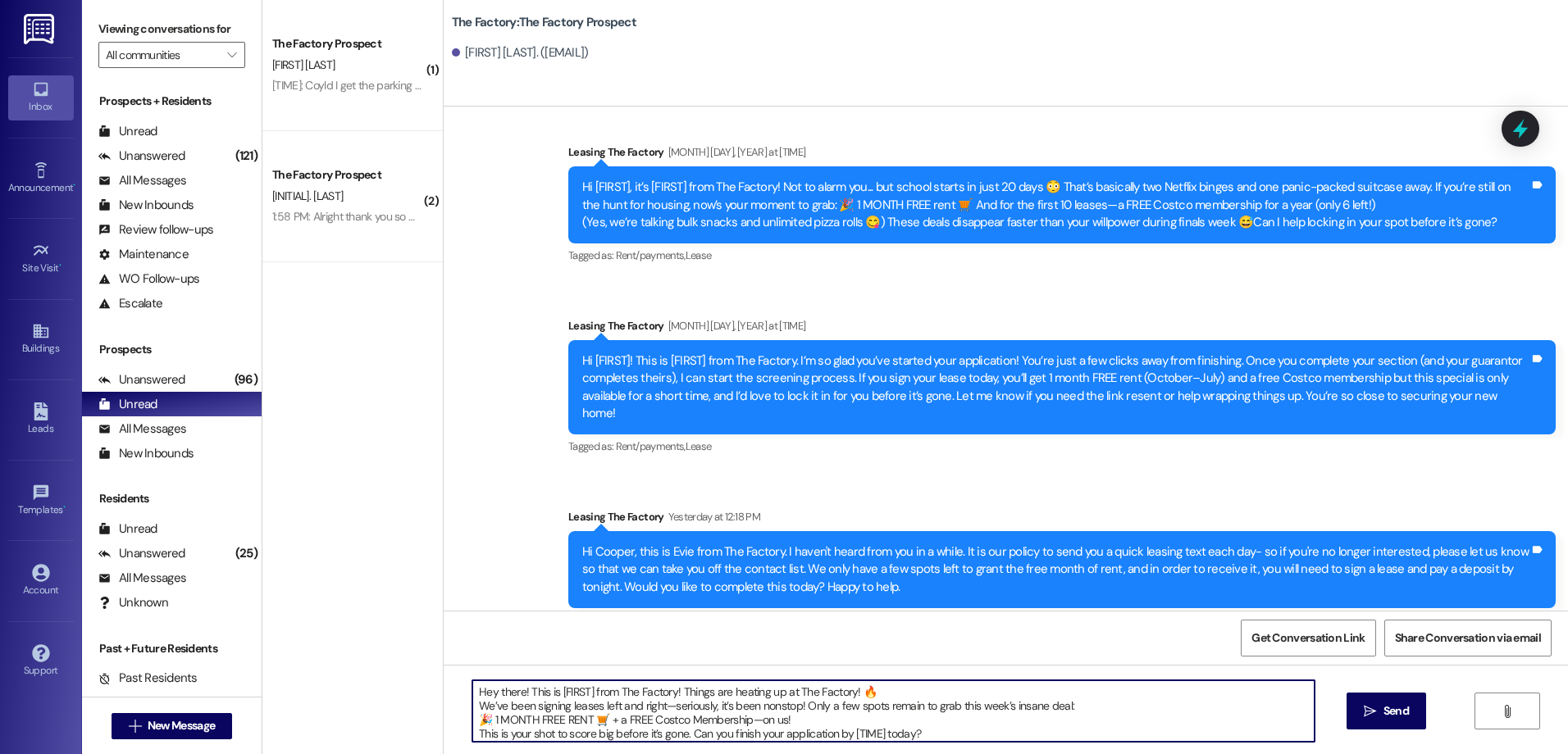 scroll, scrollTop: 28, scrollLeft: 0, axis: vertical 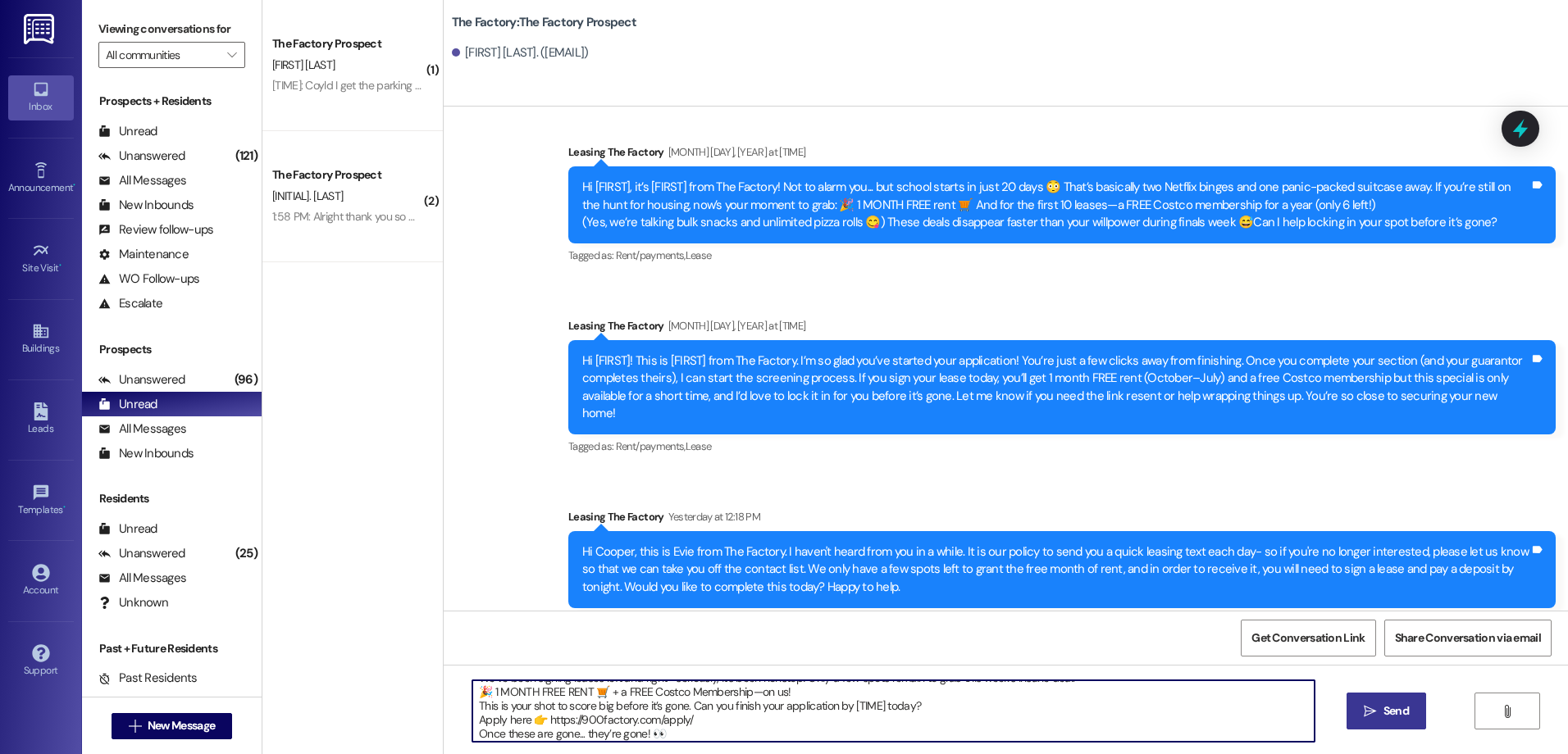 type on "Hey there! This is [FIRST] from The Factory! Things are heating up at The Factory! 🔥
We’ve been signing leases left and right—seriously, it’s been nonstop! Only a few spots remain to grab this week’s insane deal:
🎉 1 MONTH FREE RENT 🛒 + a FREE Costco Membership—on us!
This is your shot to score big before it’s gone. Can you finish your application by [TIME] today?
Apply here 👉 https://900factory.com/apply/
Once these are gone... they’re gone! 👀" 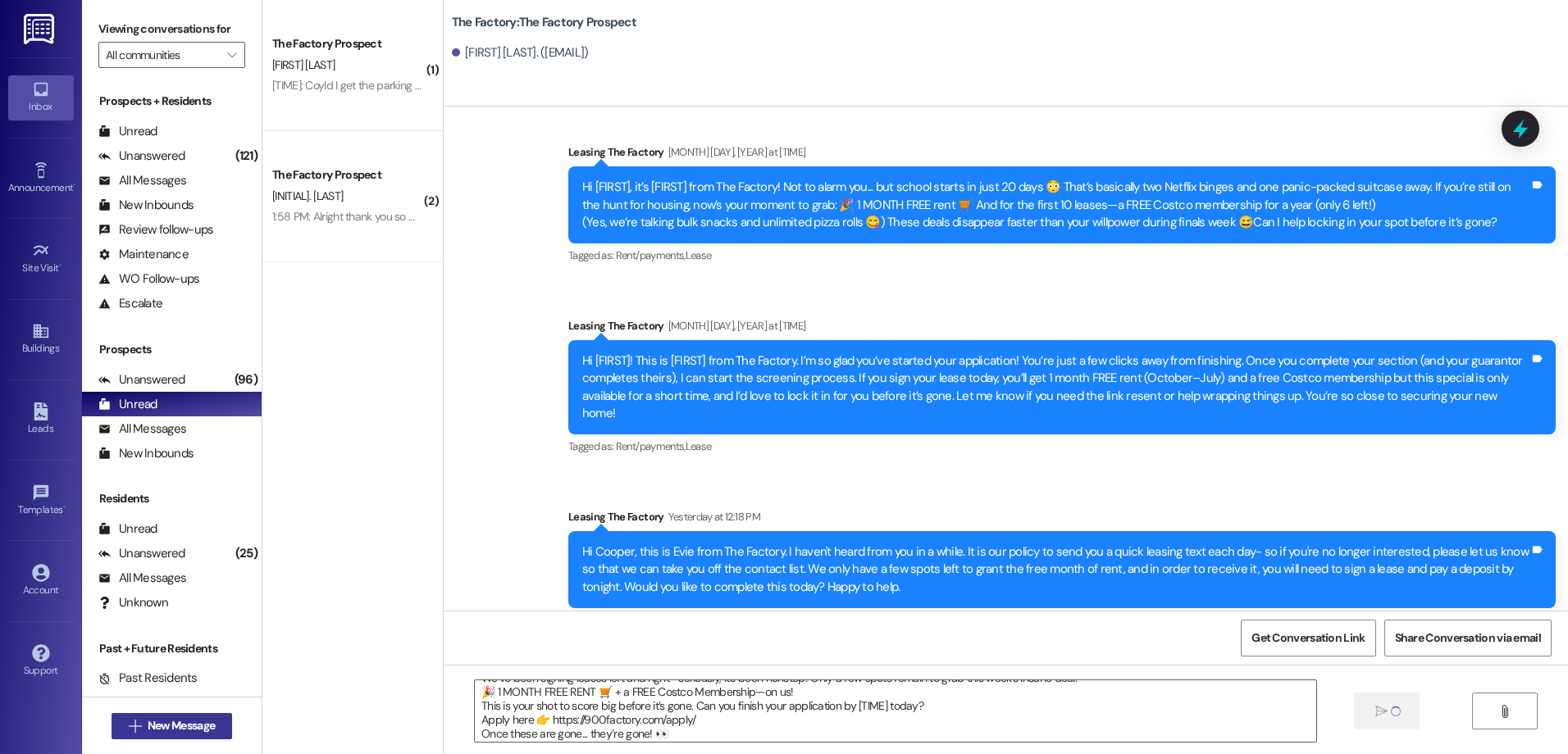 type 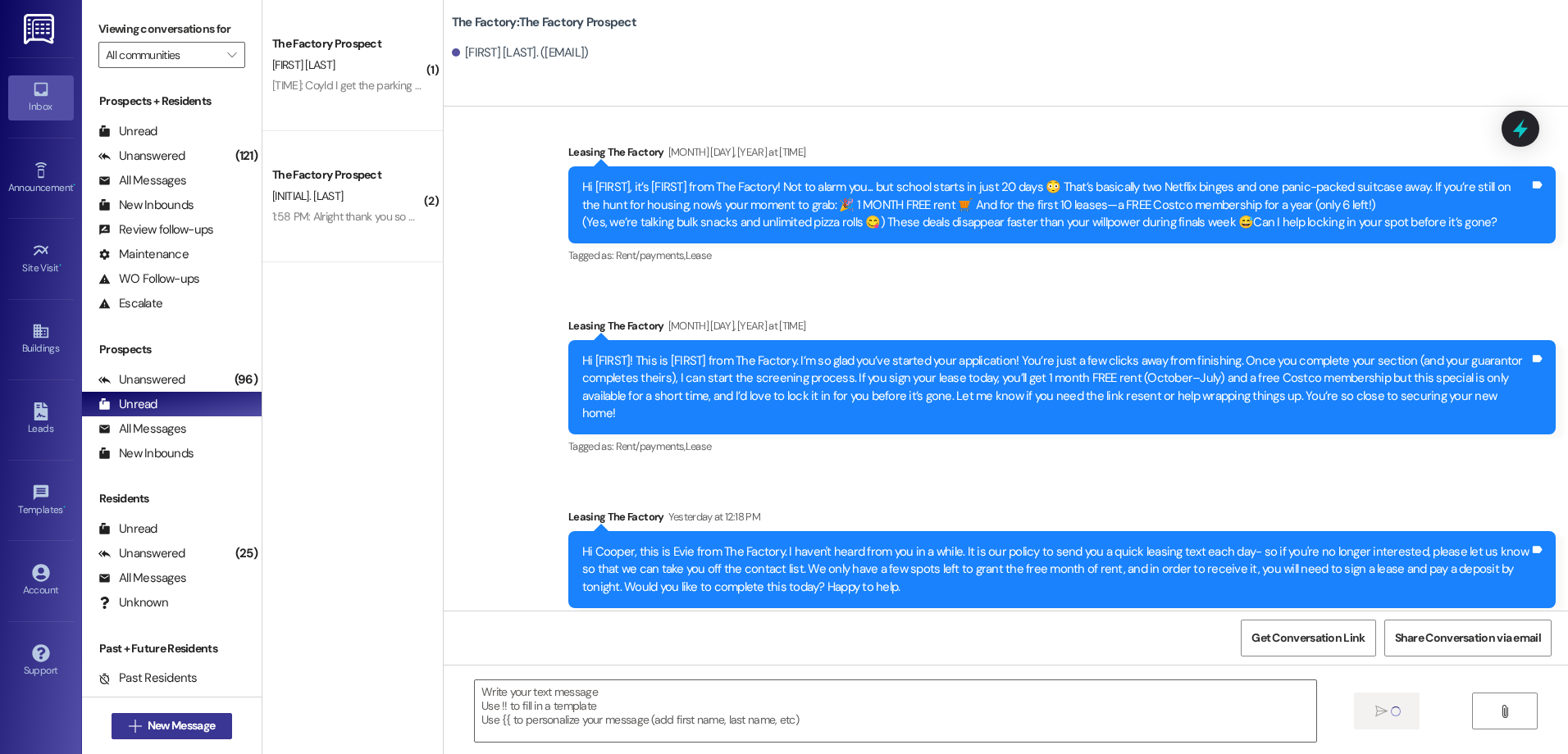 scroll, scrollTop: 0, scrollLeft: 0, axis: both 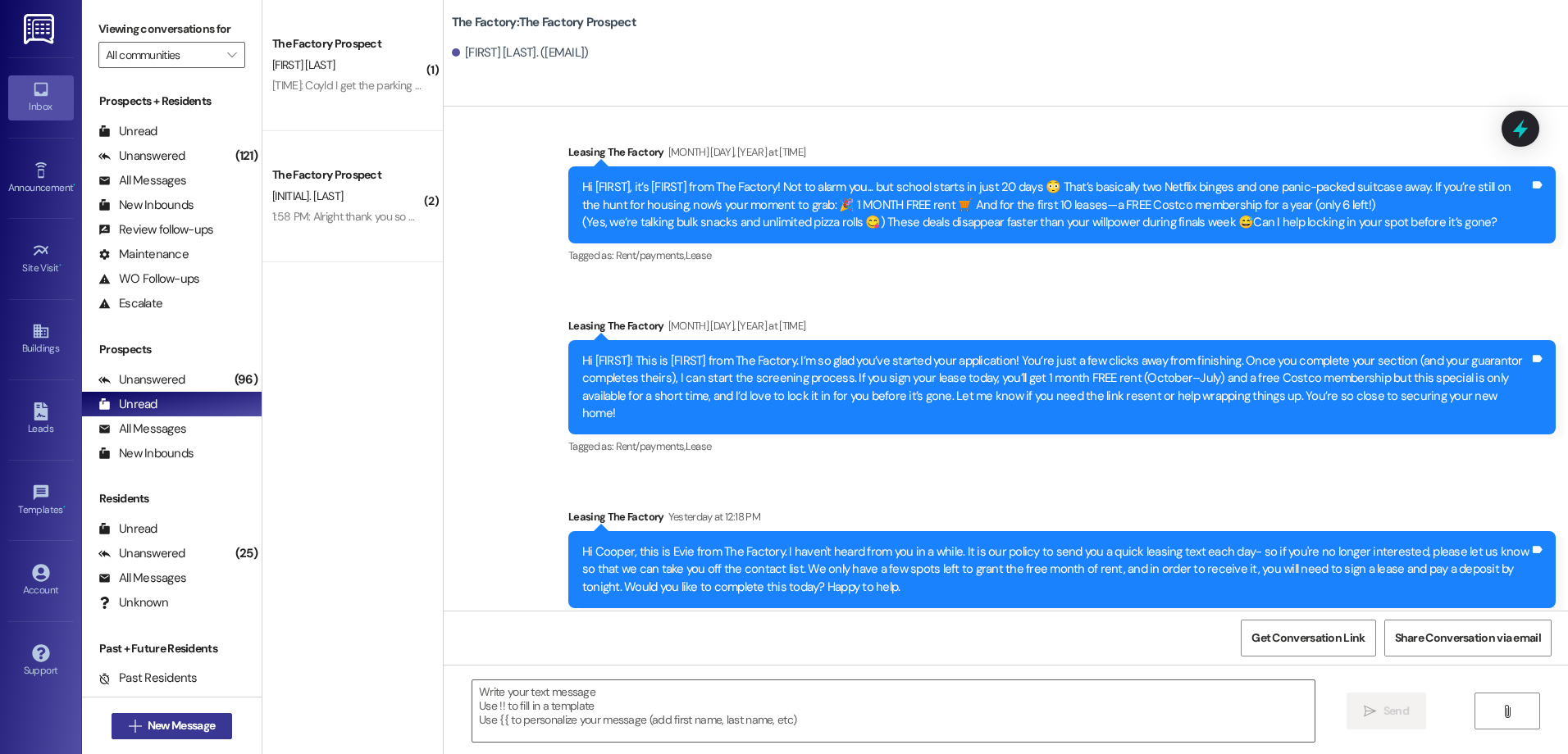 click on "New Message" at bounding box center [181, 725] 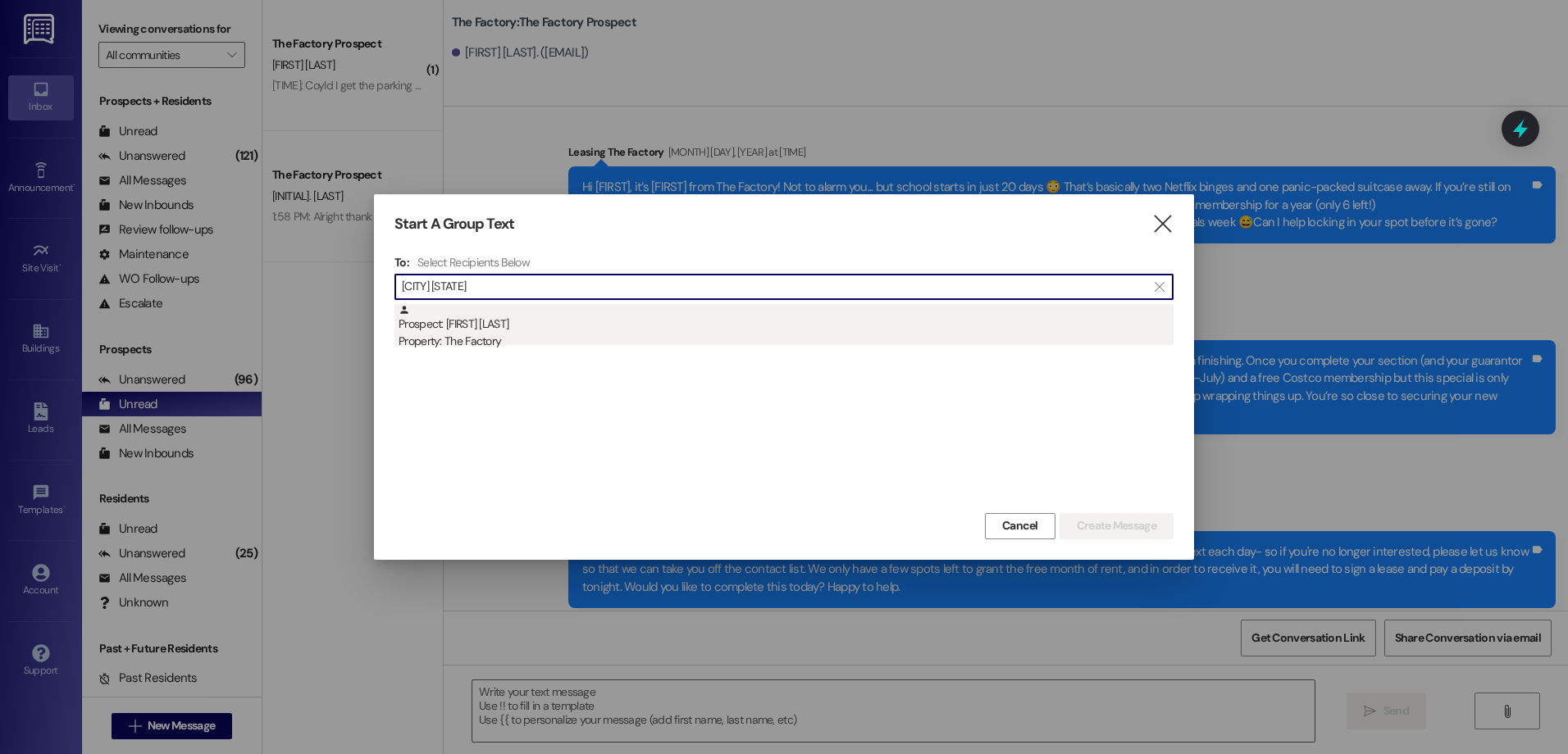 type on "[CITY] [STATE]" 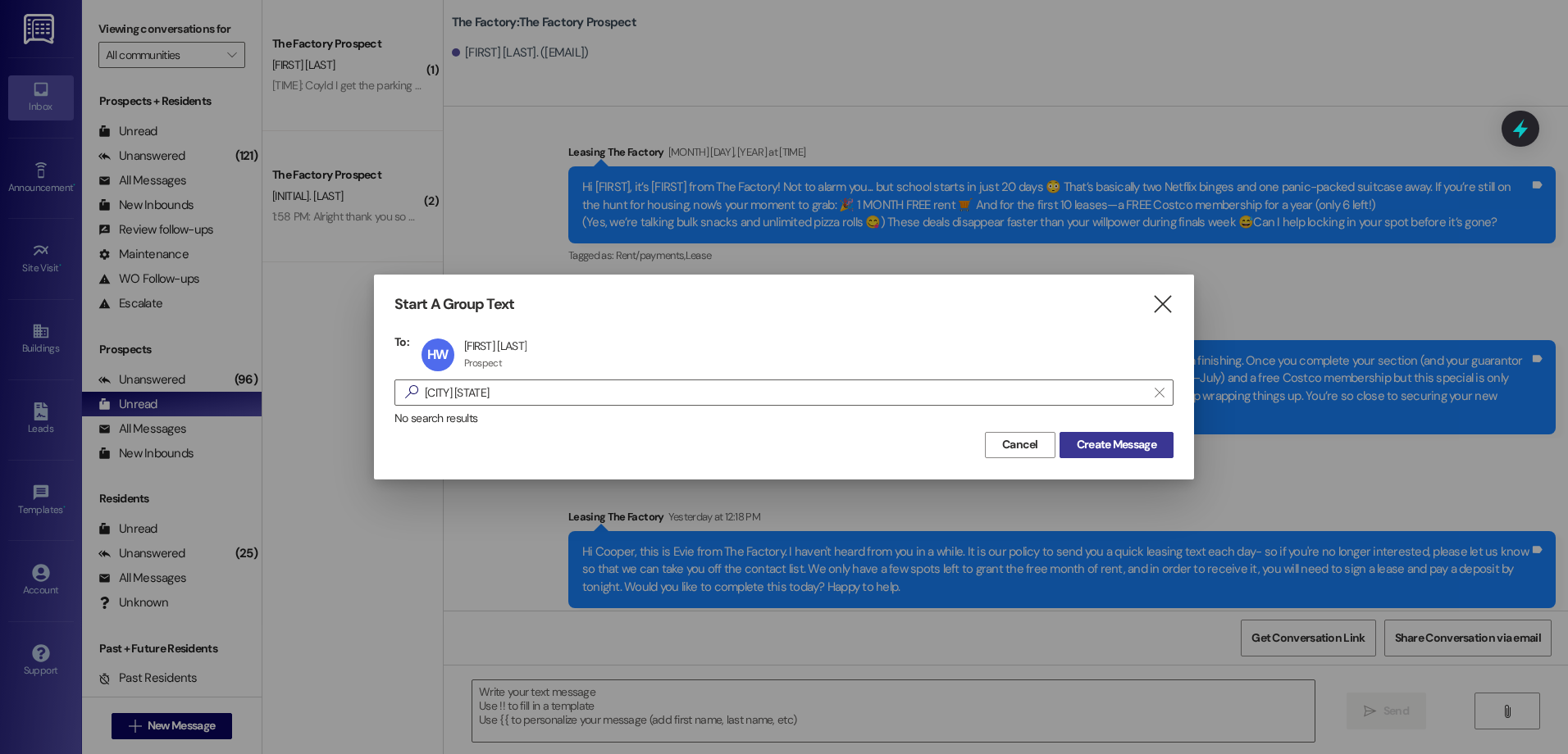 click on "Create Message" at bounding box center [1116, 444] 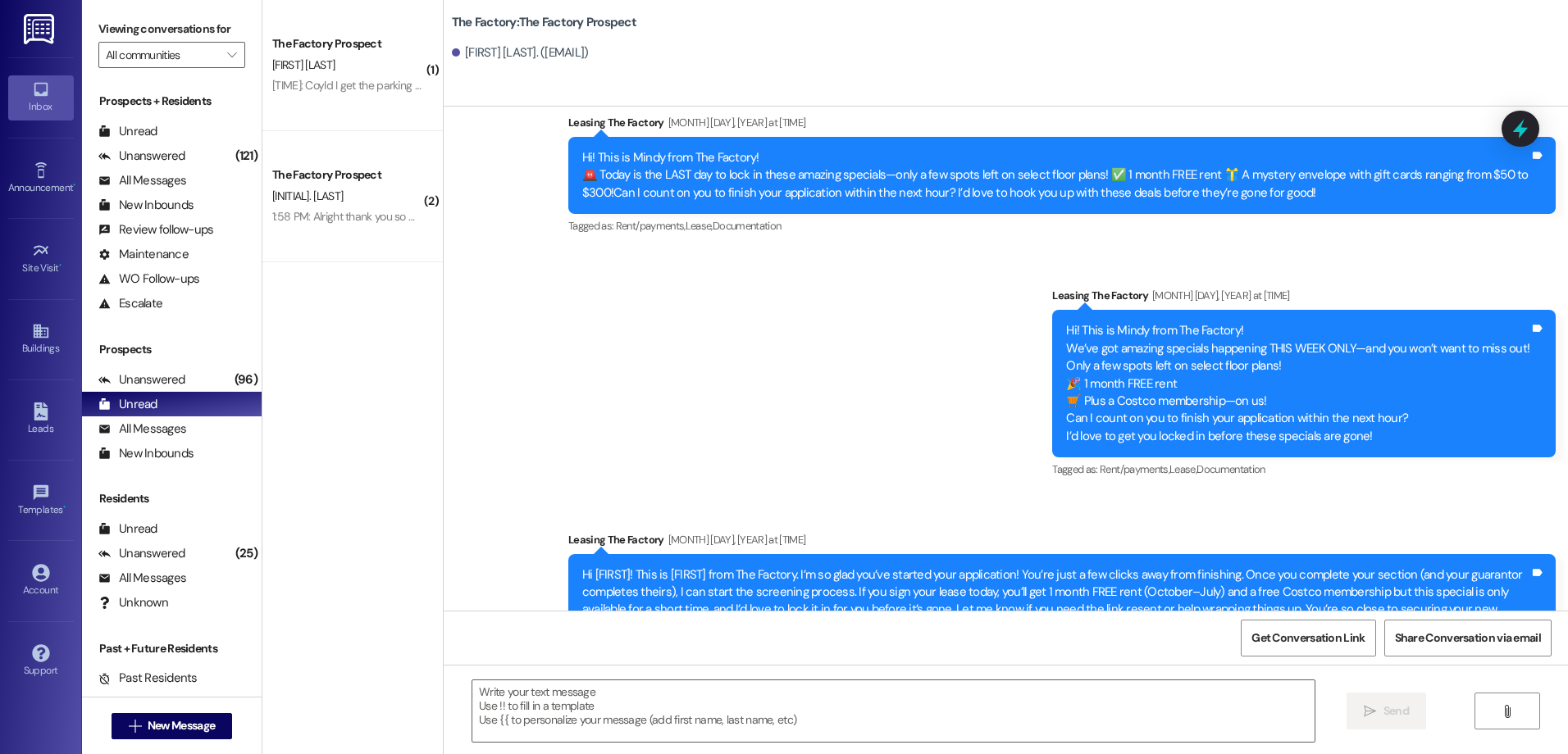 scroll, scrollTop: 2785, scrollLeft: 0, axis: vertical 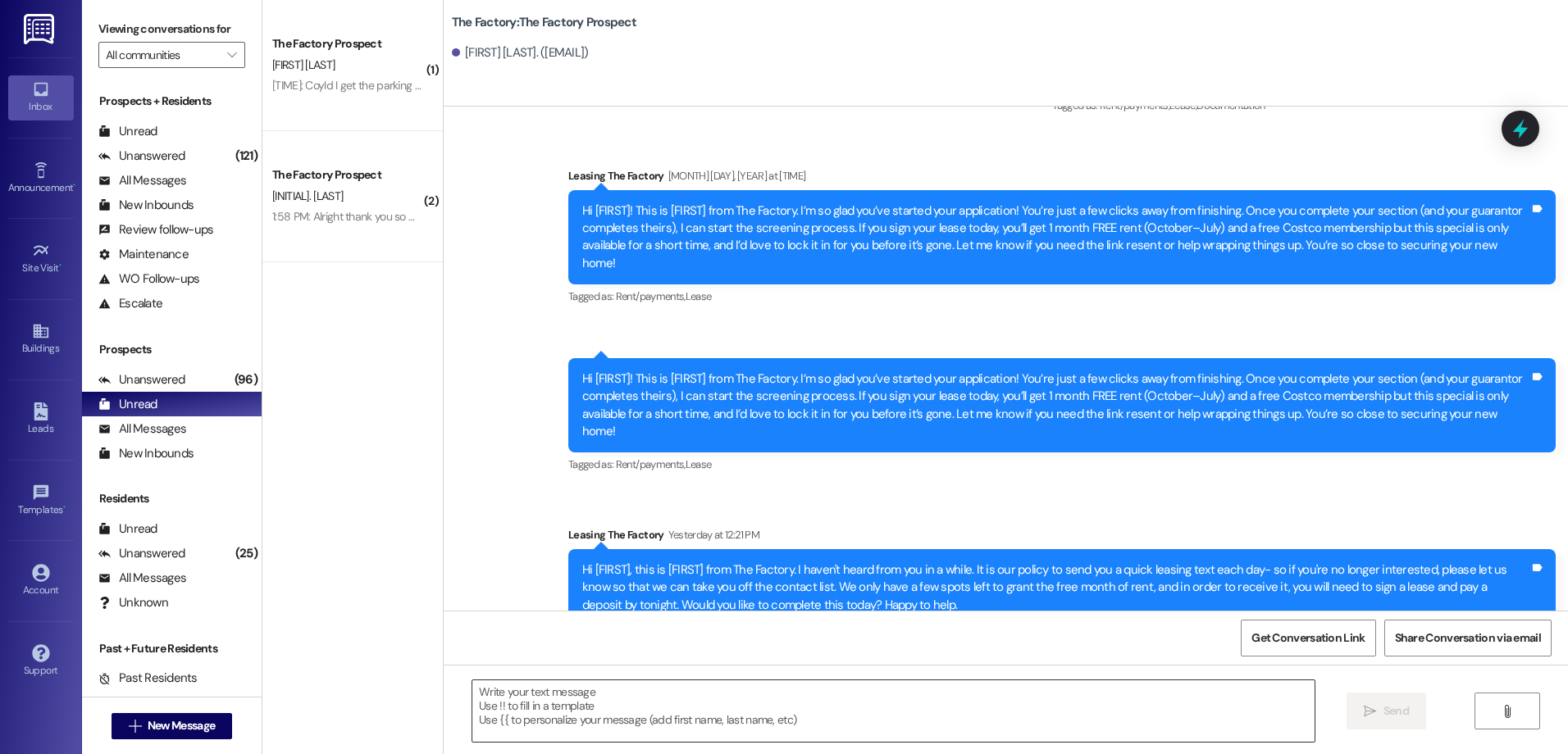click at bounding box center (893, 711) 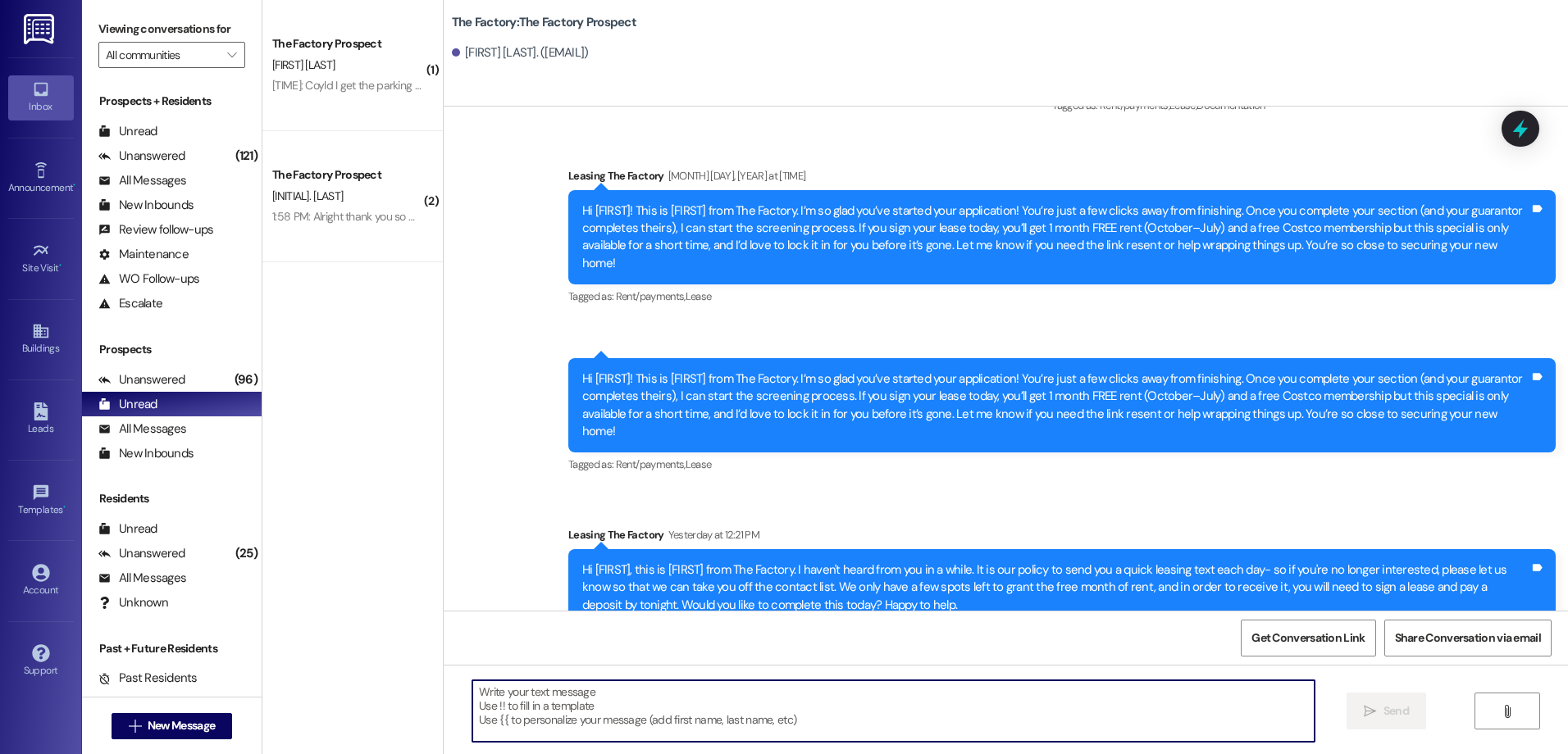 paste on "Hey there! This is [FIRST] from The Factory! Things are heating up at The Factory! 🔥
We’ve been signing leases left and right—seriously, it’s been nonstop! Only a few spots remain to grab this week’s insane deal:
🎉 1 MONTH FREE RENT 🛒 + a FREE Costco Membership—on us!
This is your shot to score big before it’s gone. Can you finish your application by [TIME] today?
Apply here 👉 https://900factory.com/apply/
Once these are gone... they’re gone! 👀" 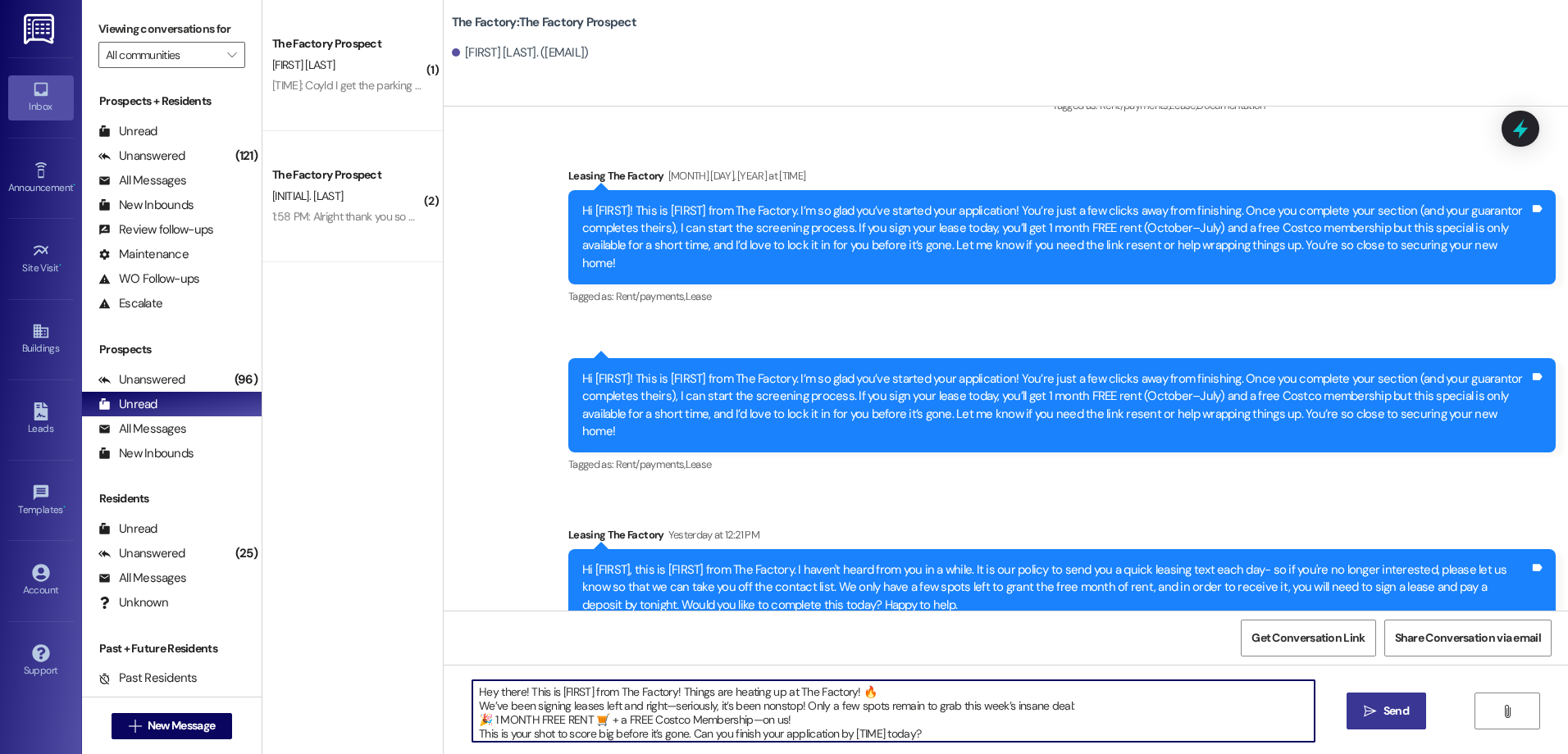 scroll, scrollTop: 28, scrollLeft: 0, axis: vertical 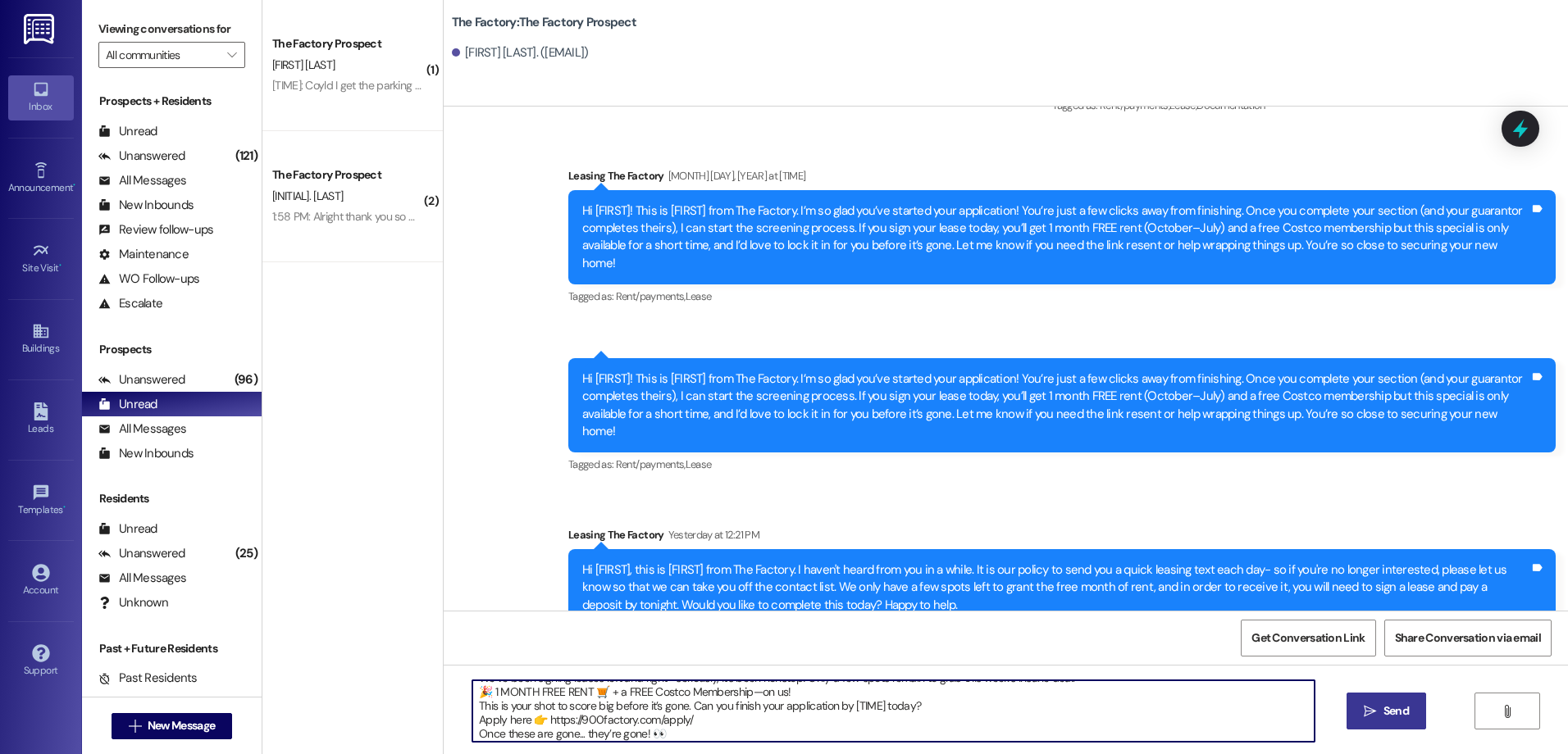 type on "Hey there! This is [FIRST] from The Factory! Things are heating up at The Factory! 🔥
We’ve been signing leases left and right—seriously, it’s been nonstop! Only a few spots remain to grab this week’s insane deal:
🎉 1 MONTH FREE RENT 🛒 + a FREE Costco Membership—on us!
This is your shot to score big before it’s gone. Can you finish your application by [TIME] today?
Apply here 👉 https://900factory.com/apply/
Once these are gone... they’re gone! 👀" 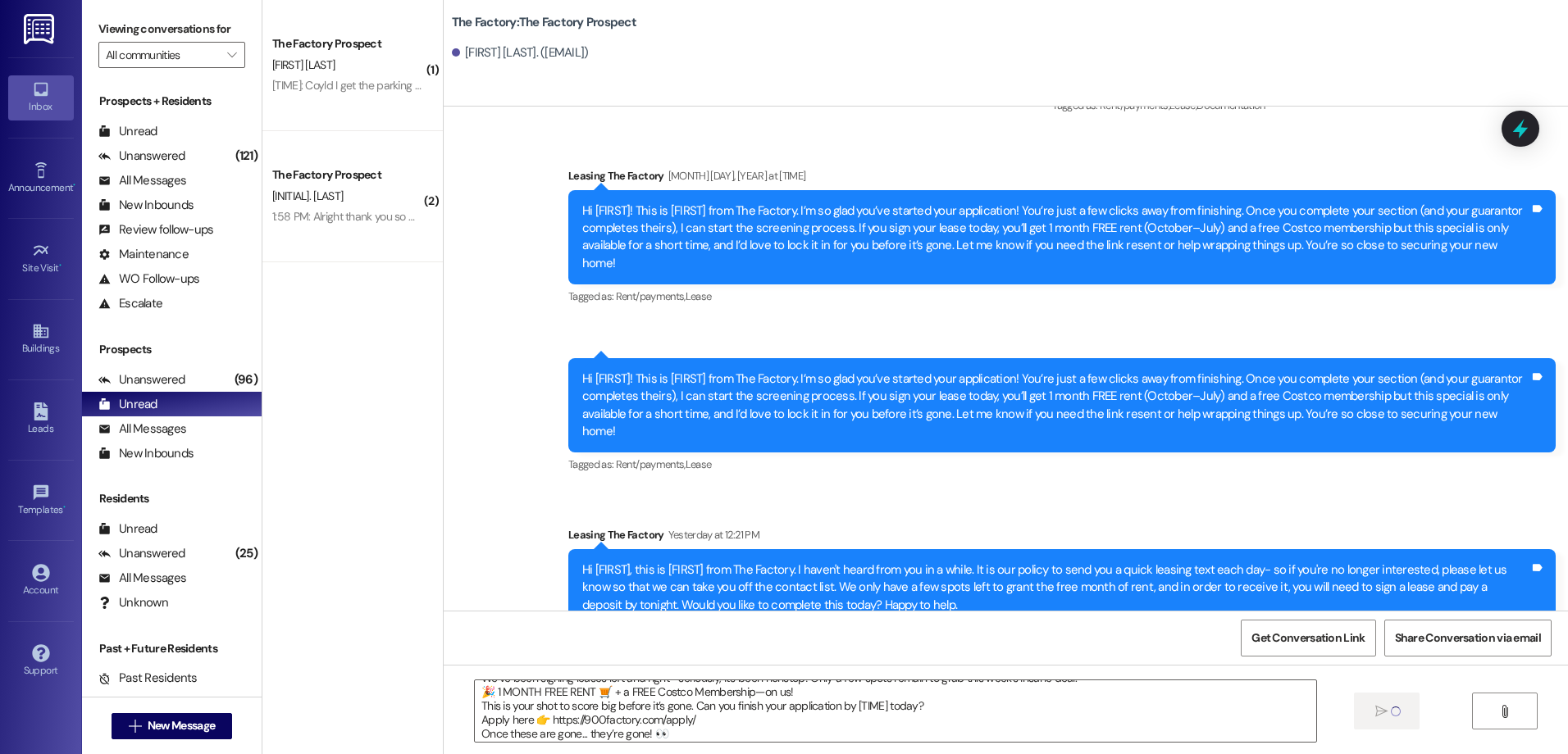 type 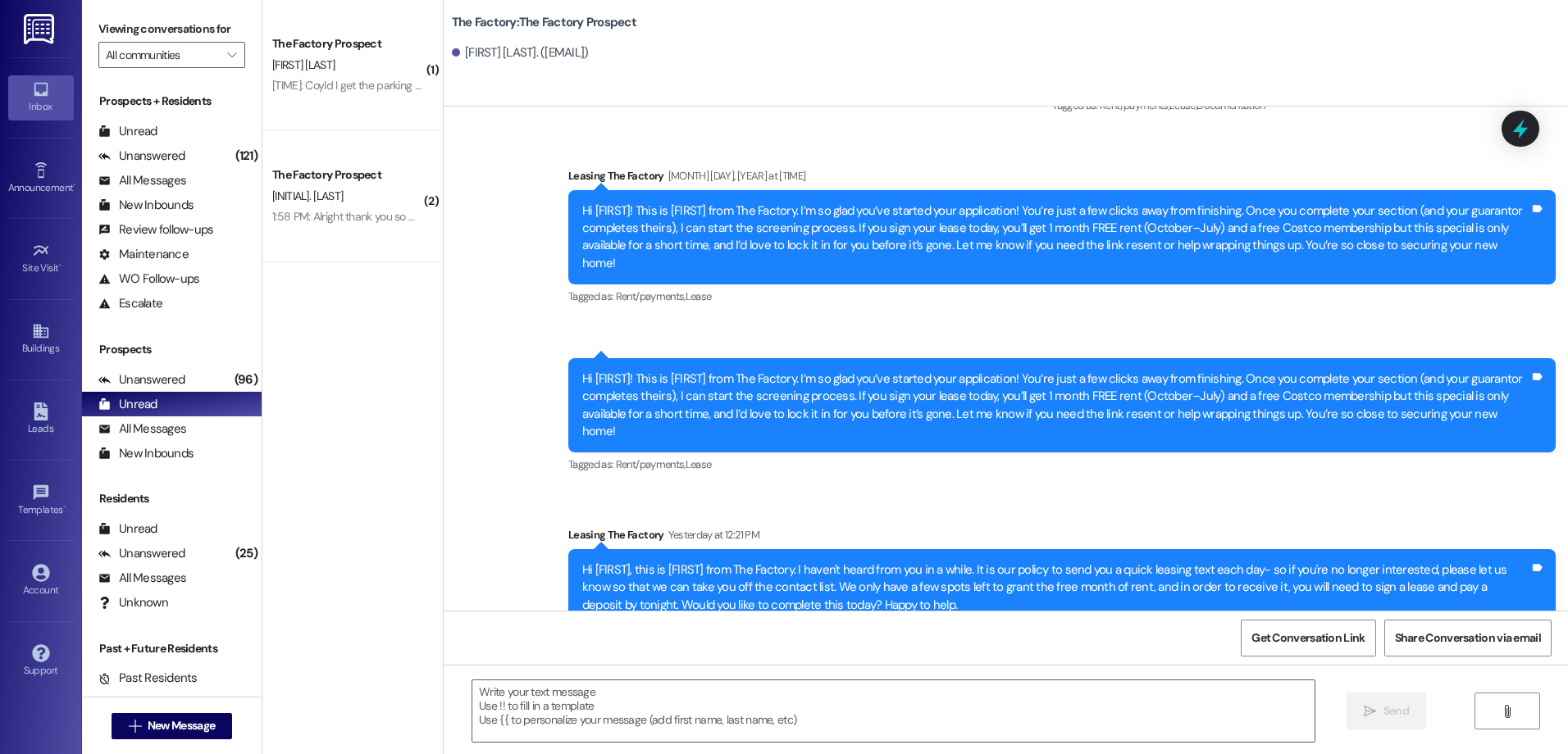 scroll, scrollTop: 2621, scrollLeft: 0, axis: vertical 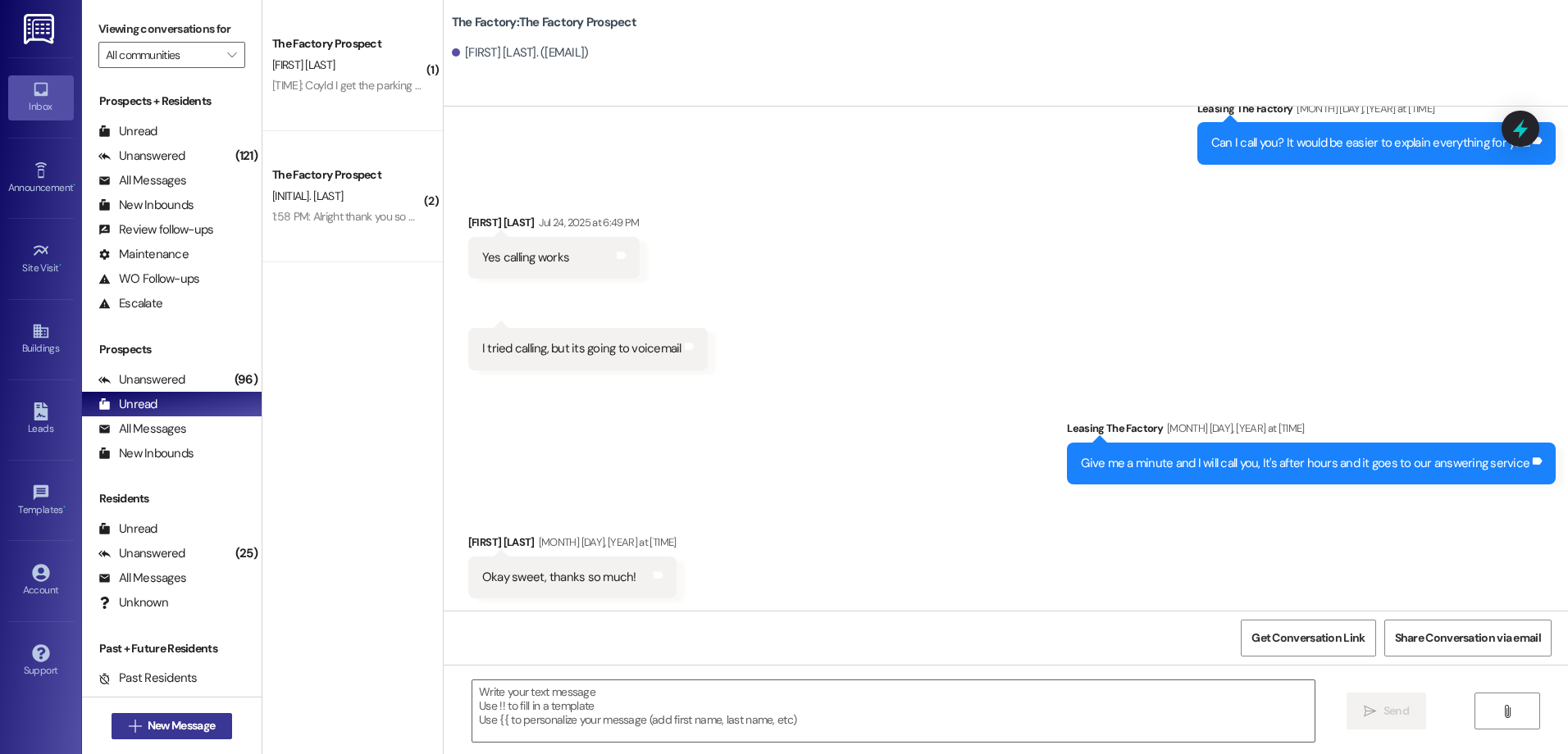 click on "New Message" at bounding box center (181, 725) 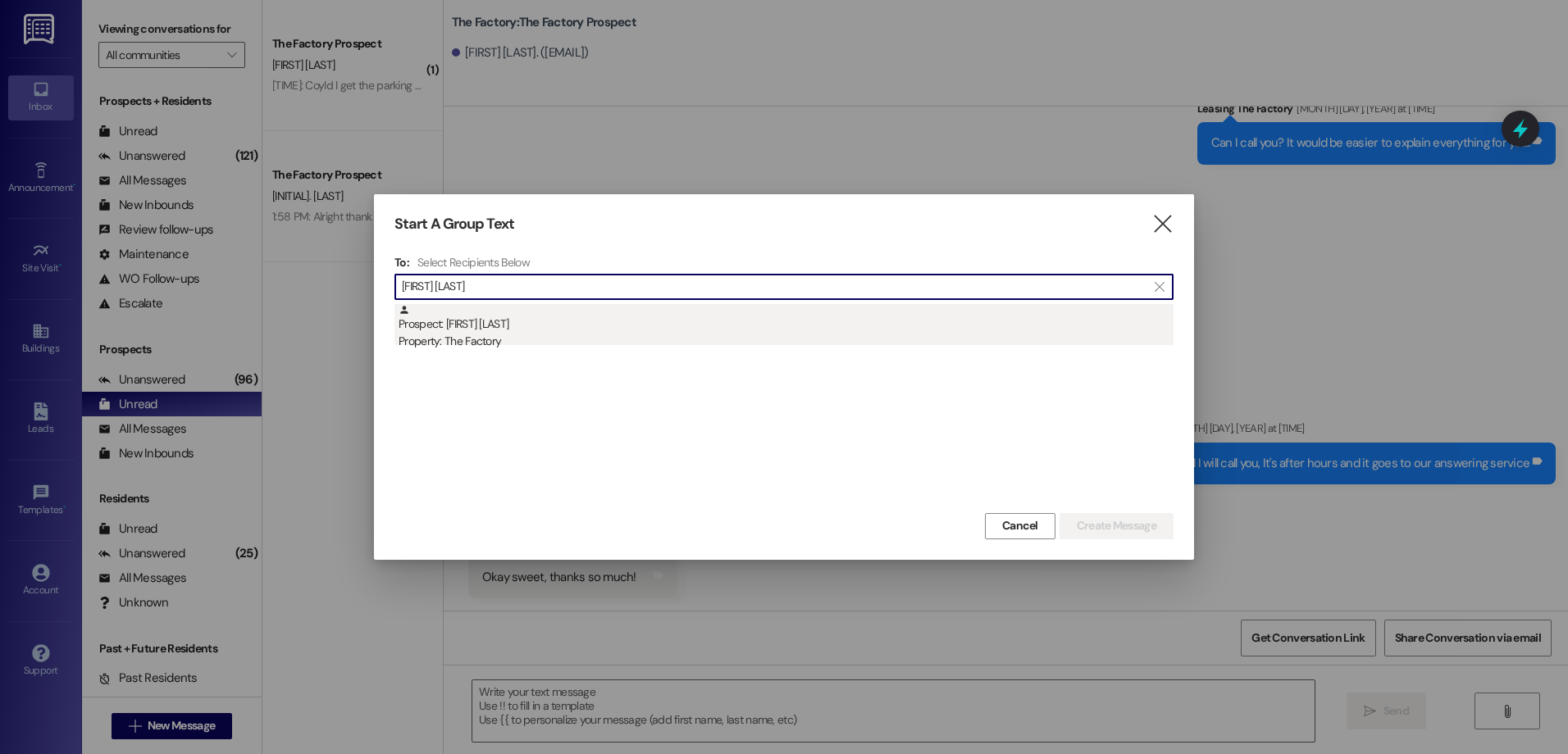 type on "[FIRST] [LAST]" 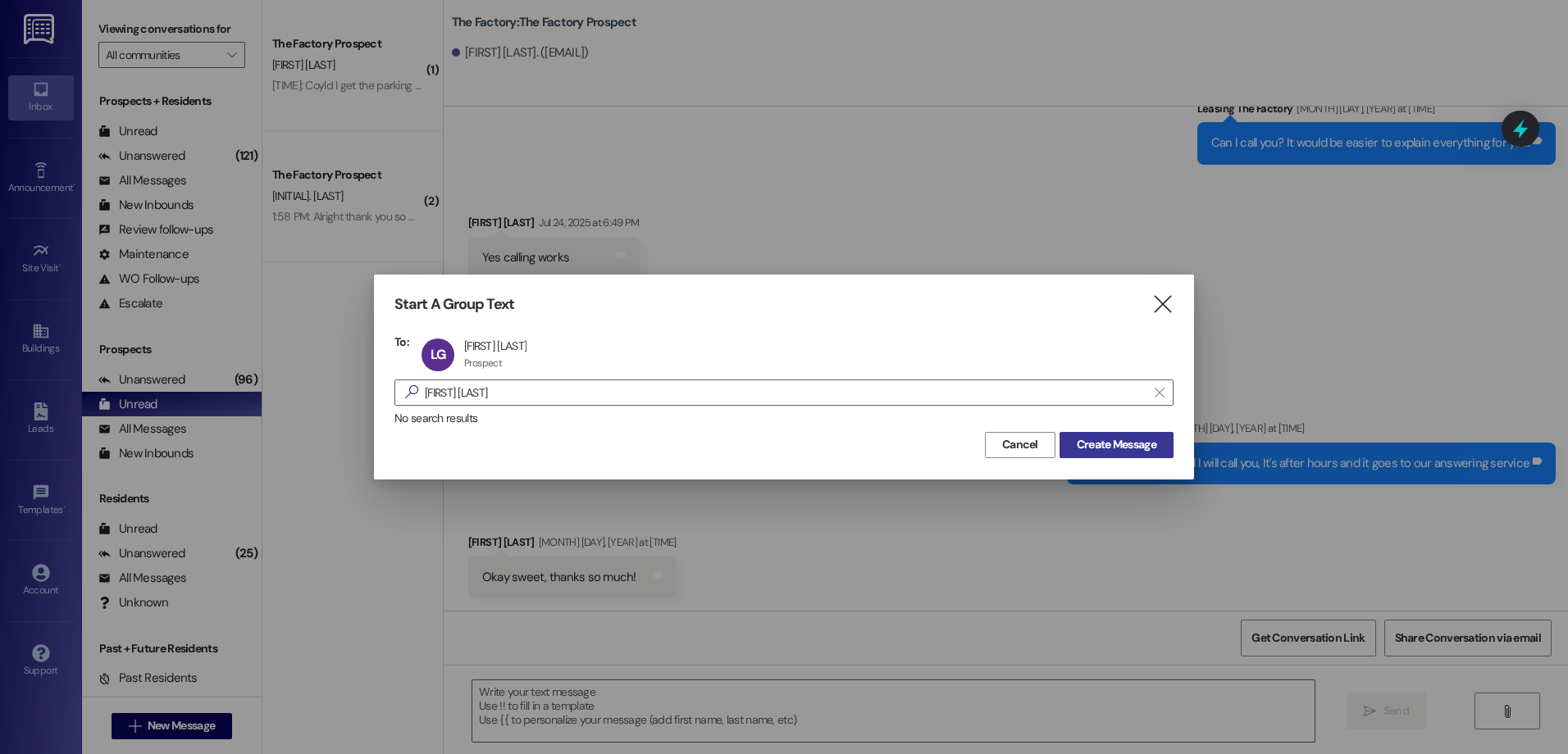 click on "Create Message" at bounding box center (1116, 444) 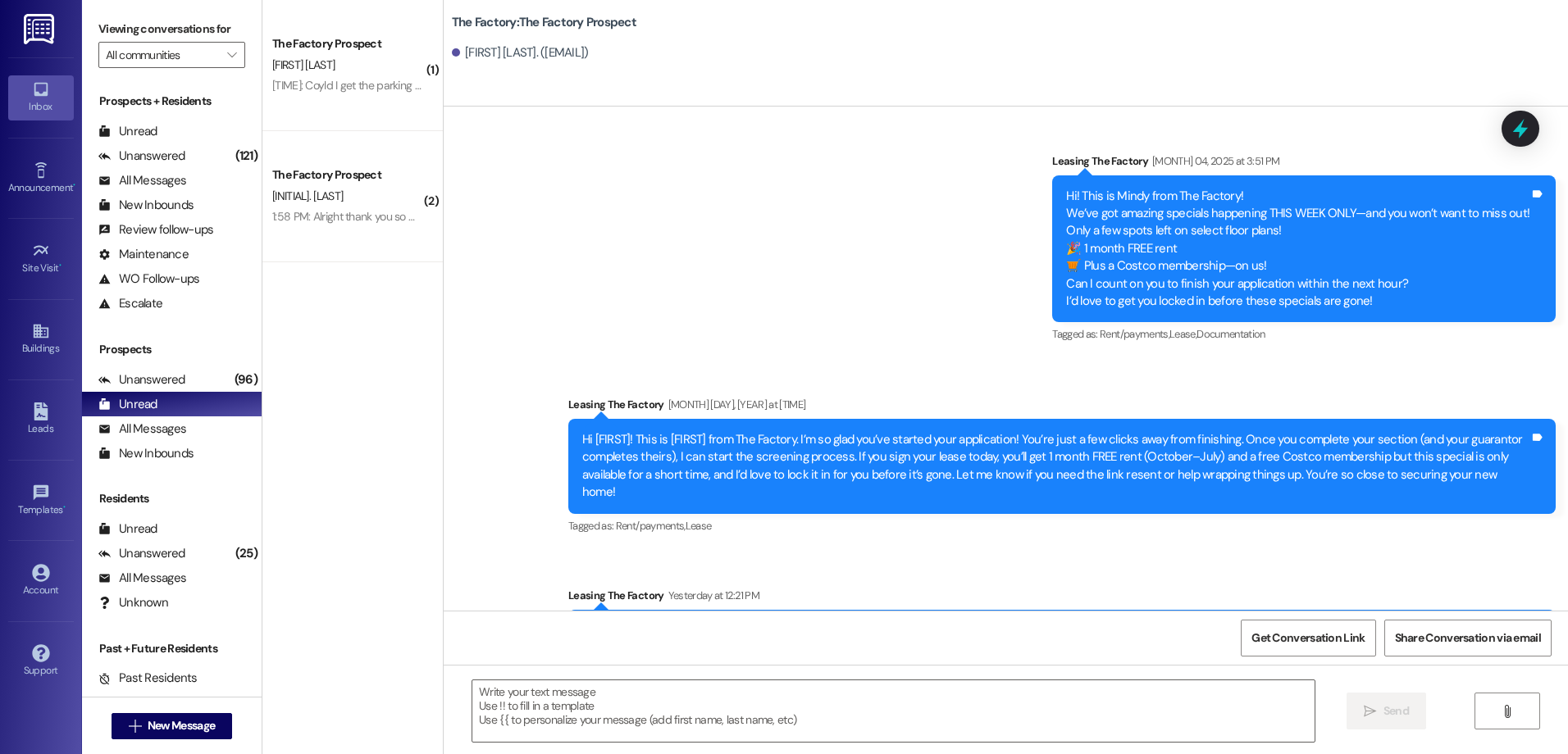 scroll, scrollTop: 1725, scrollLeft: 0, axis: vertical 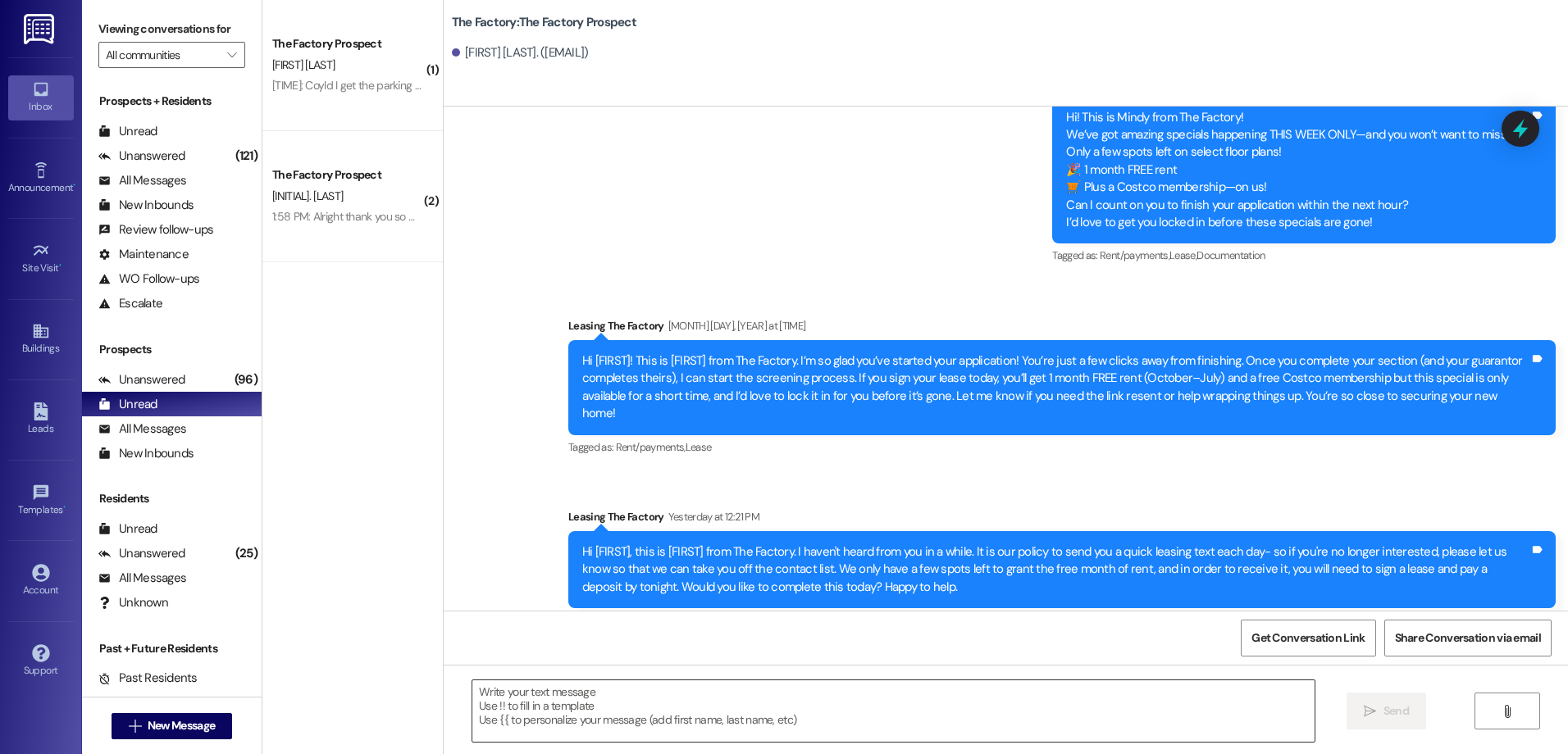 click at bounding box center [893, 711] 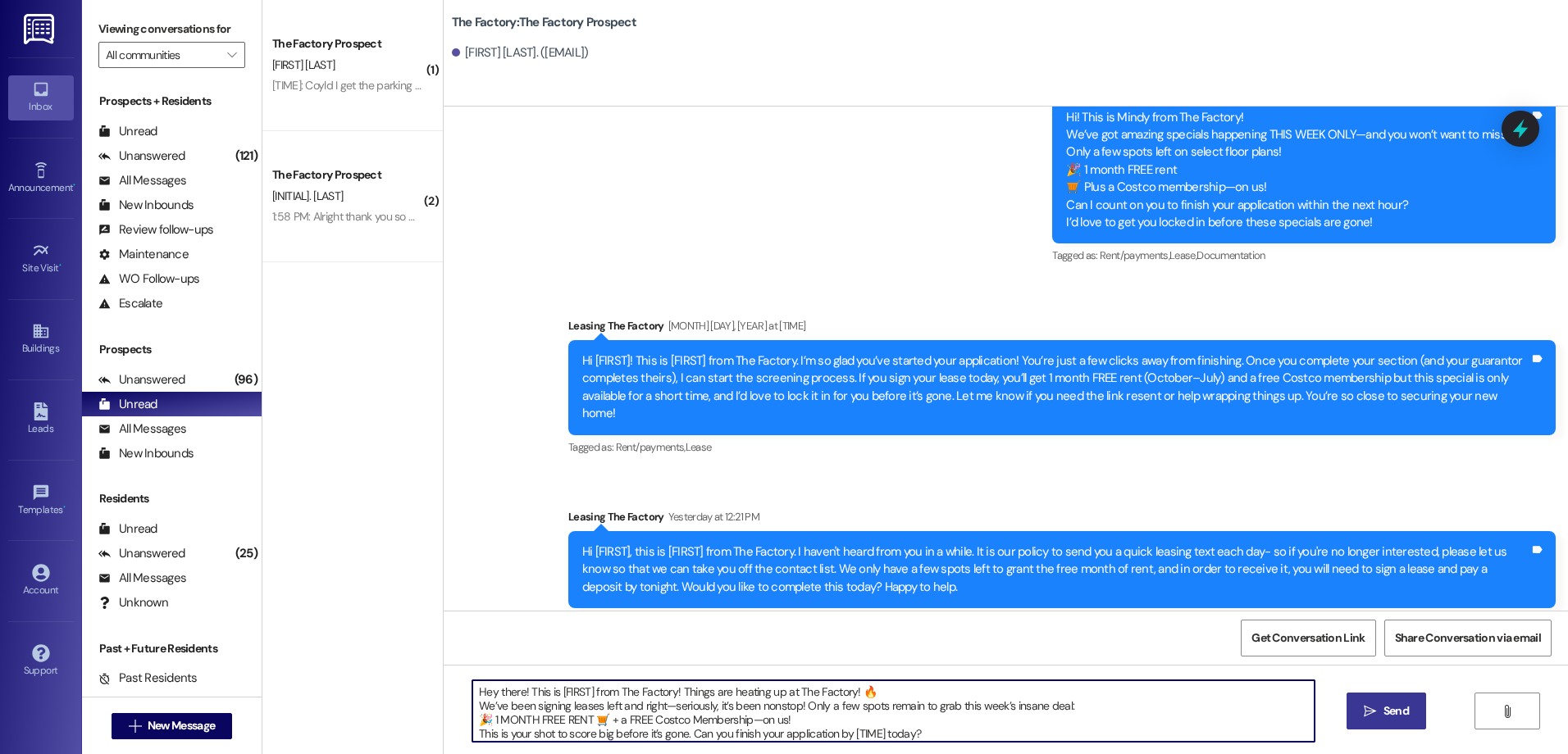 scroll, scrollTop: 28, scrollLeft: 0, axis: vertical 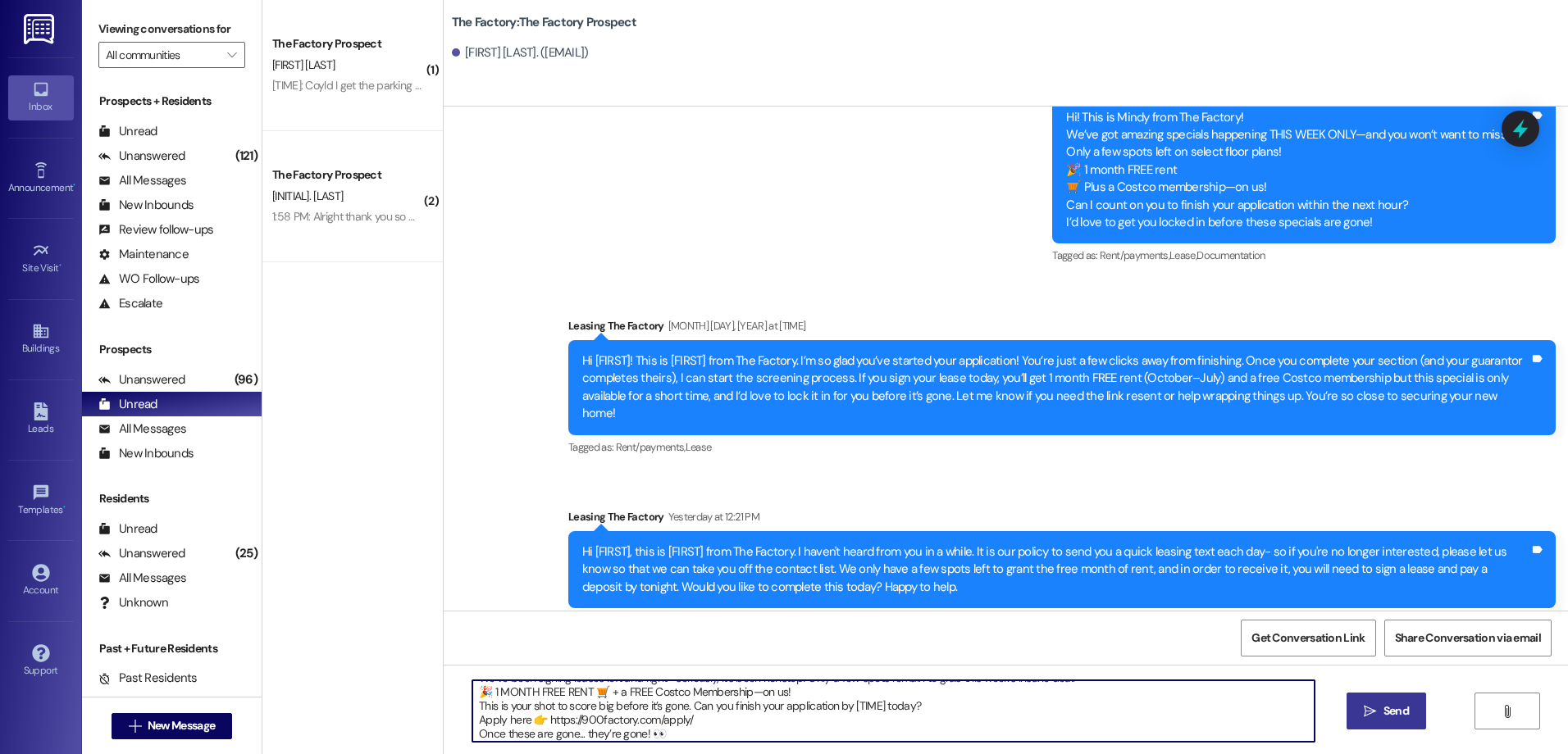 type on "Hey there! This is [FIRST] from The Factory! Things are heating up at The Factory! 🔥
We’ve been signing leases left and right—seriously, it’s been nonstop! Only a few spots remain to grab this week’s insane deal:
🎉 1 MONTH FREE RENT 🛒 + a FREE Costco Membership—on us!
This is your shot to score big before it’s gone. Can you finish your application by [TIME] today?
Apply here 👉 https://900factory.com/apply/
Once these are gone... they’re gone! 👀" 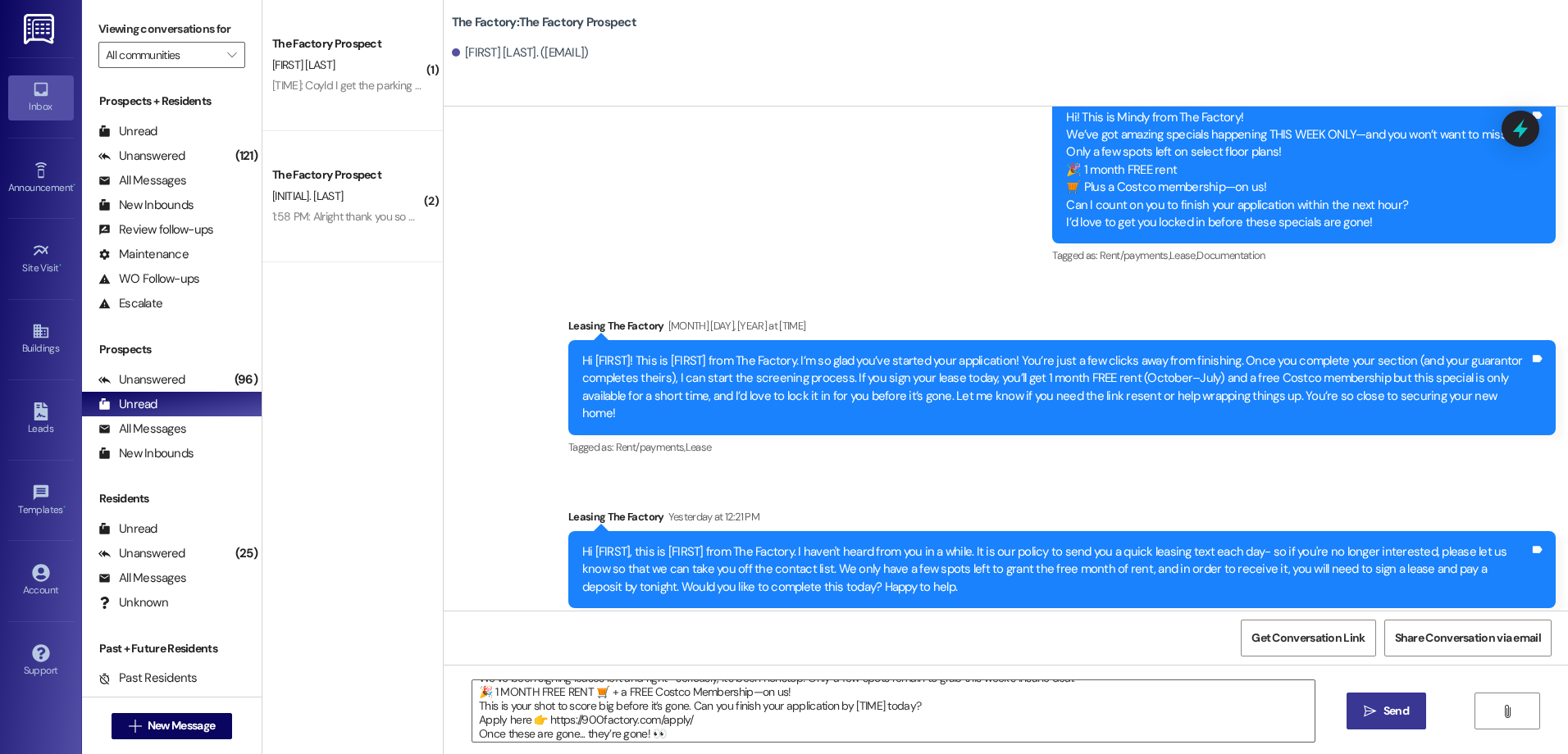 click on "Send" at bounding box center (1396, 711) 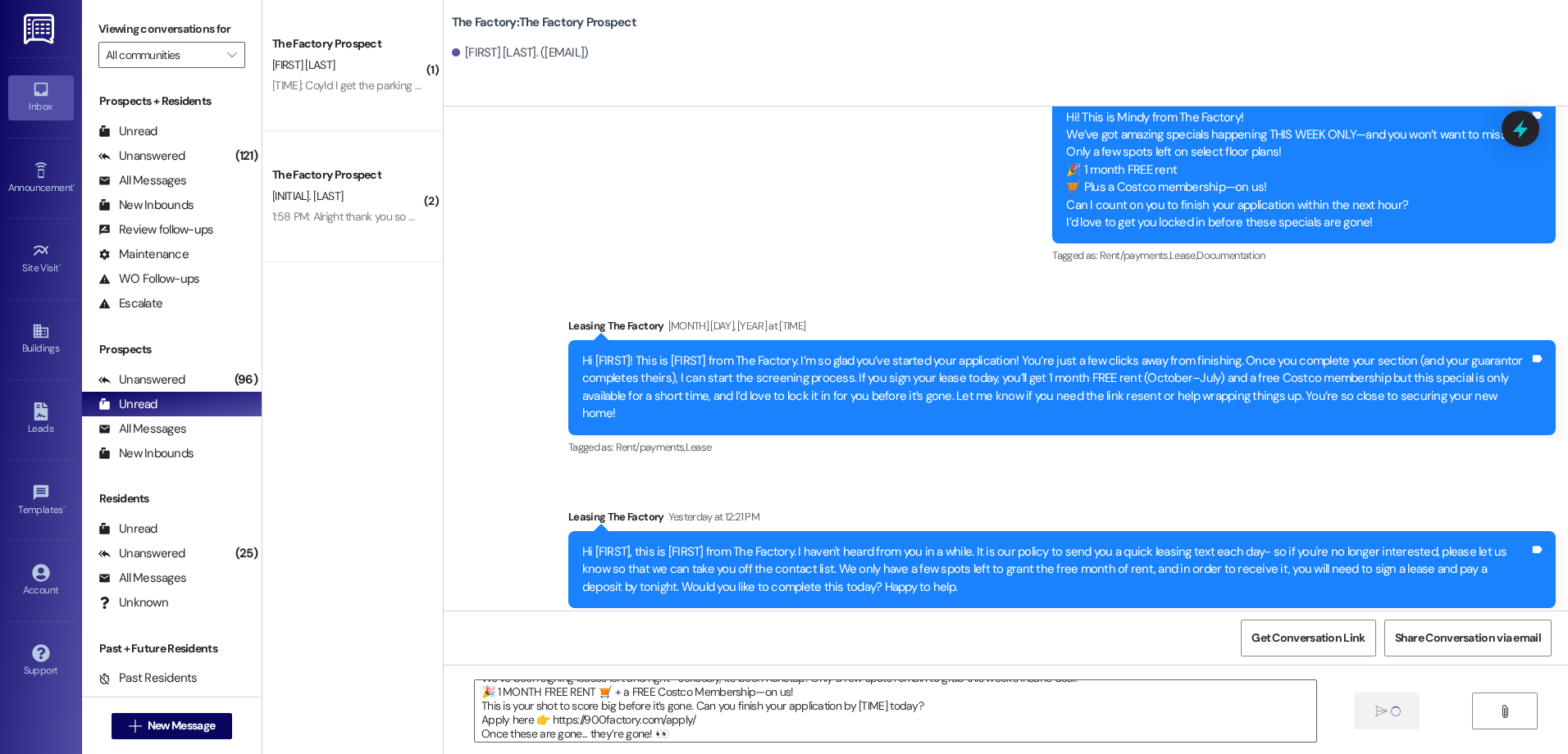 type 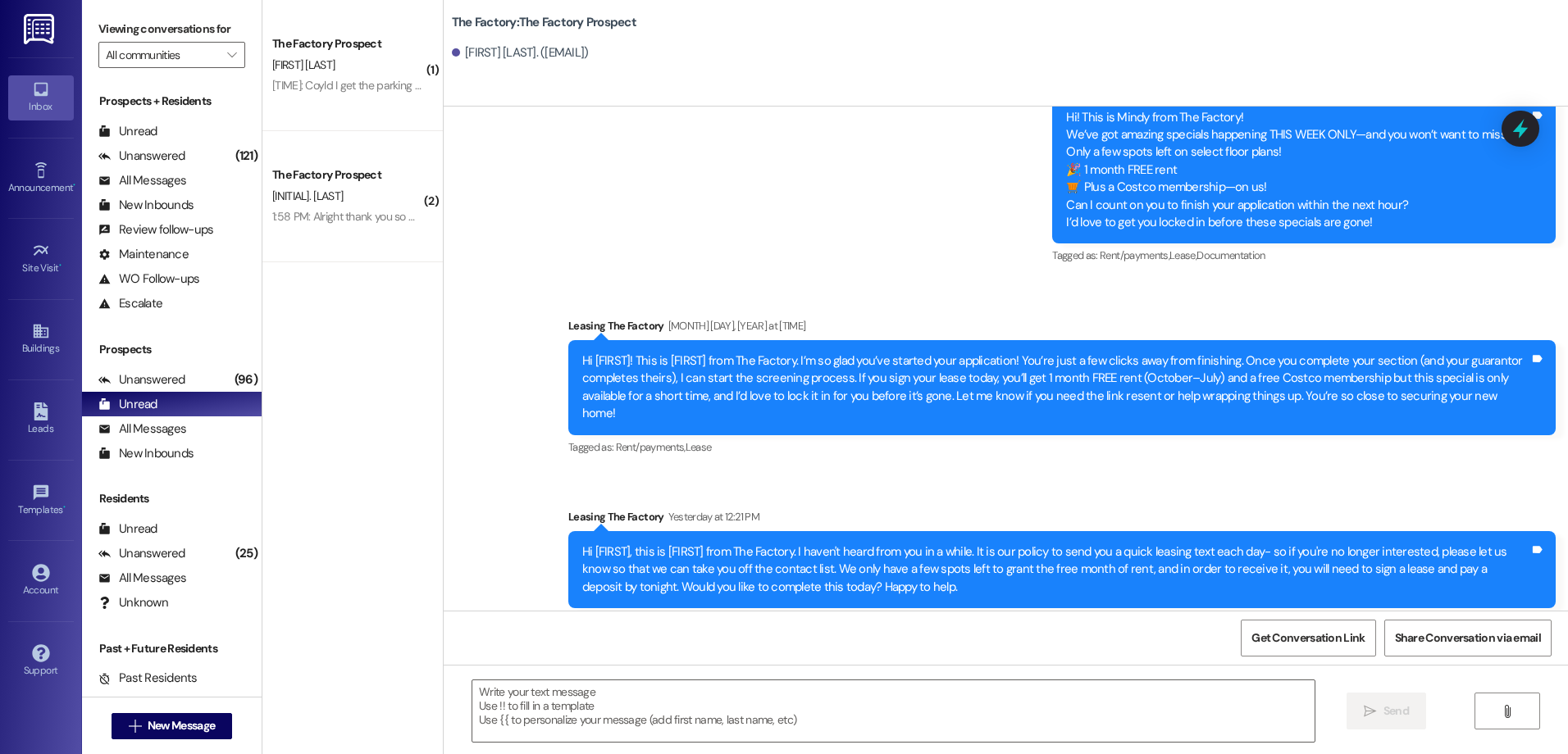 scroll, scrollTop: 0, scrollLeft: 0, axis: both 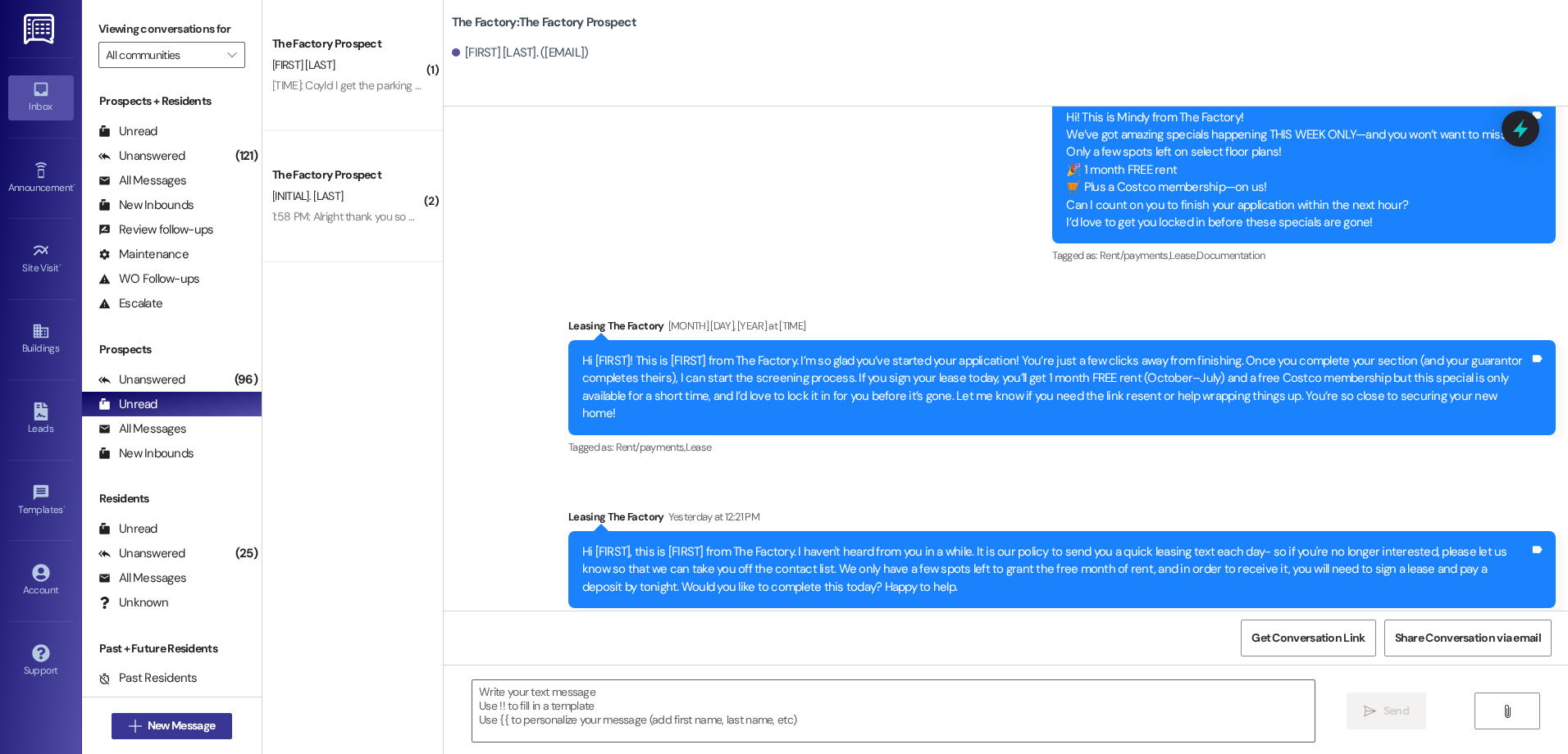 click on "New Message" at bounding box center [181, 725] 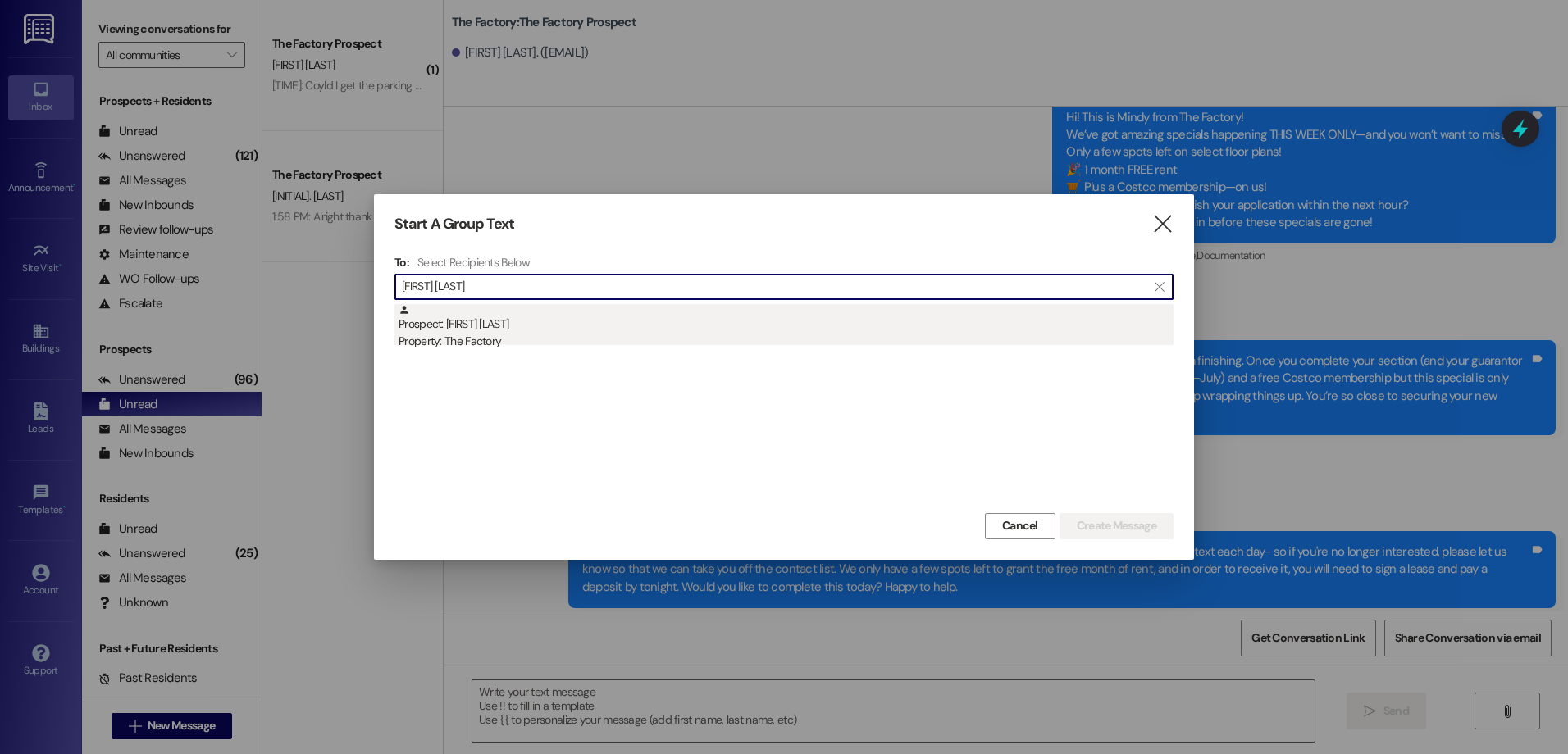 type on "[FIRST] [LAST]" 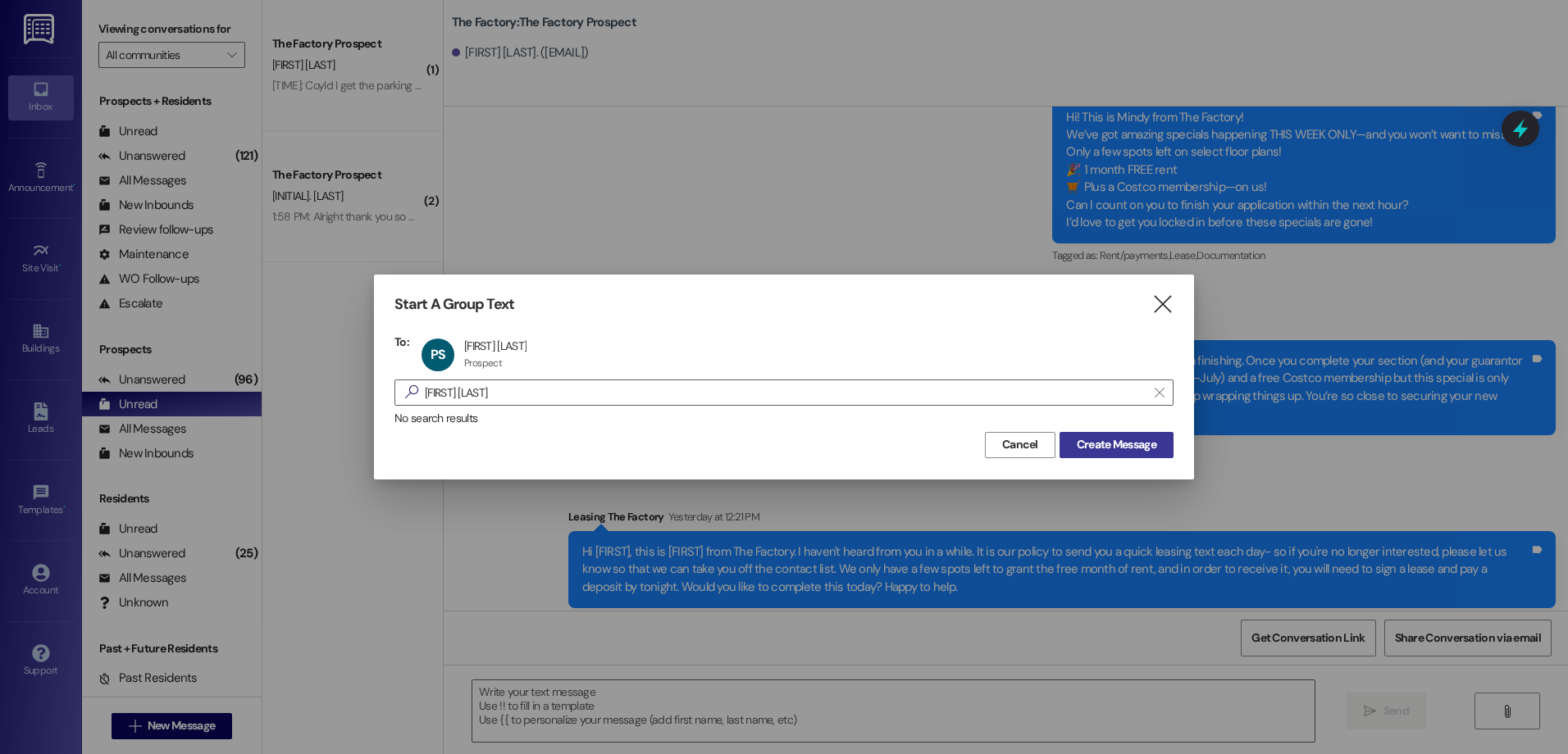 click on "Create Message" at bounding box center (1116, 444) 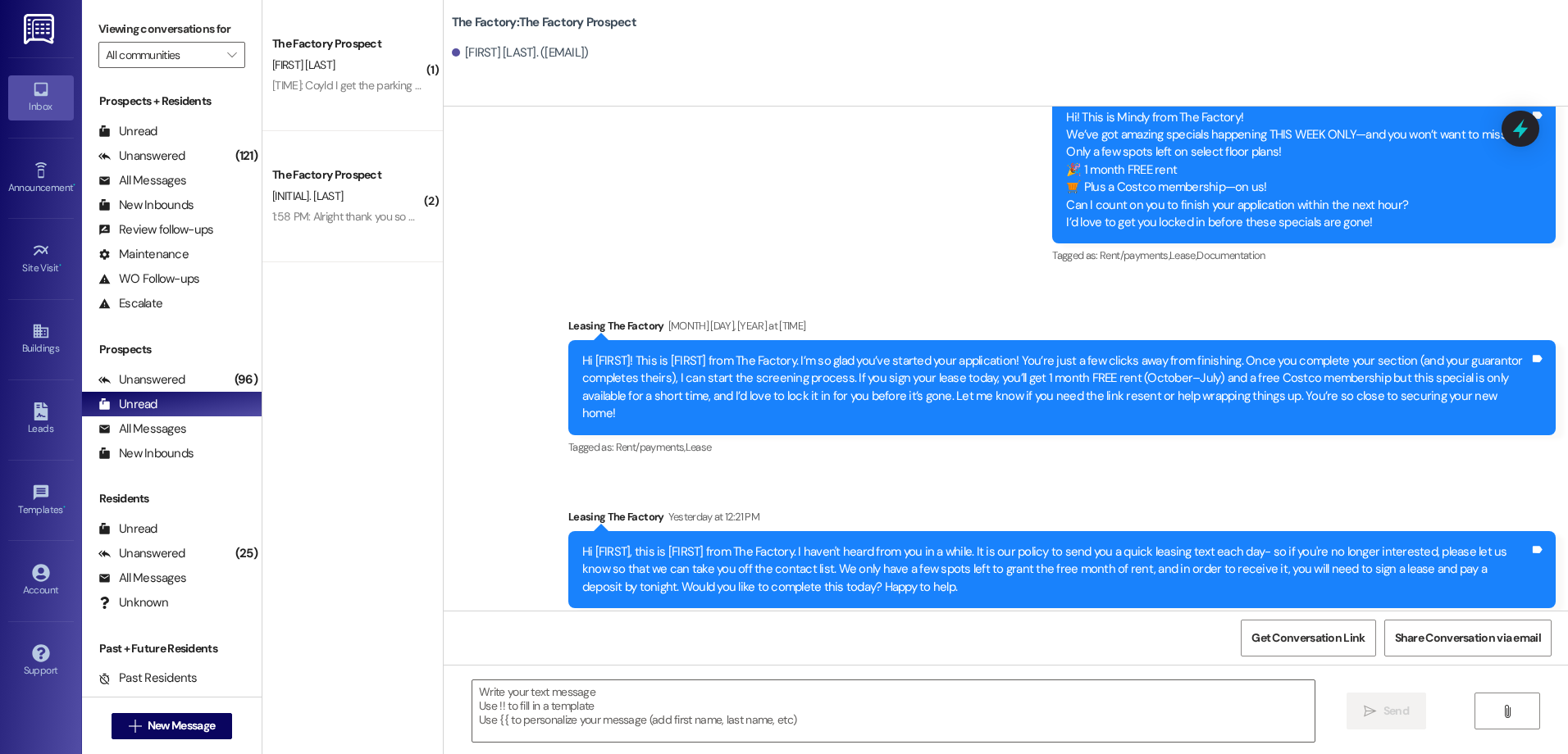 scroll, scrollTop: 1648, scrollLeft: 0, axis: vertical 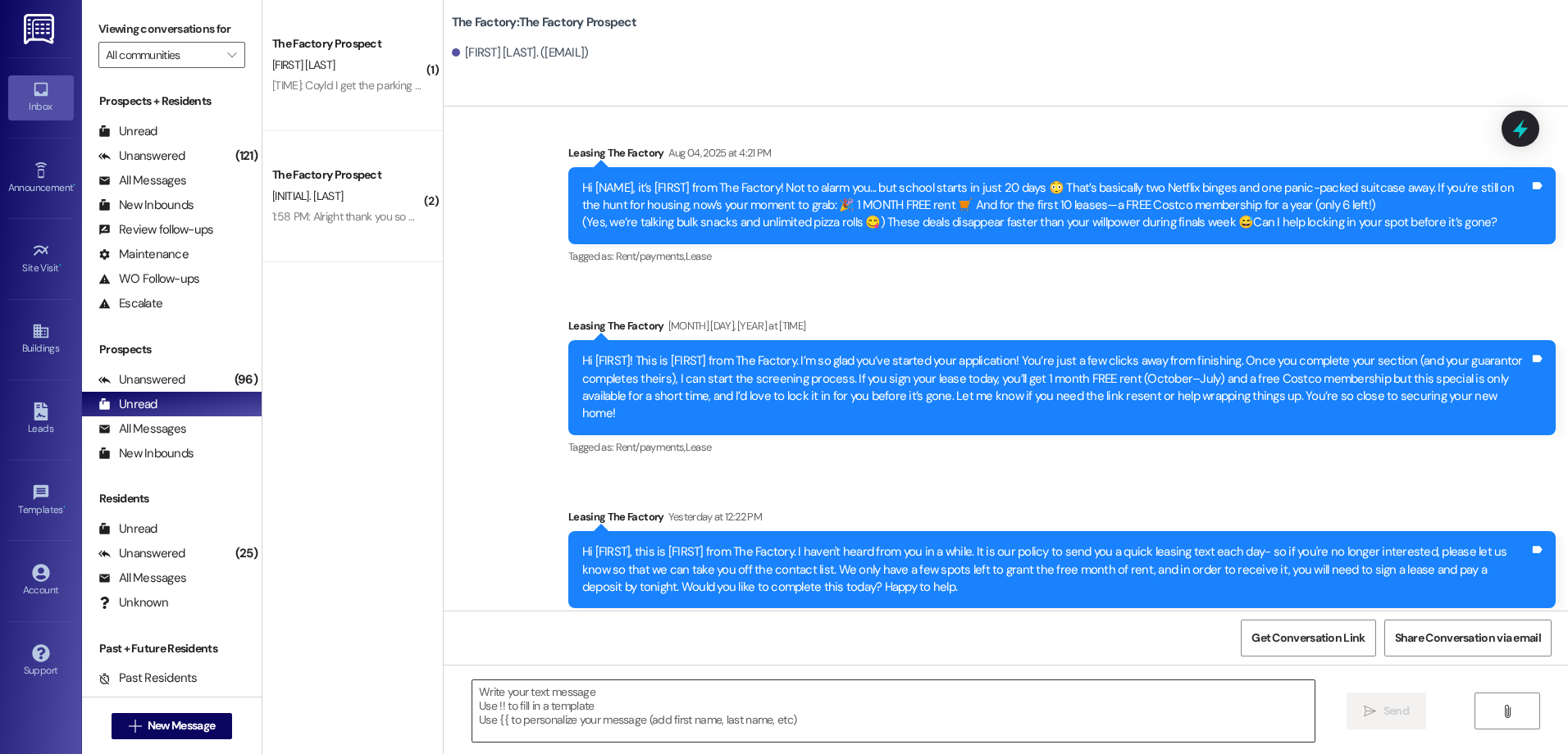 click at bounding box center [893, 711] 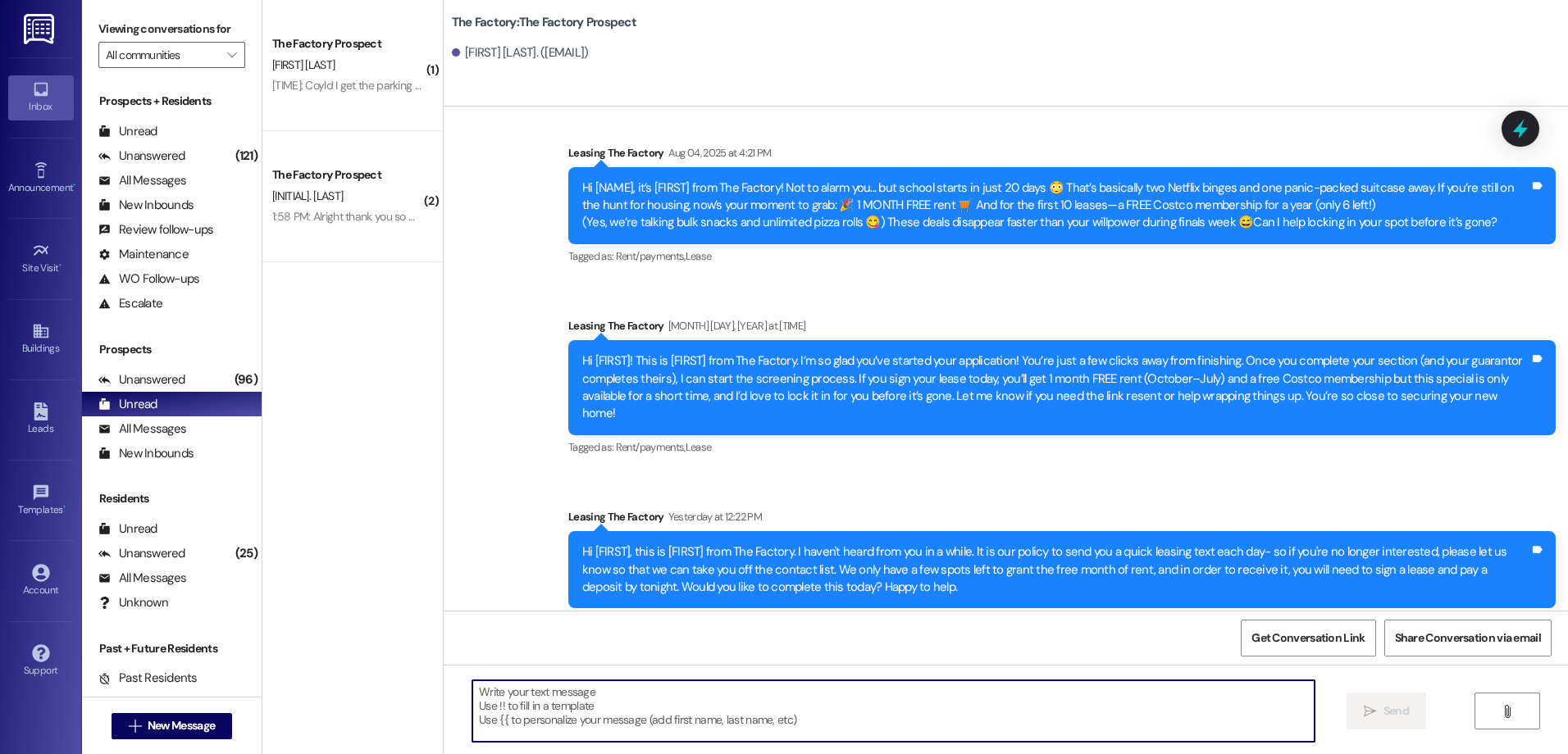 paste on "Hey there! This is [FIRST] from The Factory! Things are heating up at The Factory! 🔥
We’ve been signing leases left and right—seriously, it’s been nonstop! Only a few spots remain to grab this week’s insane deal:
🎉 1 MONTH FREE RENT 🛒 + a FREE Costco Membership—on us!
This is your shot to score big before it’s gone. Can you finish your application by [TIME] today?
Apply here 👉 https://900factory.com/apply/
Once these are gone... they’re gone! 👀" 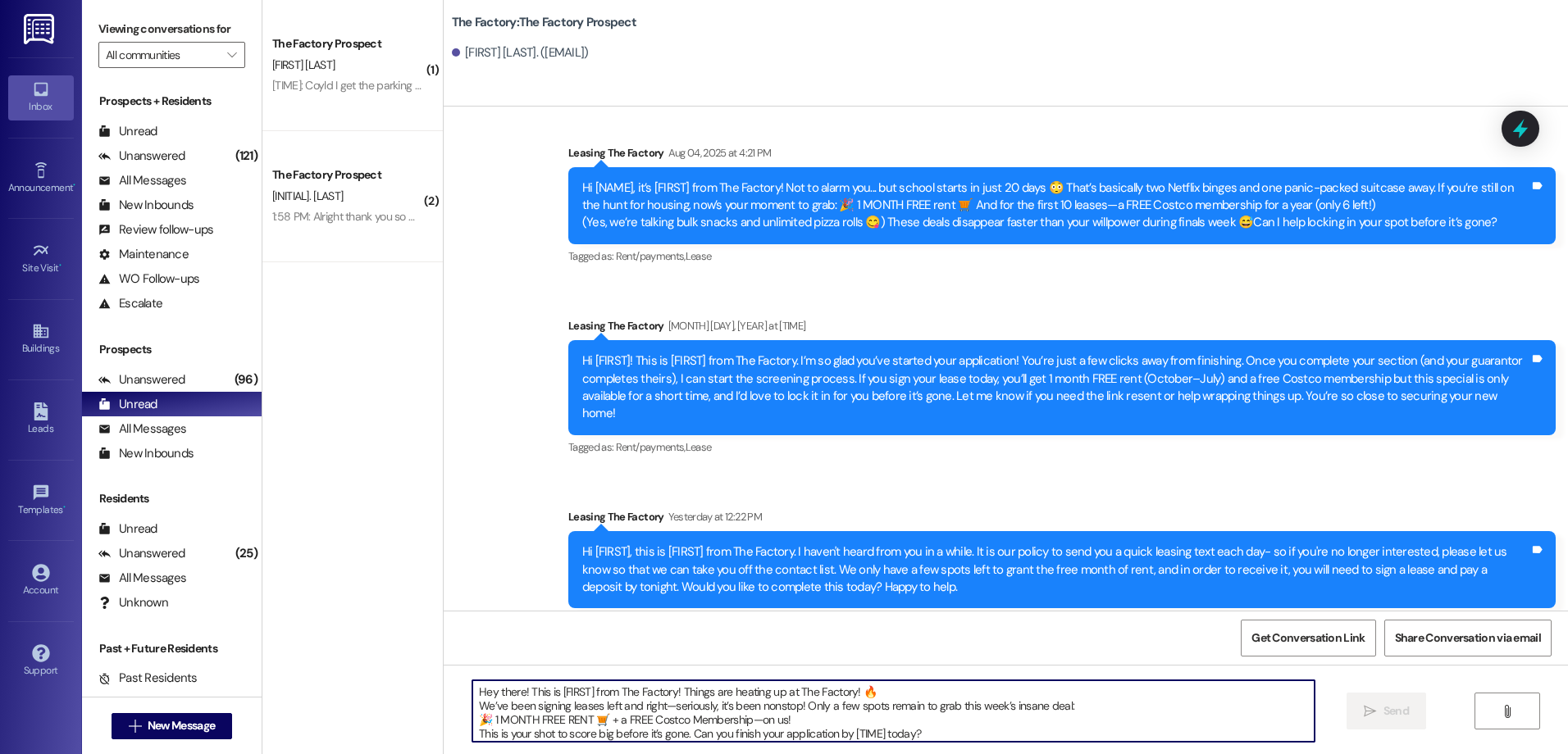 scroll, scrollTop: 28, scrollLeft: 0, axis: vertical 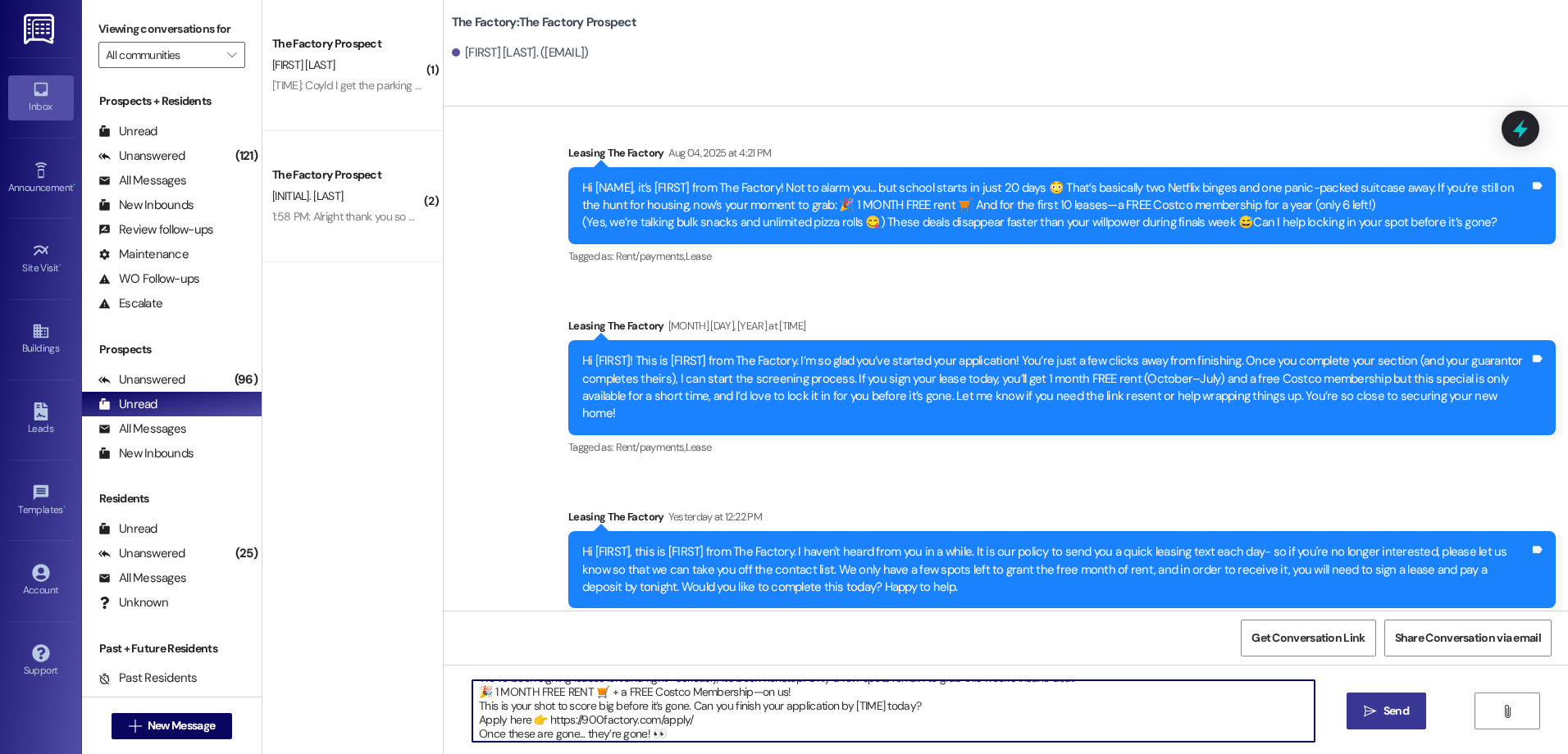 type on "Hey there! This is [FIRST] from The Factory! Things are heating up at The Factory! 🔥
We’ve been signing leases left and right—seriously, it’s been nonstop! Only a few spots remain to grab this week’s insane deal:
🎉 1 MONTH FREE RENT 🛒 + a FREE Costco Membership—on us!
This is your shot to score big before it’s gone. Can you finish your application by [TIME] today?
Apply here 👉 https://900factory.com/apply/
Once these are gone... they’re gone! 👀" 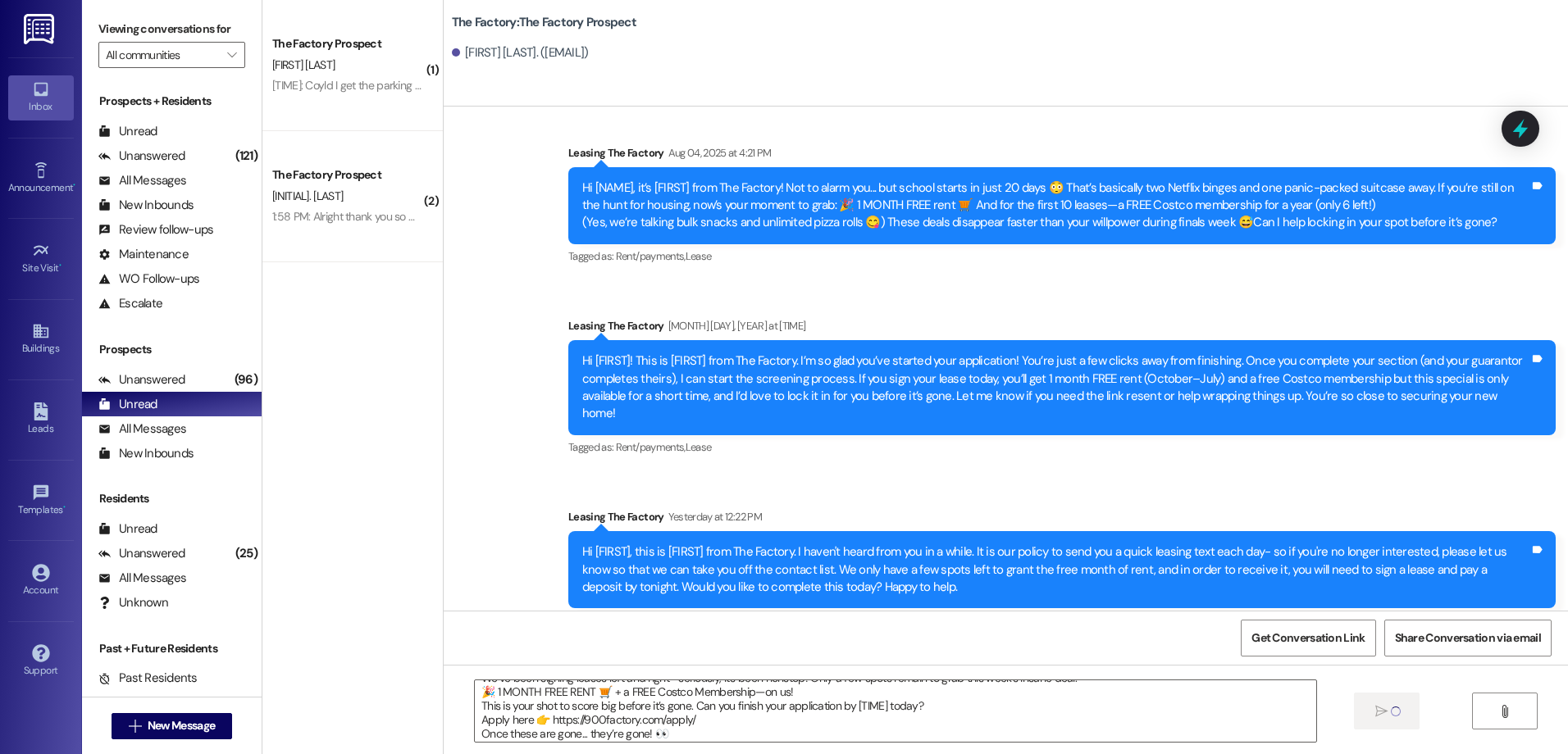 type 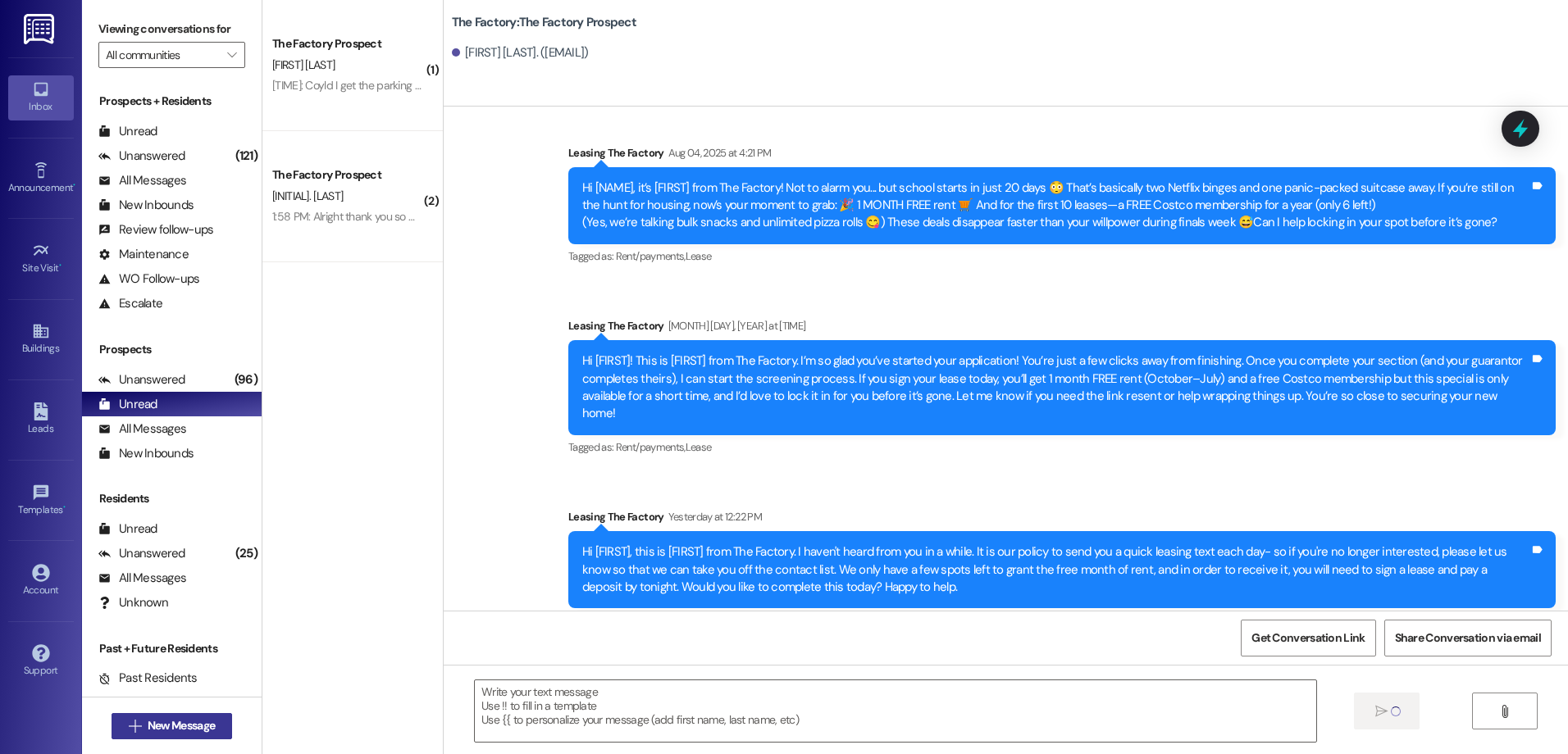 scroll, scrollTop: 1725, scrollLeft: 0, axis: vertical 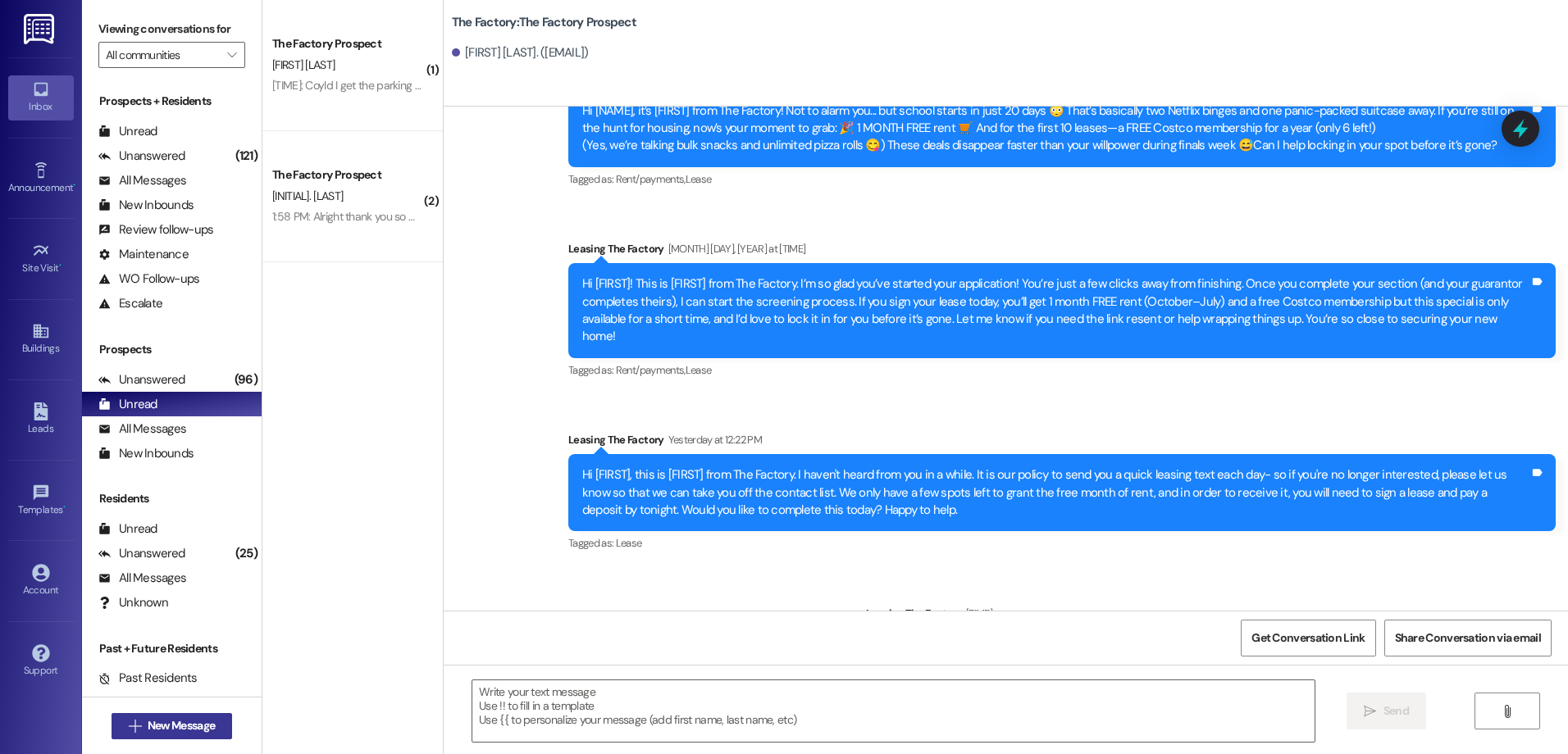click on "New Message" at bounding box center [181, 725] 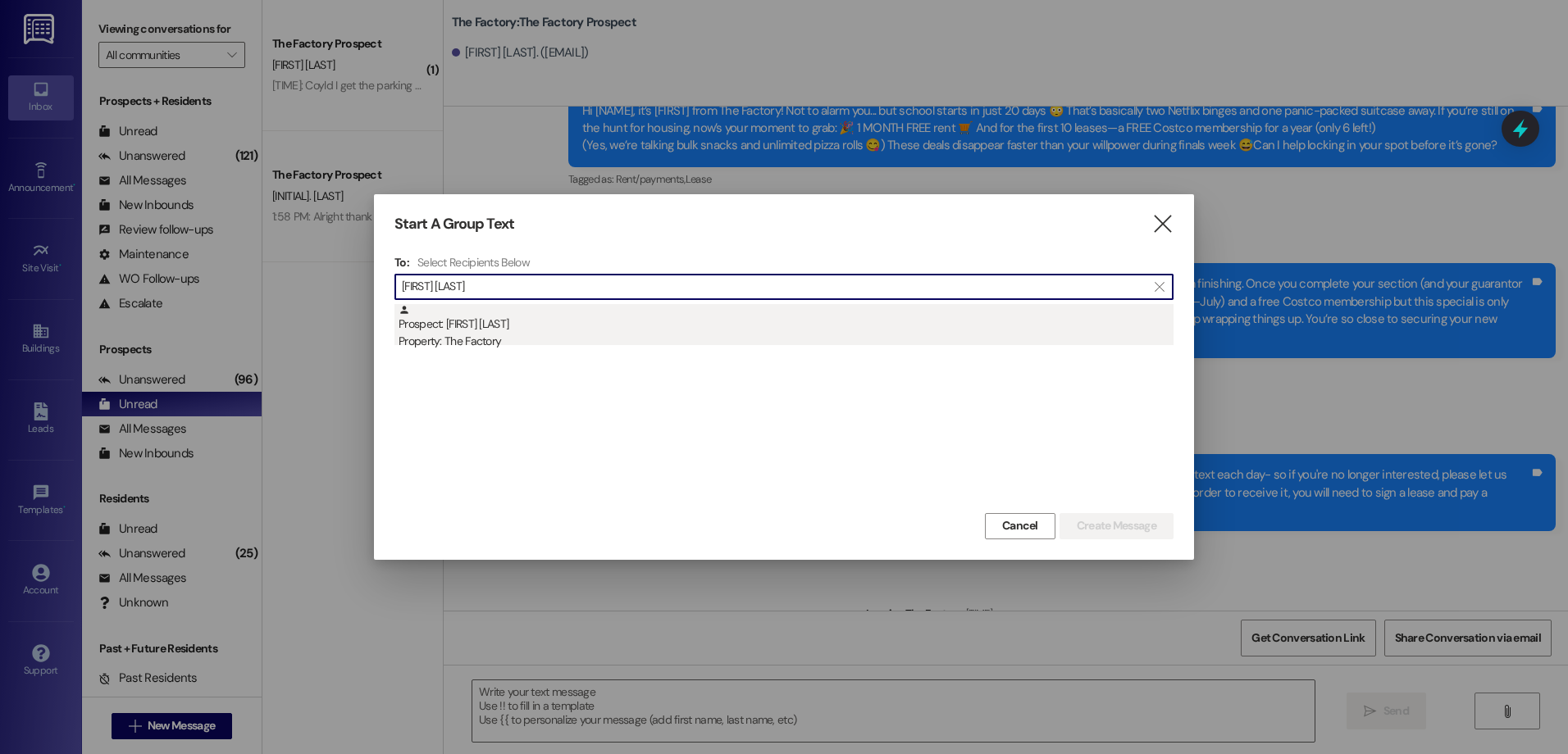 type on "[FIRST] [LAST]" 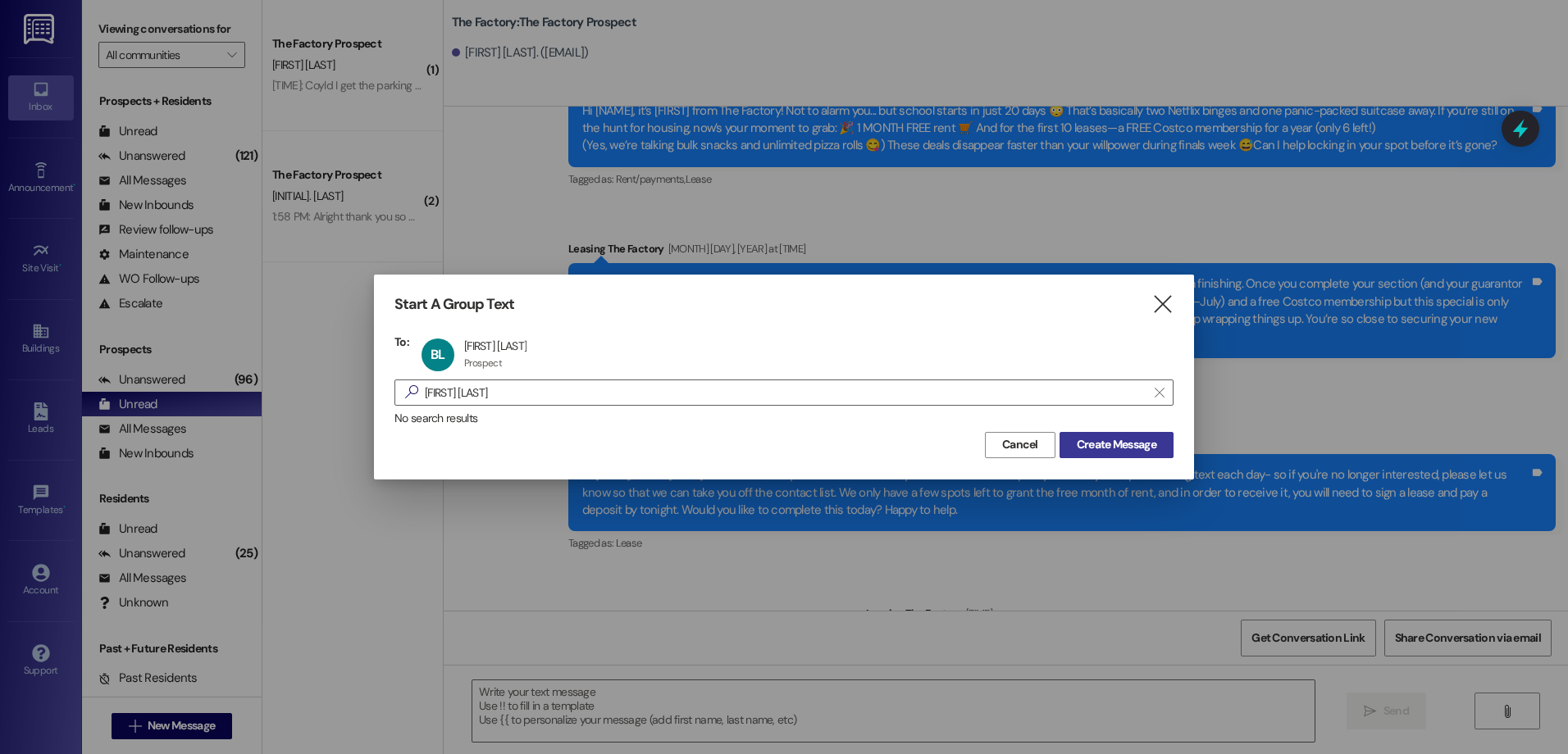 click on "Create Message" at bounding box center (1116, 444) 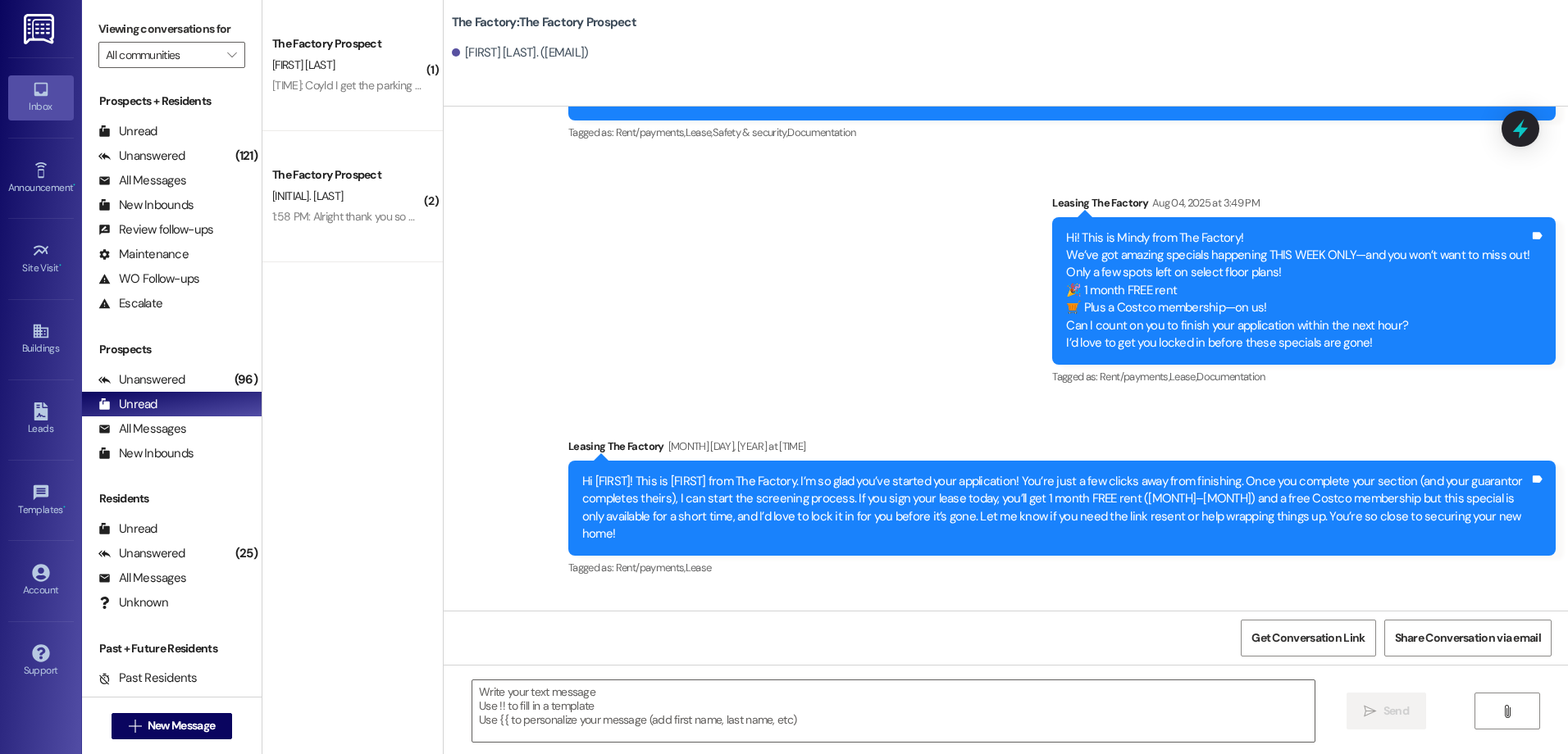 scroll, scrollTop: 2800, scrollLeft: 0, axis: vertical 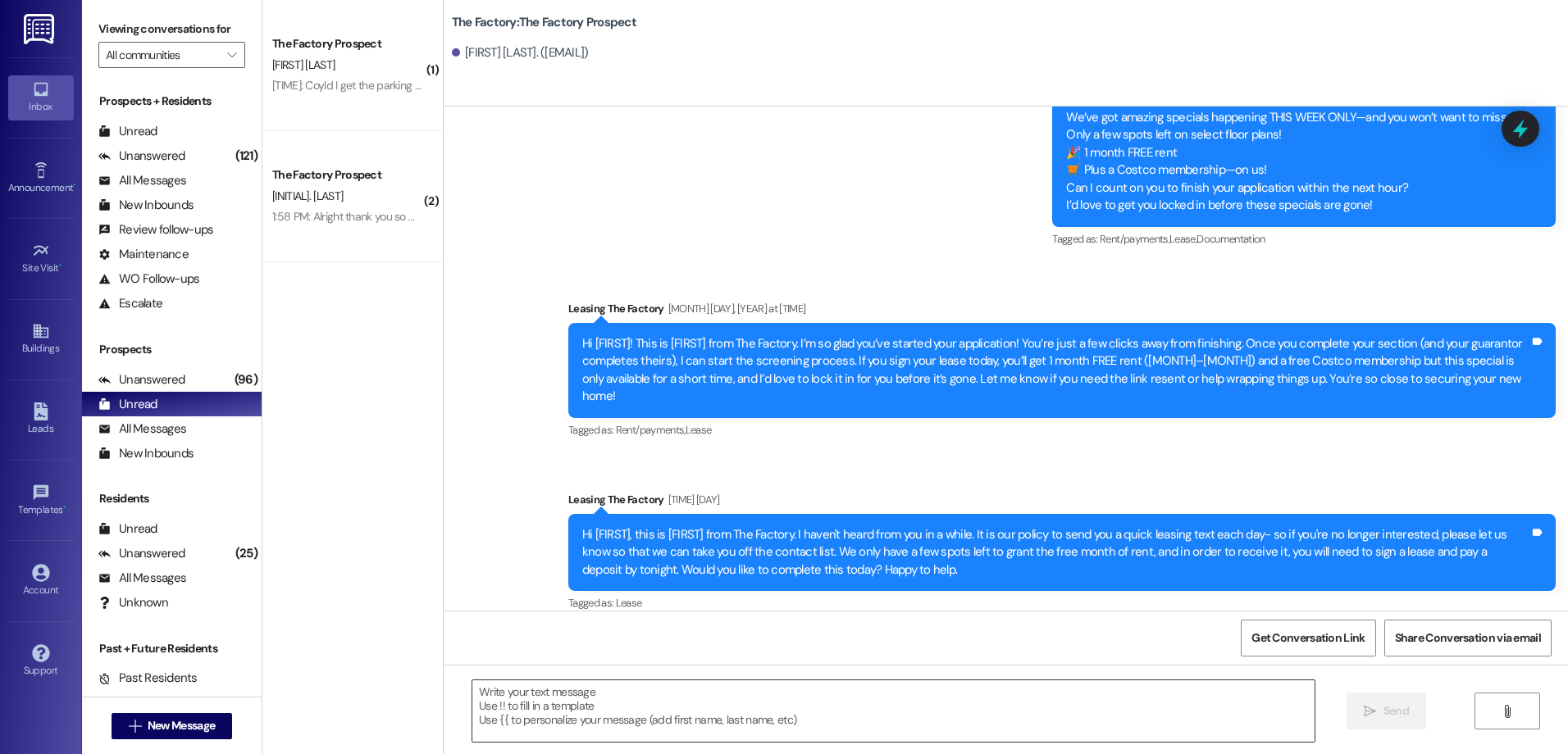 click at bounding box center [893, 711] 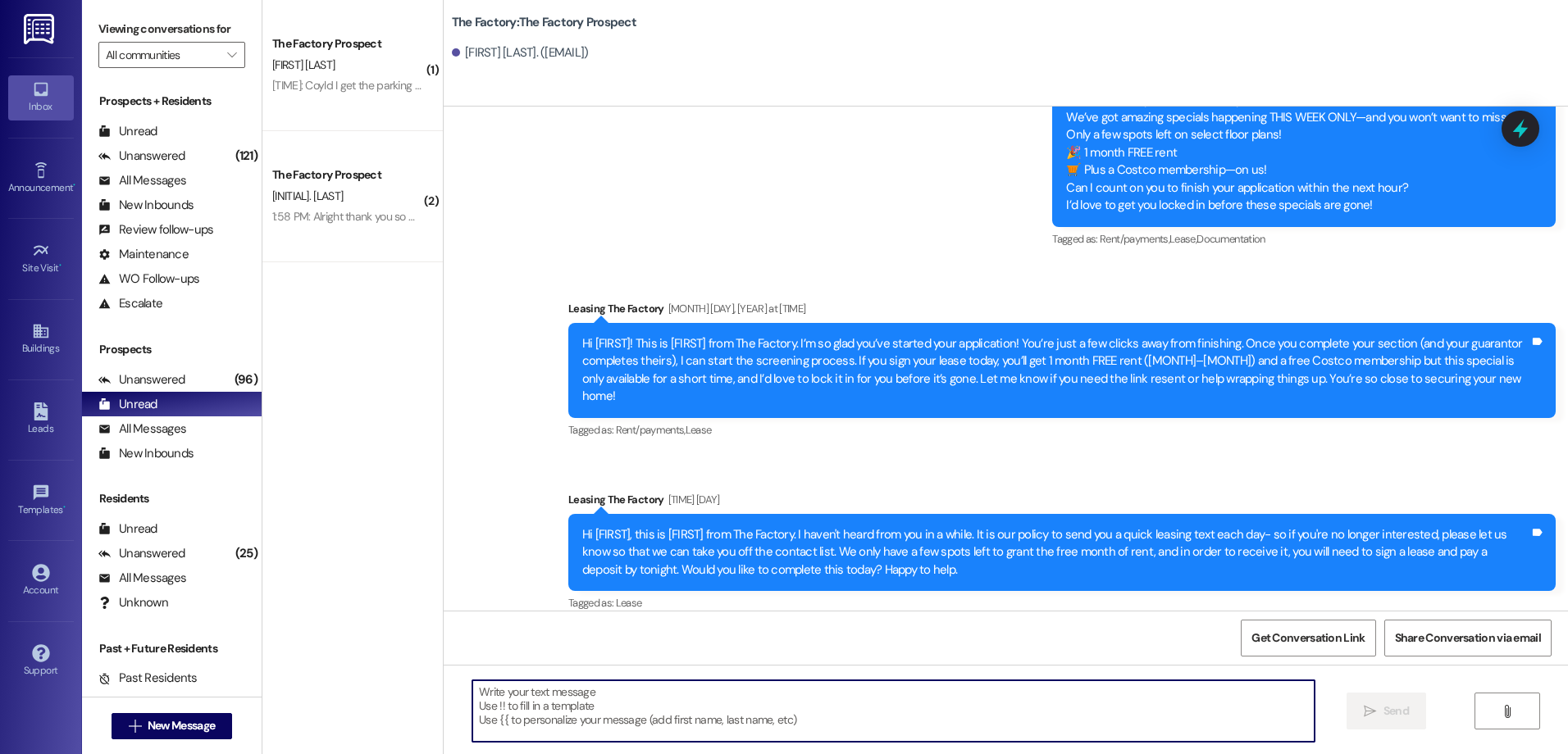 paste on "Hey there! This is [FIRST] from The Factory! Things are heating up at The Factory! 🔥
We’ve been signing leases left and right—seriously, it’s been nonstop! Only a few spots remain to grab this week’s insane deal:
🎉 1 MONTH FREE RENT 🛒 + a FREE Costco Membership—on us!
This is your shot to score big before it’s gone. Can you finish your application by [TIME] today?
Apply here 👉 https://900factory.com/apply/
Once these are gone... they’re gone! 👀" 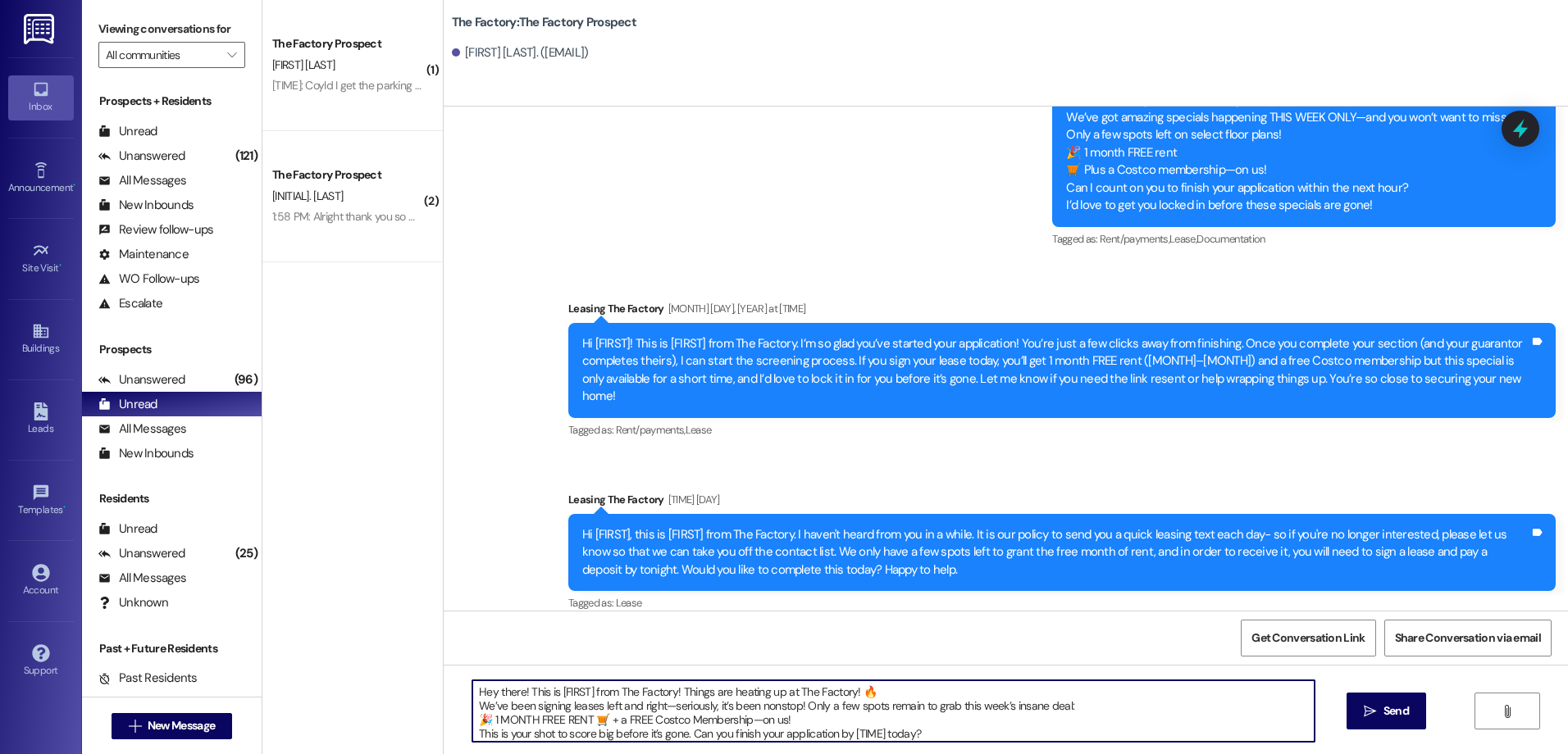 scroll, scrollTop: 28, scrollLeft: 0, axis: vertical 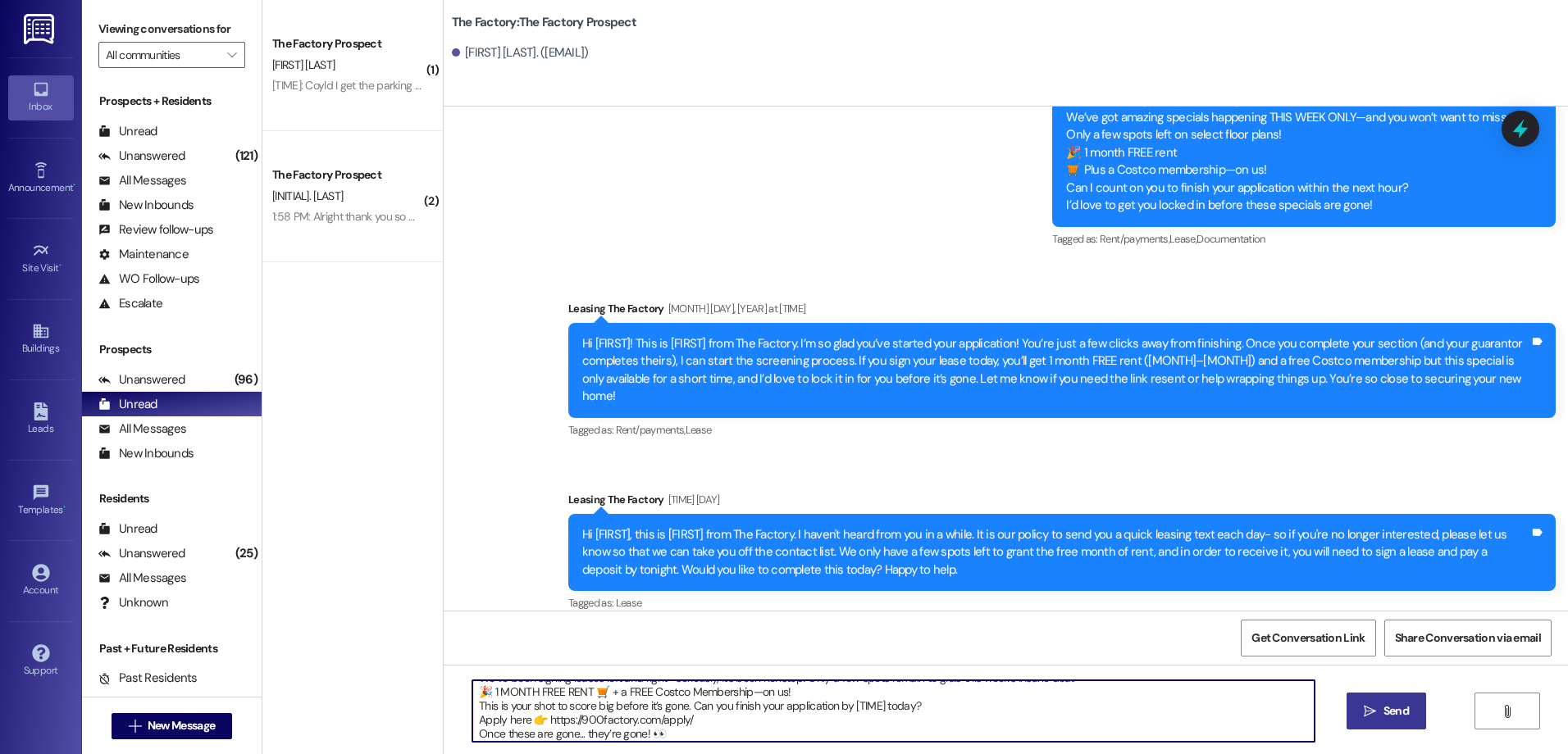 type on "Hey there! This is [FIRST] from The Factory! Things are heating up at The Factory! 🔥
We’ve been signing leases left and right—seriously, it’s been nonstop! Only a few spots remain to grab this week’s insane deal:
🎉 1 MONTH FREE RENT 🛒 + a FREE Costco Membership—on us!
This is your shot to score big before it’s gone. Can you finish your application by [TIME] today?
Apply here 👉 https://900factory.com/apply/
Once these are gone... they’re gone! 👀" 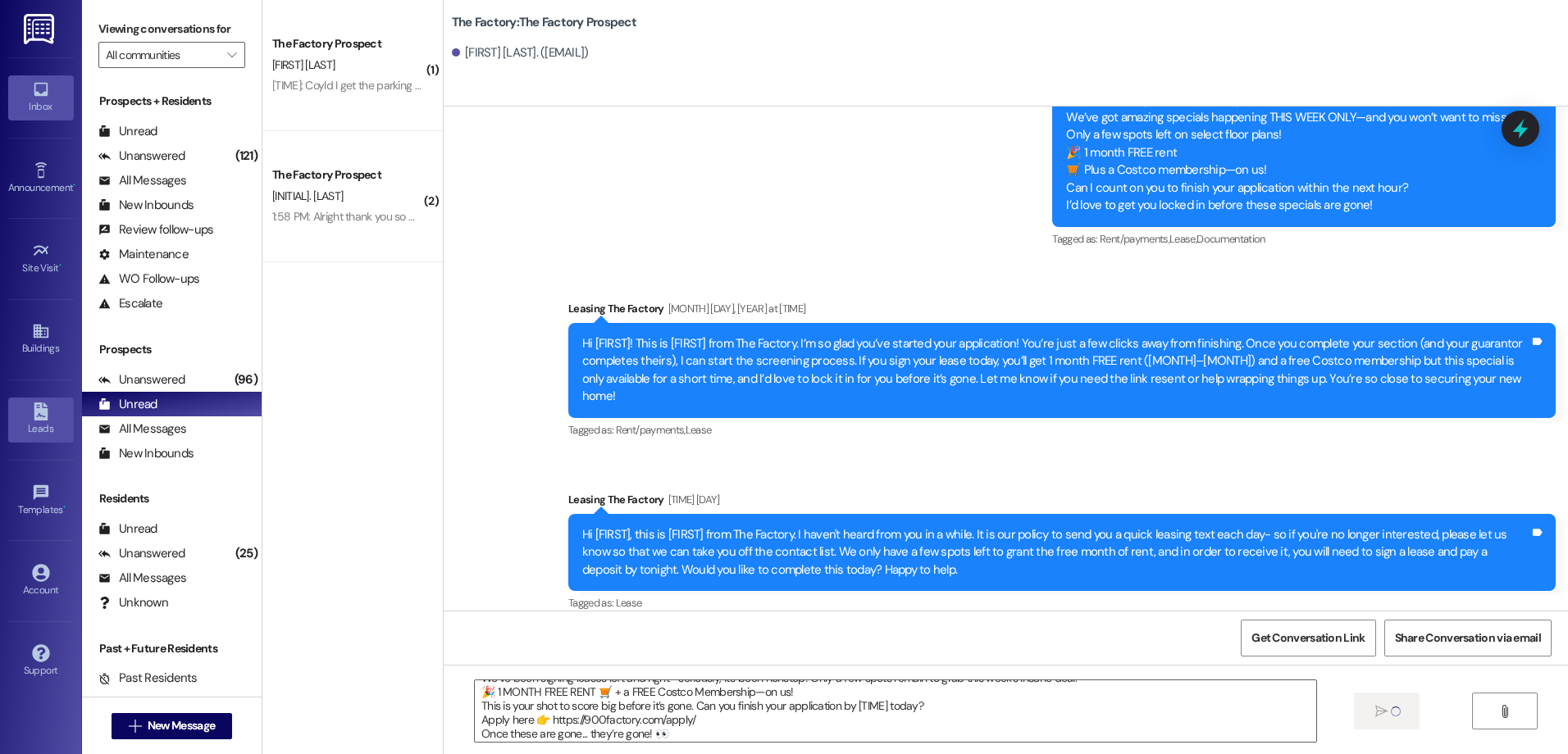 type 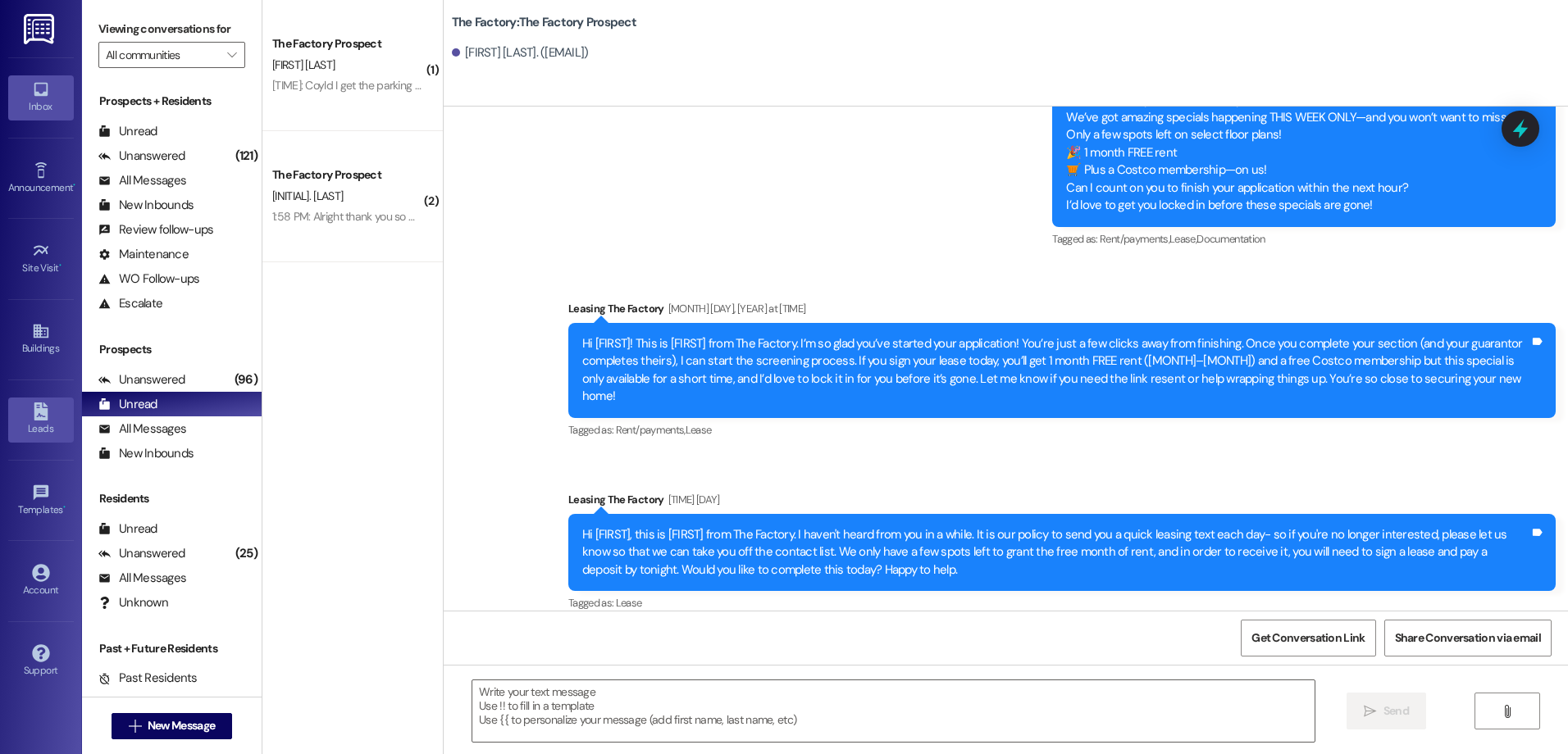 scroll, scrollTop: 0, scrollLeft: 0, axis: both 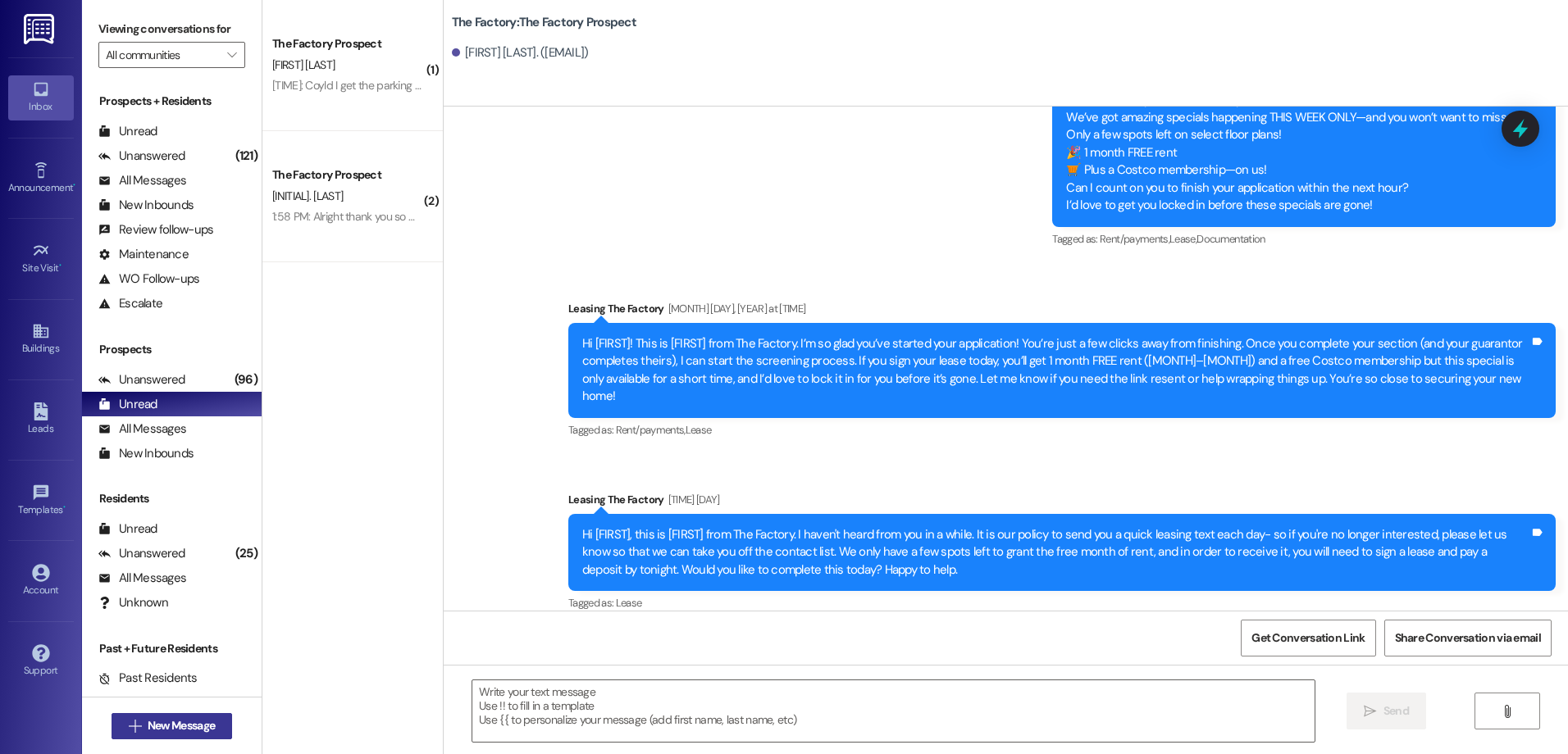 click on "New Message" at bounding box center (181, 725) 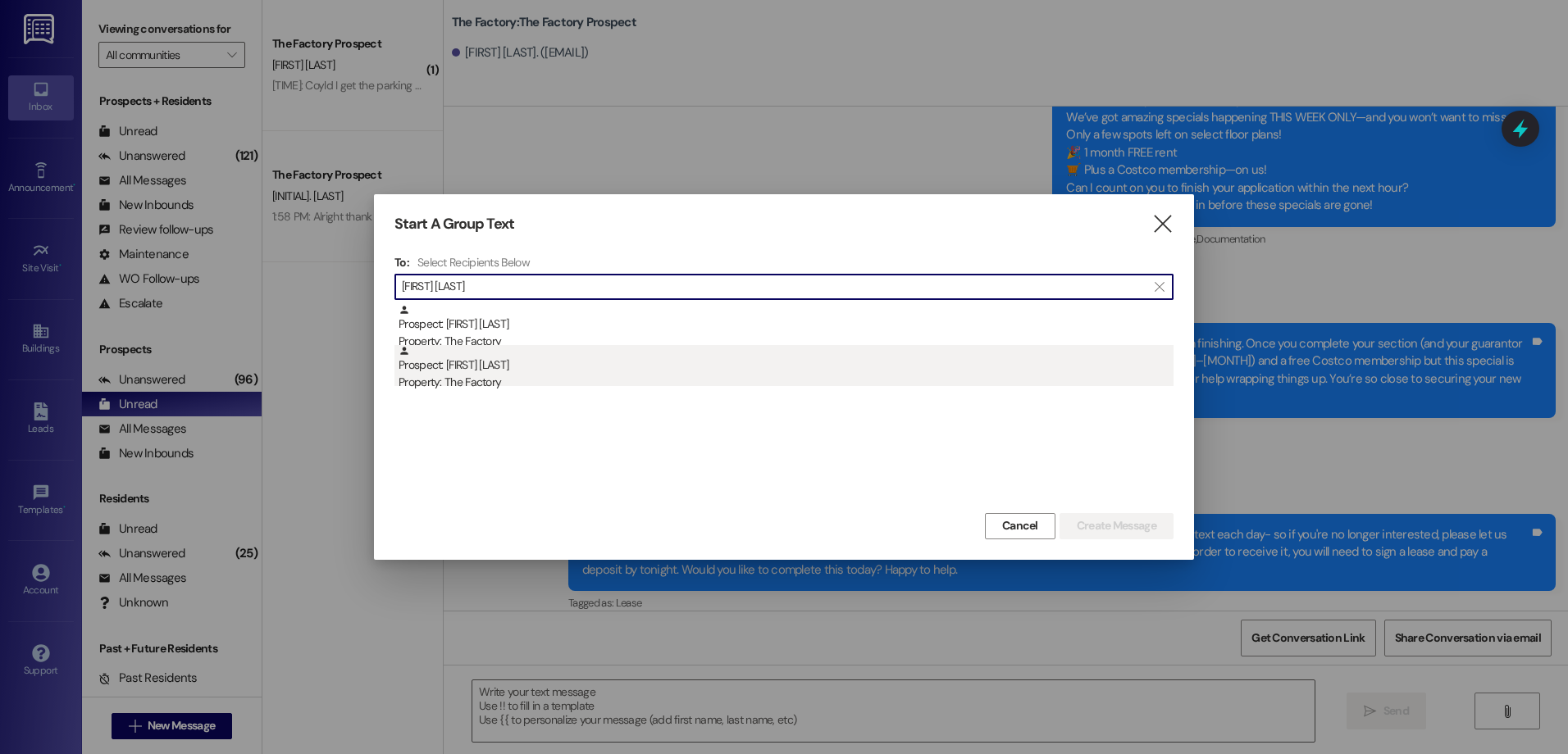 type on "[FIRST] [LAST]" 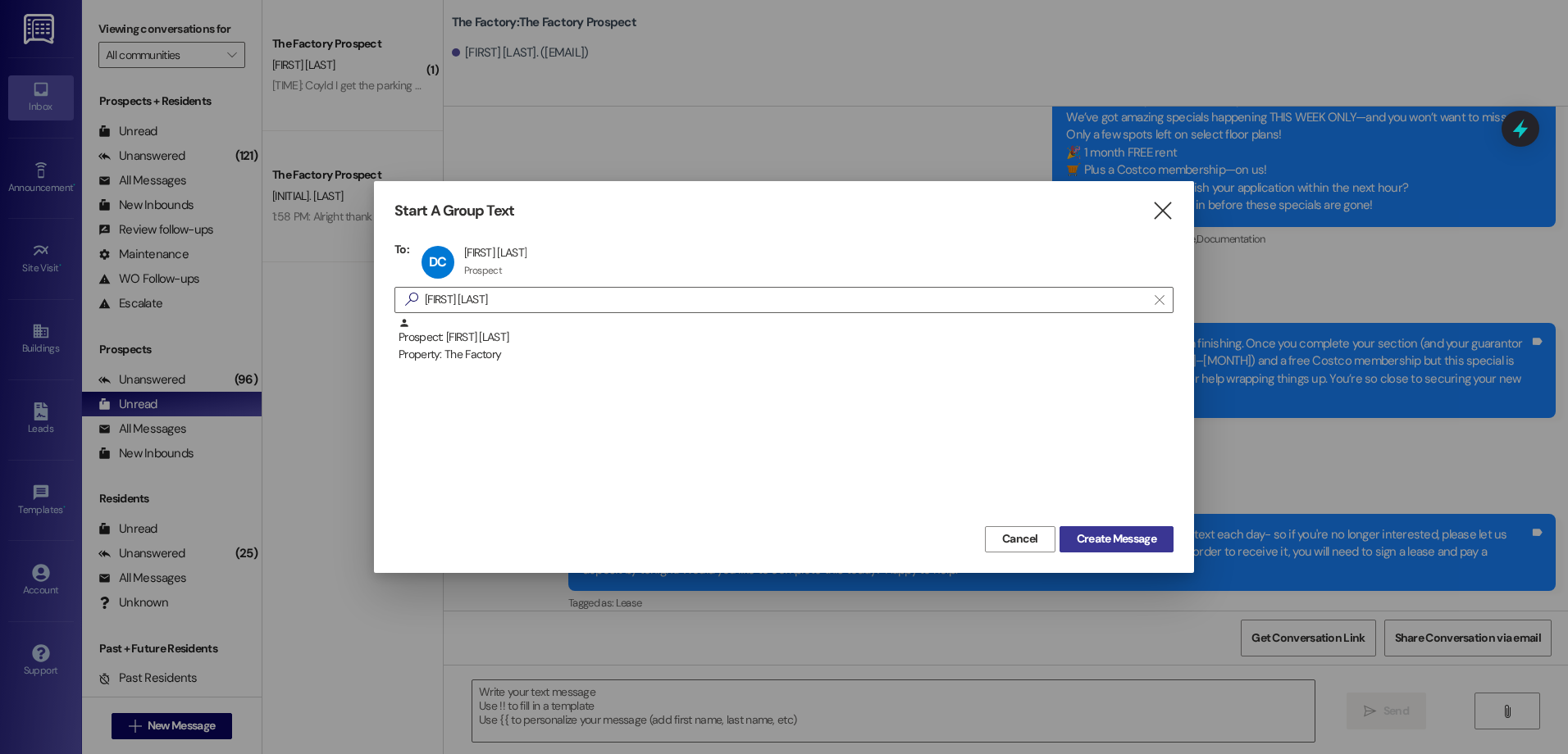 click on "Create Message" at bounding box center [1116, 539] 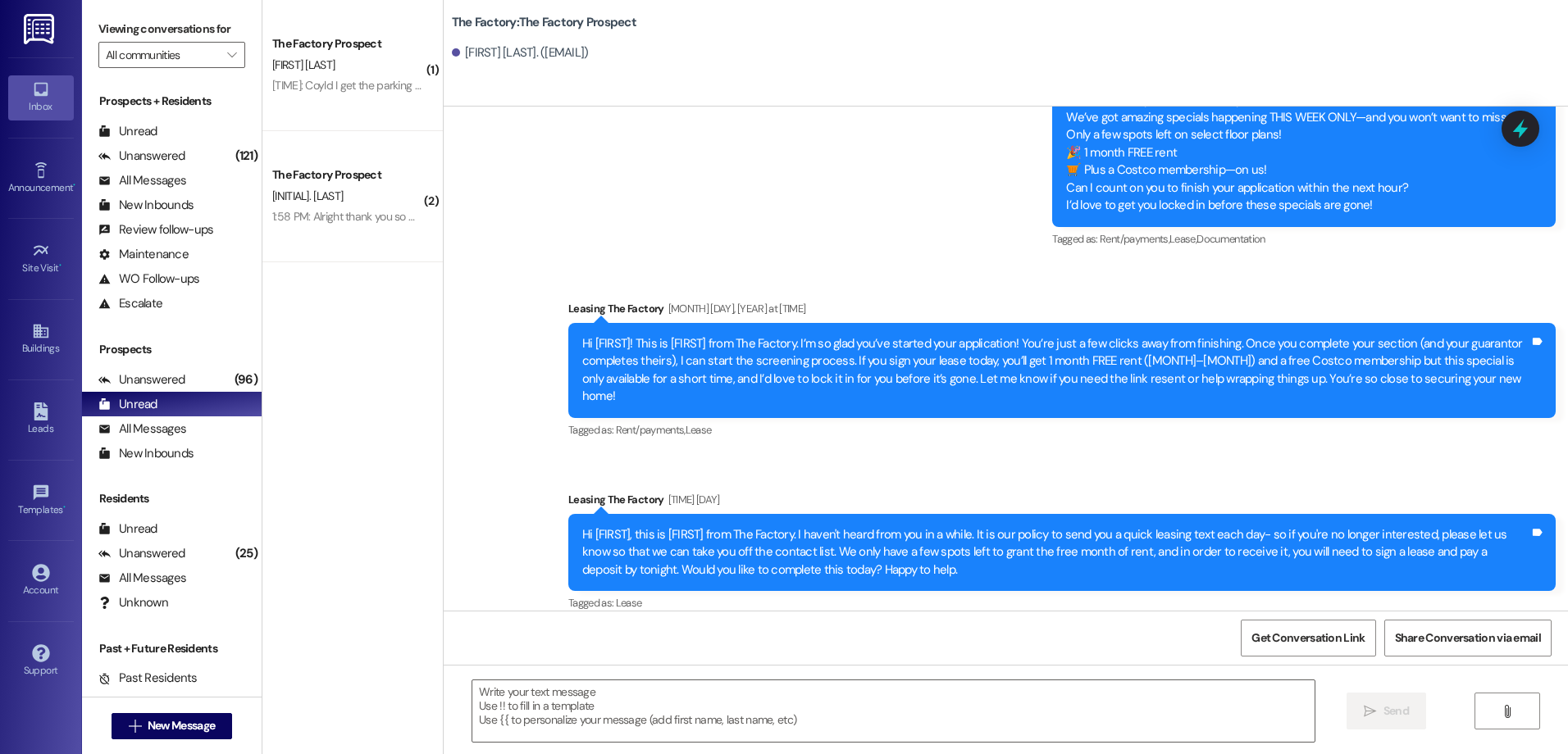 scroll, scrollTop: 0, scrollLeft: 0, axis: both 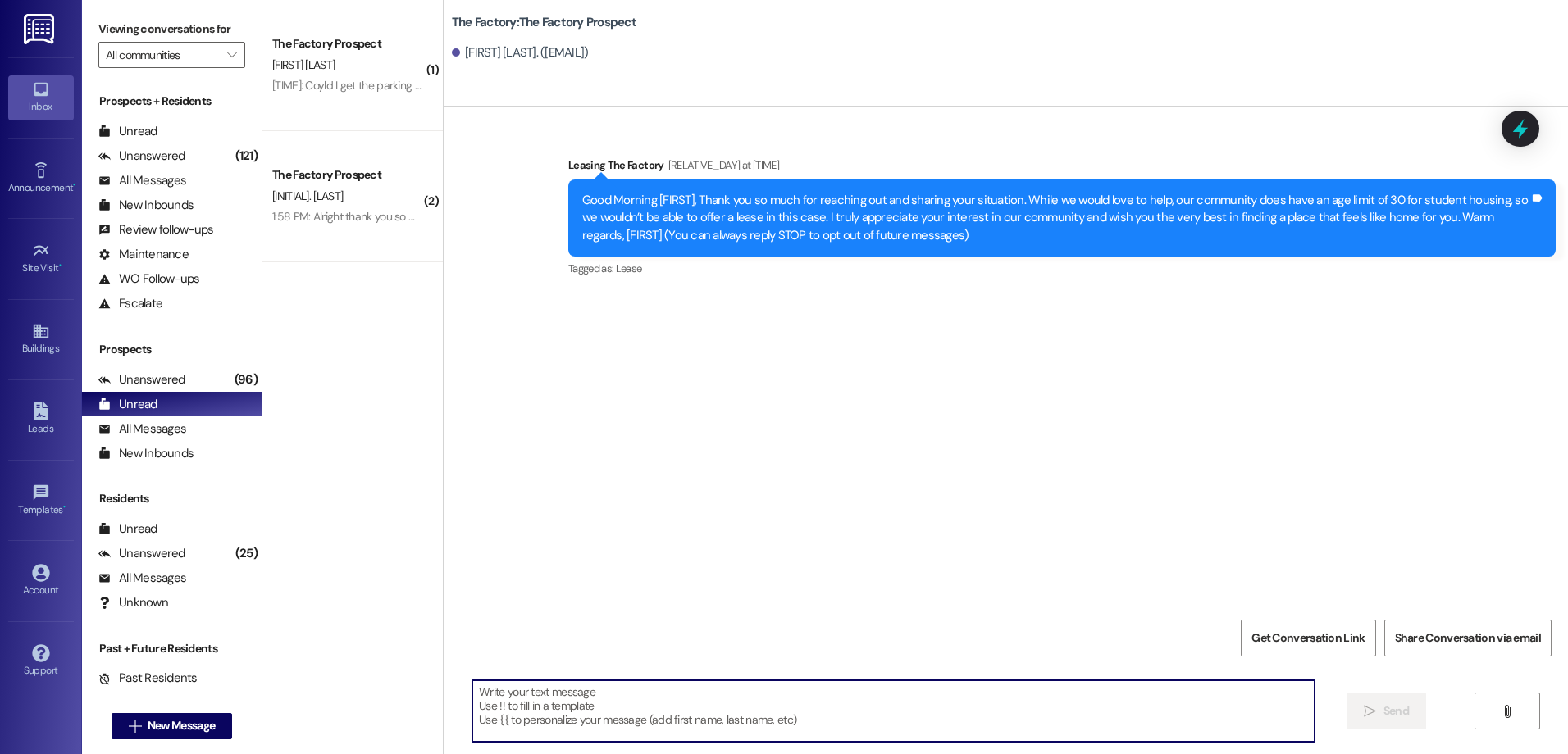 click at bounding box center [893, 711] 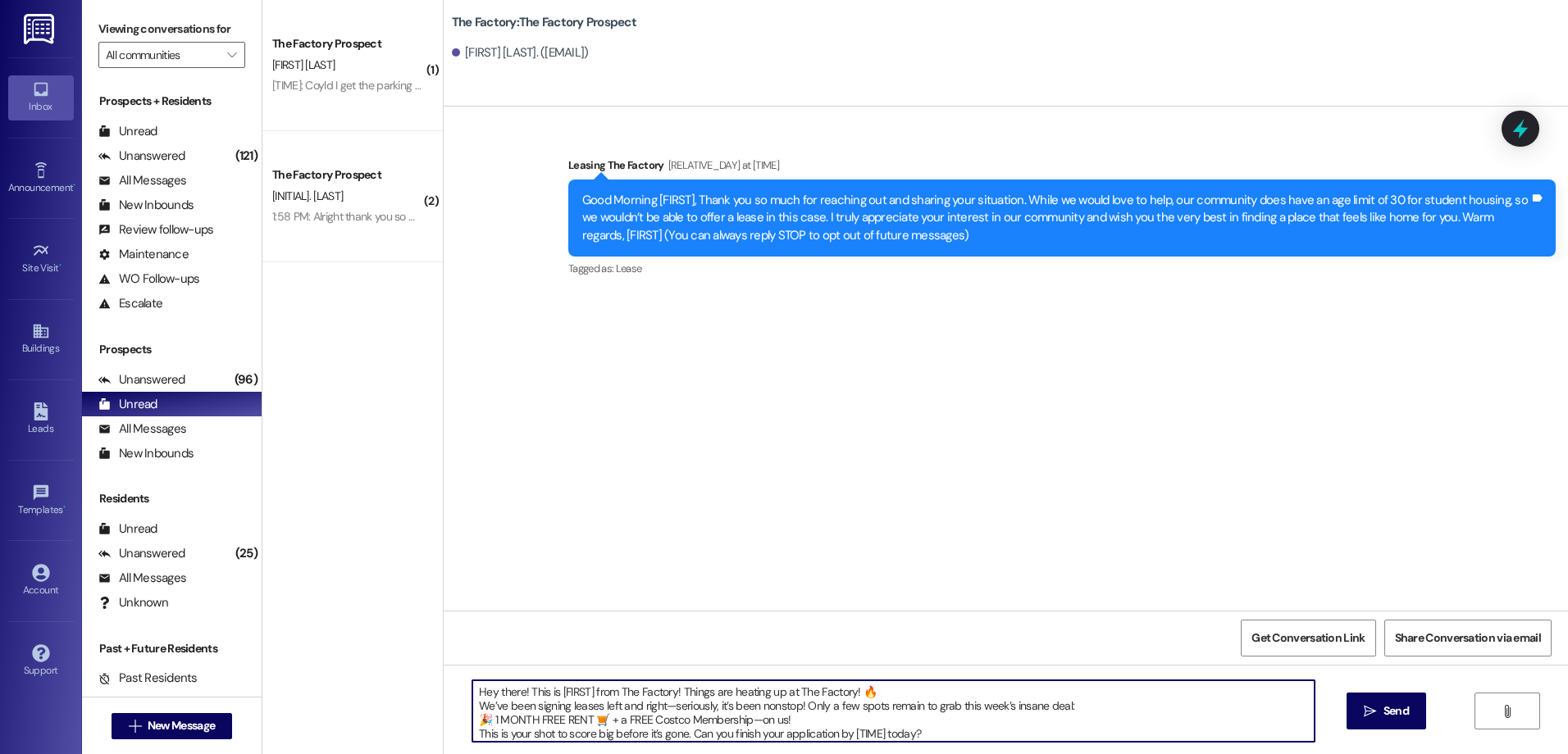 scroll, scrollTop: 28, scrollLeft: 0, axis: vertical 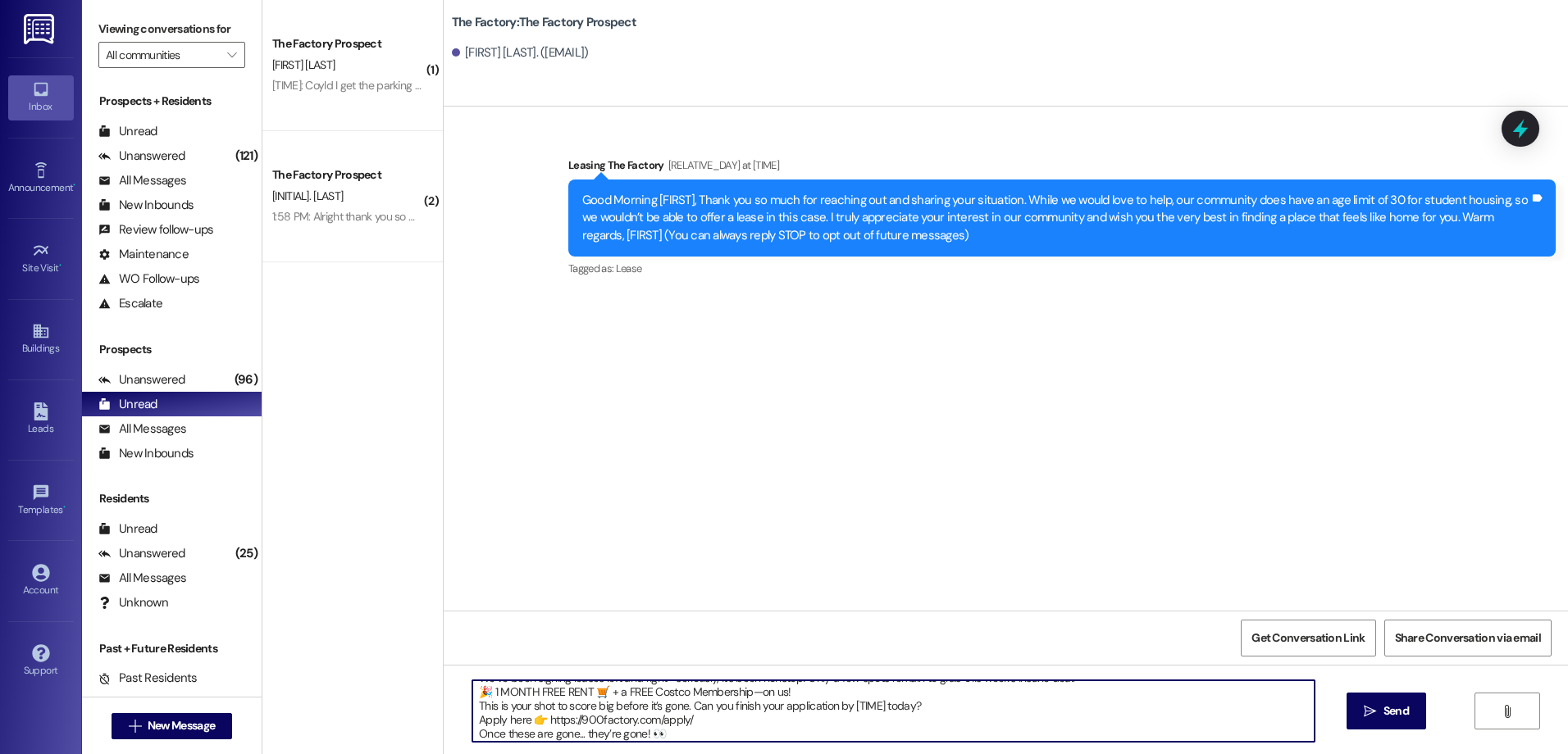 type on "Hey there! This is [FIRST] from The Factory! Things are heating up at The Factory! 🔥
We’ve been signing leases left and right—seriously, it’s been nonstop! Only a few spots remain to grab this week’s insane deal:
🎉 1 MONTH FREE RENT 🛒 + a FREE Costco Membership—on us!
This is your shot to score big before it’s gone. Can you finish your application by [TIME] today?
Apply here 👉 https://900factory.com/apply/
Once these are gone... they’re gone! 👀" 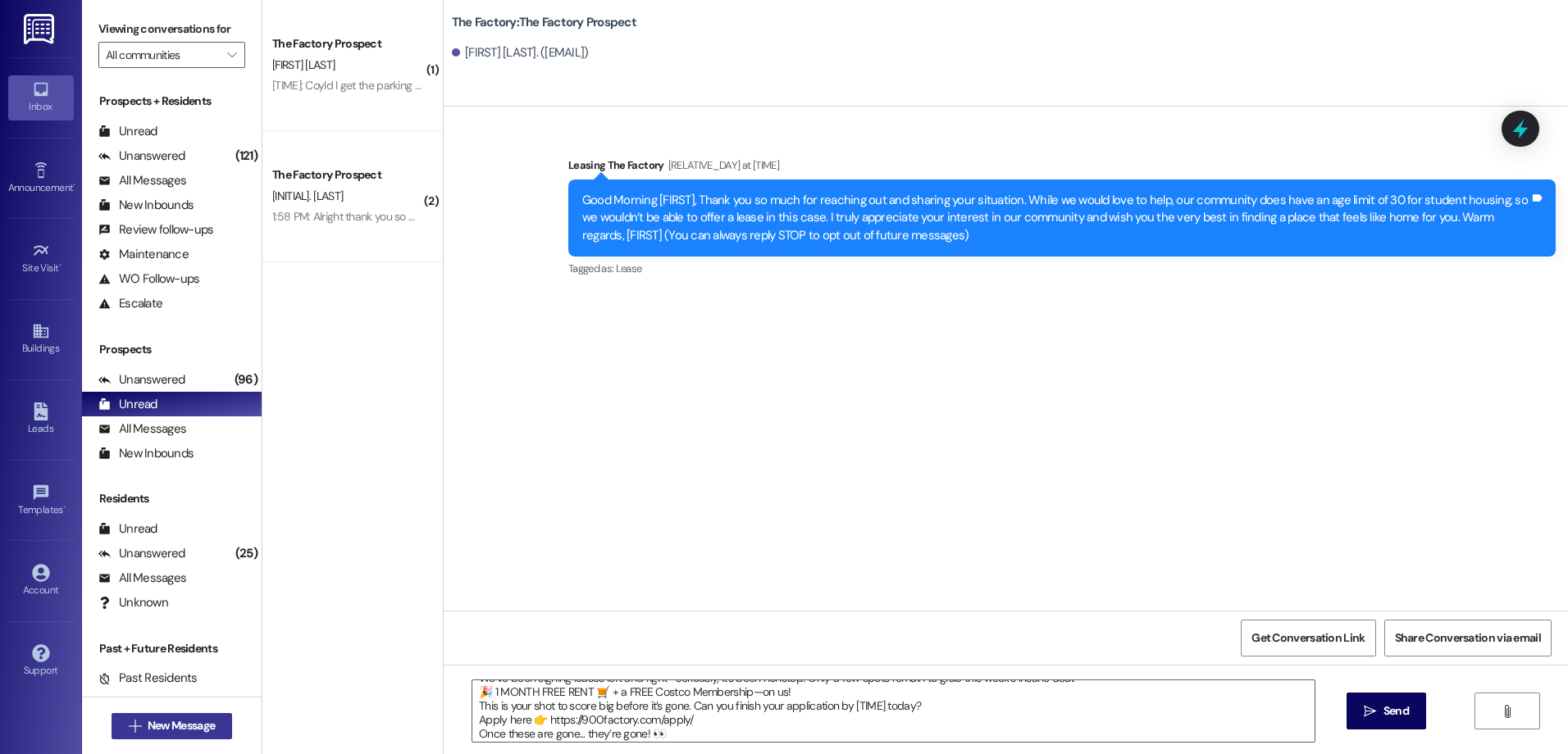 click on "New Message" at bounding box center (181, 725) 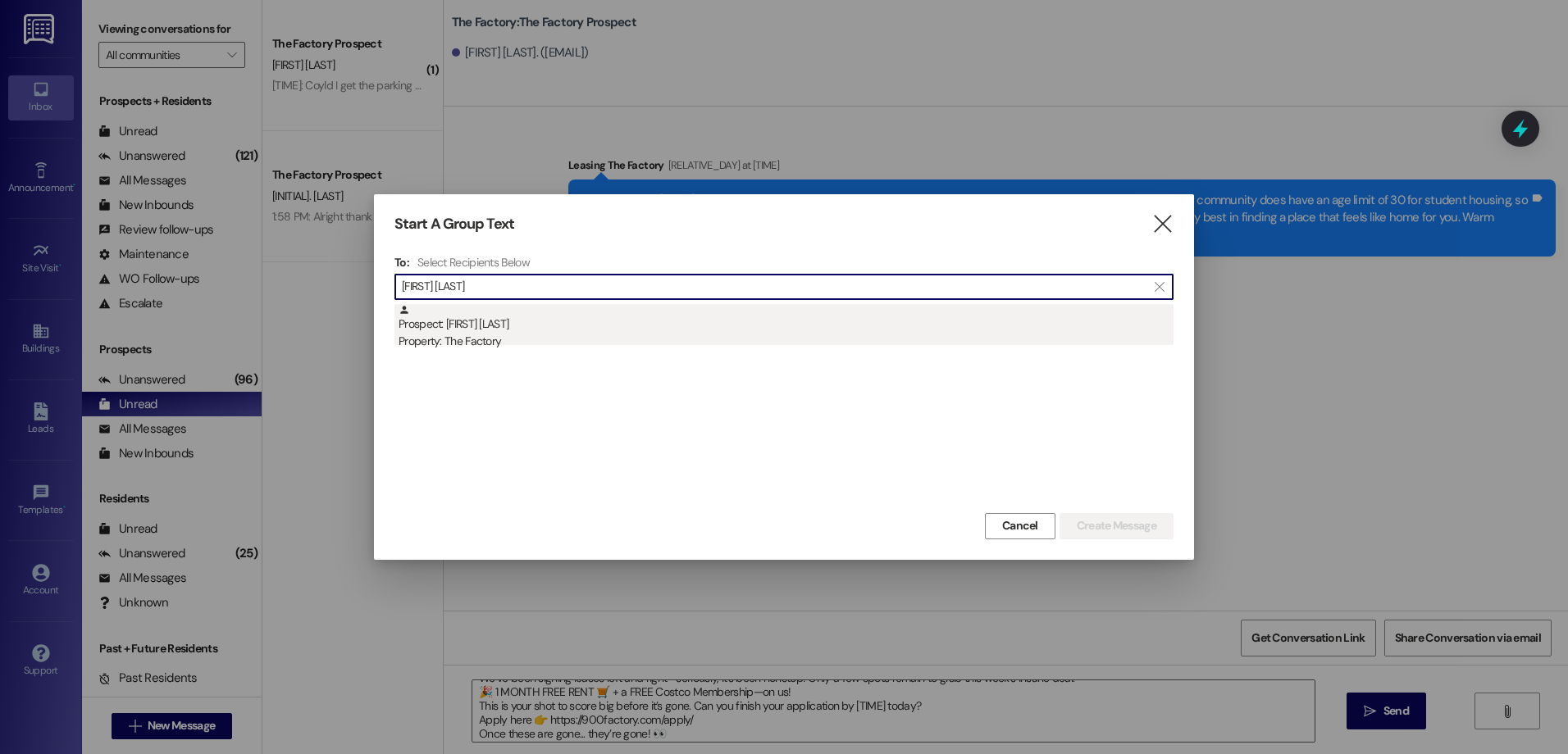 type on "[FIRST] [LAST]" 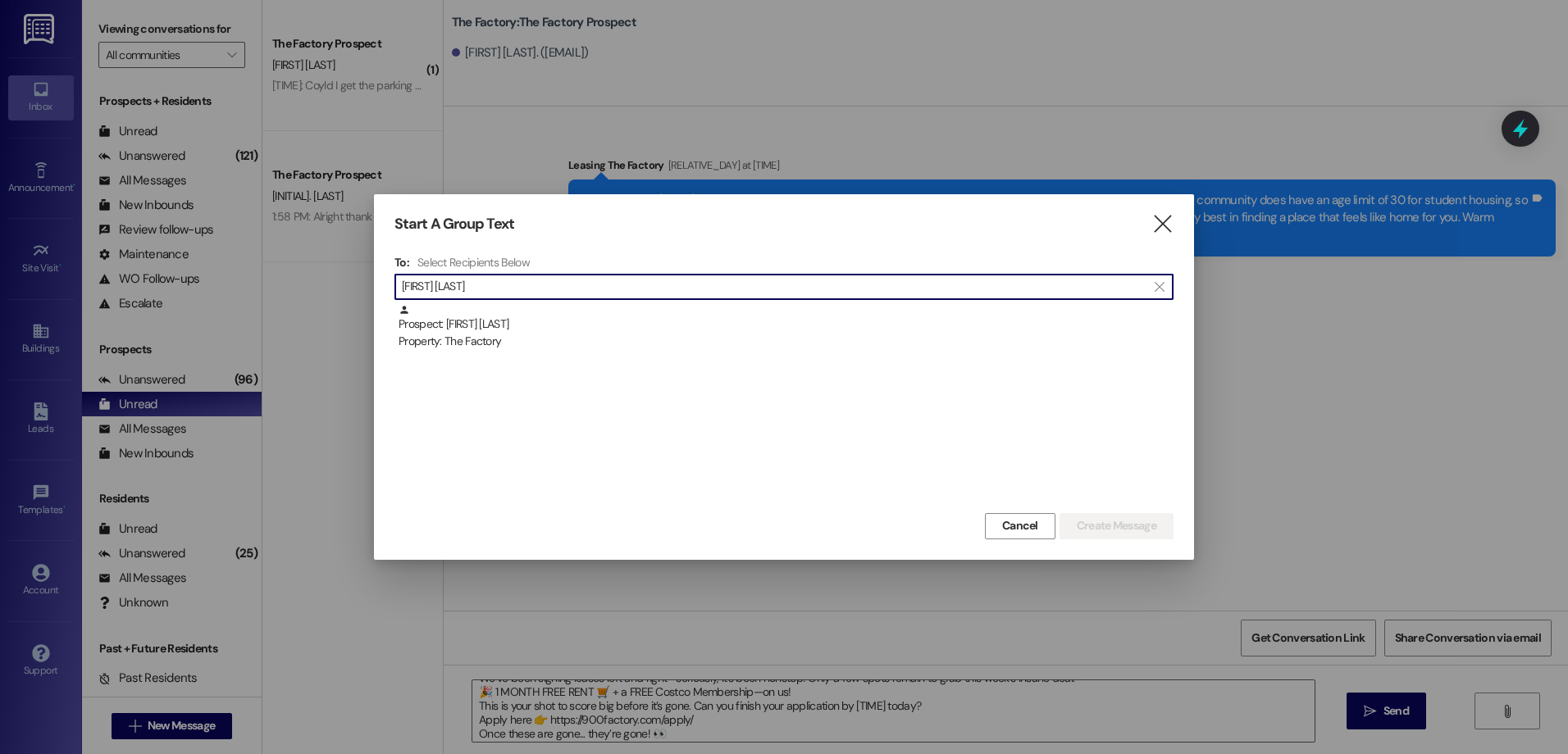 click on "Prospect: [FIRST] [LAST] Property: The Factory" at bounding box center (786, 327) 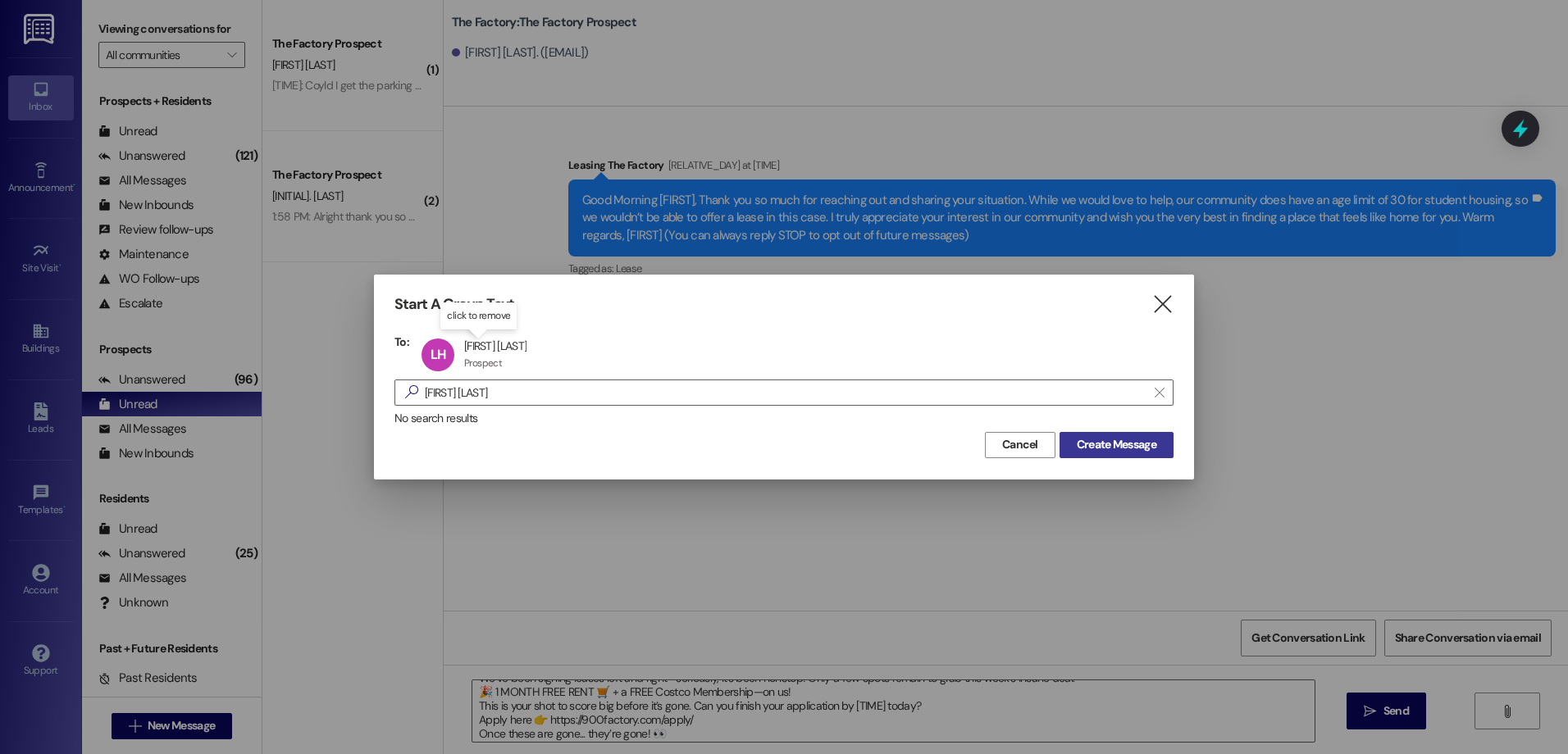 click on "Create Message" at bounding box center [1116, 444] 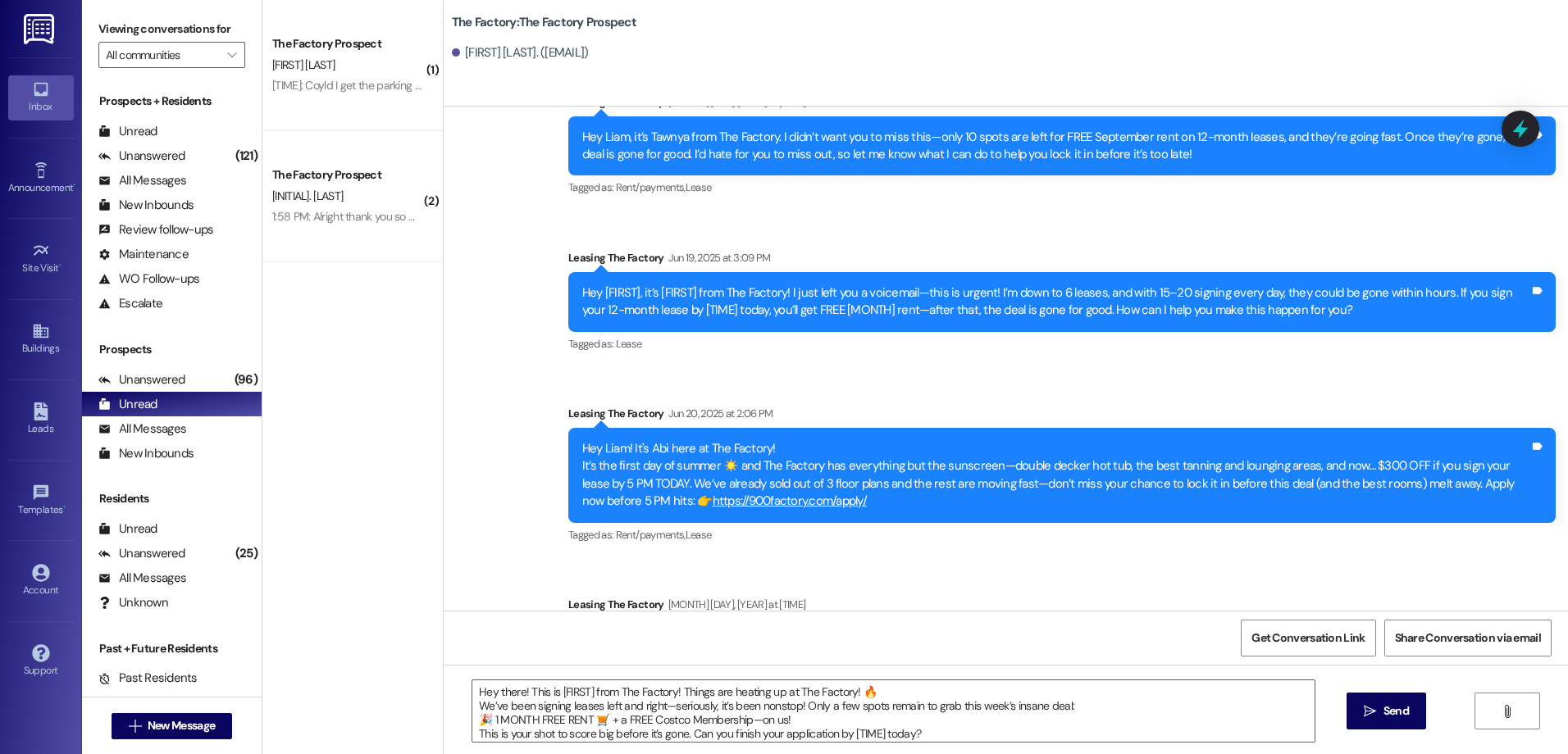scroll, scrollTop: 1967, scrollLeft: 0, axis: vertical 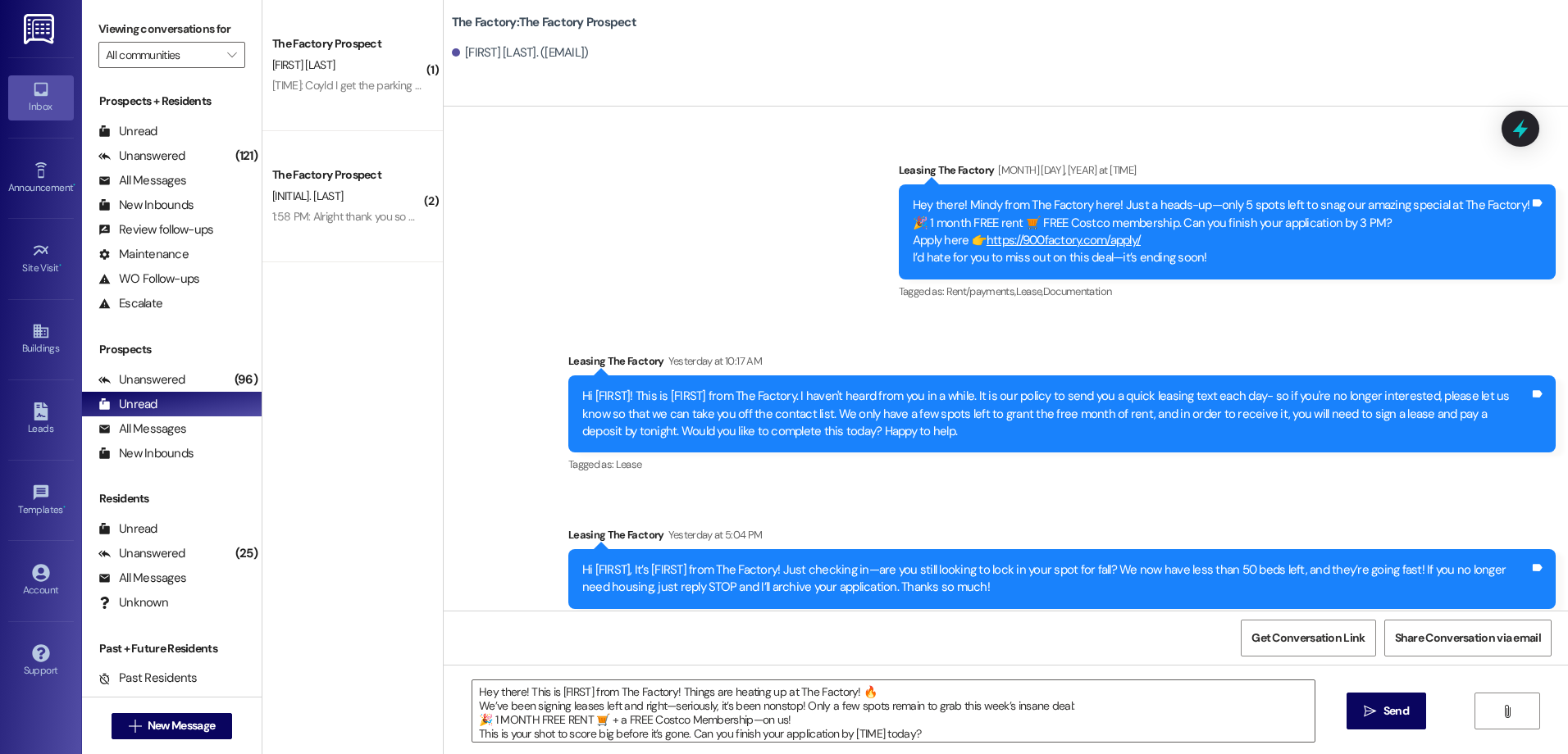 click on "Send" at bounding box center (1396, 711) 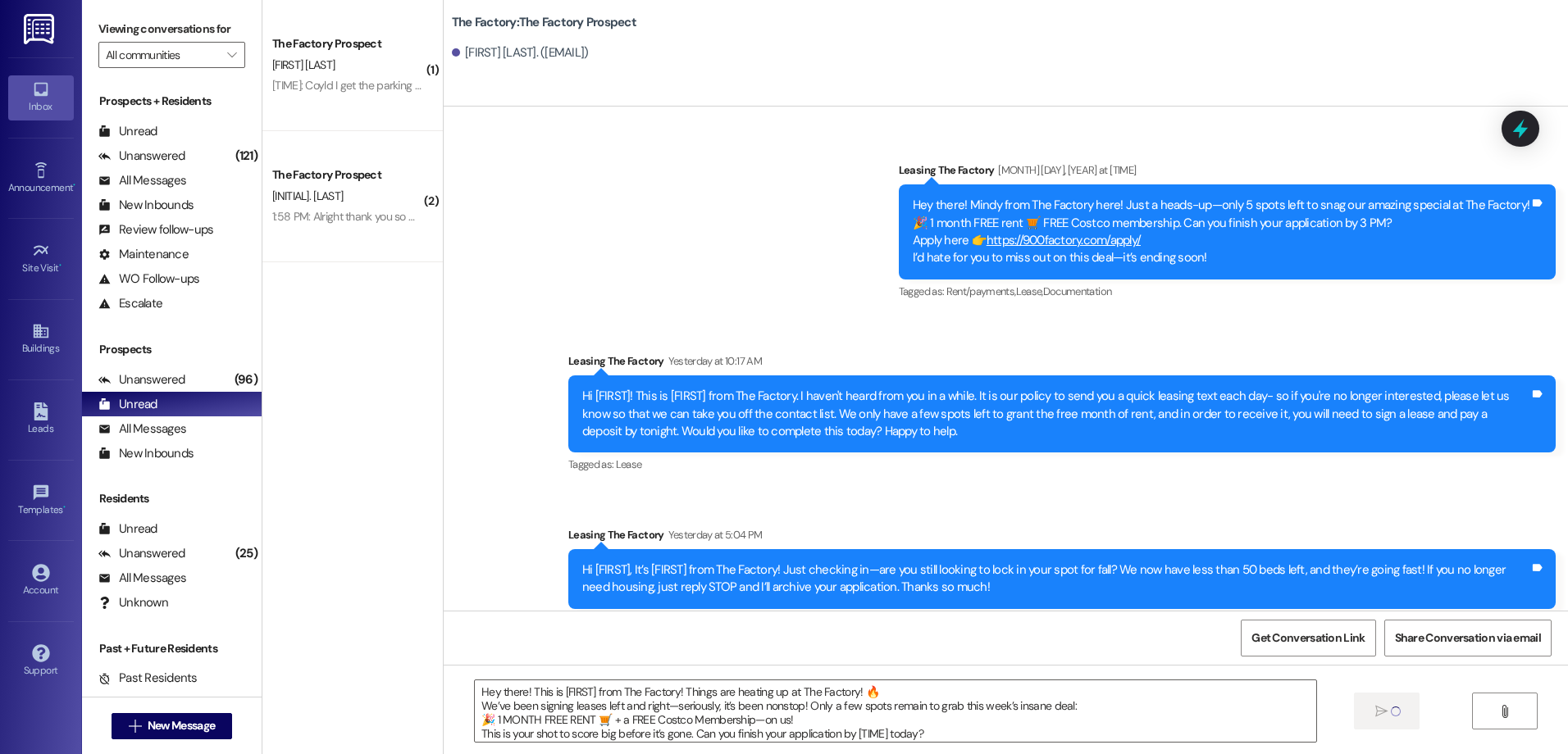 type 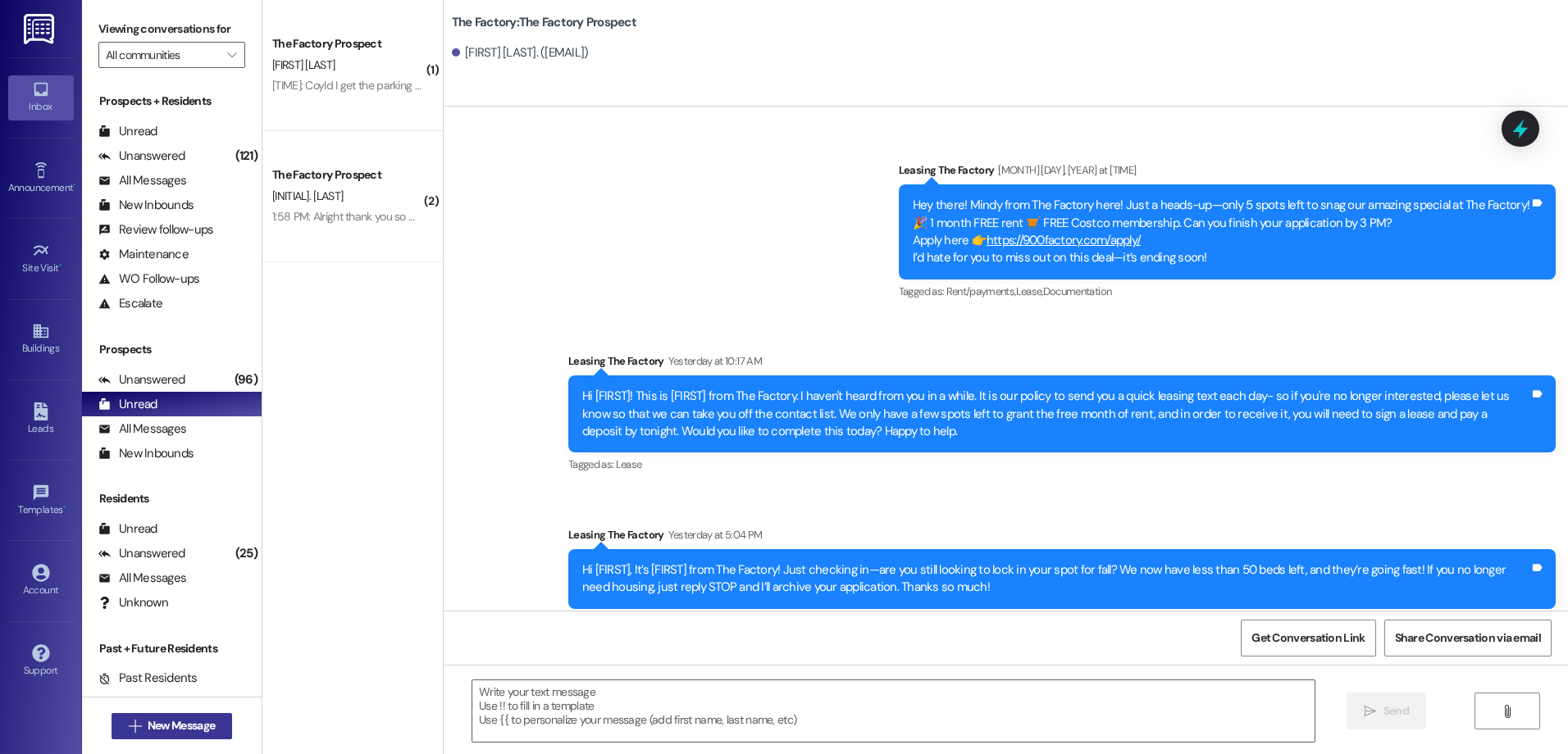 click on "New Message" at bounding box center [181, 725] 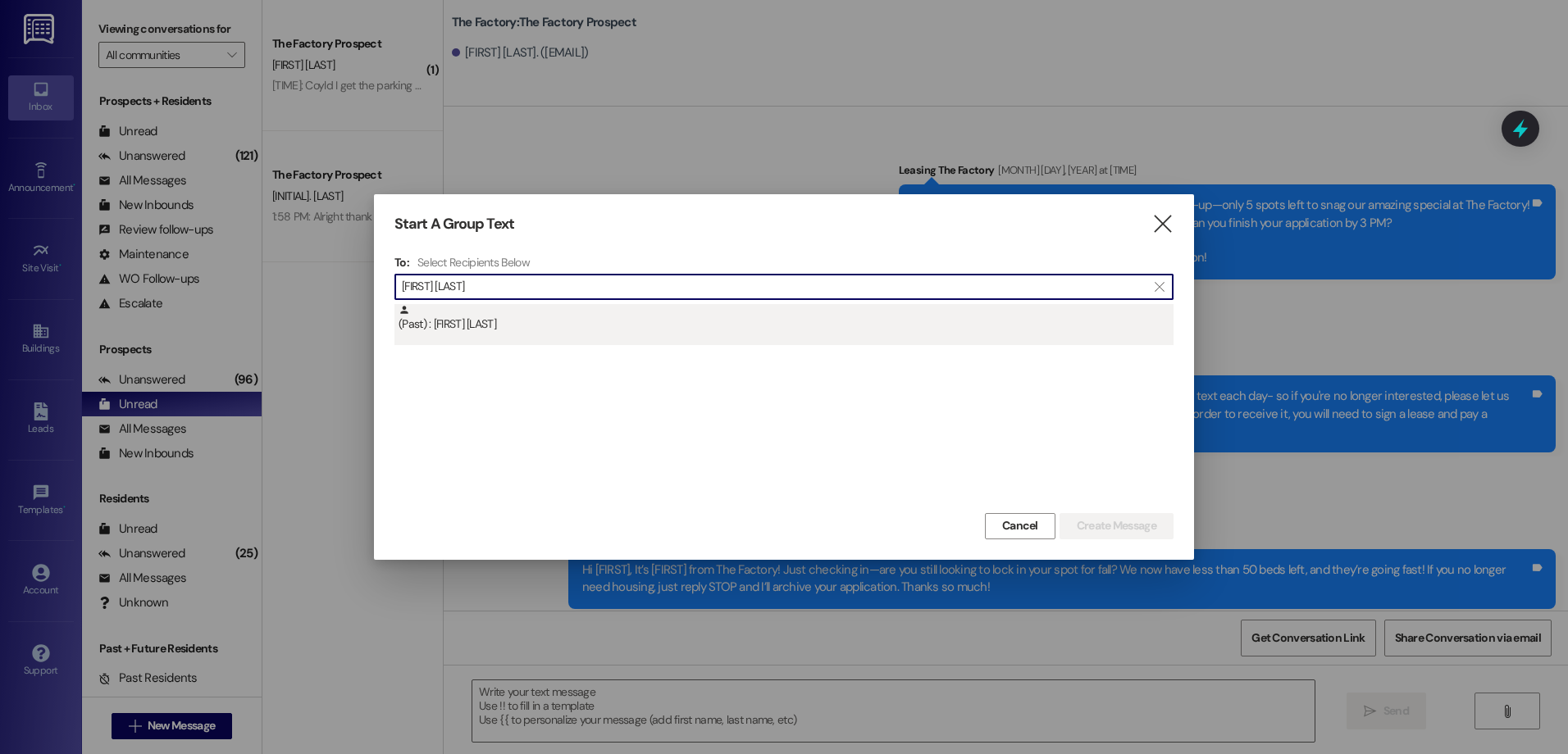 type on "[FIRST] [LAST]" 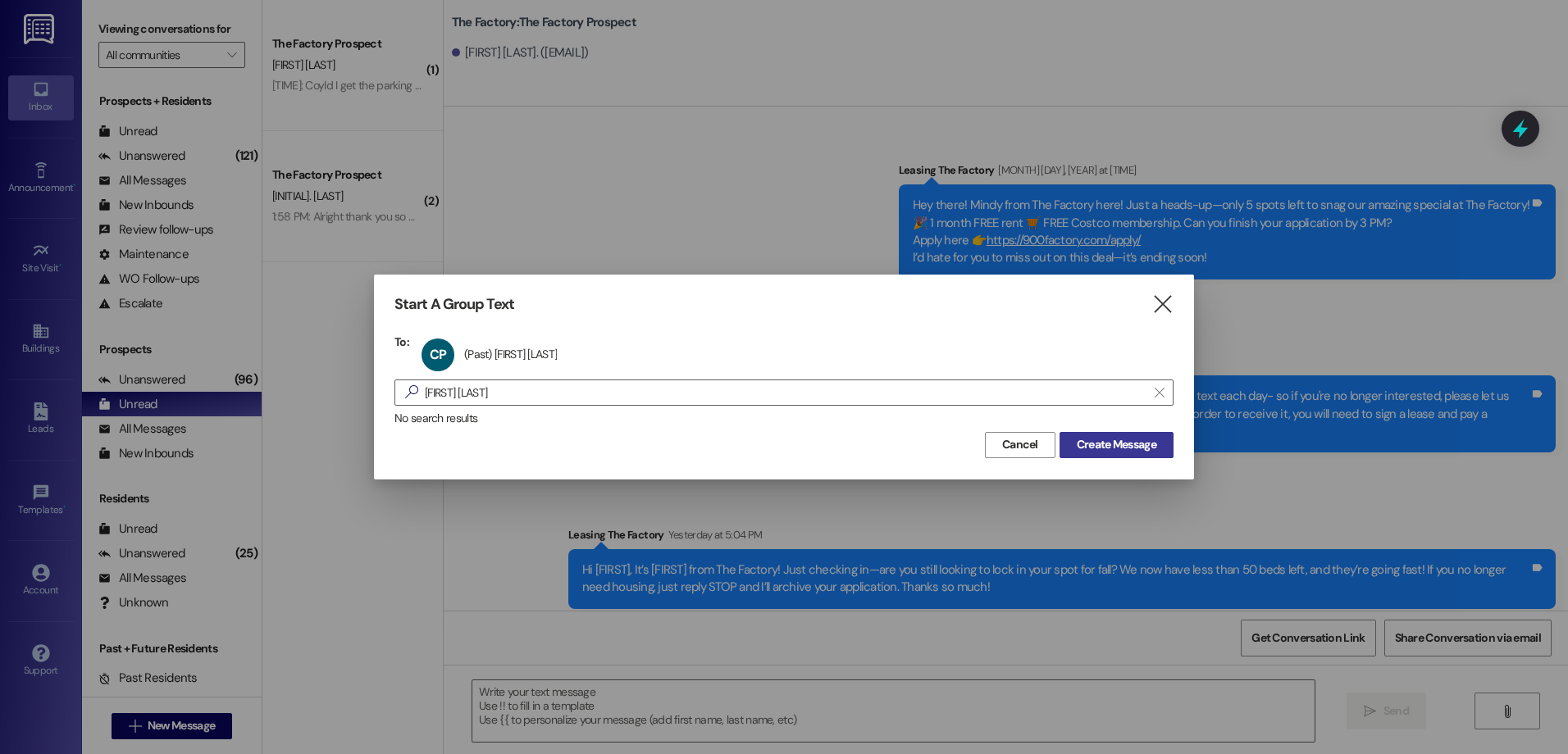click on "Create Message" at bounding box center [1116, 444] 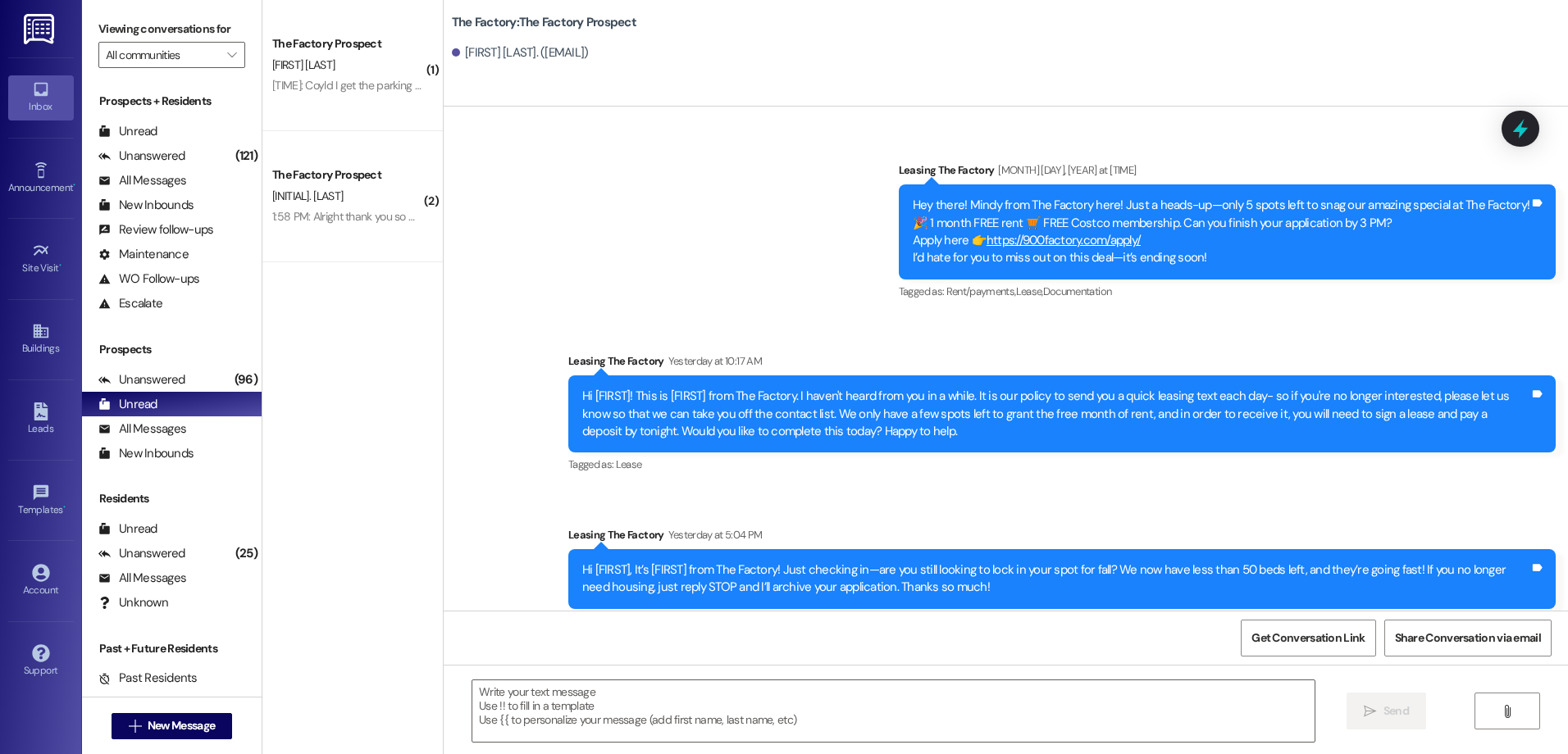 scroll, scrollTop: 142, scrollLeft: 0, axis: vertical 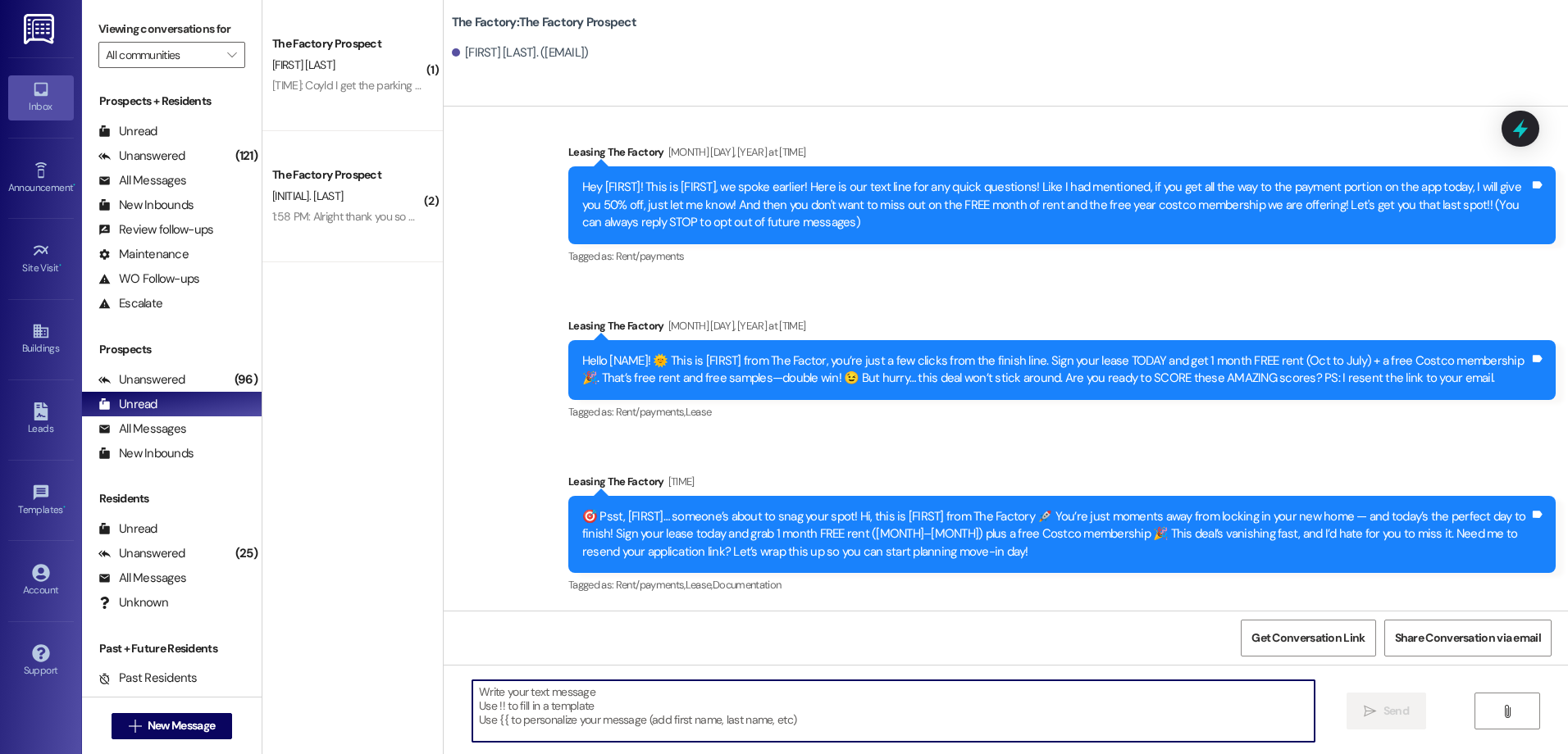 click at bounding box center (893, 711) 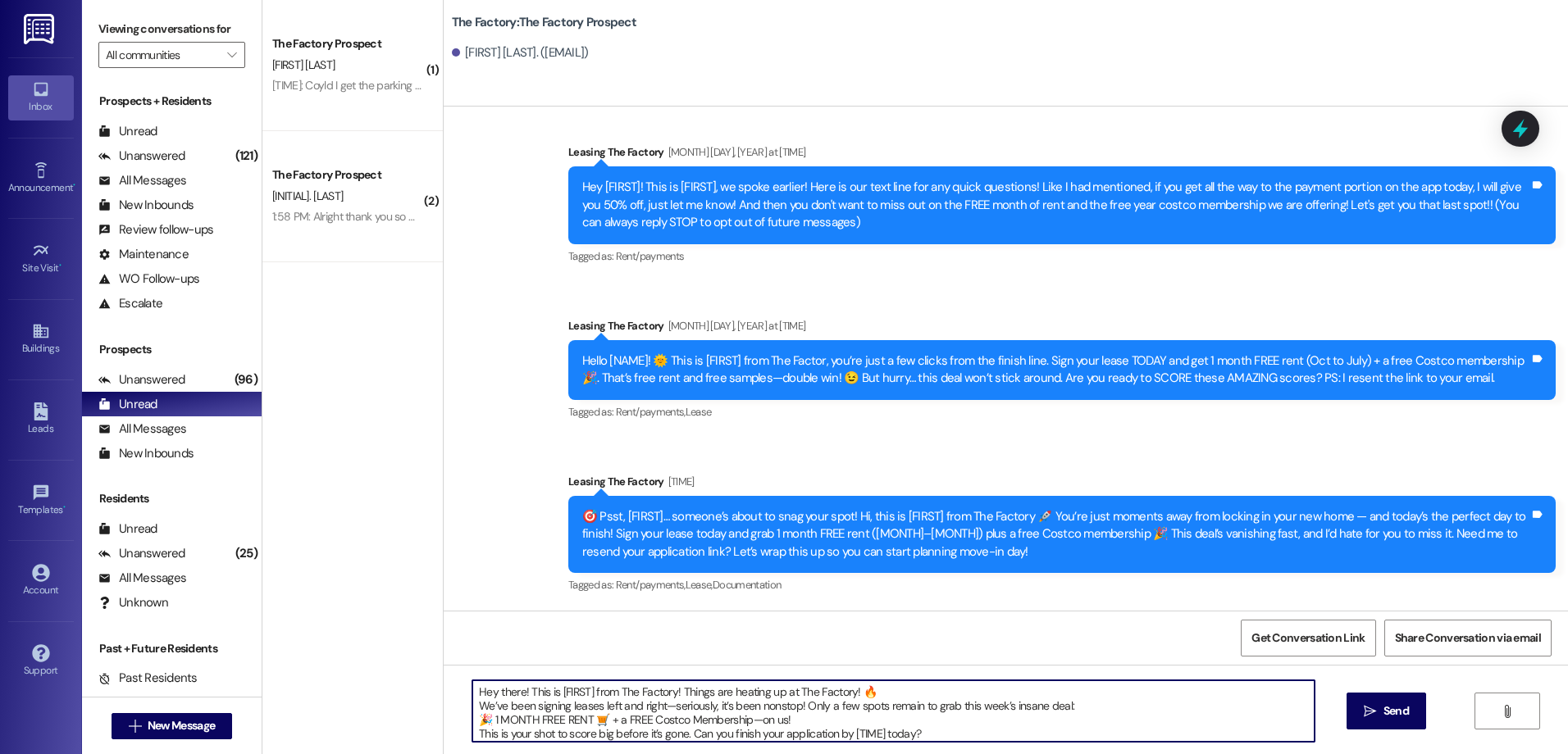 scroll, scrollTop: 28, scrollLeft: 0, axis: vertical 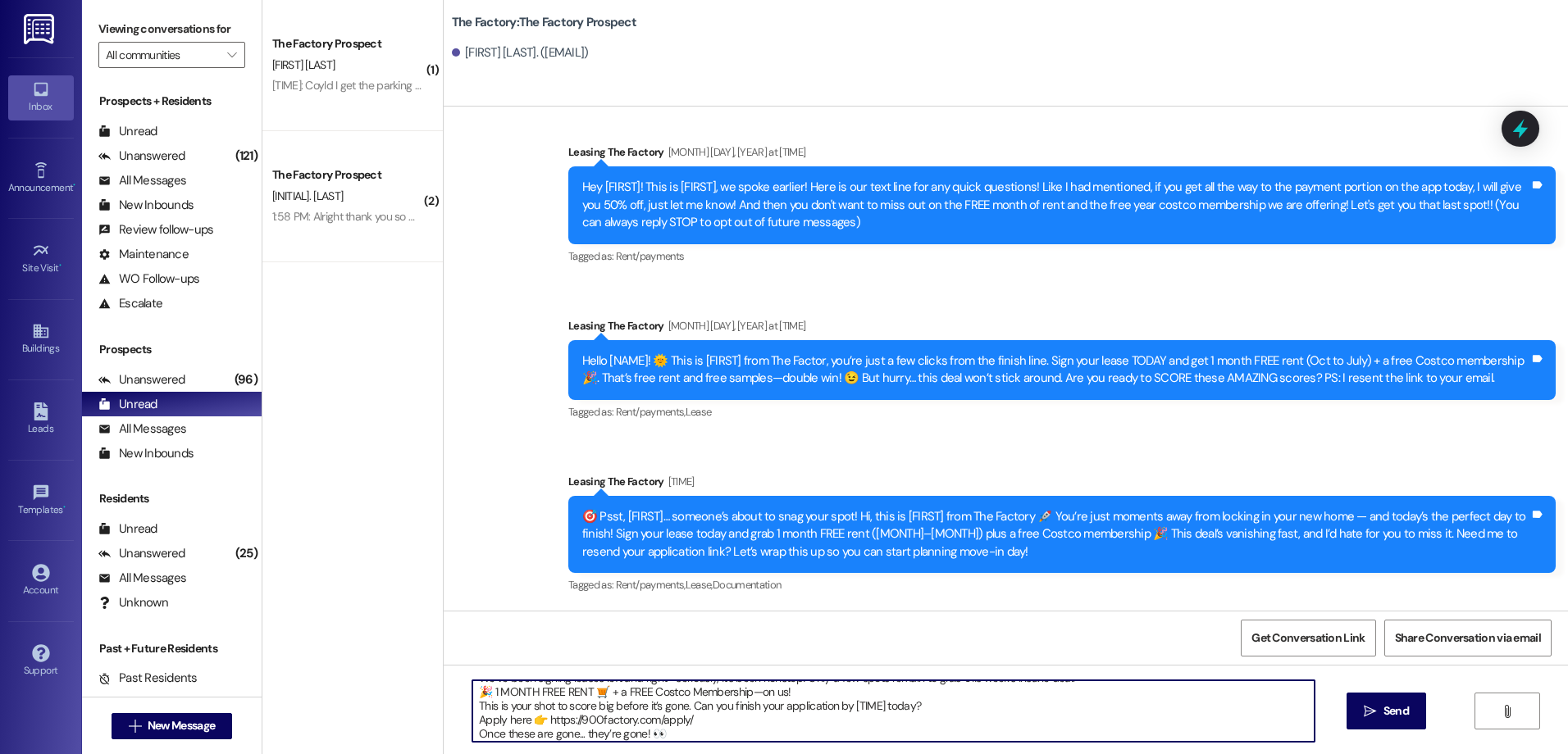 type on "Hey there! This is [FIRST] from The Factory! Things are heating up at The Factory! 🔥
We’ve been signing leases left and right—seriously, it’s been nonstop! Only a few spots remain to grab this week’s insane deal:
🎉 1 MONTH FREE RENT 🛒 + a FREE Costco Membership—on us!
This is your shot to score big before it’s gone. Can you finish your application by [TIME] today?
Apply here 👉 https://900factory.com/apply/
Once these are gone... they’re gone! 👀" 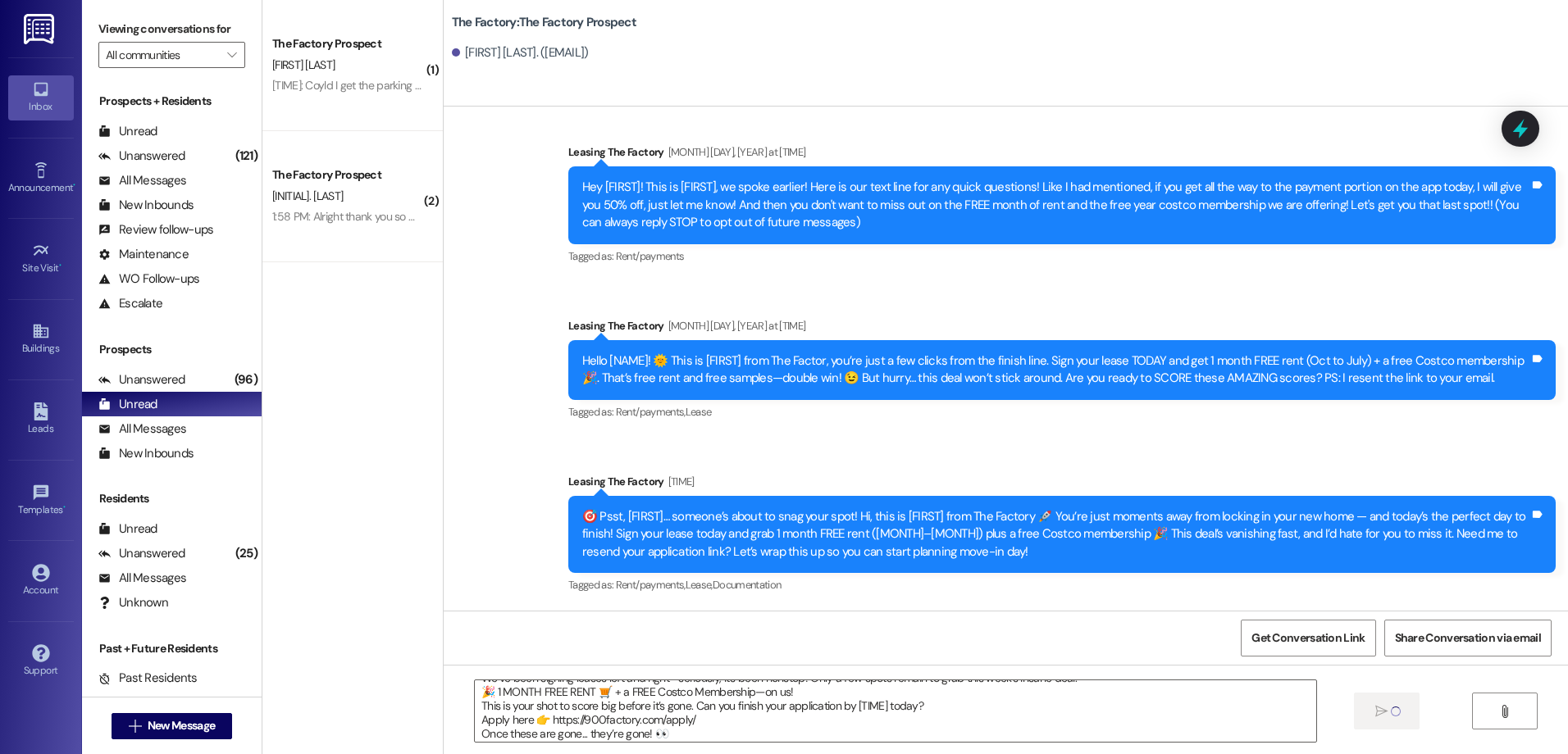 type 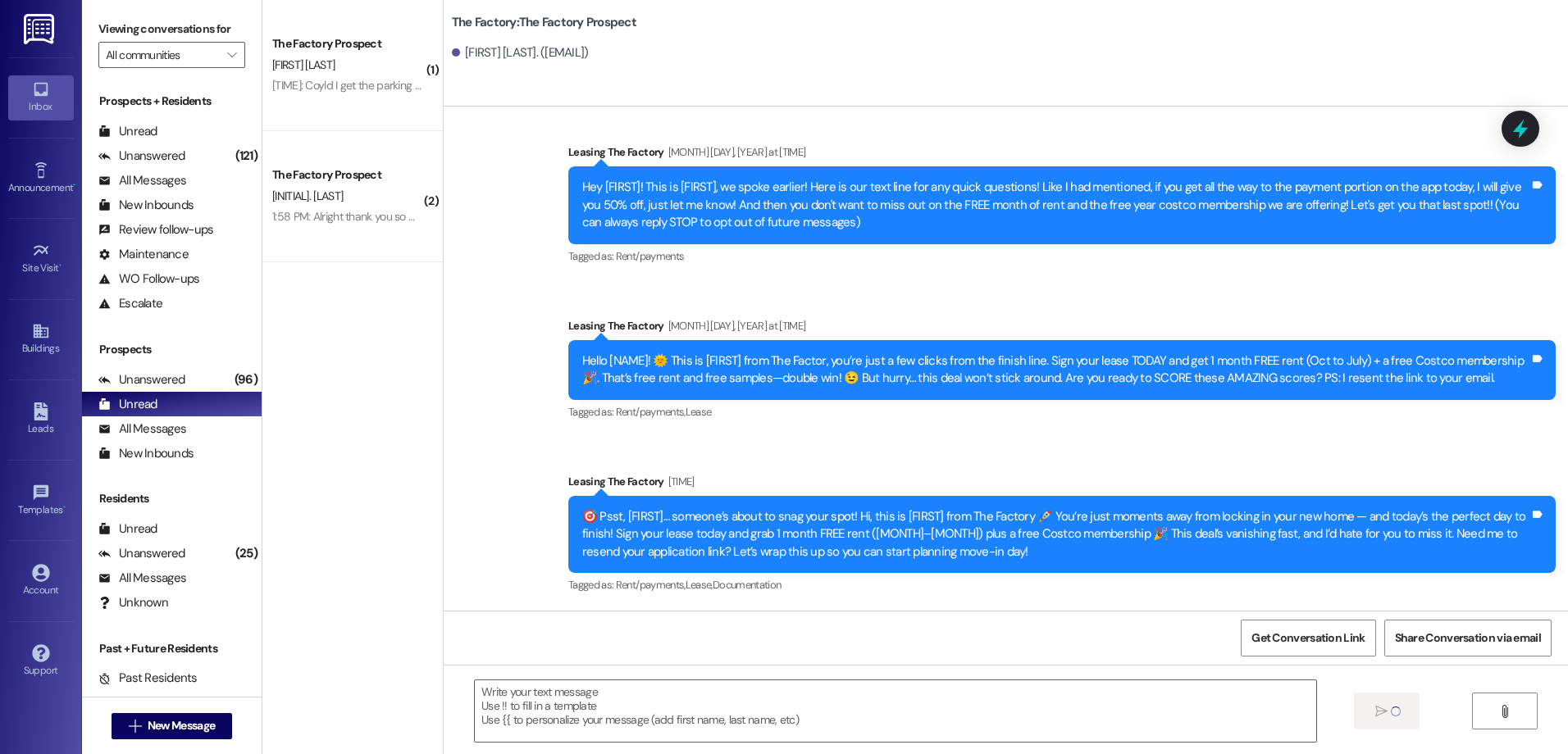 scroll, scrollTop: 0, scrollLeft: 0, axis: both 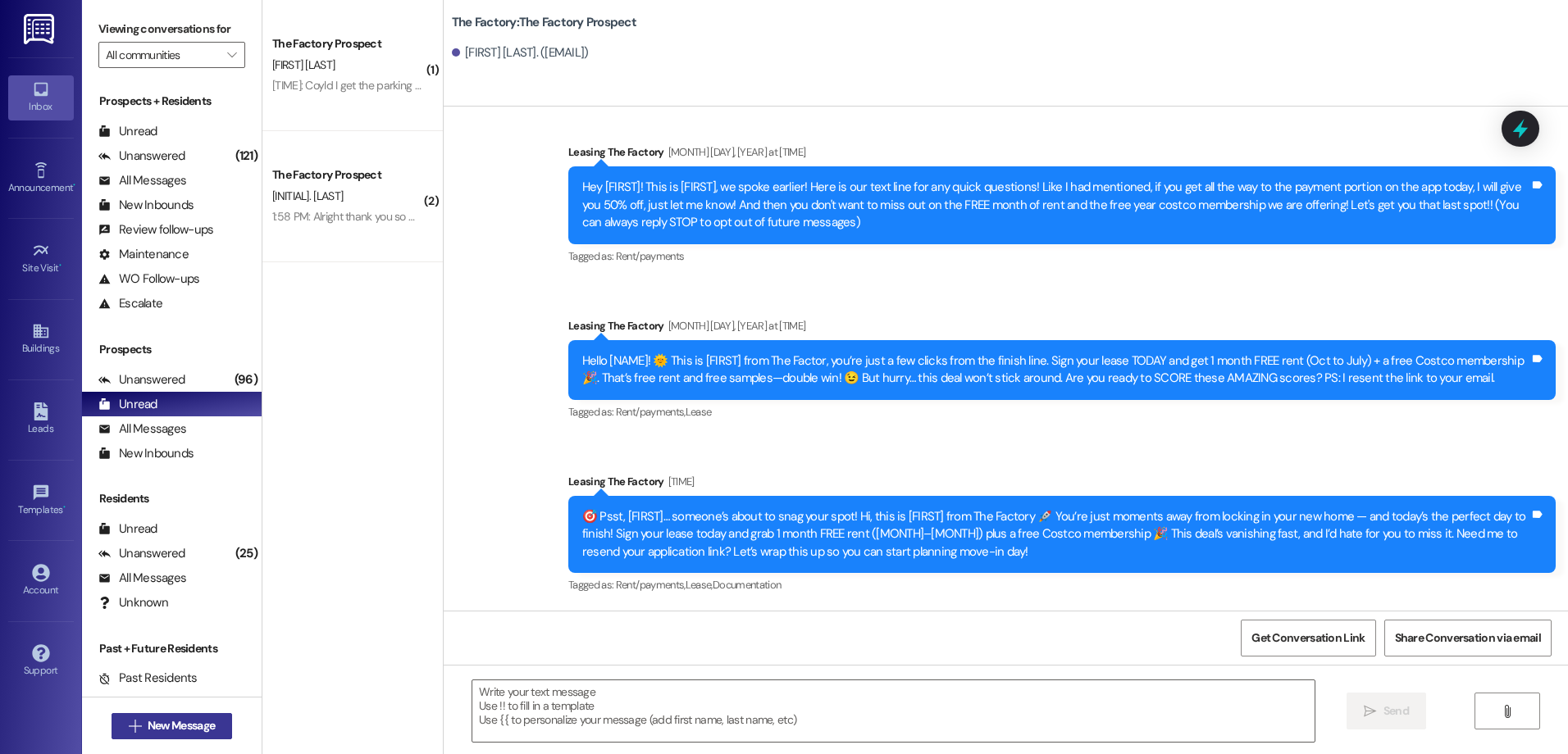 click on " New Message" at bounding box center (172, 726) 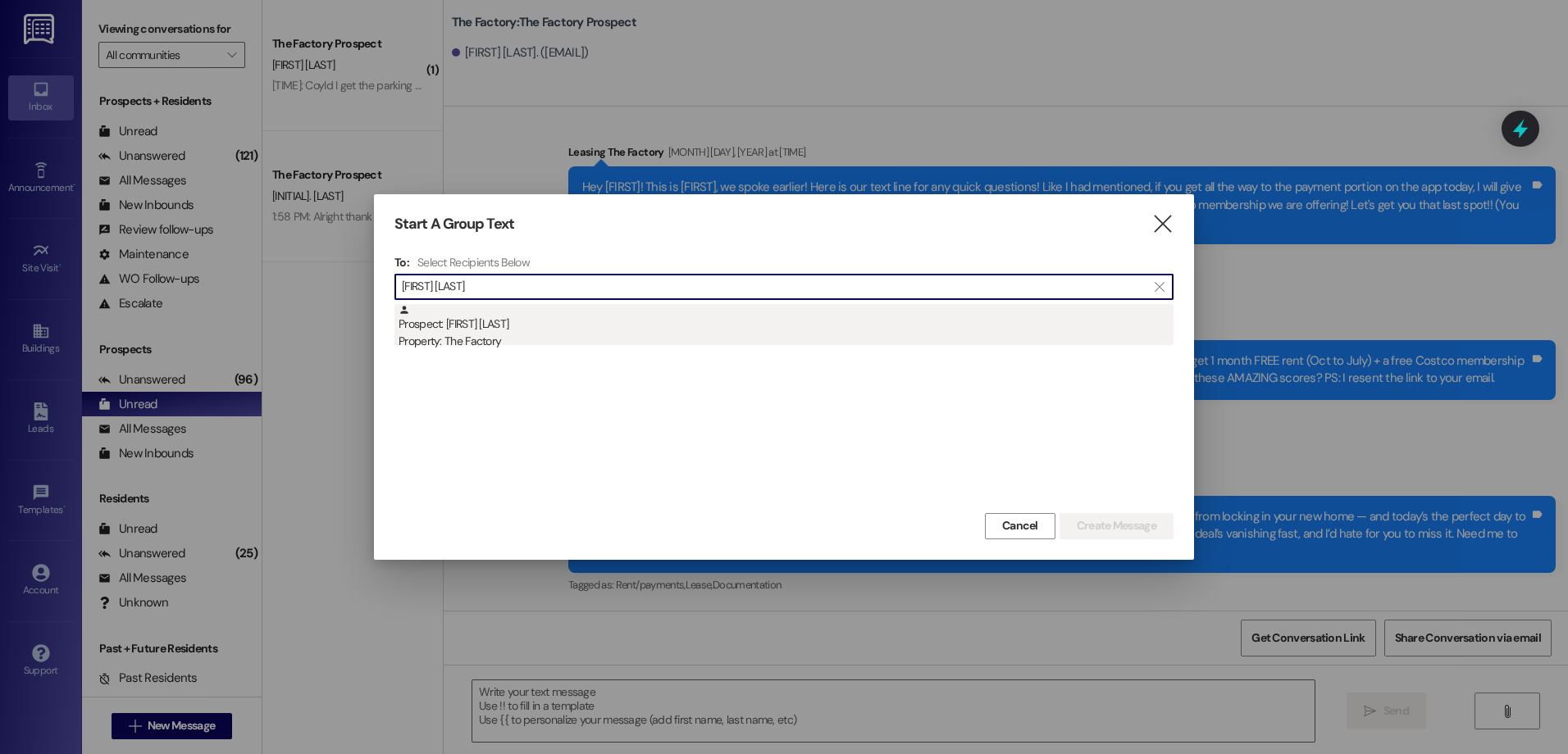 type on "[FIRST] [LAST]" 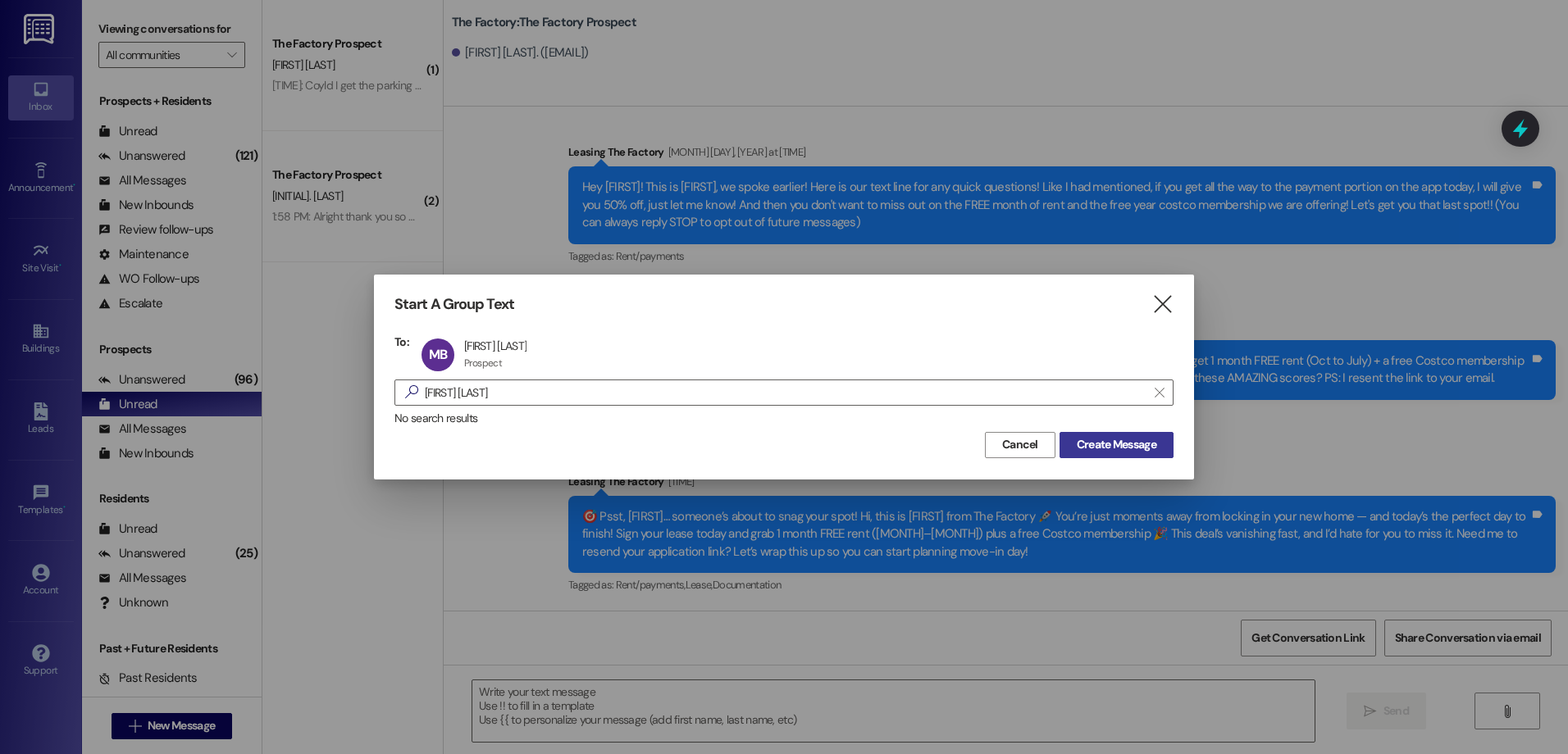 click on "Create Message" at bounding box center (1116, 444) 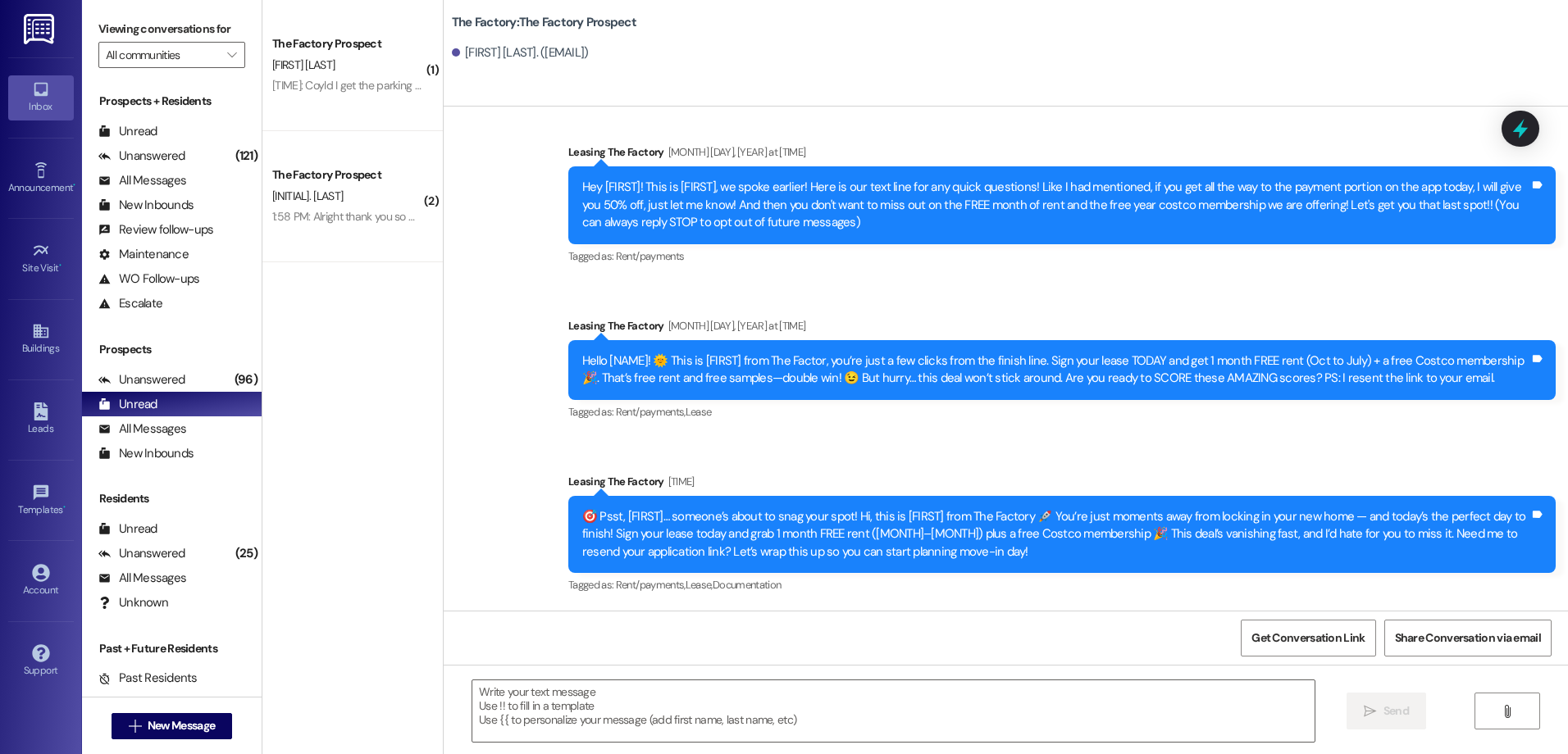 scroll, scrollTop: 62, scrollLeft: 0, axis: vertical 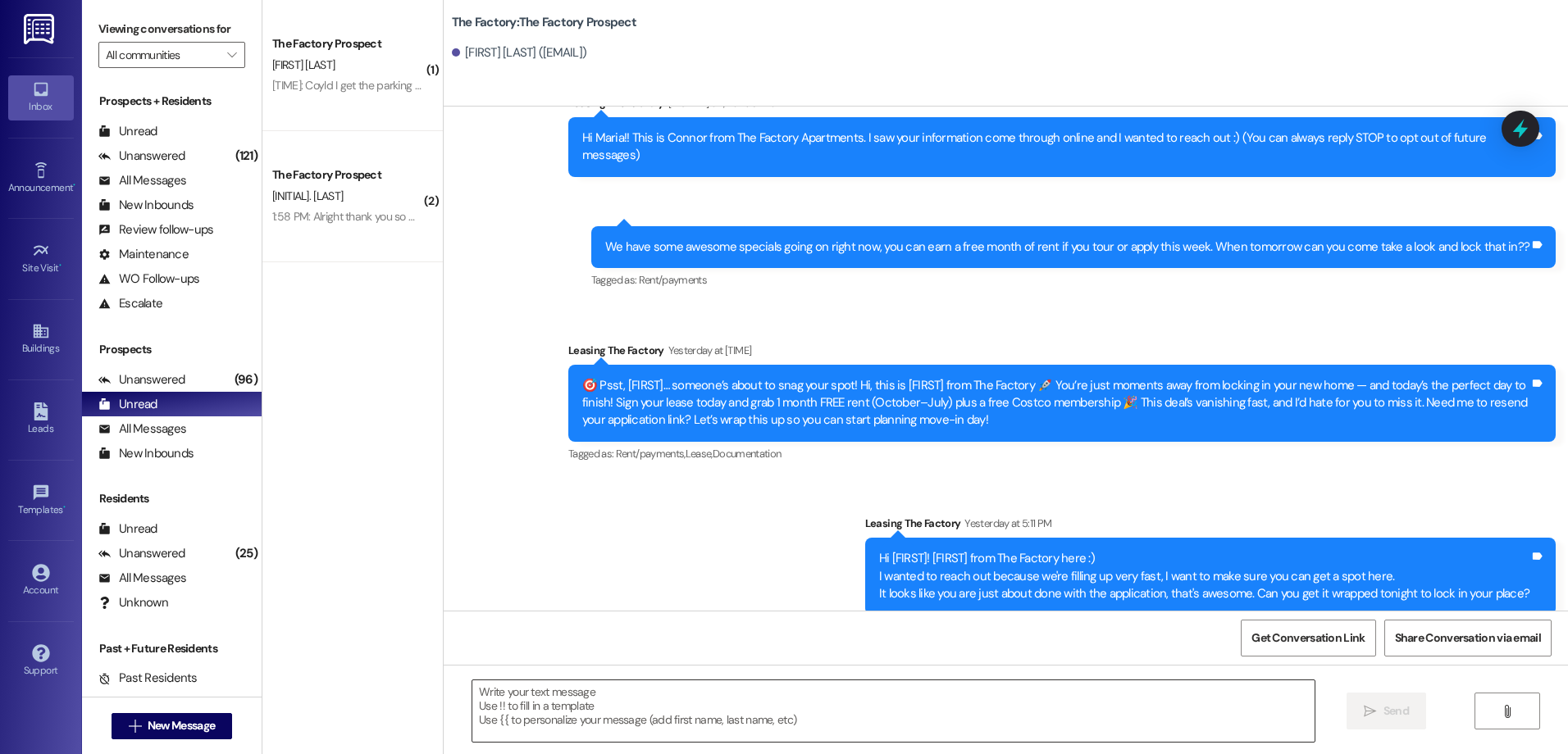 click at bounding box center [893, 711] 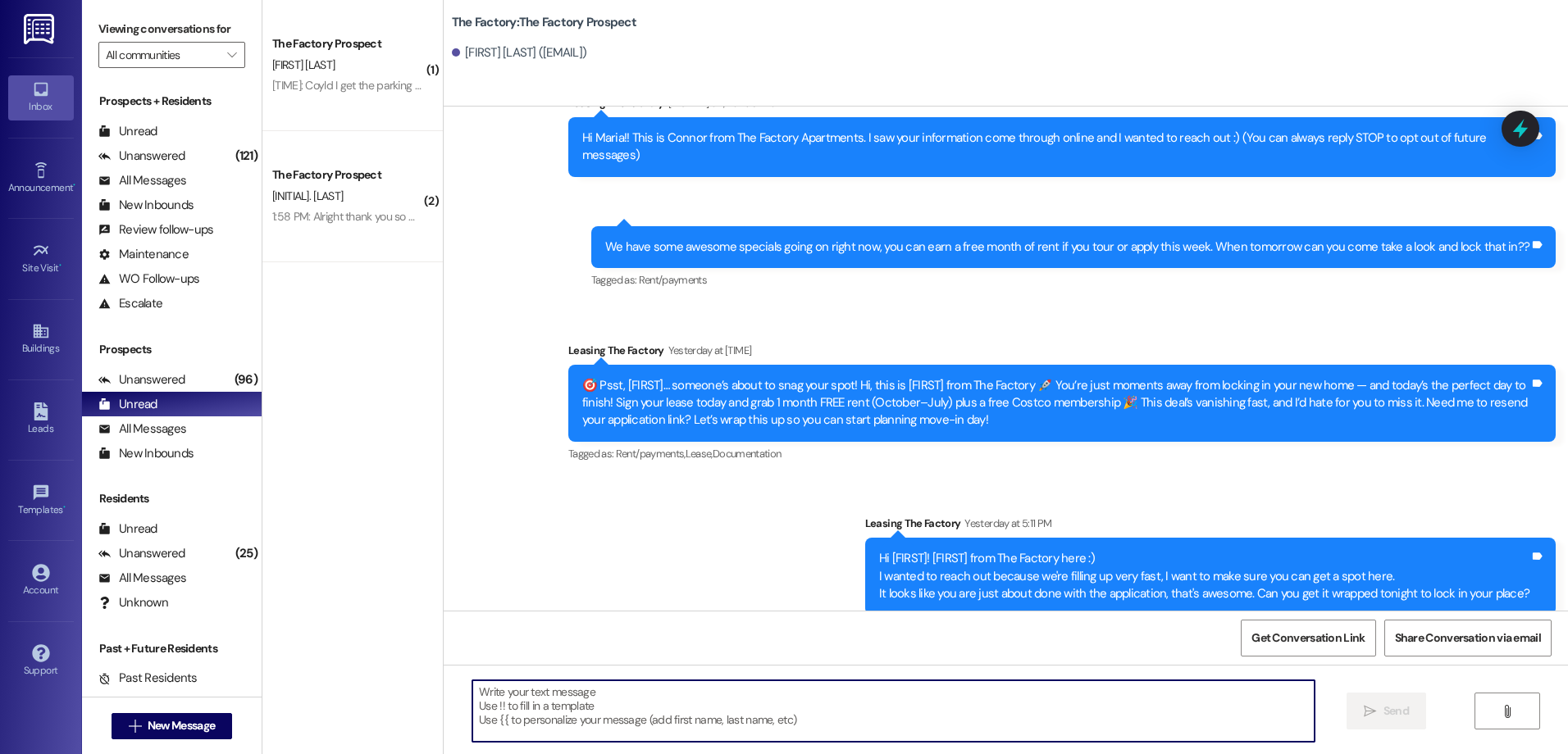 paste on "Hey there! This is [FIRST] from The Factory! Things are heating up at The Factory! 🔥
We’ve been signing leases left and right—seriously, it’s been nonstop! Only a few spots remain to grab this week’s insane deal:
🎉 1 MONTH FREE RENT 🛒 + a FREE Costco Membership—on us!
This is your shot to score big before it’s gone. Can you finish your application by [TIME] today?
Apply here 👉 https://900factory.com/apply/
Once these are gone... they’re gone! 👀" 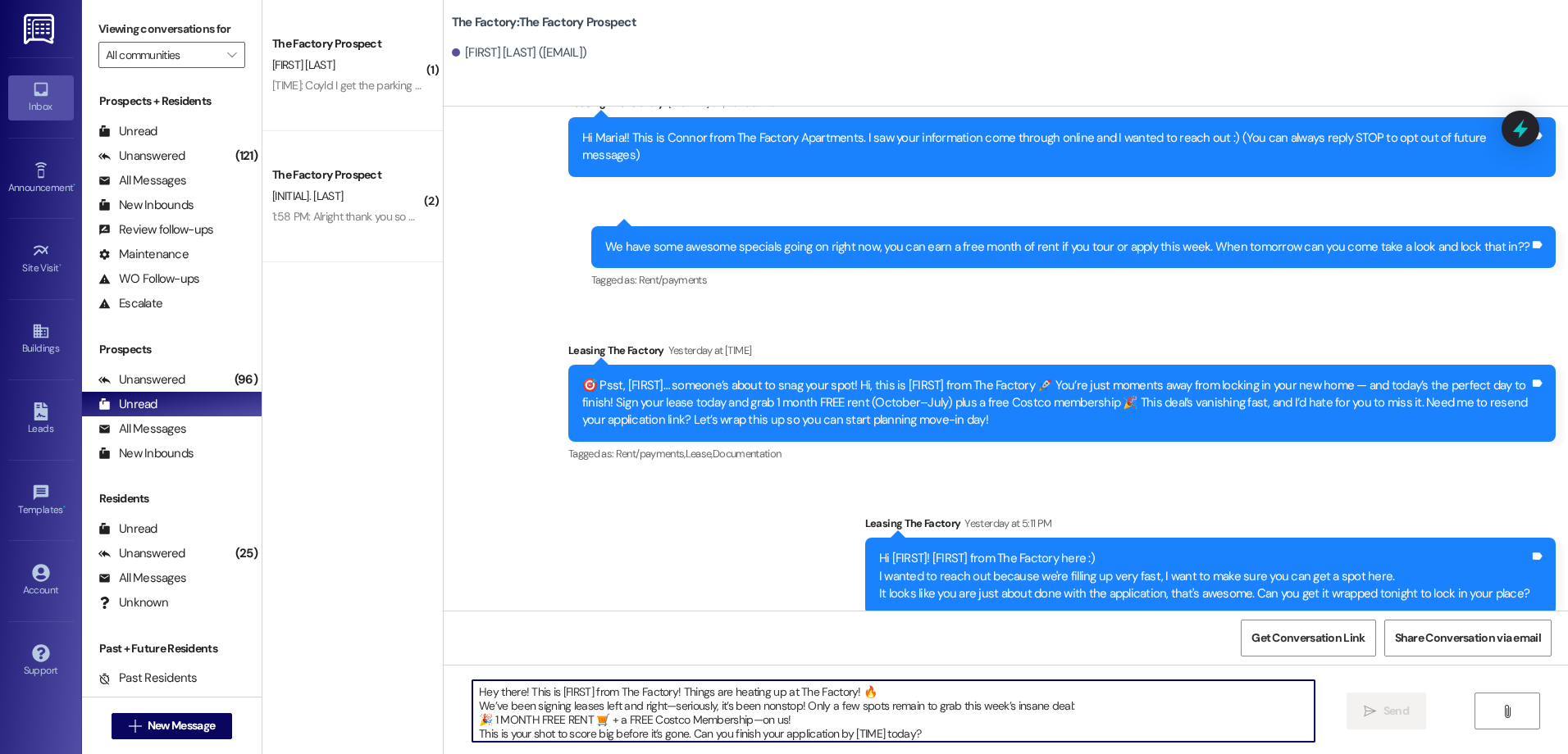 scroll, scrollTop: 28, scrollLeft: 0, axis: vertical 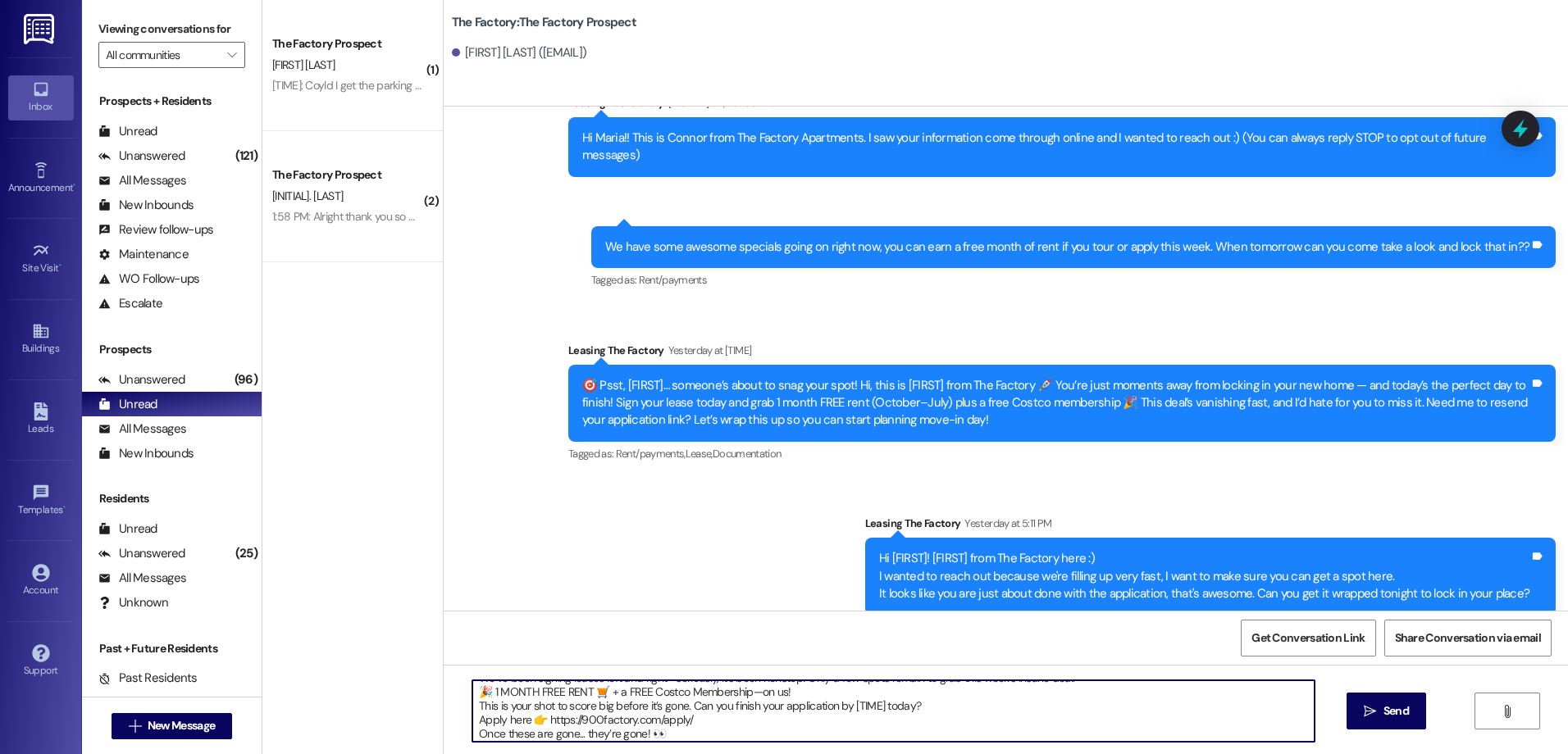 type on "Hey there! This is [FIRST] from The Factory! Things are heating up at The Factory! 🔥
We’ve been signing leases left and right—seriously, it’s been nonstop! Only a few spots remain to grab this week’s insane deal:
🎉 1 MONTH FREE RENT 🛒 + a FREE Costco Membership—on us!
This is your shot to score big before it’s gone. Can you finish your application by [TIME] today?
Apply here 👉 https://900factory.com/apply/
Once these are gone... they’re gone! 👀" 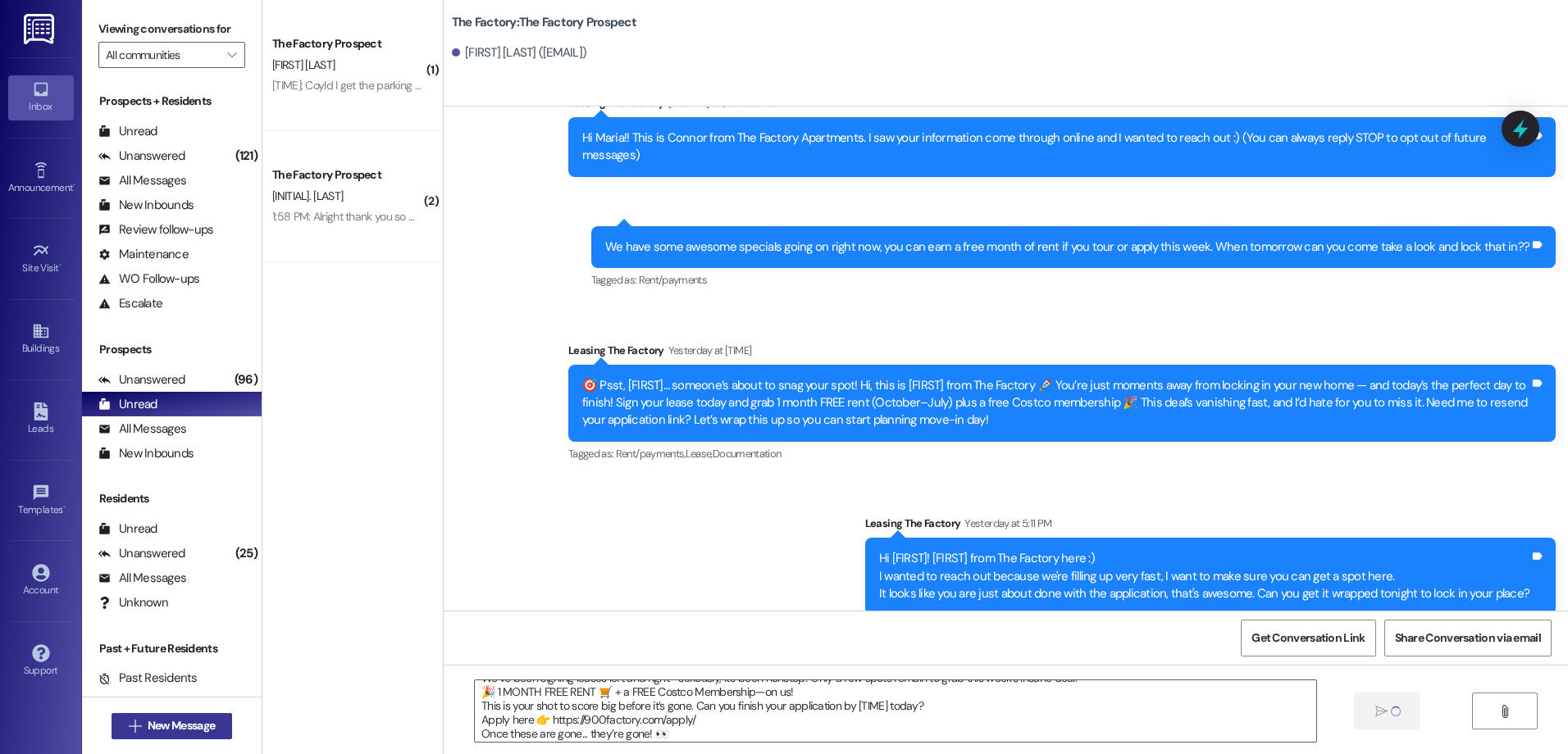 type 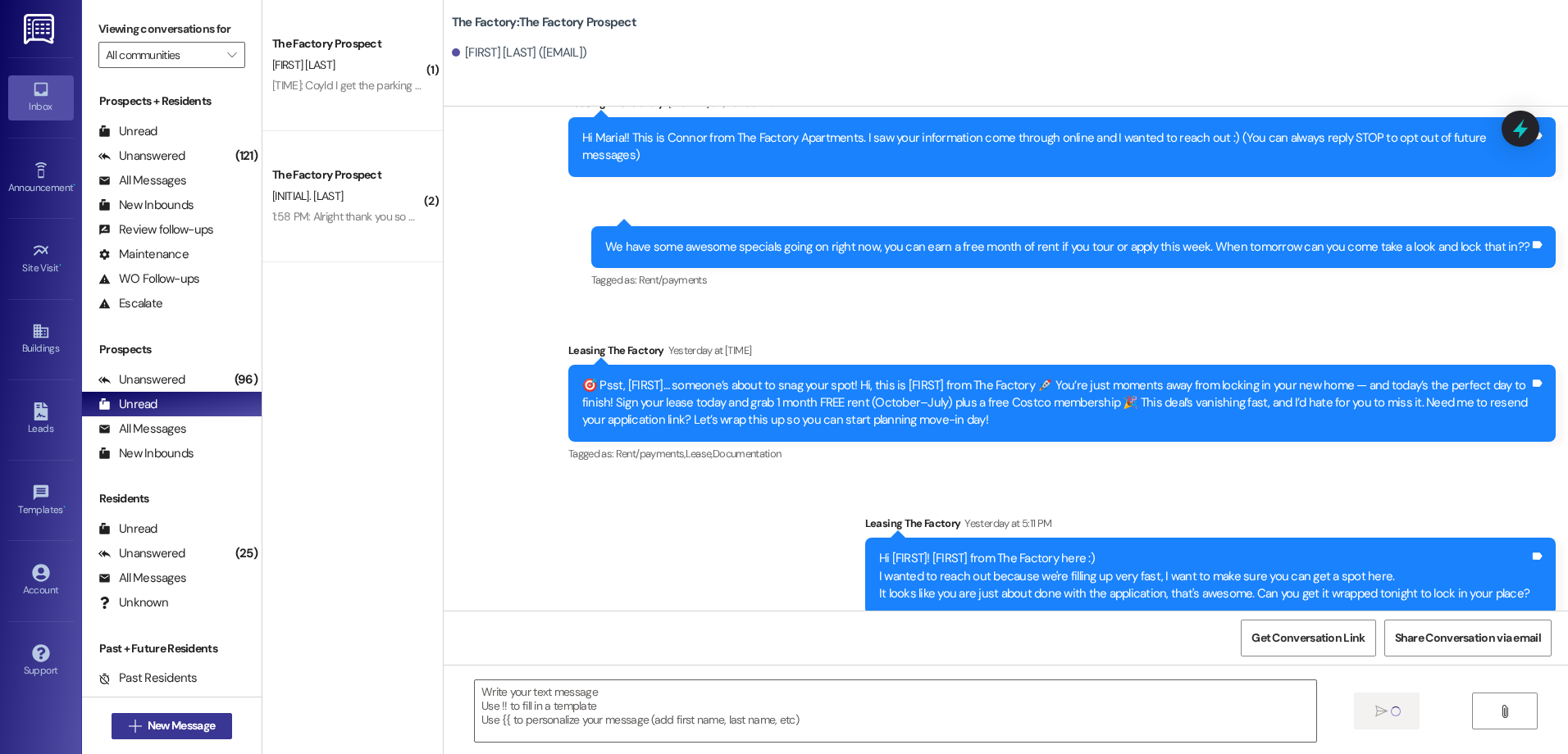 scroll, scrollTop: 0, scrollLeft: 0, axis: both 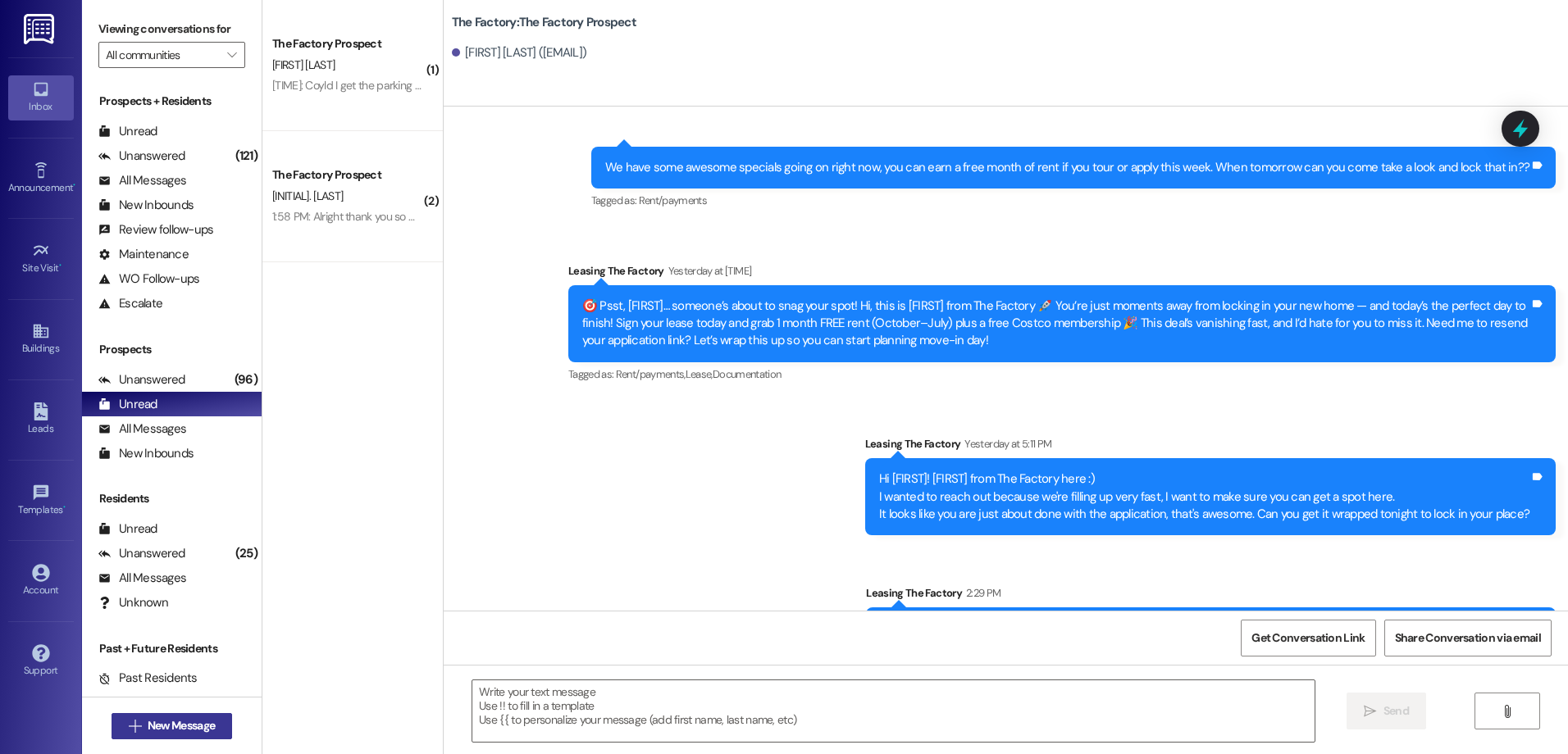 click on "" at bounding box center [134, 726] 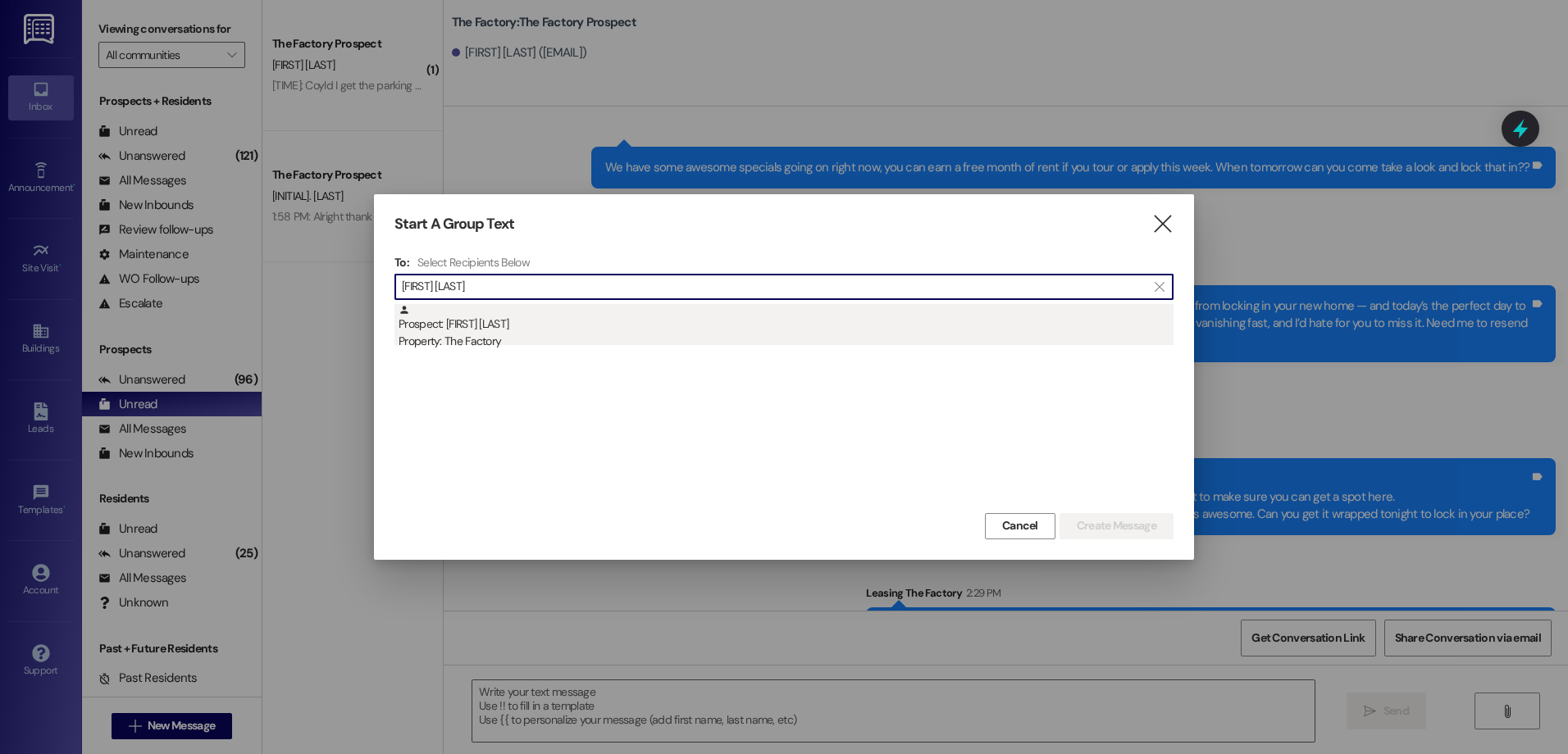 type on "[FIRST] [LAST]" 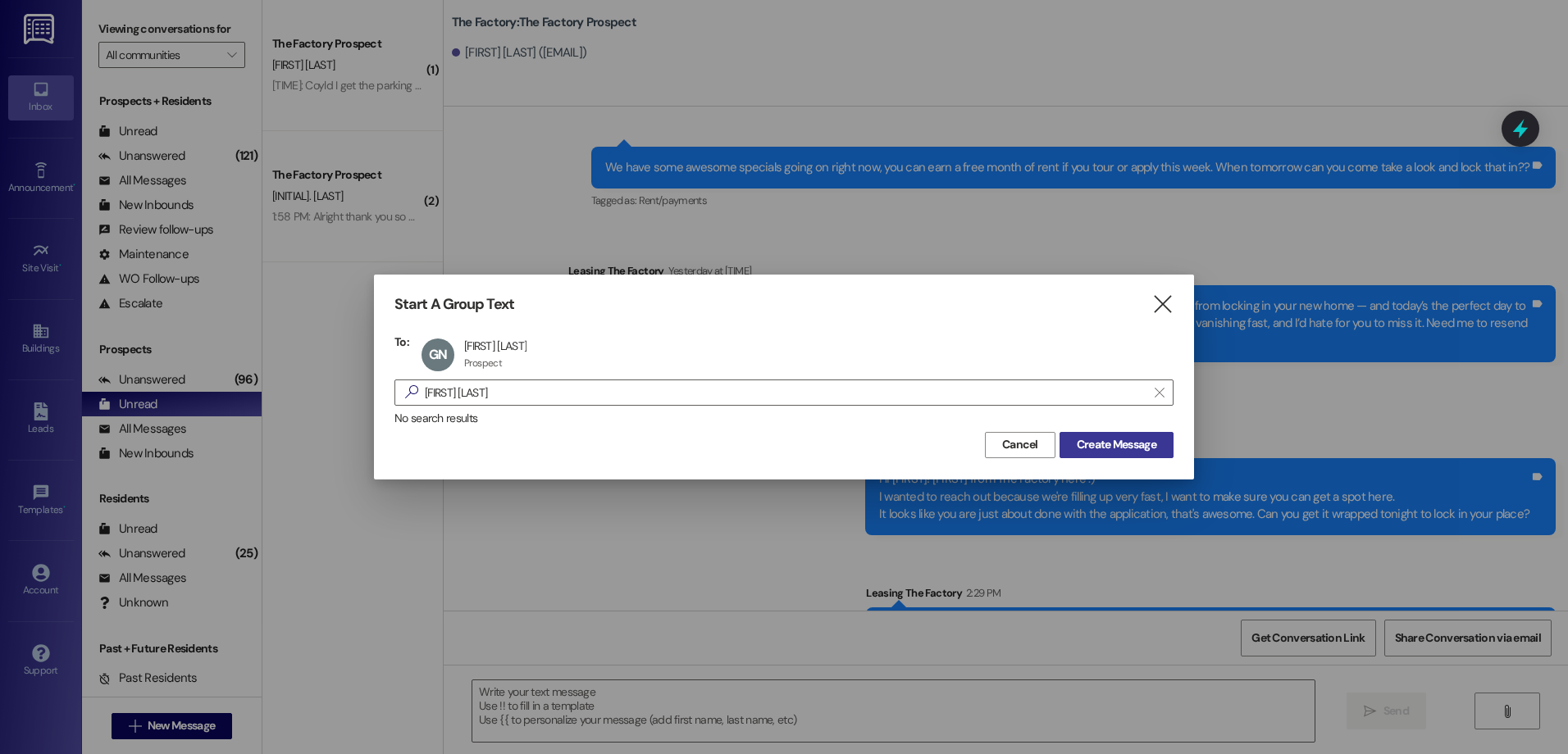 click on "Create Message" at bounding box center [1116, 444] 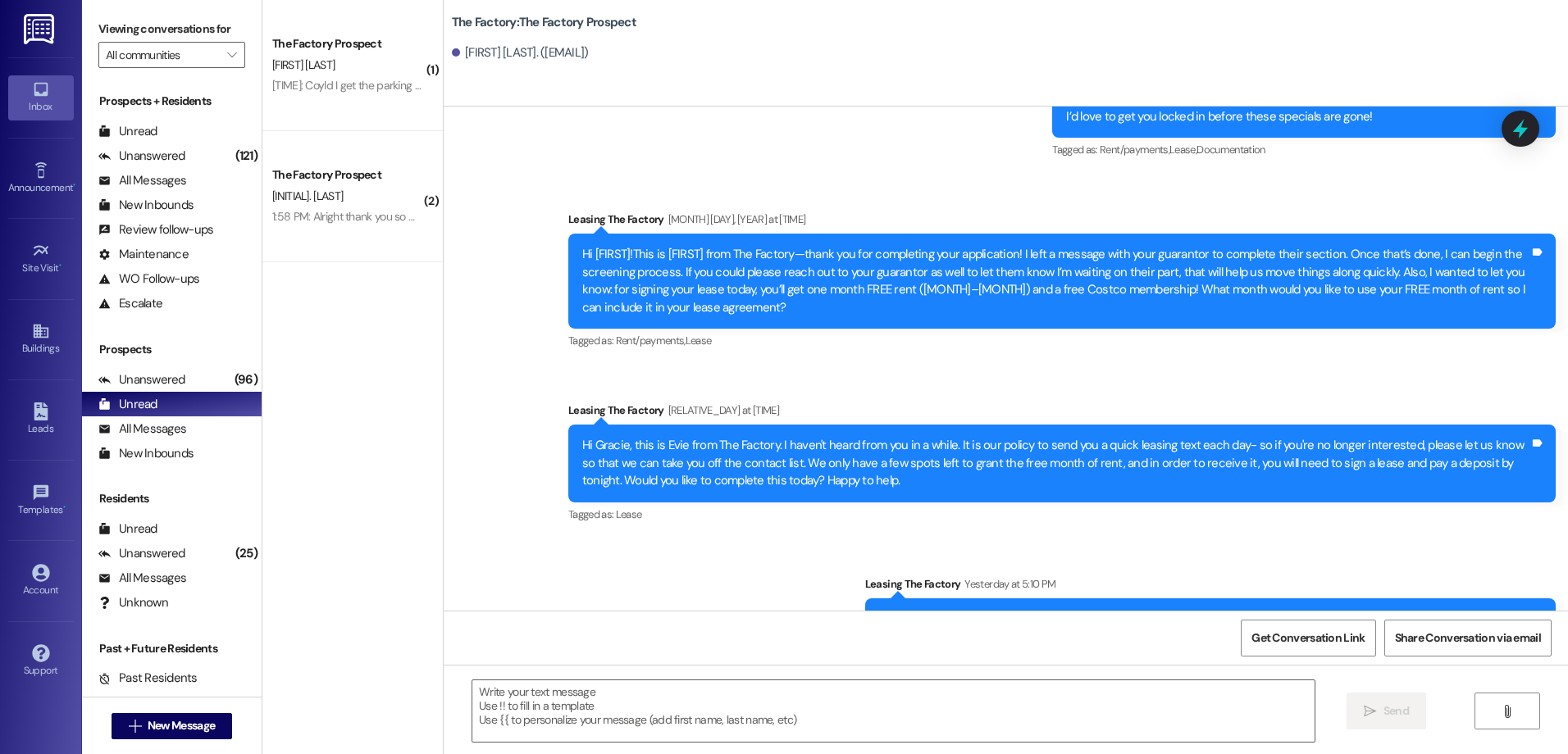 scroll, scrollTop: 3508, scrollLeft: 0, axis: vertical 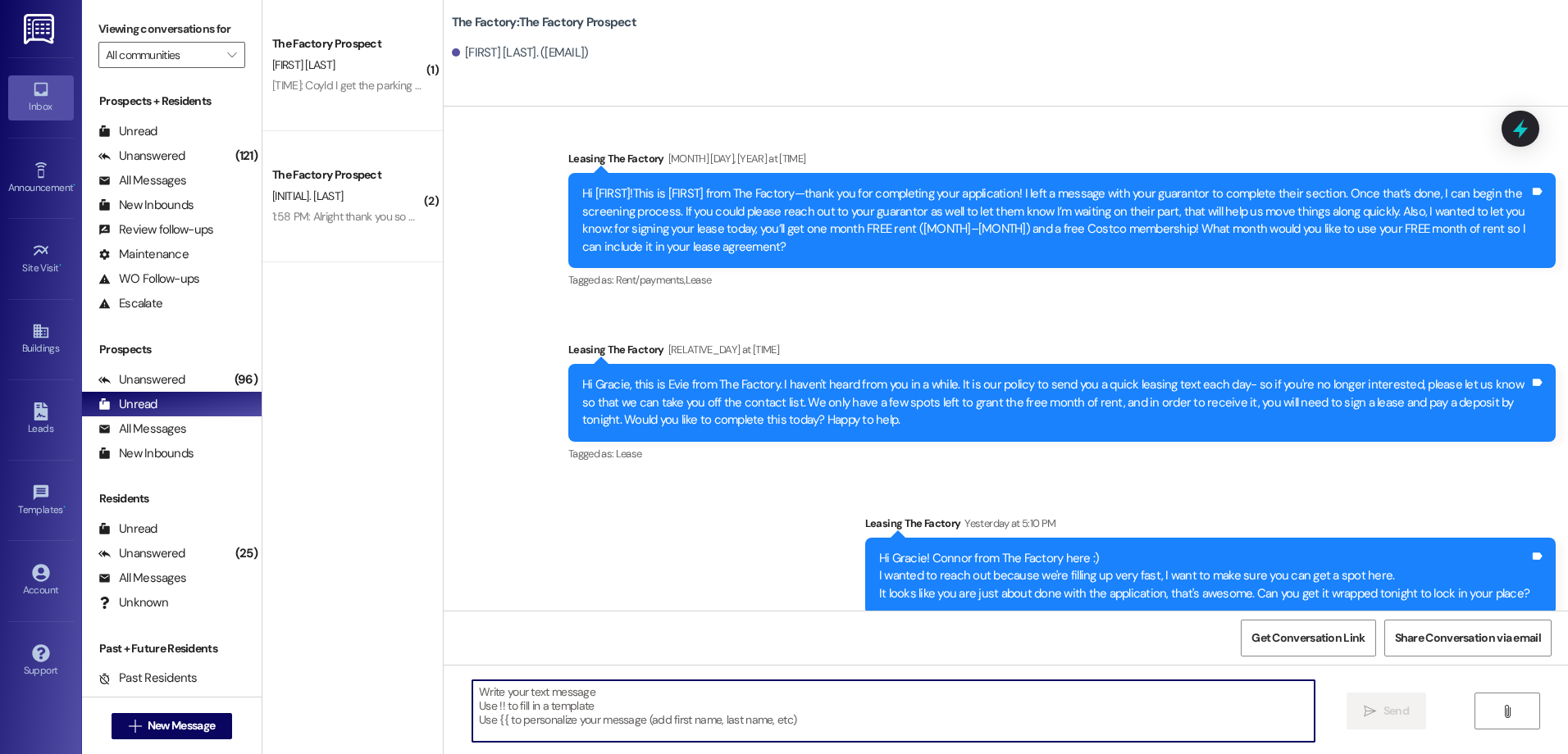 click at bounding box center [893, 711] 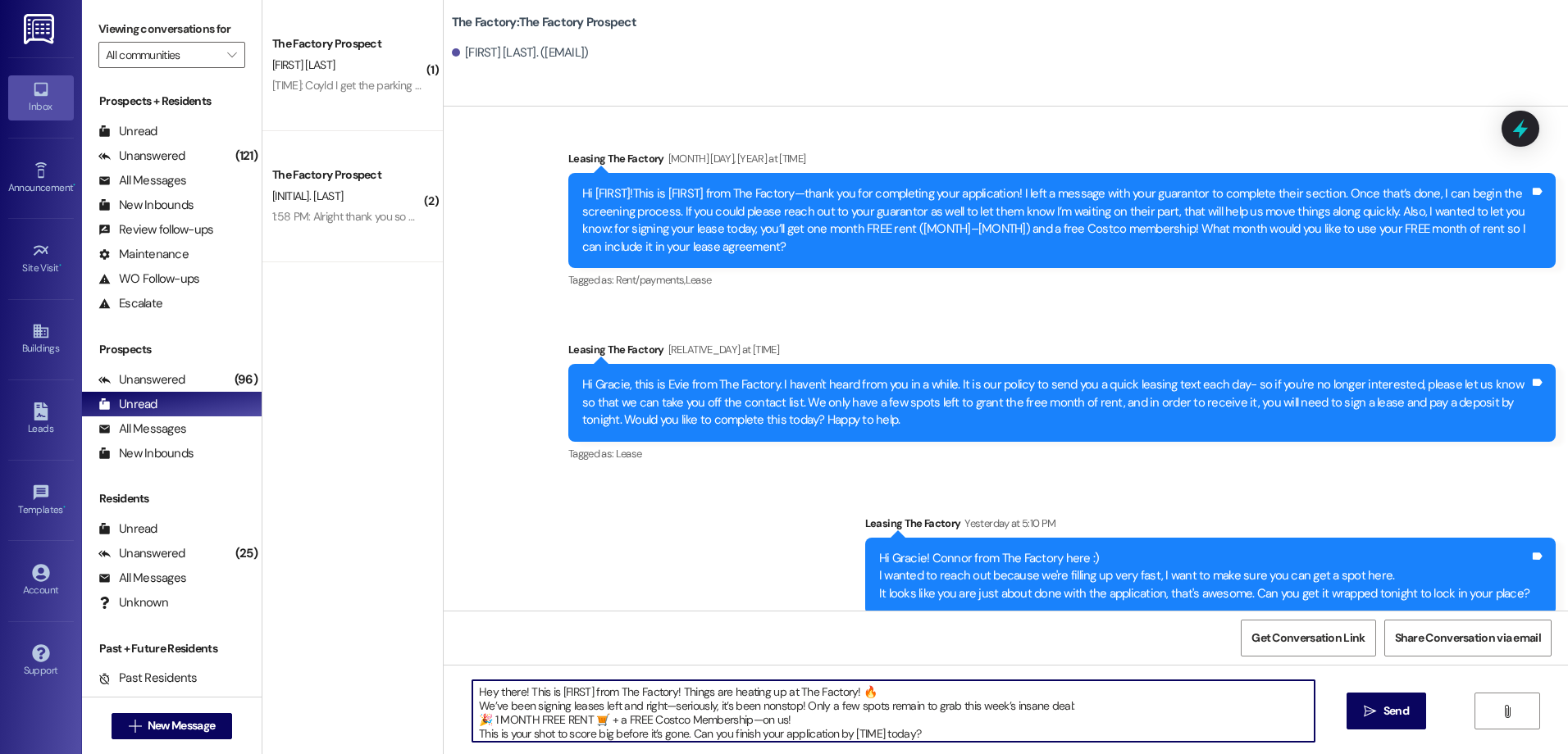 scroll, scrollTop: 28, scrollLeft: 0, axis: vertical 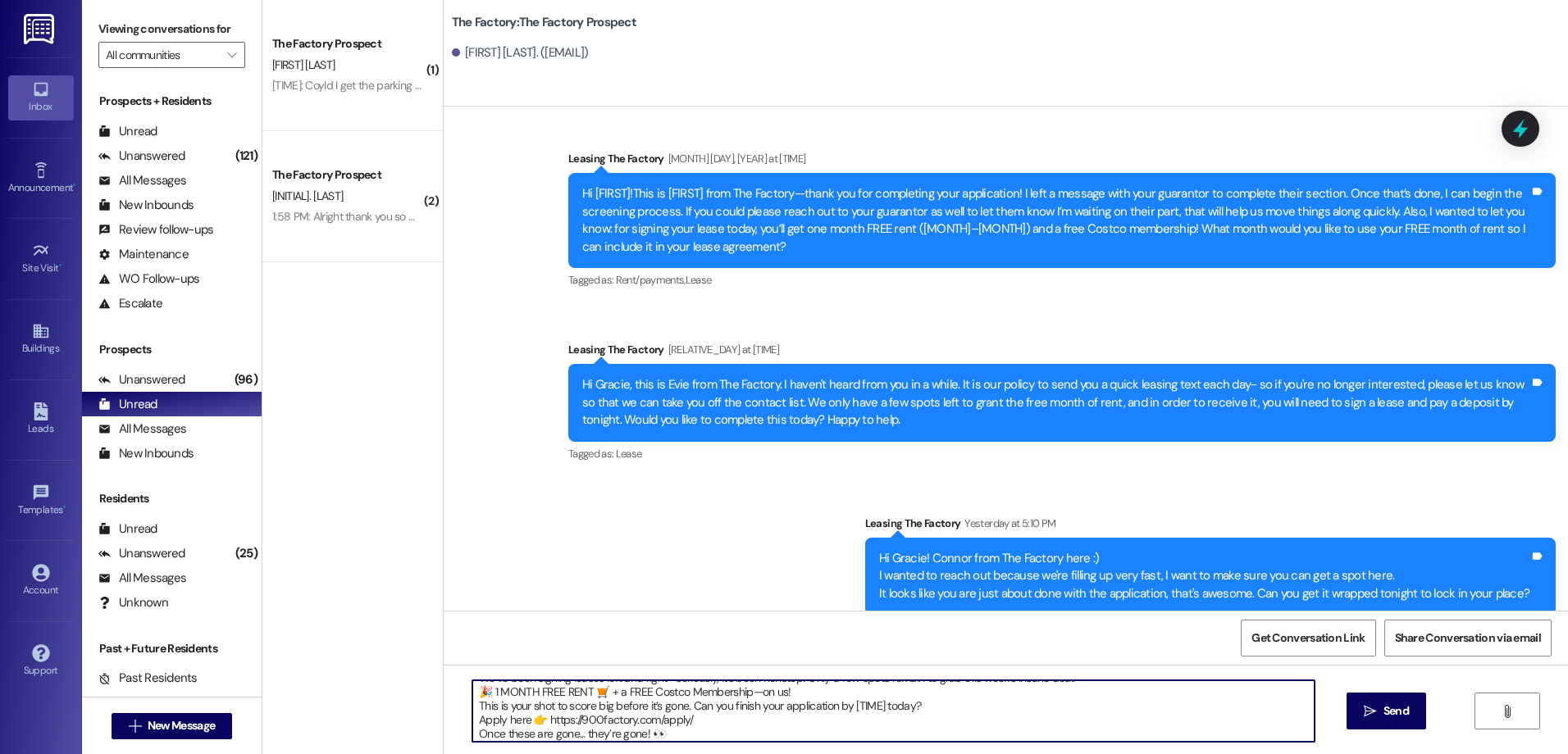 type on "Hey there! This is [FIRST] from The Factory! Things are heating up at The Factory! 🔥
We’ve been signing leases left and right—seriously, it’s been nonstop! Only a few spots remain to grab this week’s insane deal:
🎉 1 MONTH FREE RENT 🛒 + a FREE Costco Membership—on us!
This is your shot to score big before it’s gone. Can you finish your application by [TIME] today?
Apply here 👉 https://900factory.com/apply/
Once these are gone... they’re gone! 👀" 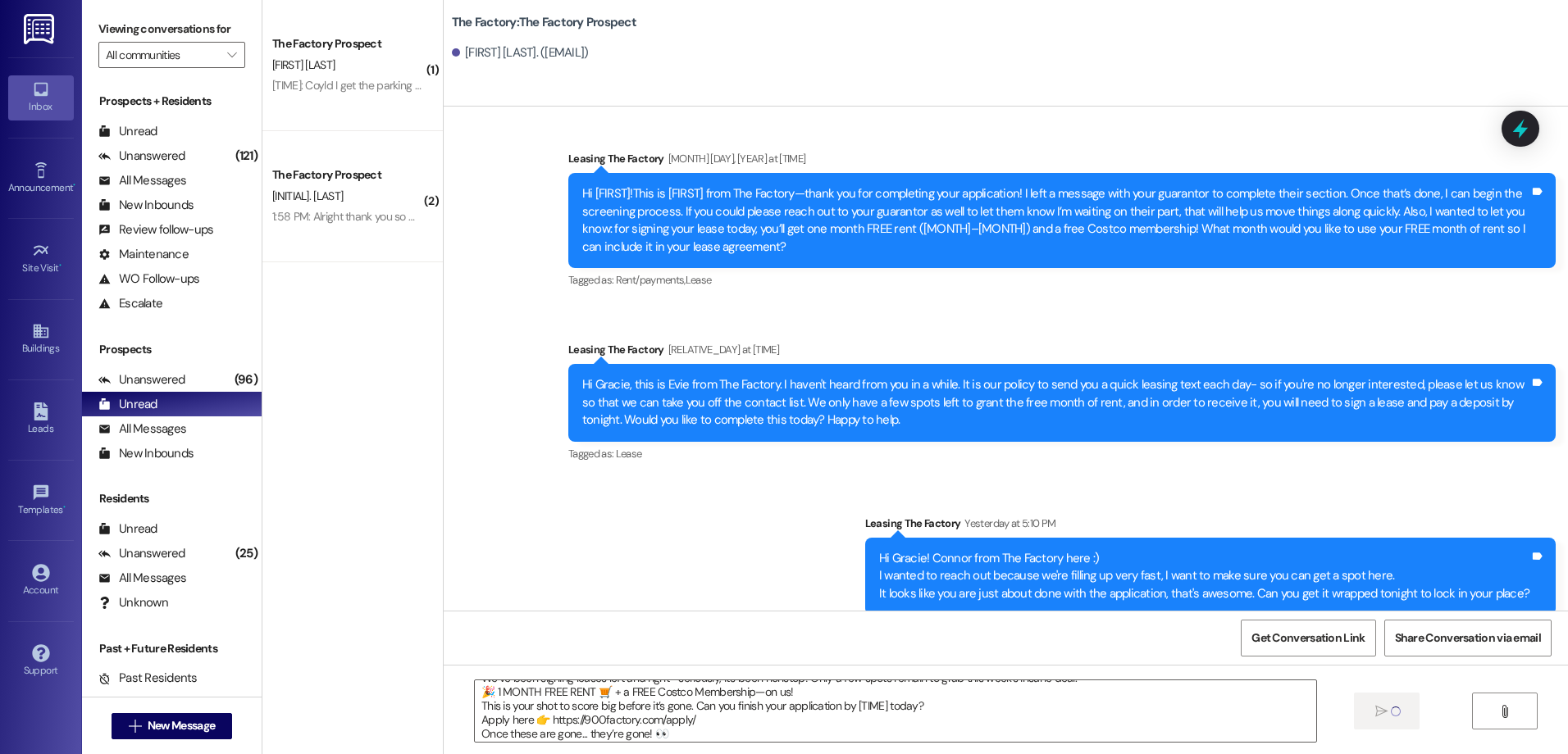 type 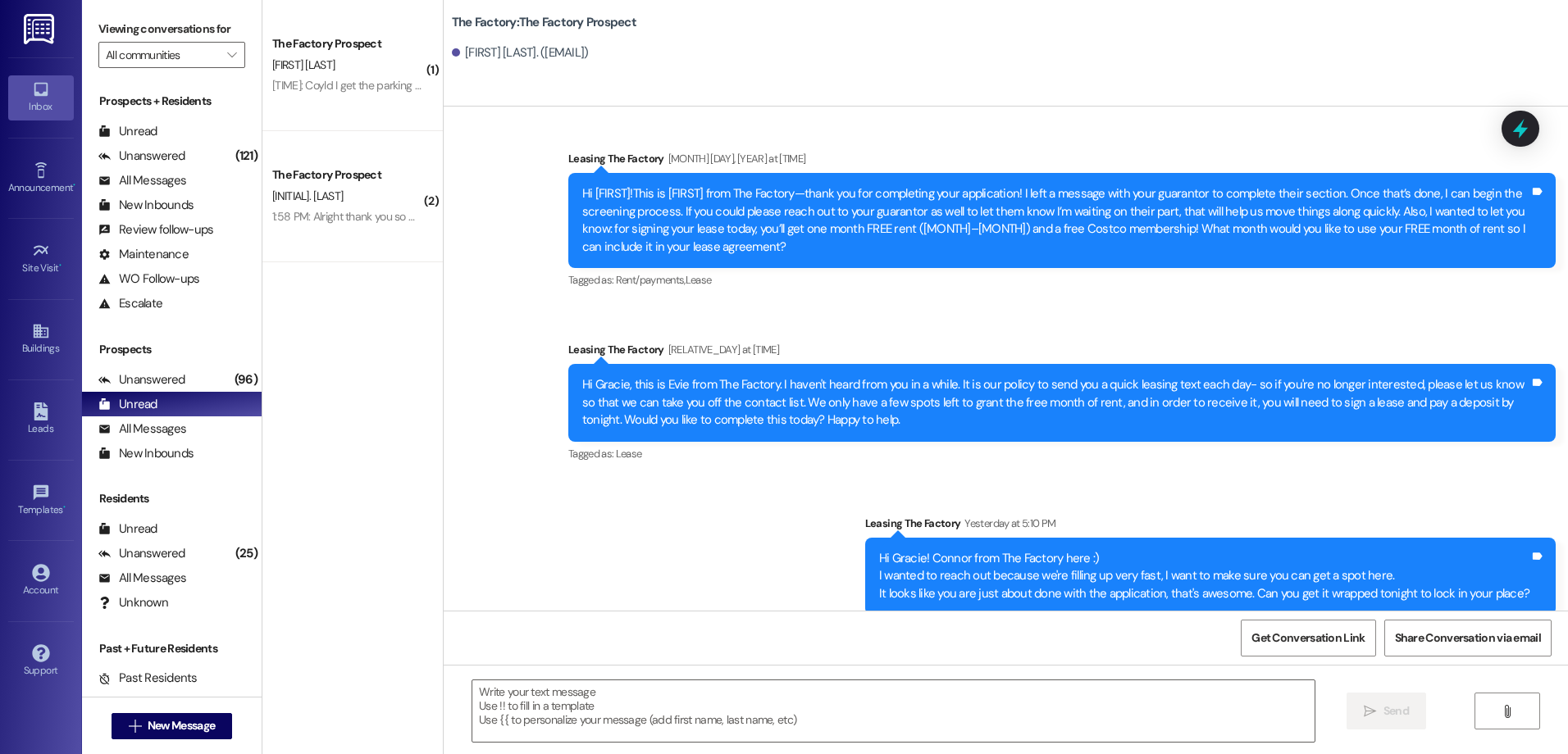 scroll, scrollTop: 0, scrollLeft: 0, axis: both 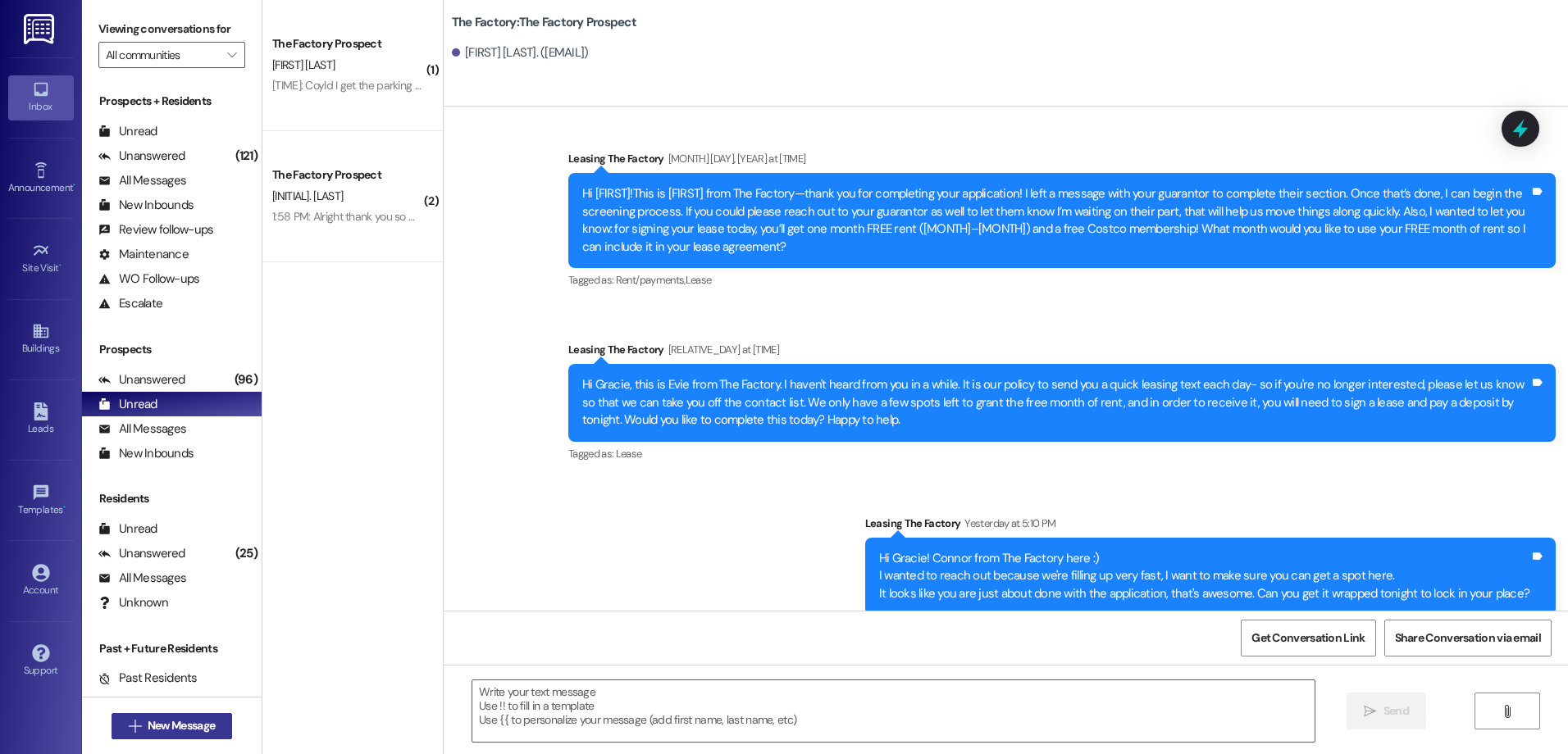 click on "New Message" at bounding box center (181, 725) 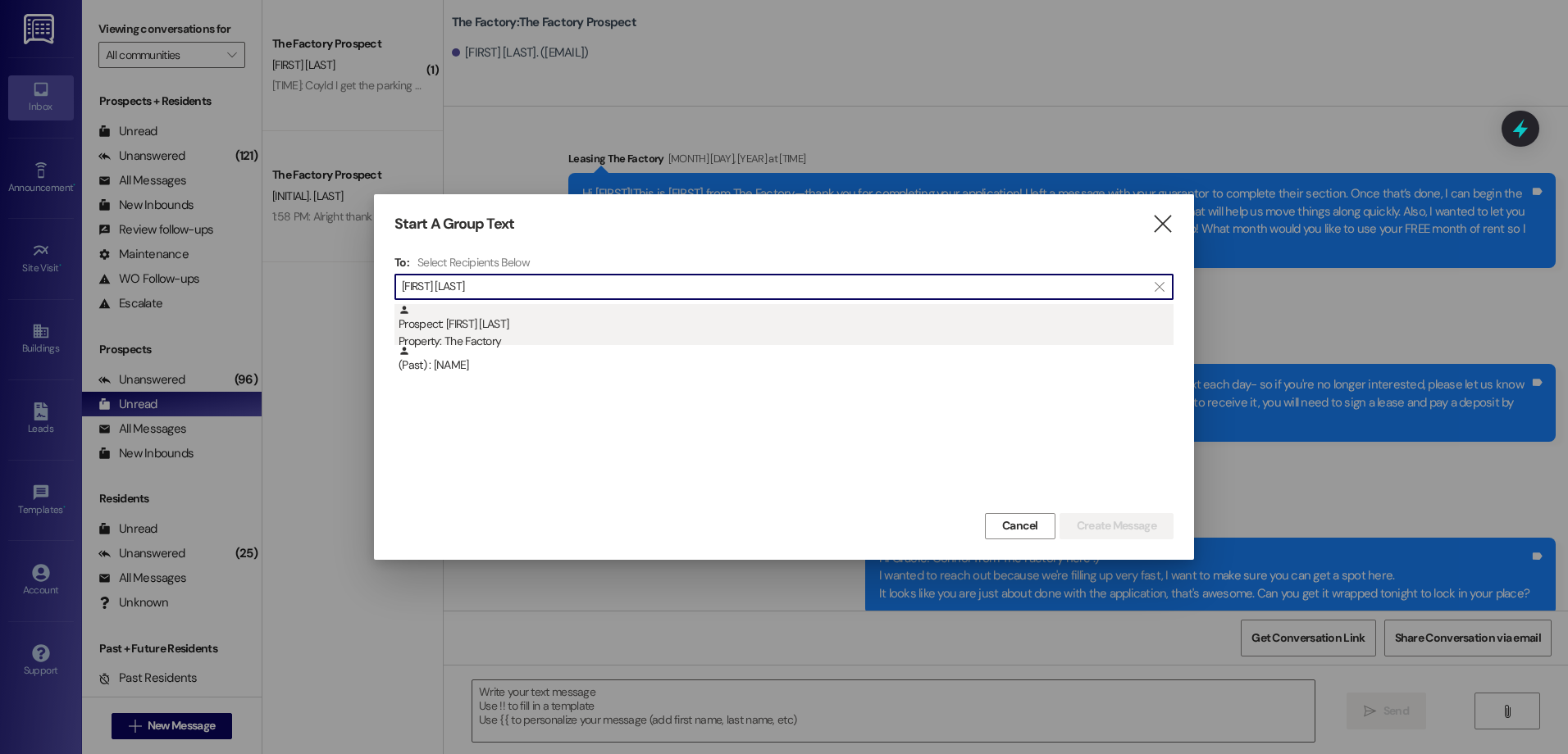 type on "[FIRST] [LAST]" 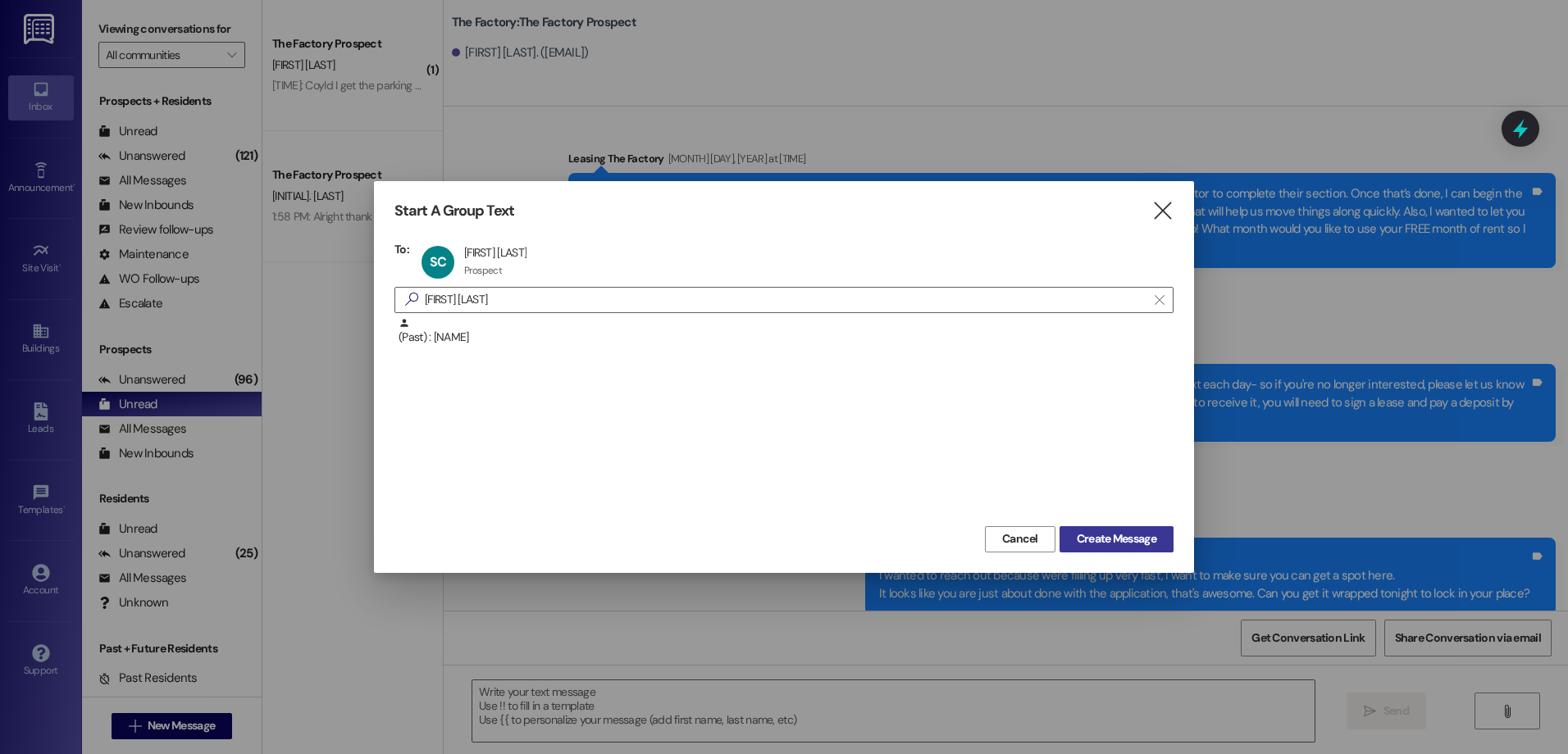 click on "Create Message" at bounding box center (1116, 538) 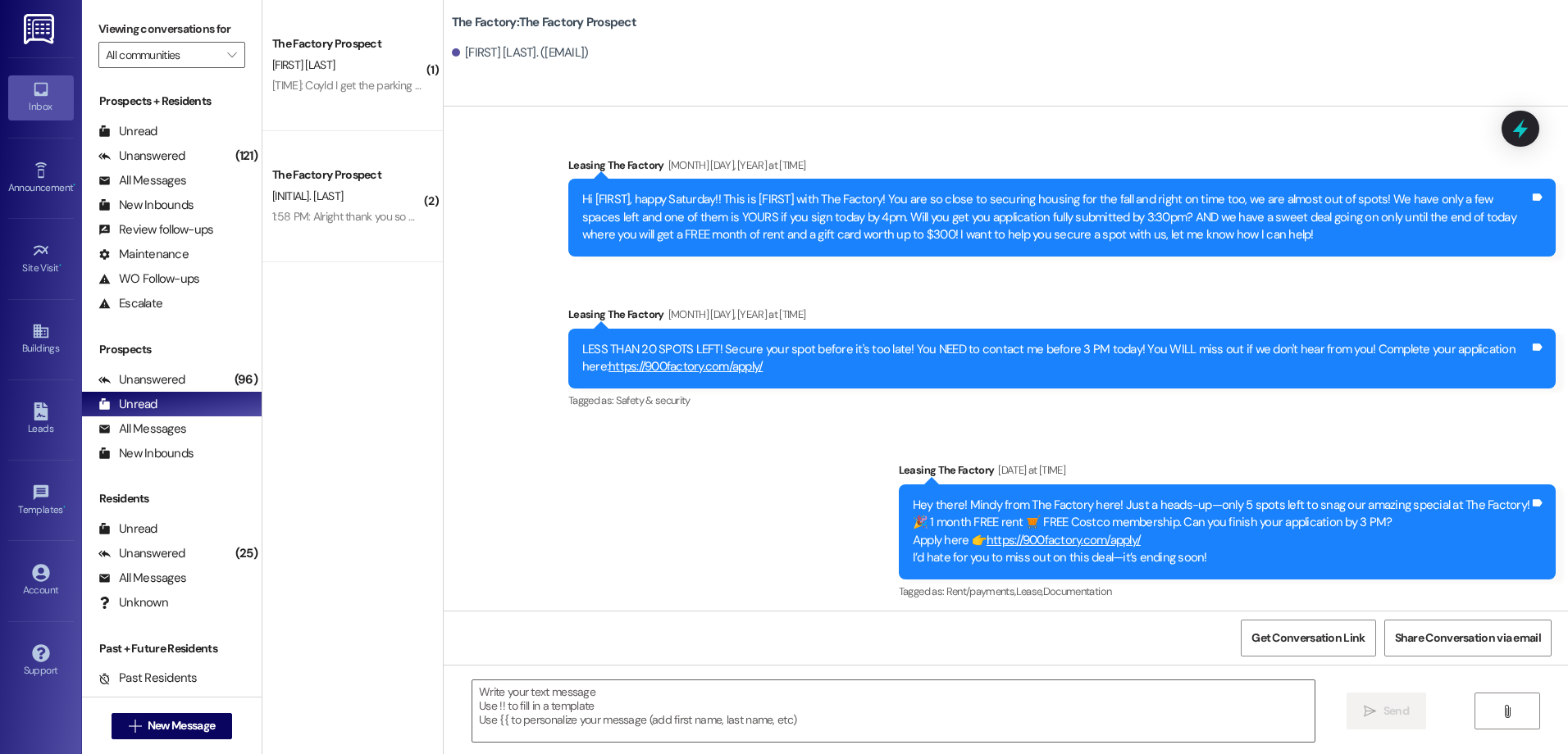 scroll, scrollTop: 10722, scrollLeft: 0, axis: vertical 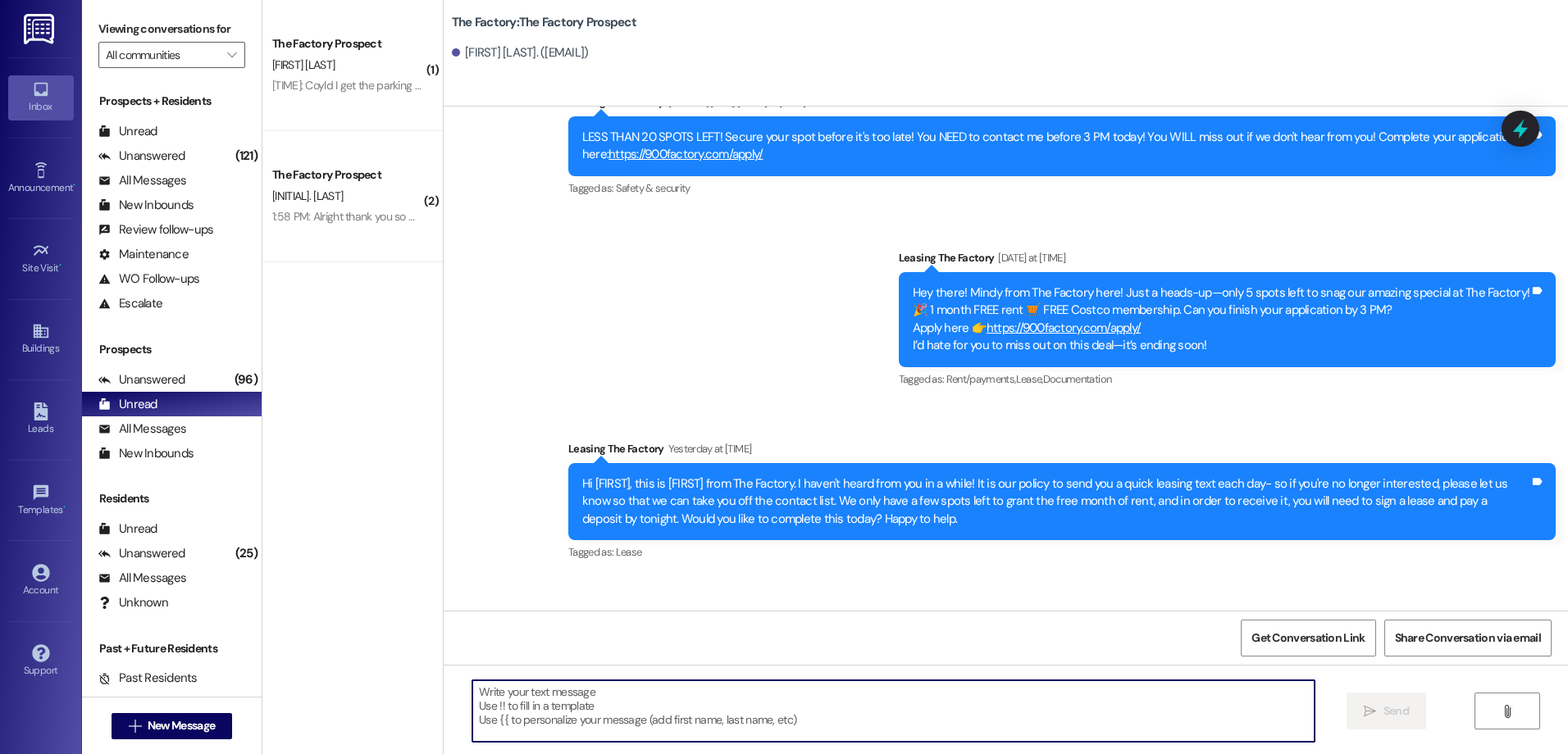 click at bounding box center (893, 711) 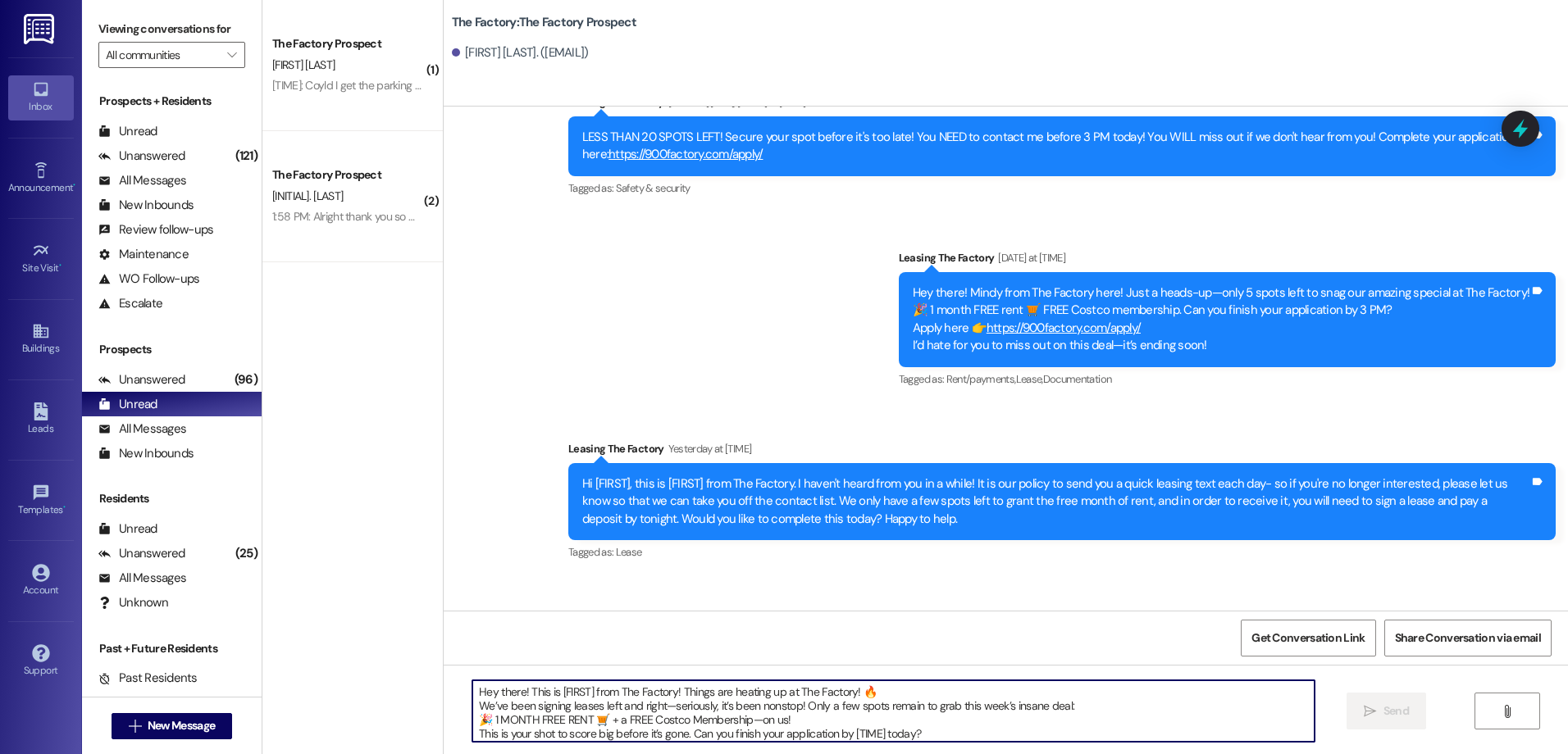 scroll, scrollTop: 28, scrollLeft: 0, axis: vertical 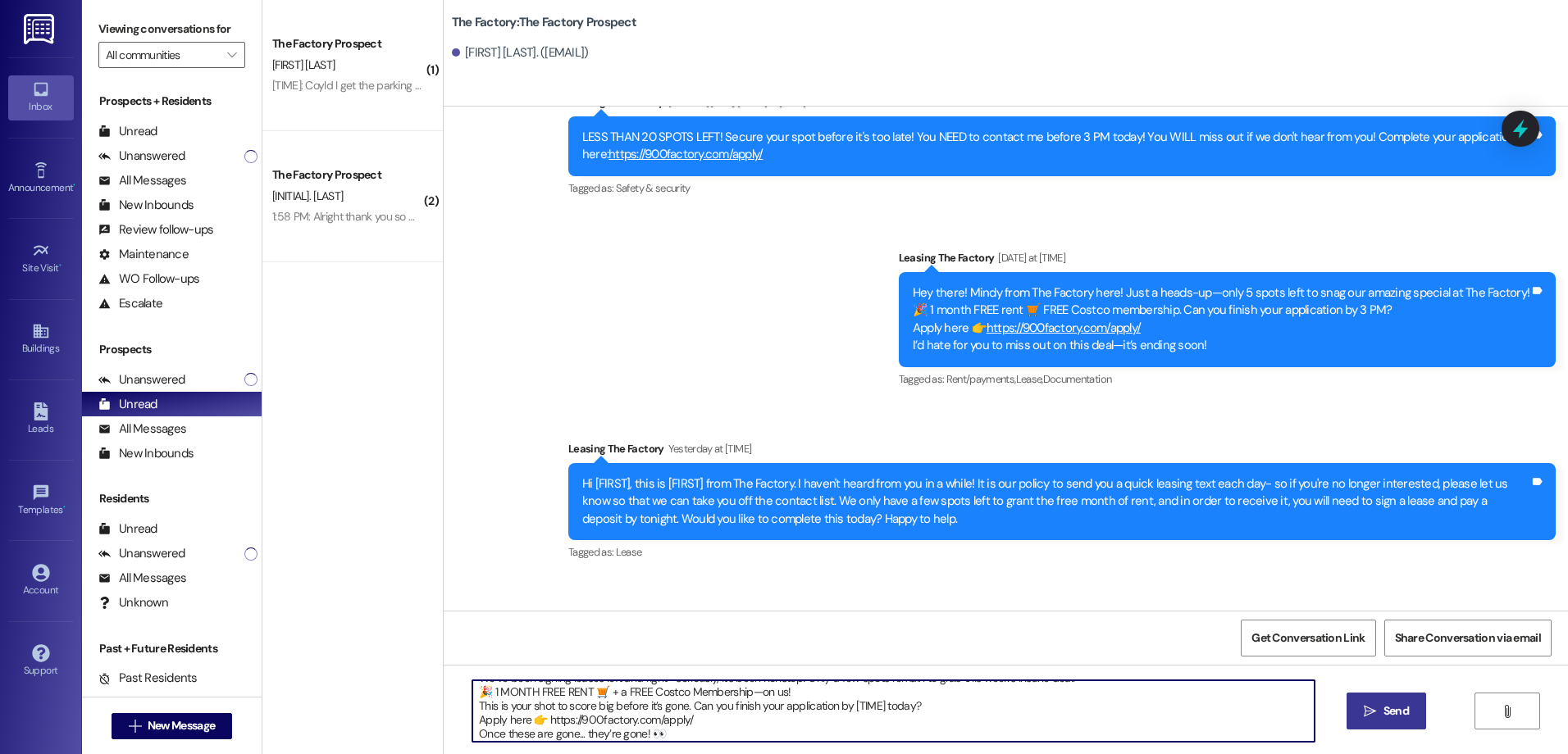 type on "Hey there! This is [FIRST] from The Factory! Things are heating up at The Factory! 🔥
We’ve been signing leases left and right—seriously, it’s been nonstop! Only a few spots remain to grab this week’s insane deal:
🎉 1 MONTH FREE RENT 🛒 + a FREE Costco Membership—on us!
This is your shot to score big before it’s gone. Can you finish your application by [TIME] today?
Apply here 👉 https://900factory.com/apply/
Once these are gone... they’re gone! 👀" 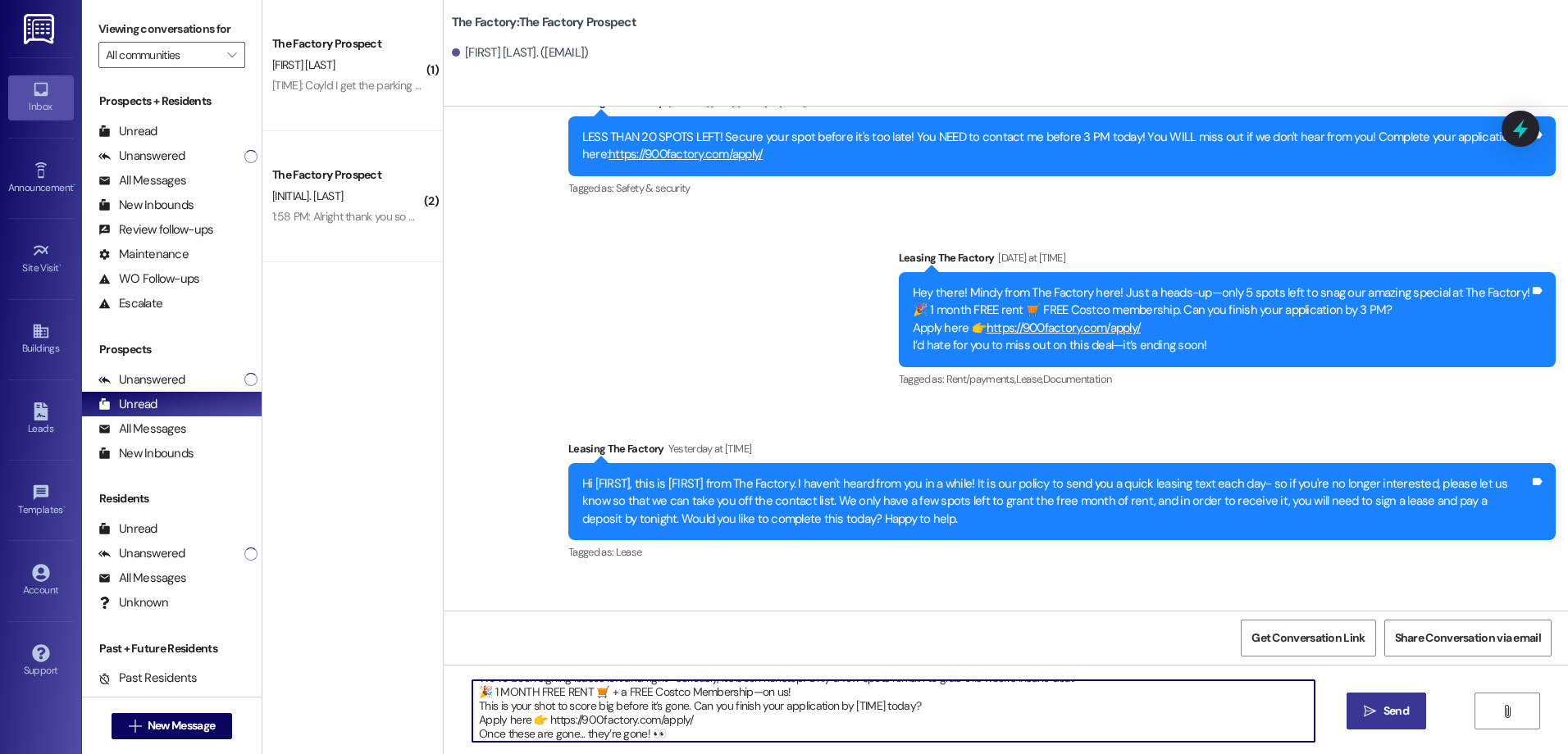 click on "Send" at bounding box center (1396, 711) 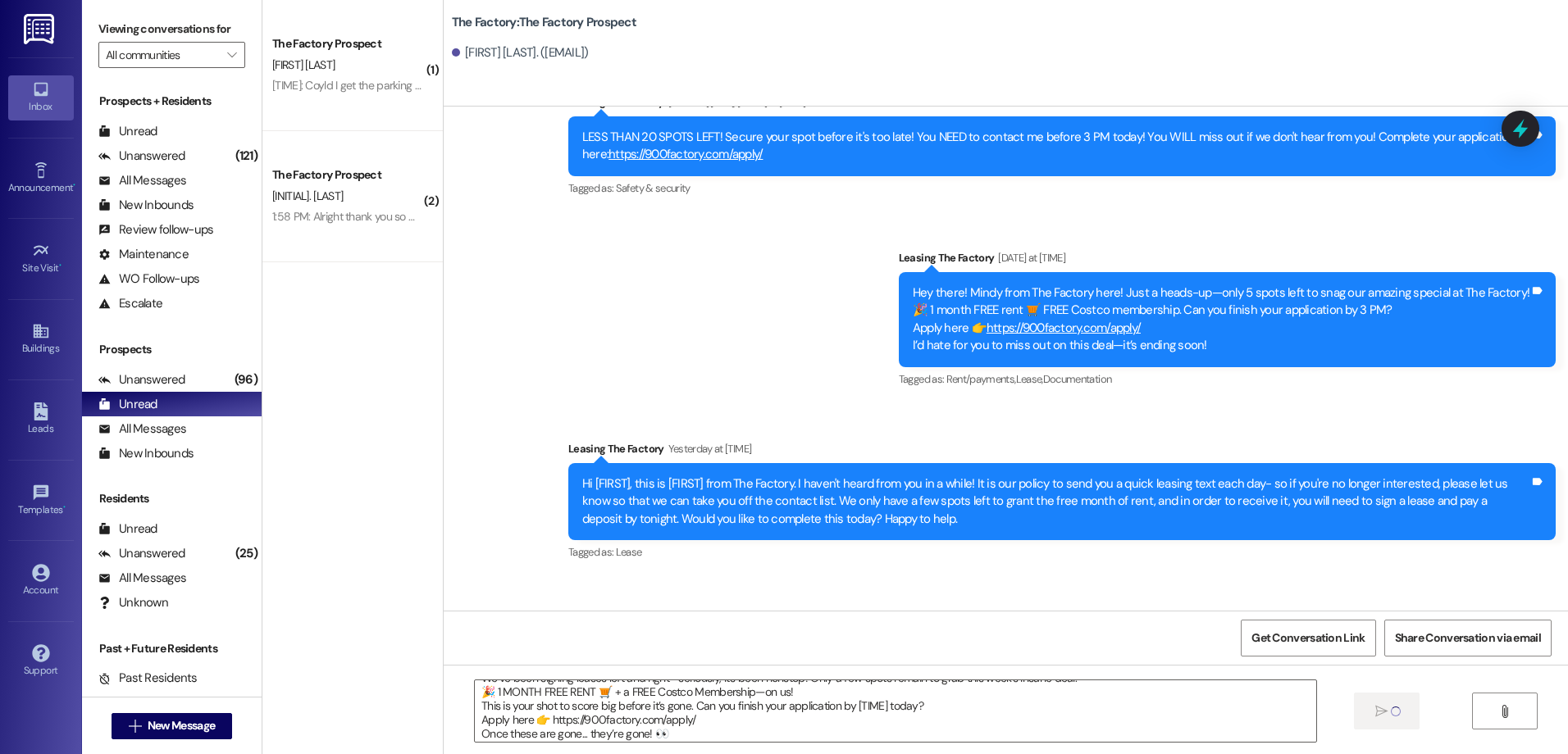 type 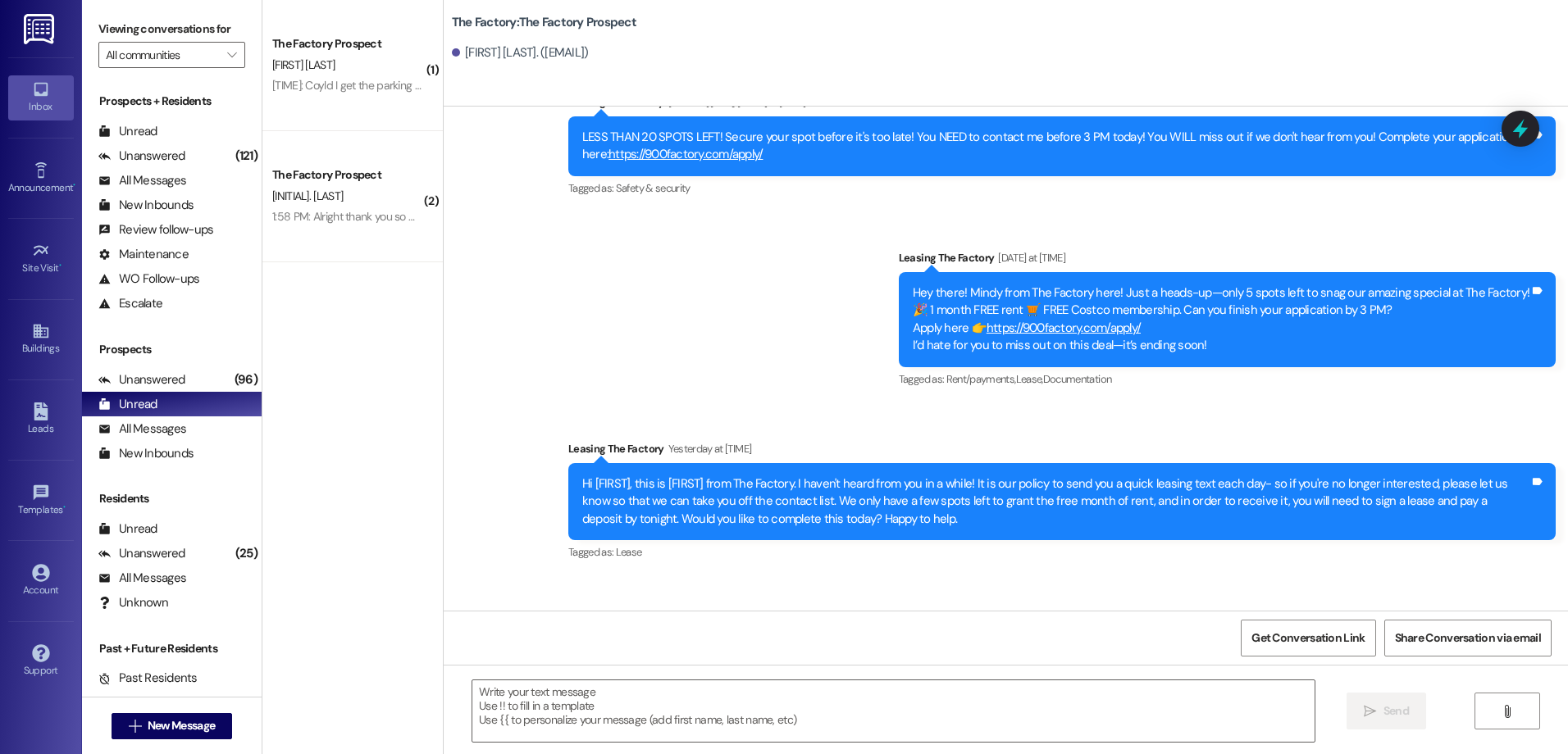 scroll, scrollTop: 0, scrollLeft: 0, axis: both 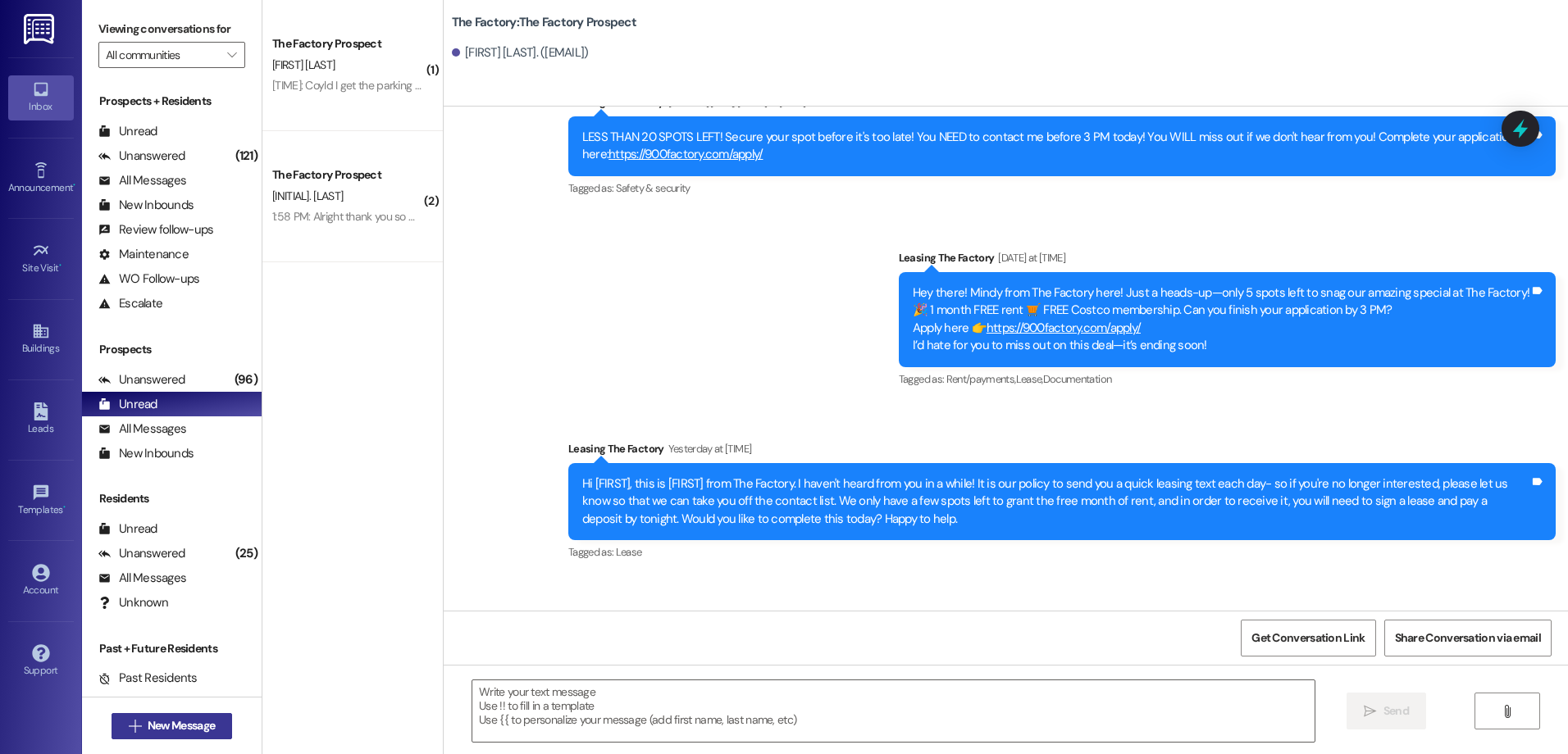 click on "New Message" at bounding box center [181, 725] 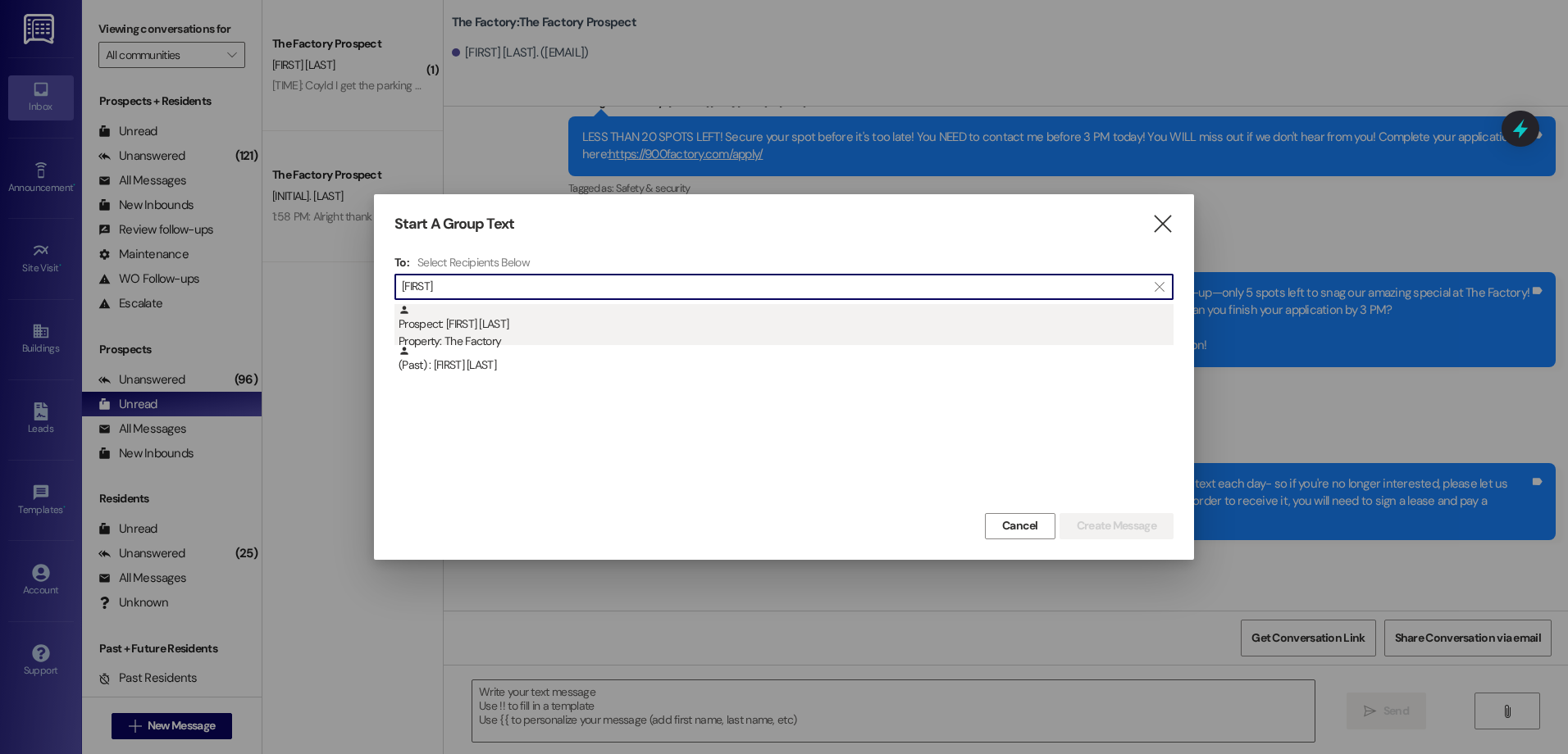 type on "[FIRST]" 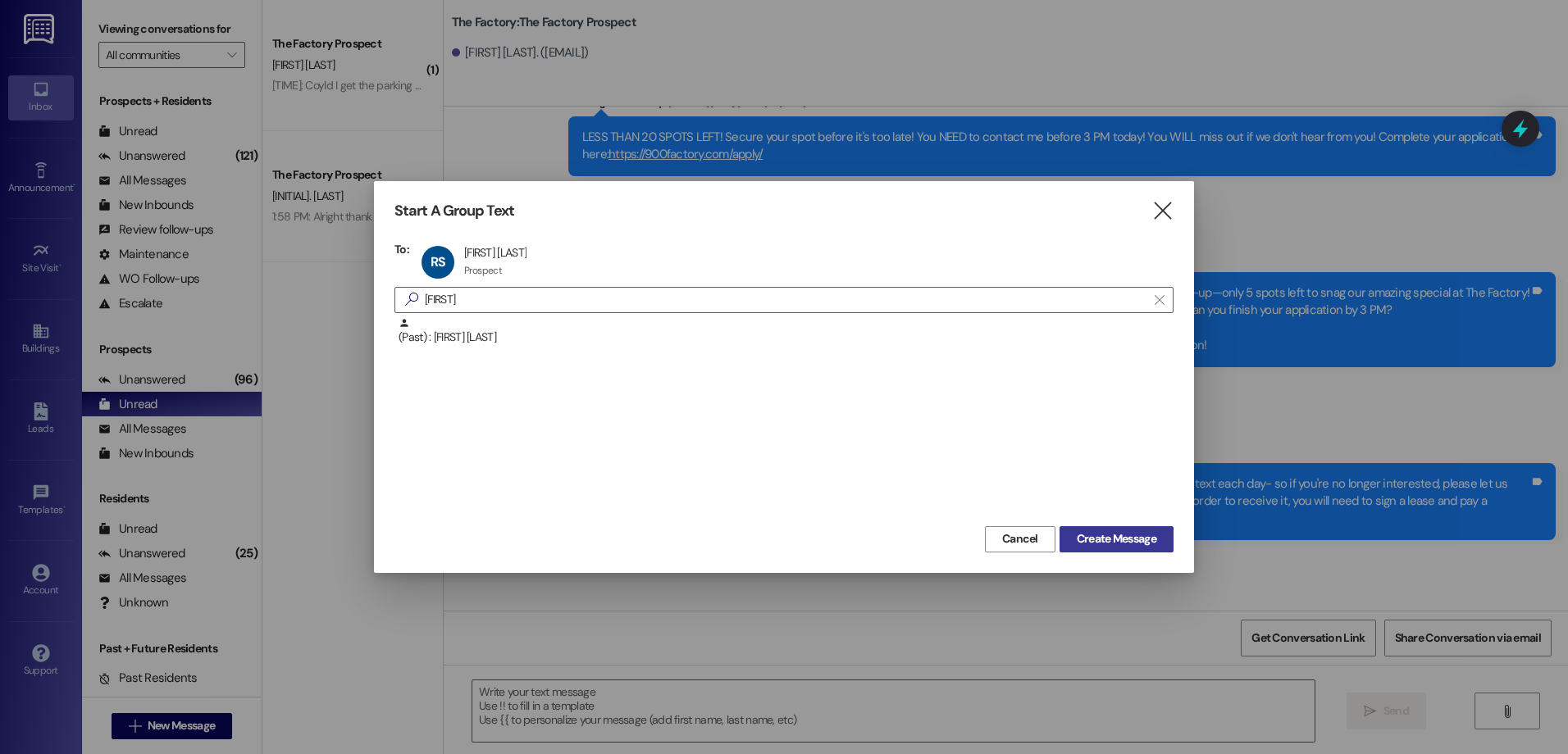 click on "Create Message" at bounding box center (1116, 538) 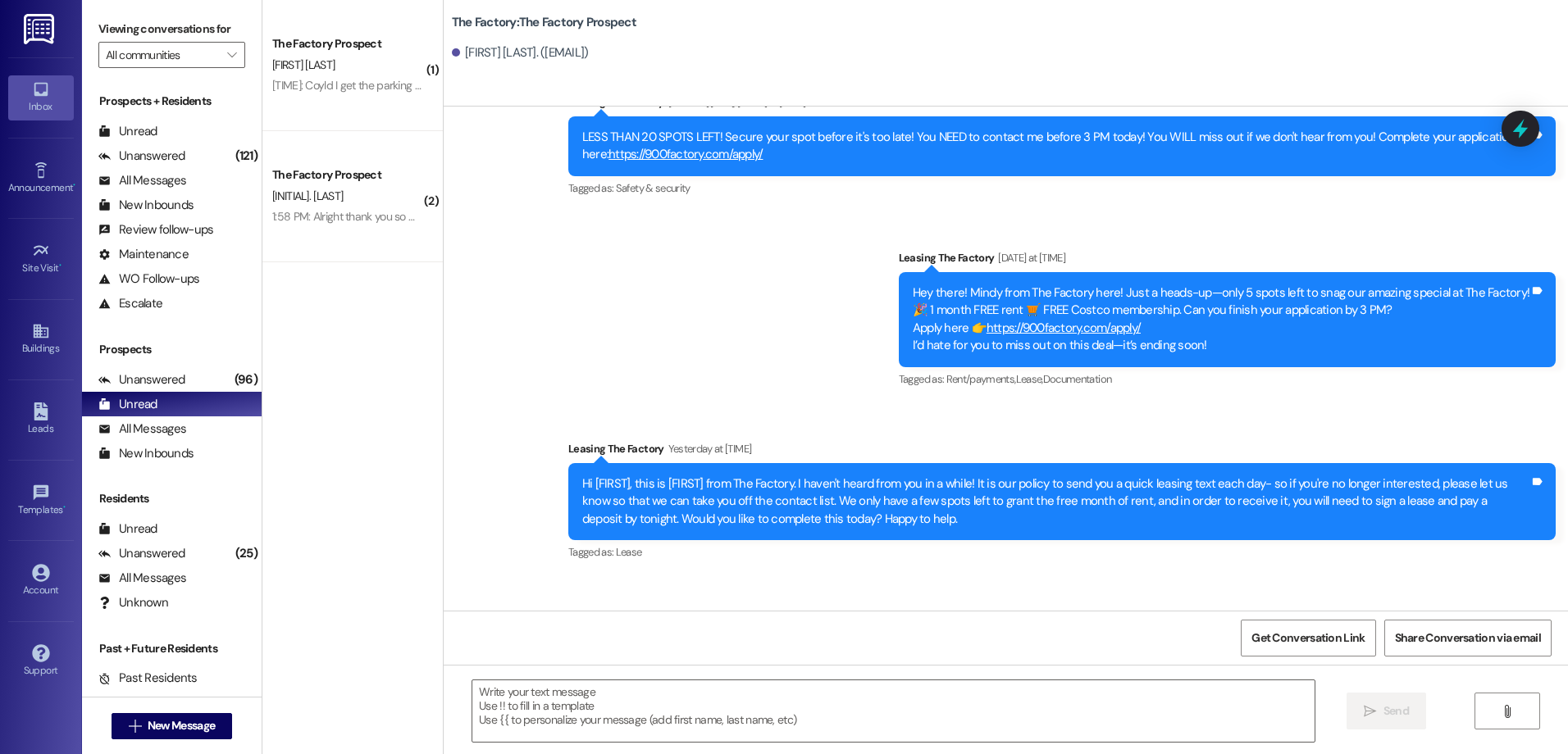 scroll, scrollTop: 7839, scrollLeft: 0, axis: vertical 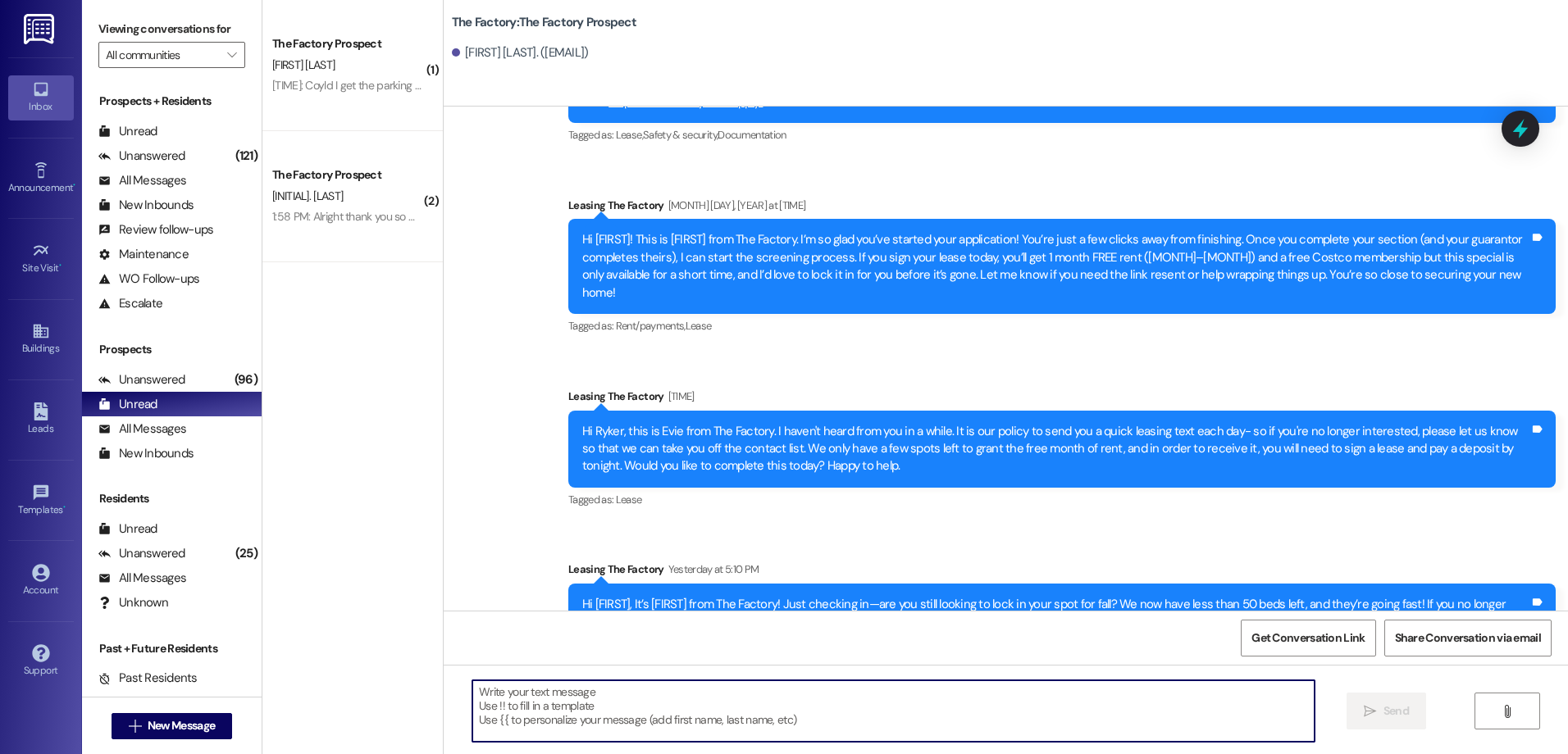 click at bounding box center [893, 711] 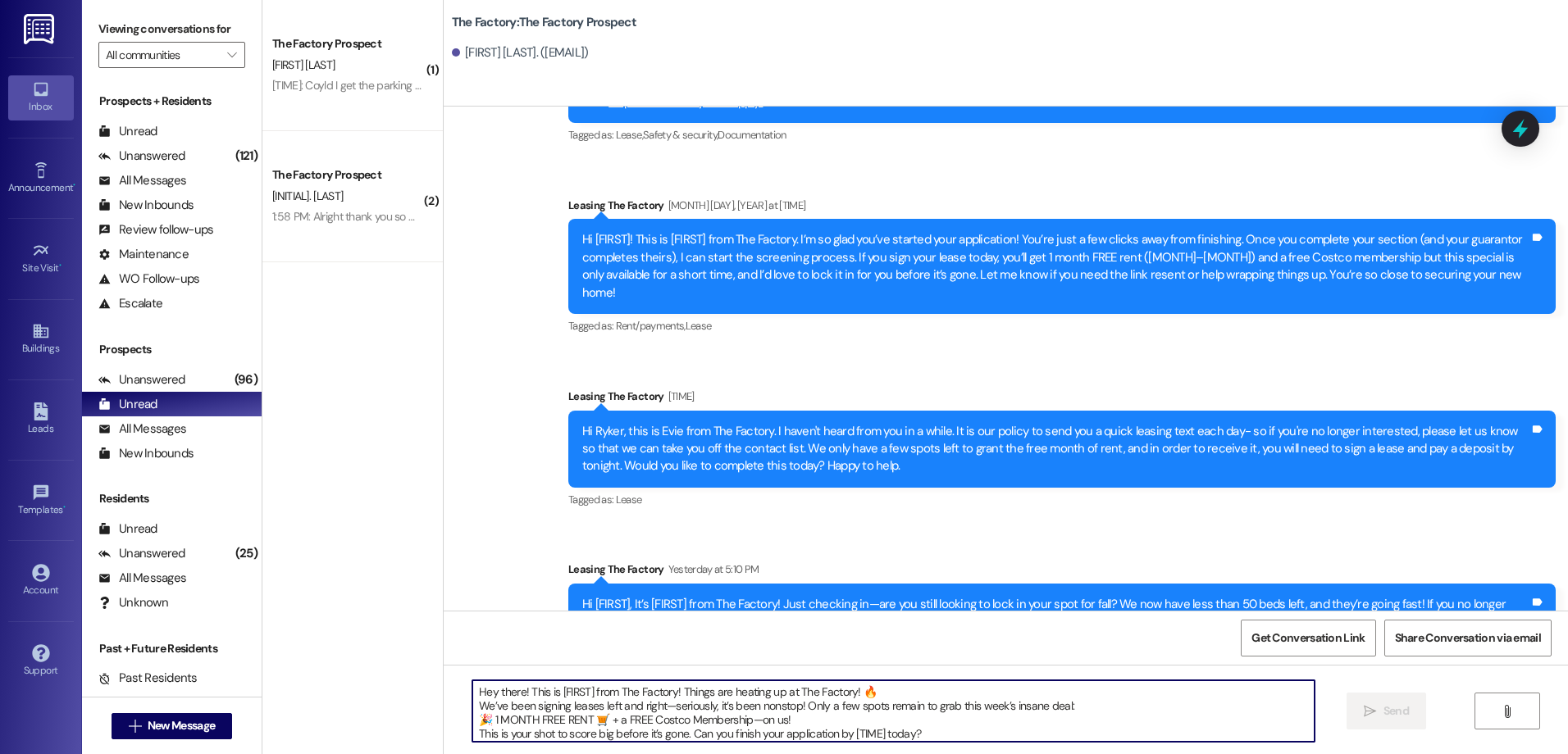 scroll, scrollTop: 28, scrollLeft: 0, axis: vertical 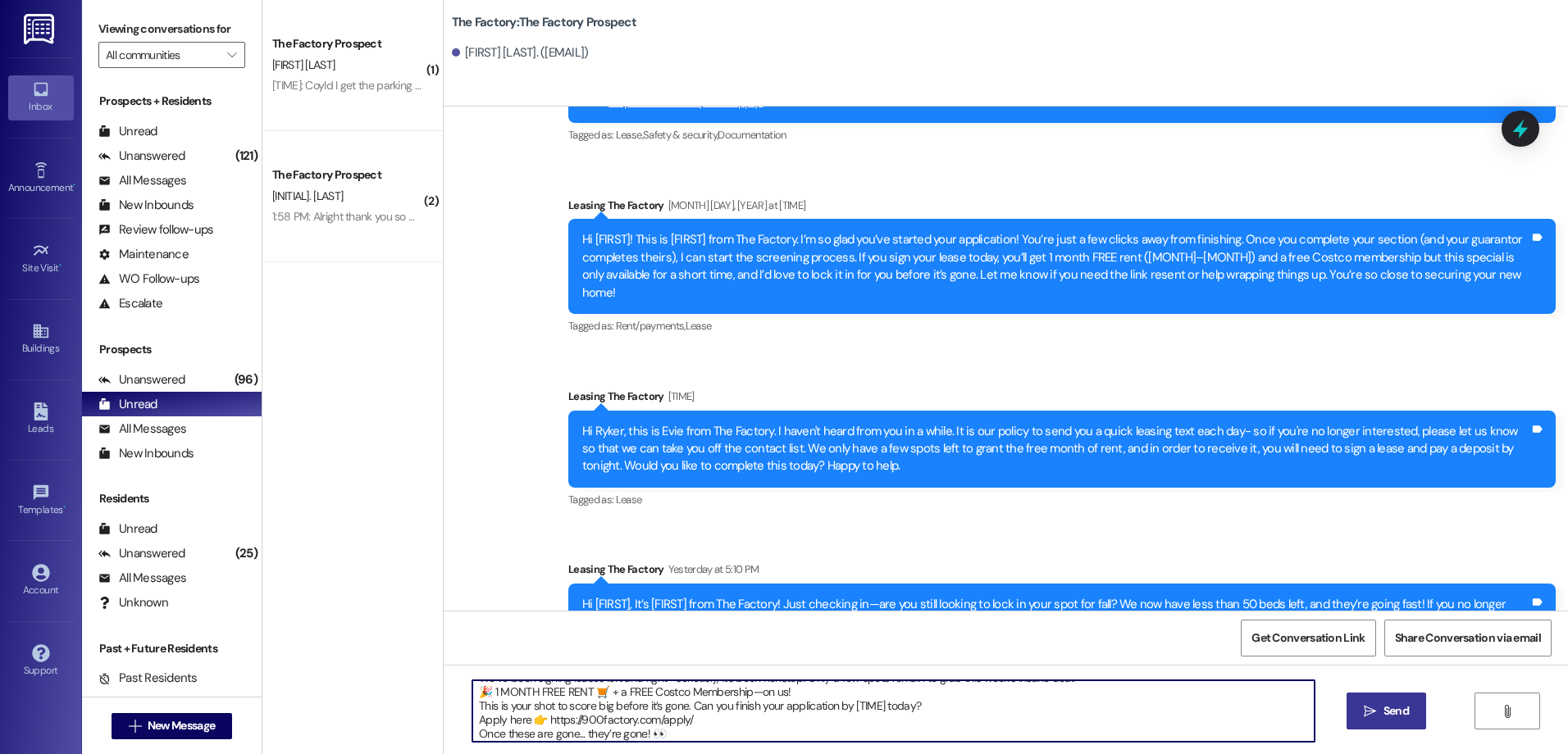 type on "Hey there! This is [FIRST] from The Factory! Things are heating up at The Factory! 🔥
We’ve been signing leases left and right—seriously, it’s been nonstop! Only a few spots remain to grab this week’s insane deal:
🎉 1 MONTH FREE RENT 🛒 + a FREE Costco Membership—on us!
This is your shot to score big before it’s gone. Can you finish your application by [TIME] today?
Apply here 👉 https://900factory.com/apply/
Once these are gone... they’re gone! 👀" 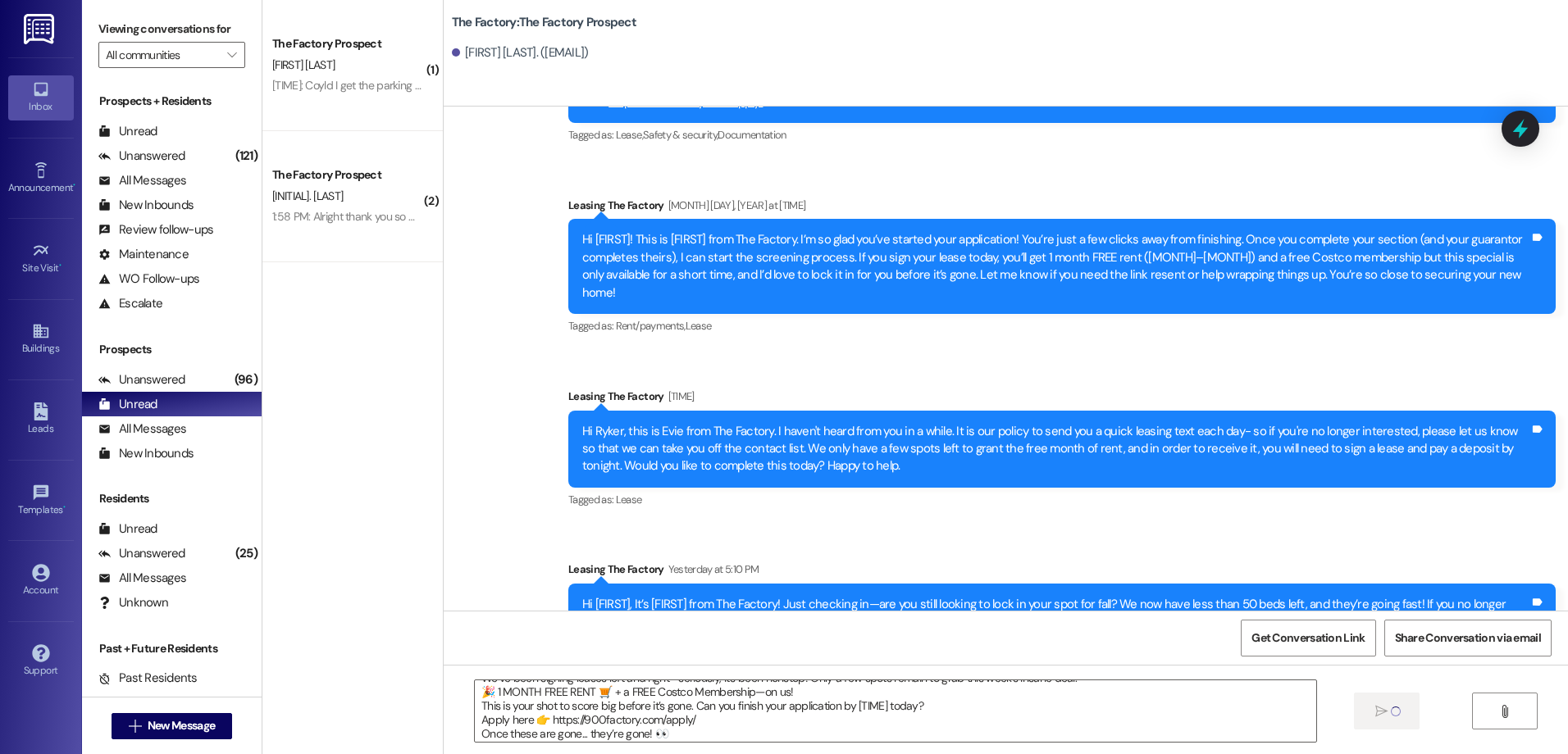 type 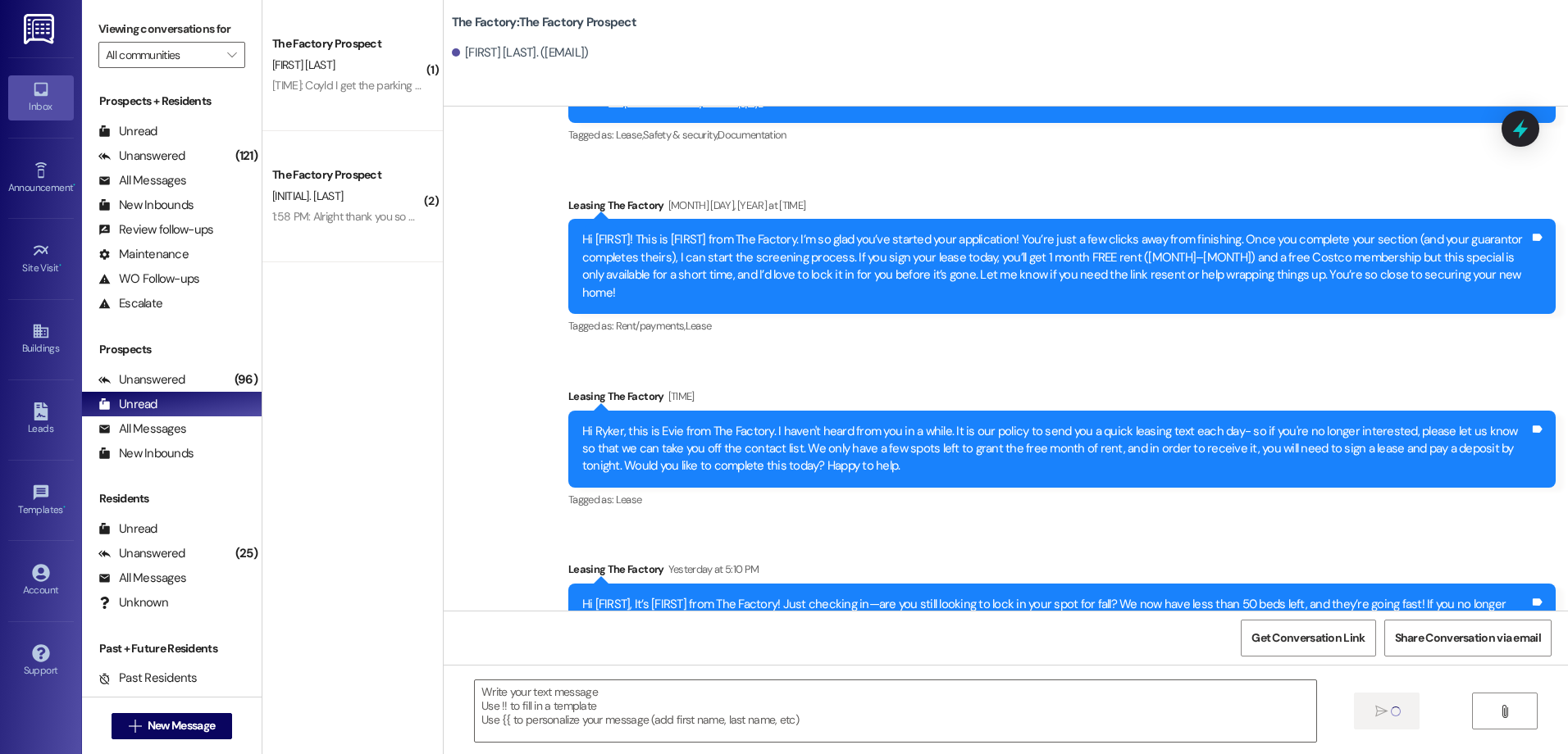 scroll, scrollTop: 0, scrollLeft: 0, axis: both 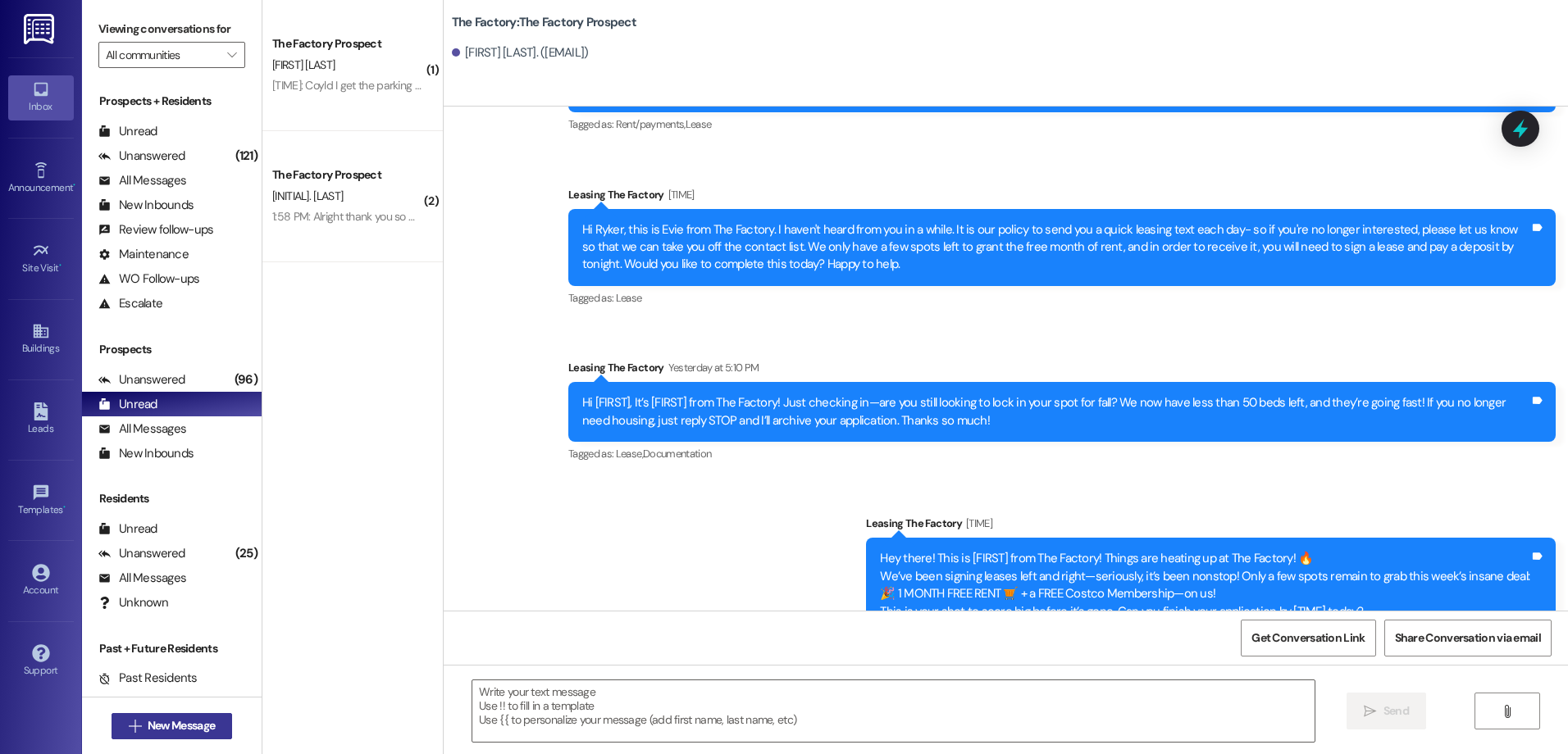 click on " New Message" at bounding box center [172, 725] 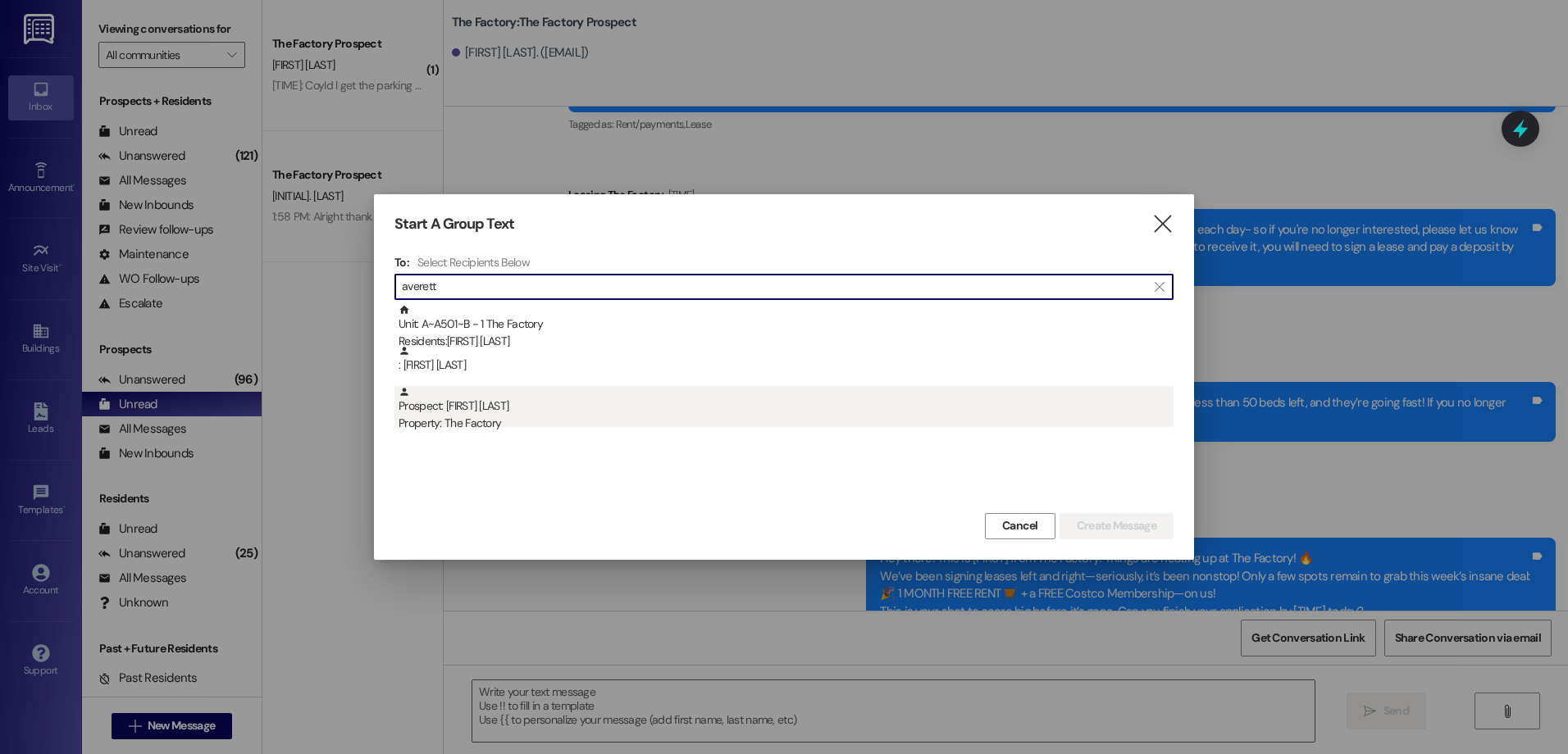 type on "averett" 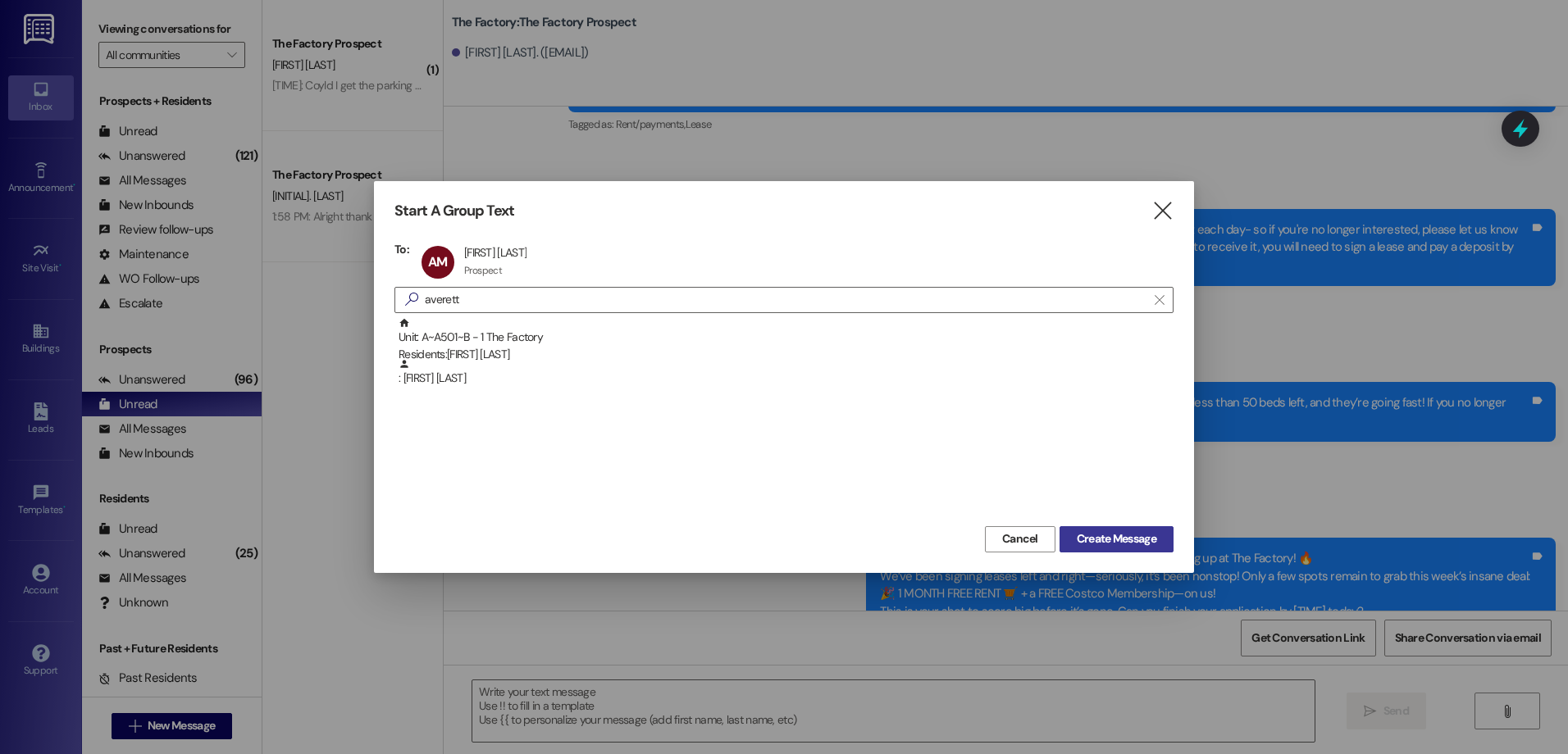 click on "Create Message" at bounding box center (1116, 538) 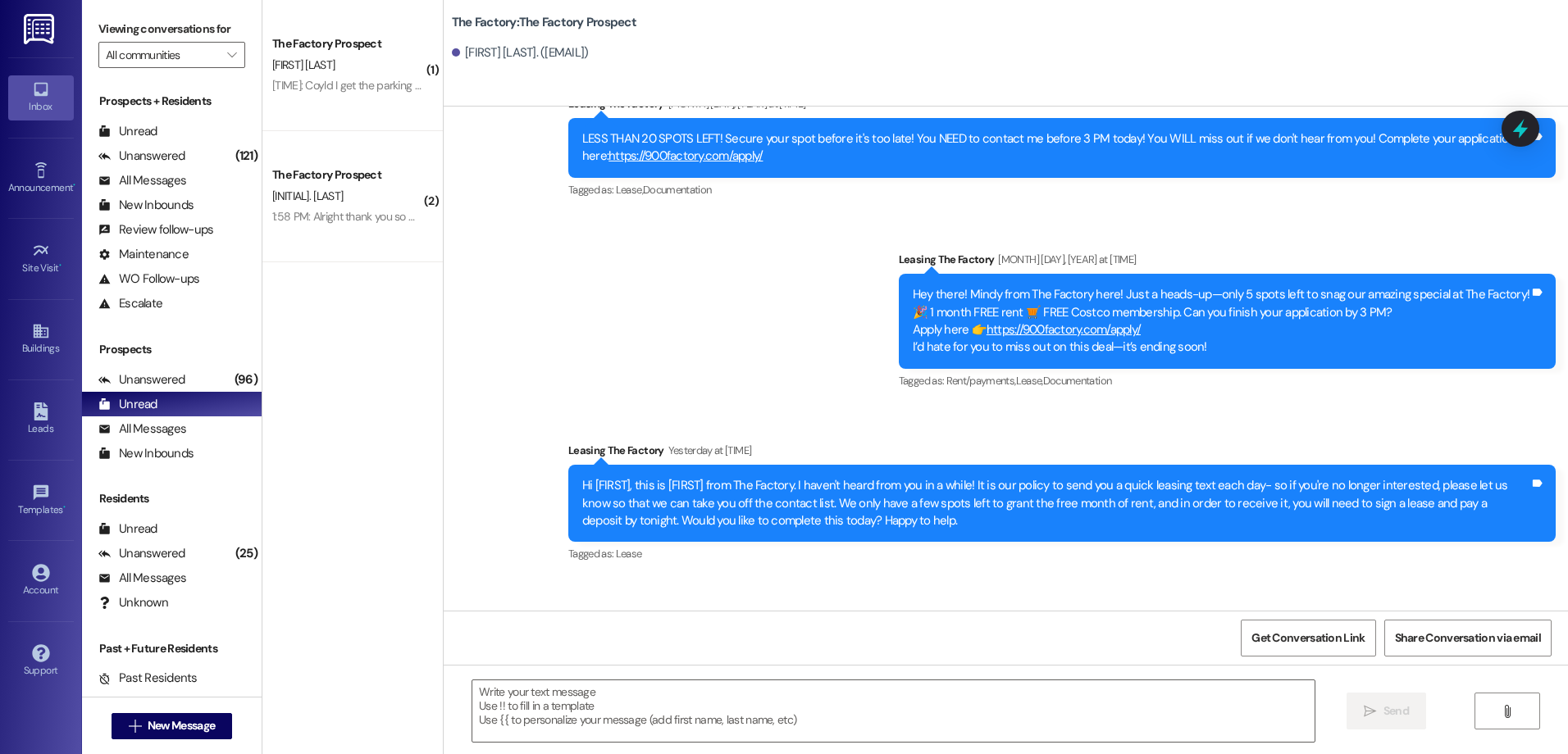 scroll, scrollTop: 10600, scrollLeft: 0, axis: vertical 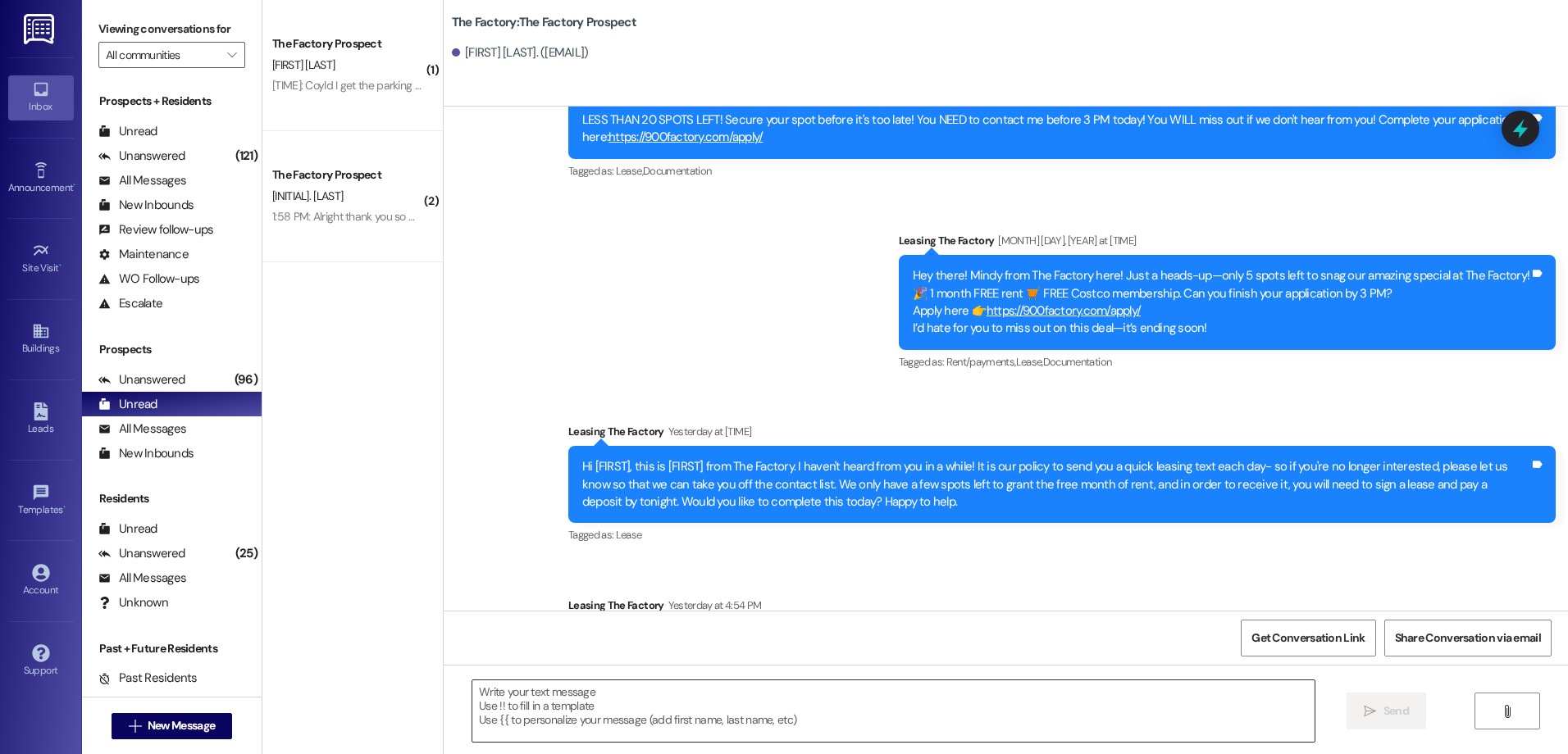 drag, startPoint x: 645, startPoint y: 734, endPoint x: 648, endPoint y: 717, distance: 17.262677 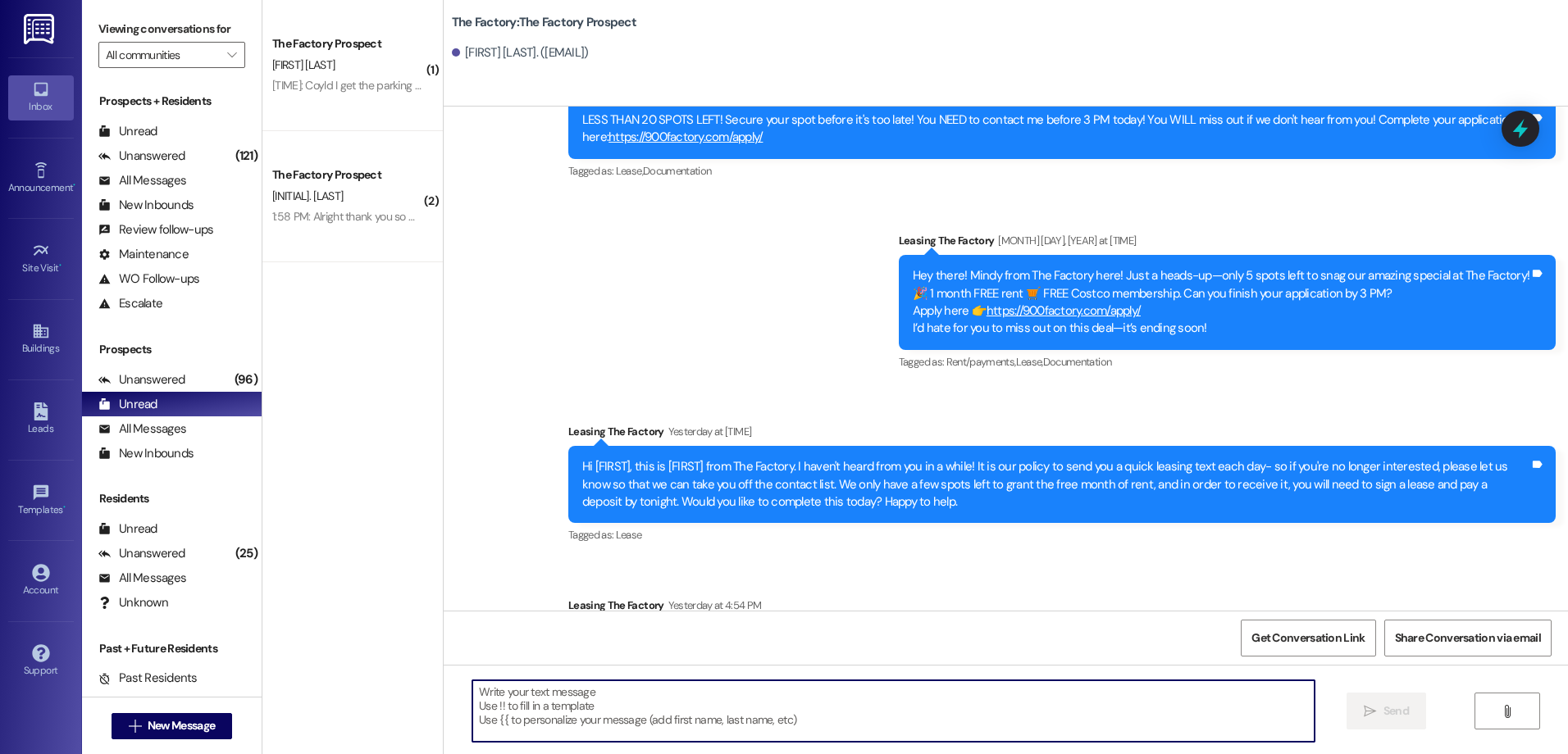 paste on "Hey there! This is [FIRST] from The Factory! Things are heating up at The Factory! 🔥
We’ve been signing leases left and right—seriously, it’s been nonstop! Only a few spots remain to grab this week’s insane deal:
🎉 1 MONTH FREE RENT 🛒 + a FREE Costco Membership—on us!
This is your shot to score big before it’s gone. Can you finish your application by [TIME] today?
Apply here 👉 https://900factory.com/apply/
Once these are gone... they’re gone! 👀" 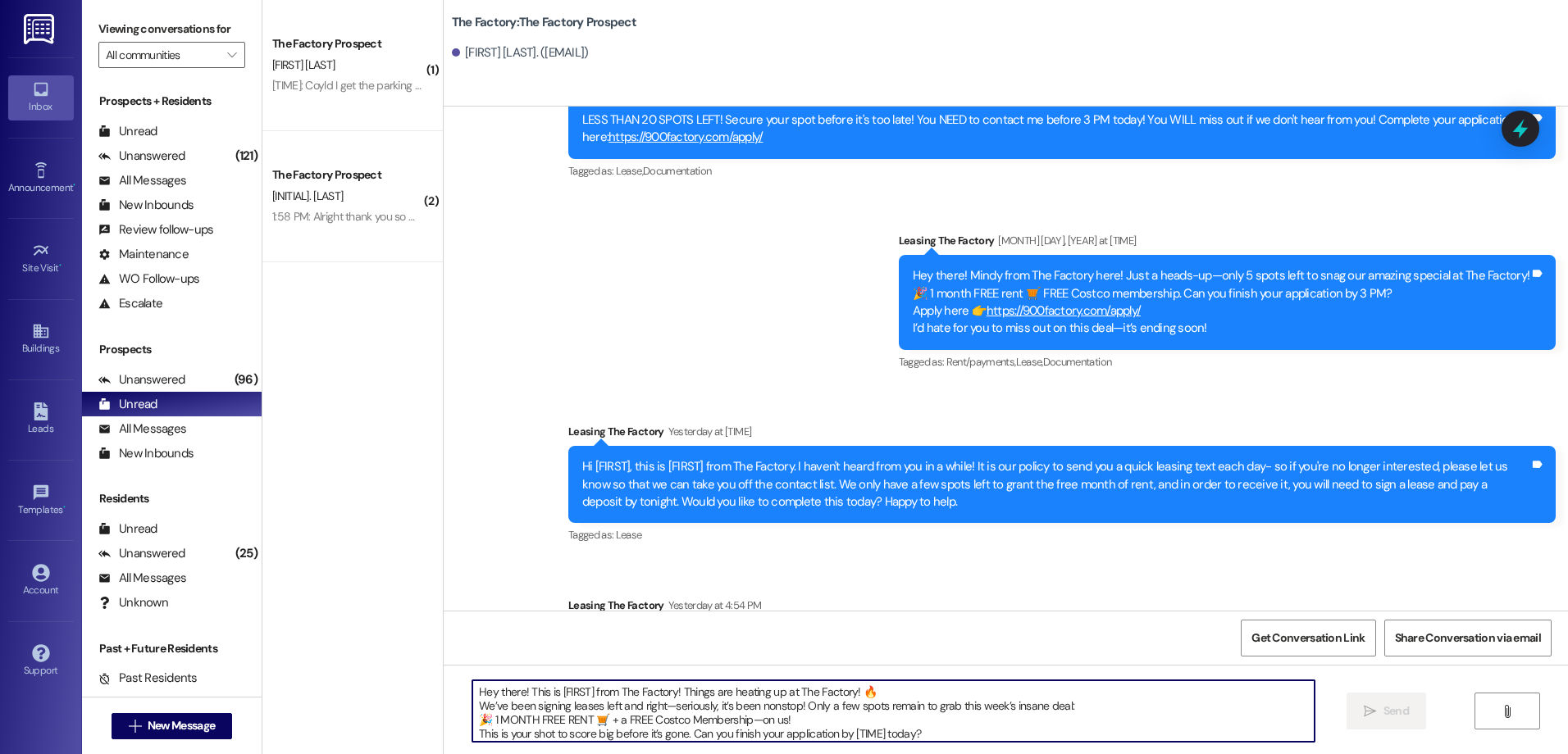 scroll, scrollTop: 28, scrollLeft: 0, axis: vertical 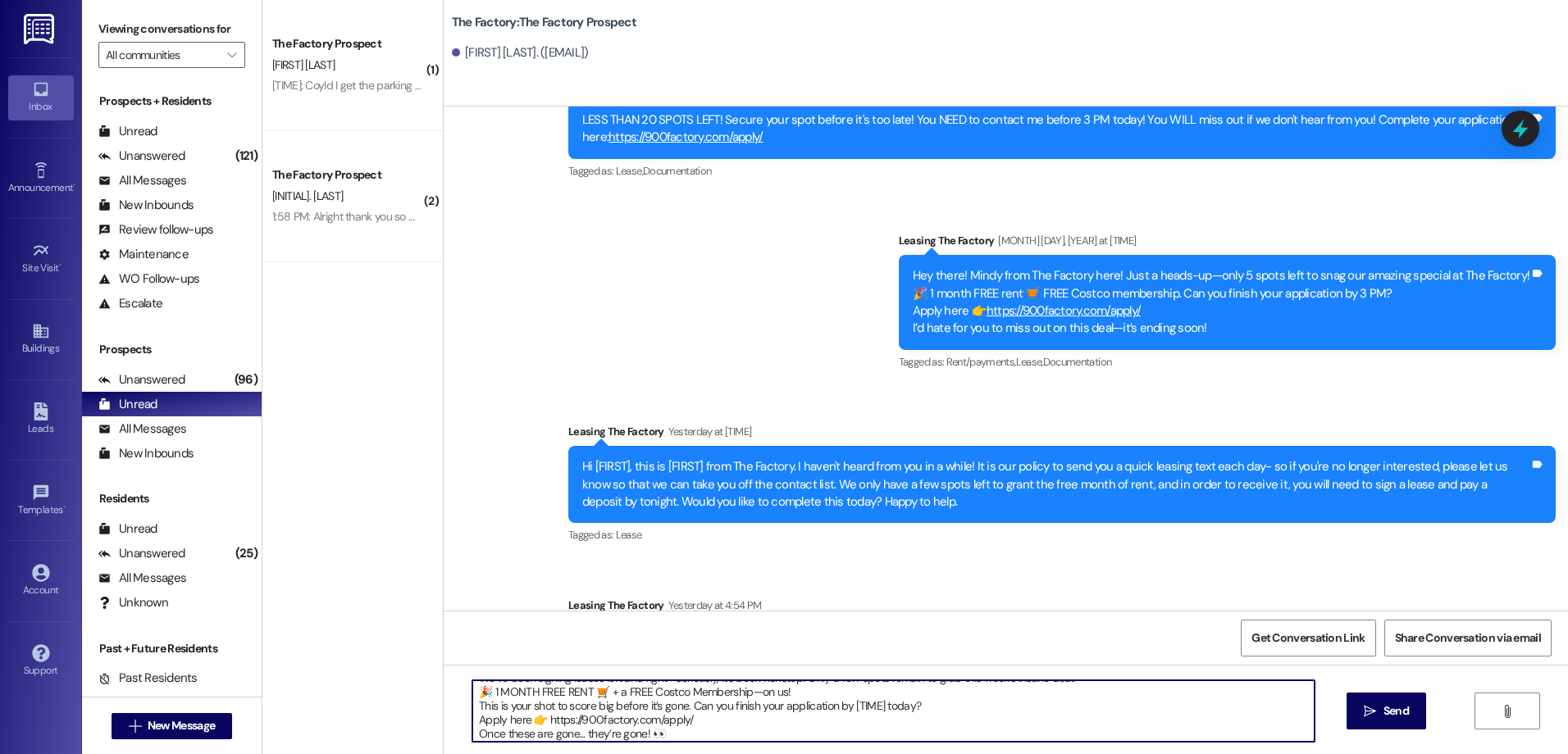 type on "Hey there! This is [FIRST] from The Factory! Things are heating up at The Factory! 🔥
We’ve been signing leases left and right—seriously, it’s been nonstop! Only a few spots remain to grab this week’s insane deal:
🎉 1 MONTH FREE RENT 🛒 + a FREE Costco Membership—on us!
This is your shot to score big before it’s gone. Can you finish your application by [TIME] today?
Apply here 👉 https://900factory.com/apply/
Once these are gone... they’re gone! 👀" 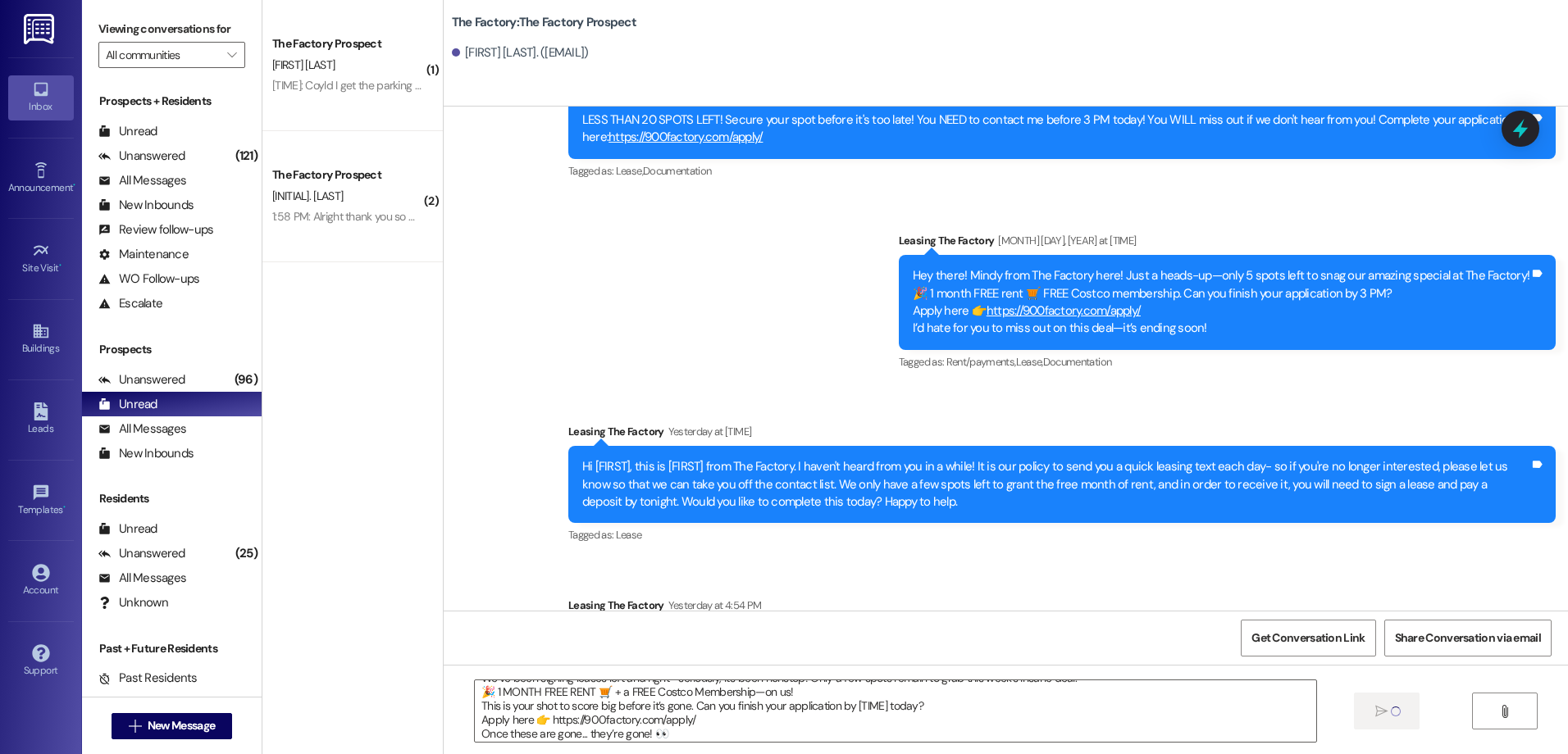type 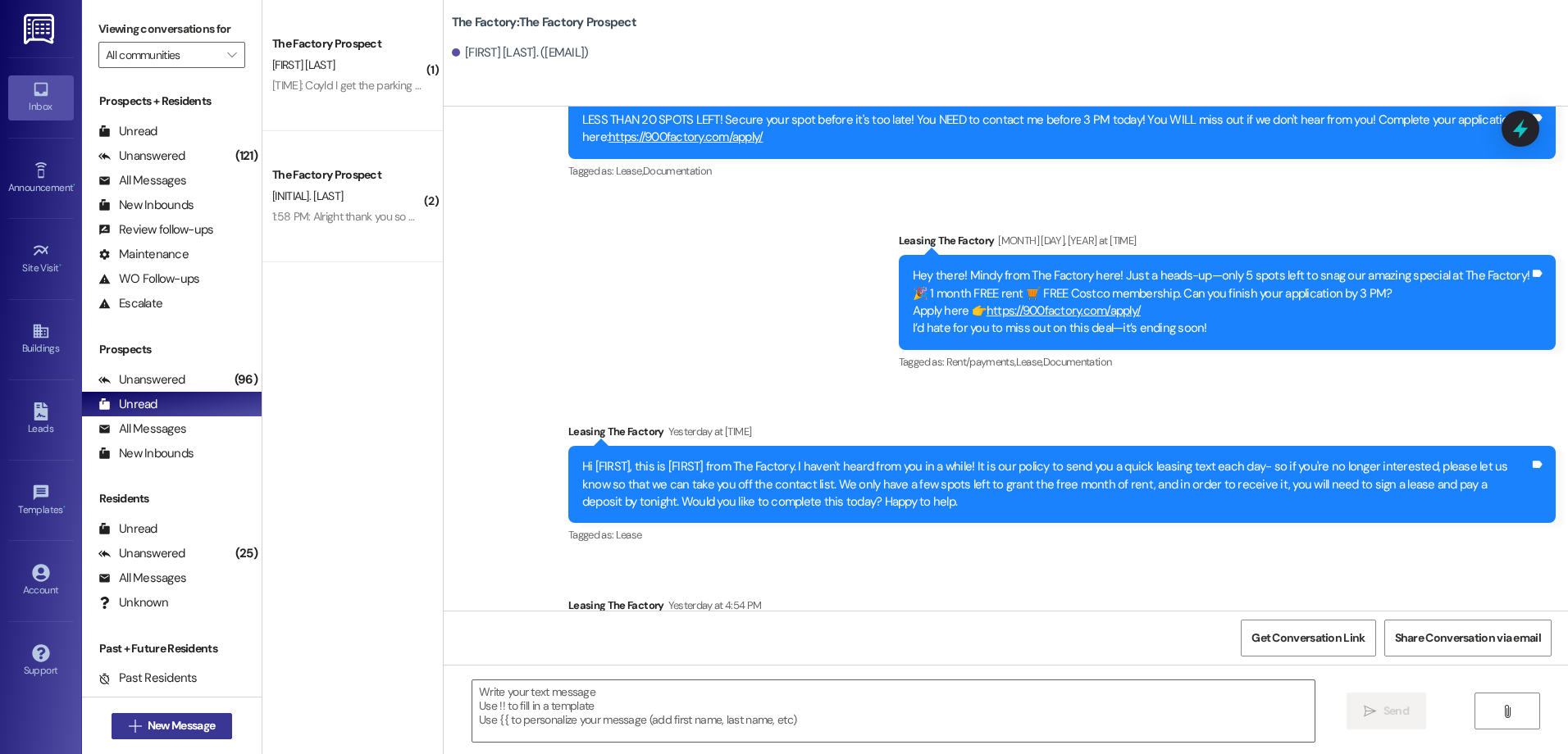 scroll, scrollTop: 0, scrollLeft: 0, axis: both 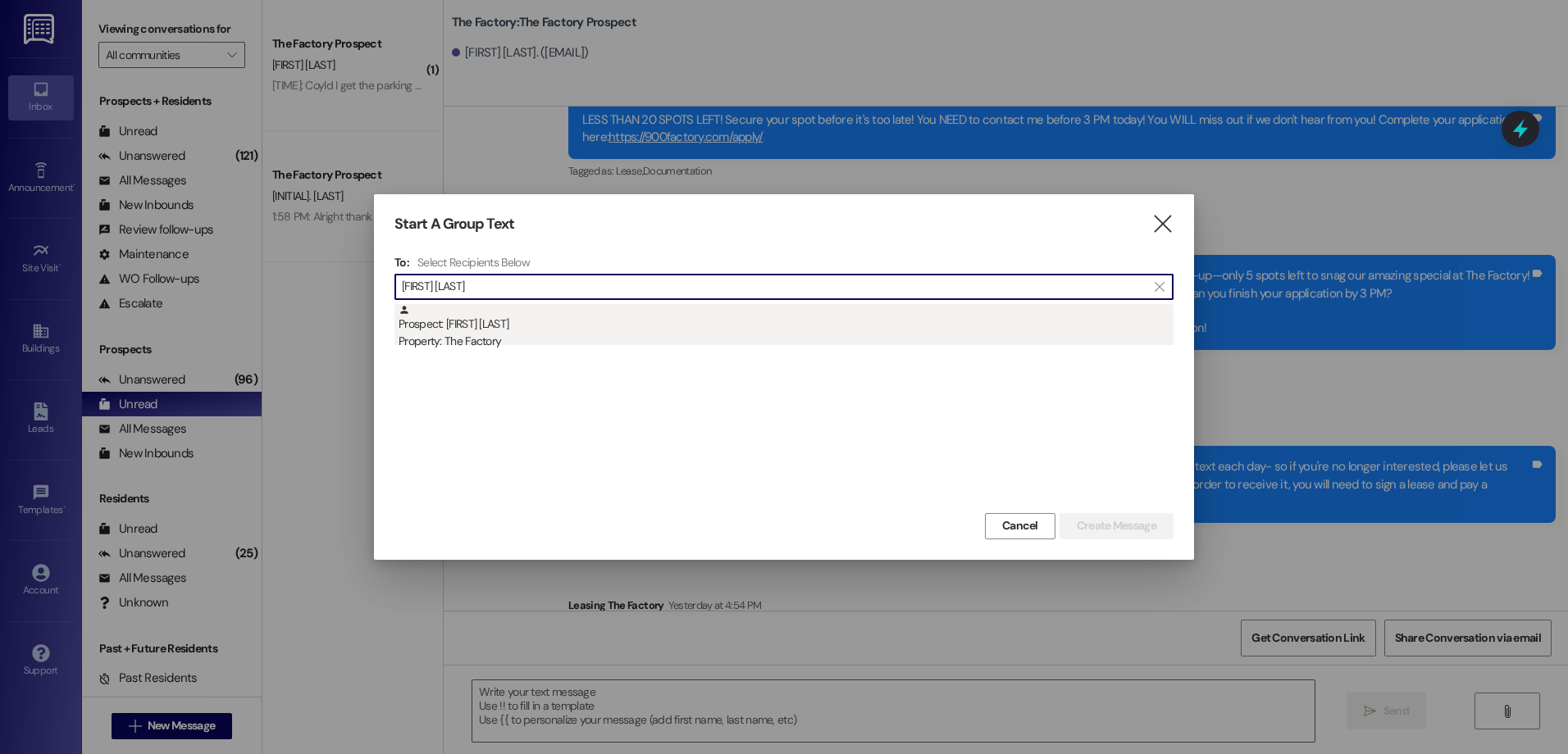 type on "[FIRST] [LAST]" 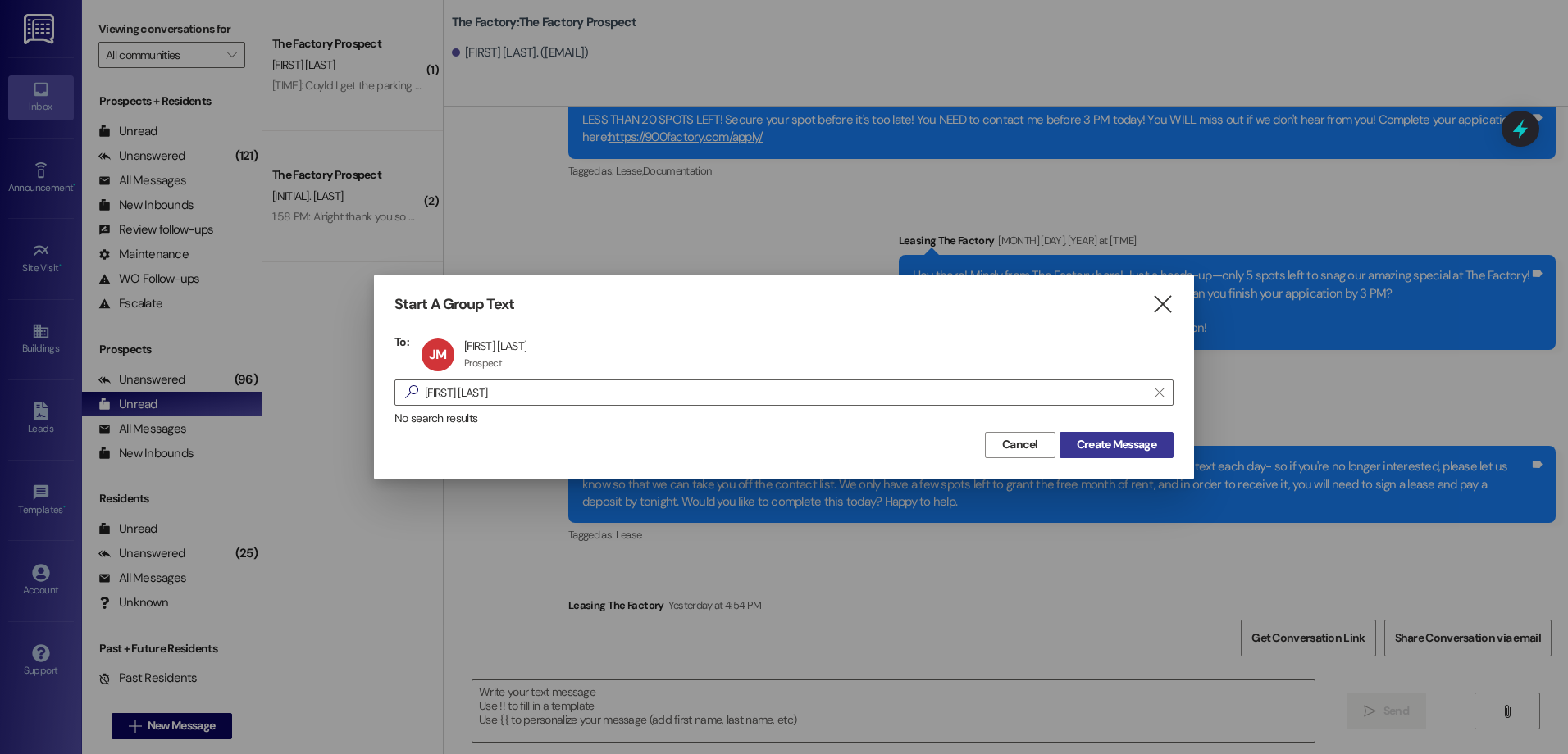 click on "Create Message" at bounding box center (1116, 444) 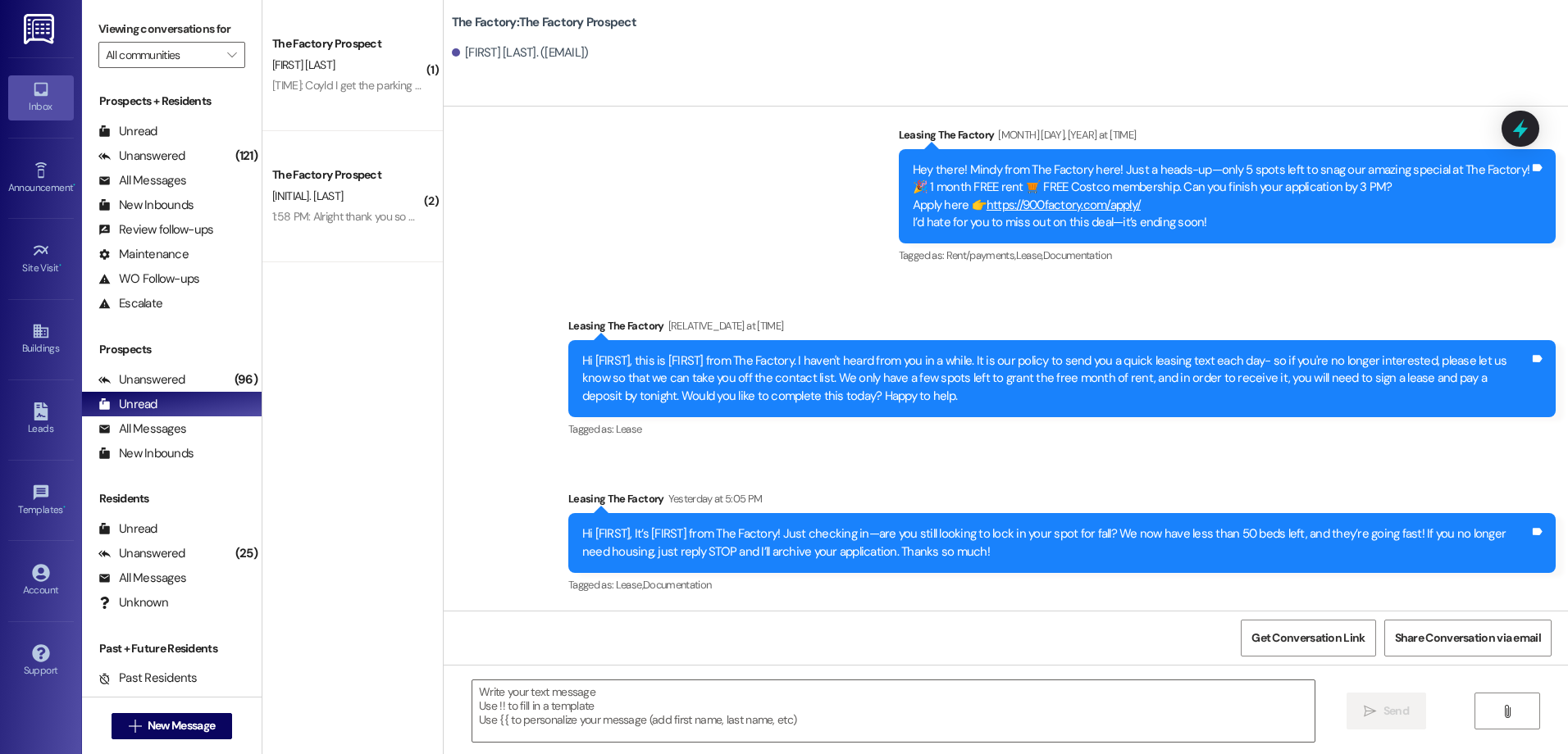 scroll, scrollTop: 8587, scrollLeft: 0, axis: vertical 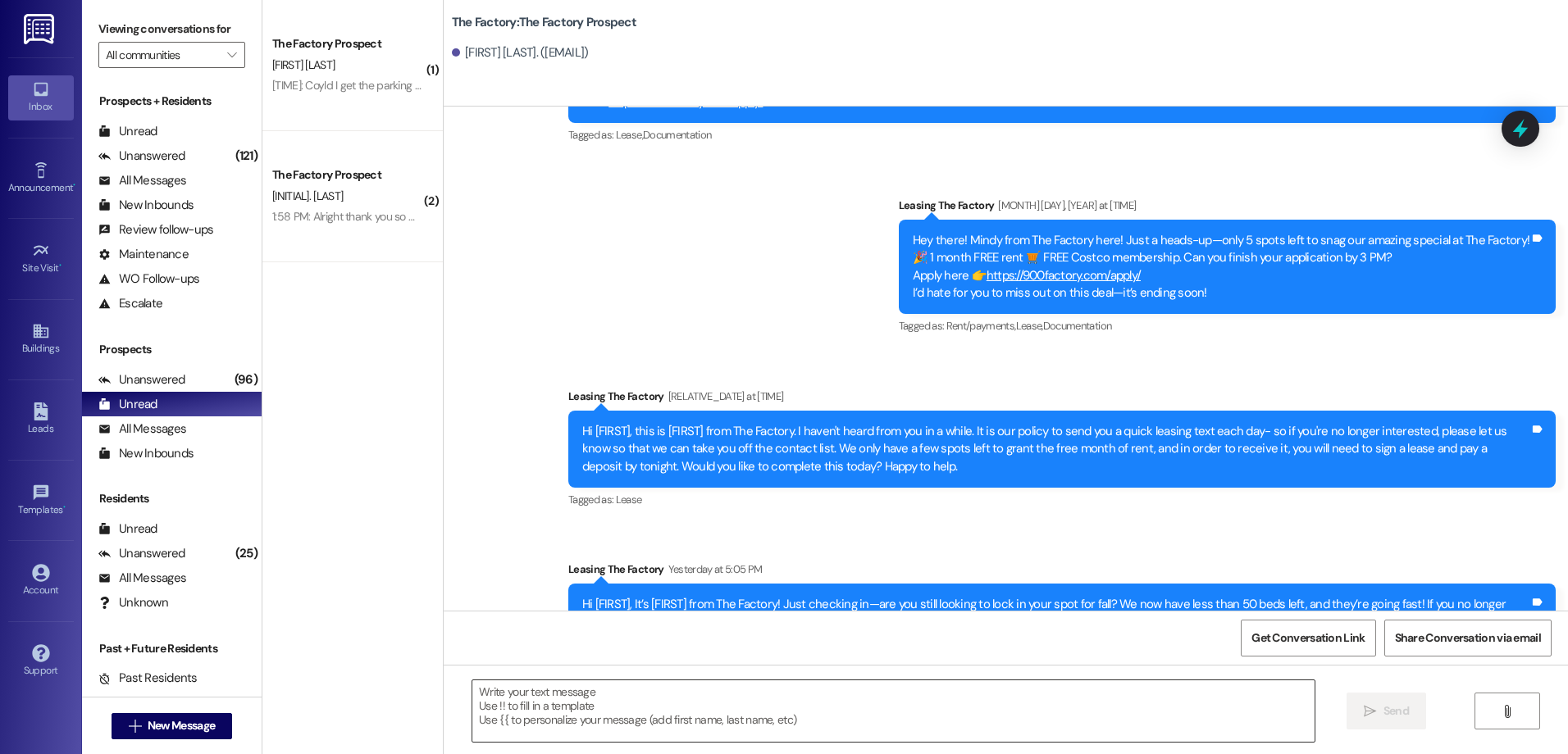 click at bounding box center (893, 711) 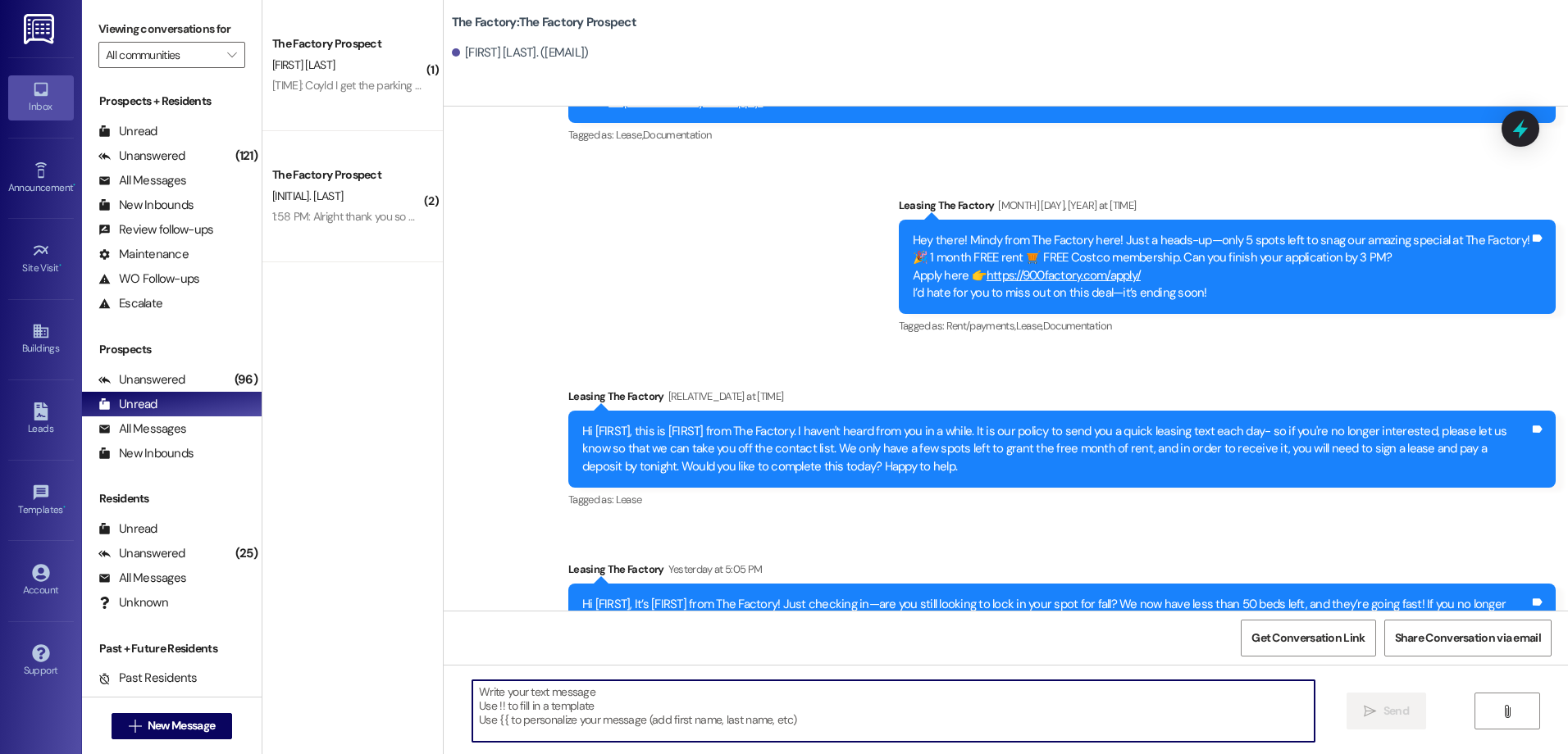 paste on "Hey there! This is [FIRST] from The Factory! Things are heating up at The Factory! 🔥
We’ve been signing leases left and right—seriously, it’s been nonstop! Only a few spots remain to grab this week’s insane deal:
🎉 1 MONTH FREE RENT 🛒 + a FREE Costco Membership—on us!
This is your shot to score big before it’s gone. Can you finish your application by [TIME] today?
Apply here 👉 https://900factory.com/apply/
Once these are gone... they’re gone! 👀" 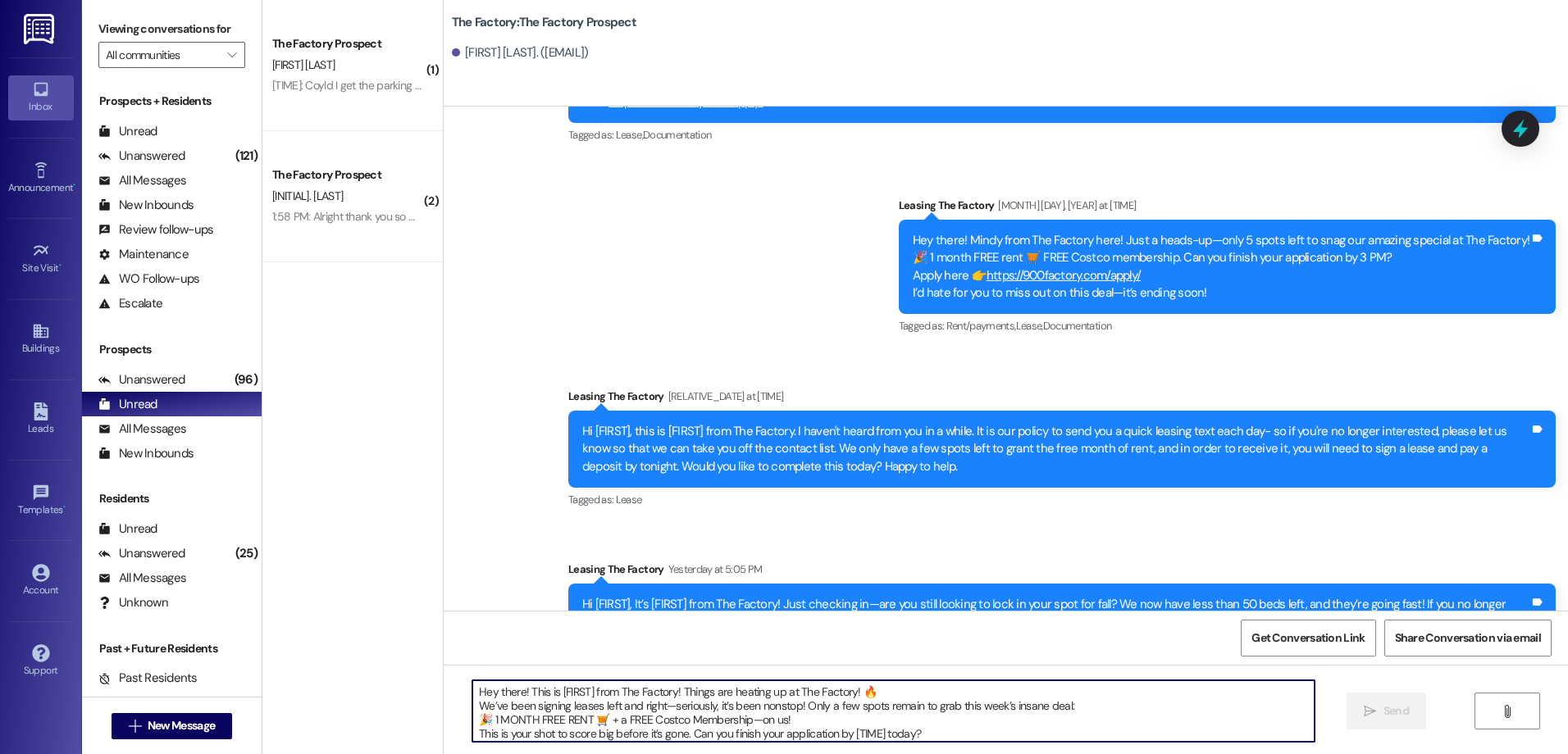 scroll, scrollTop: 28, scrollLeft: 0, axis: vertical 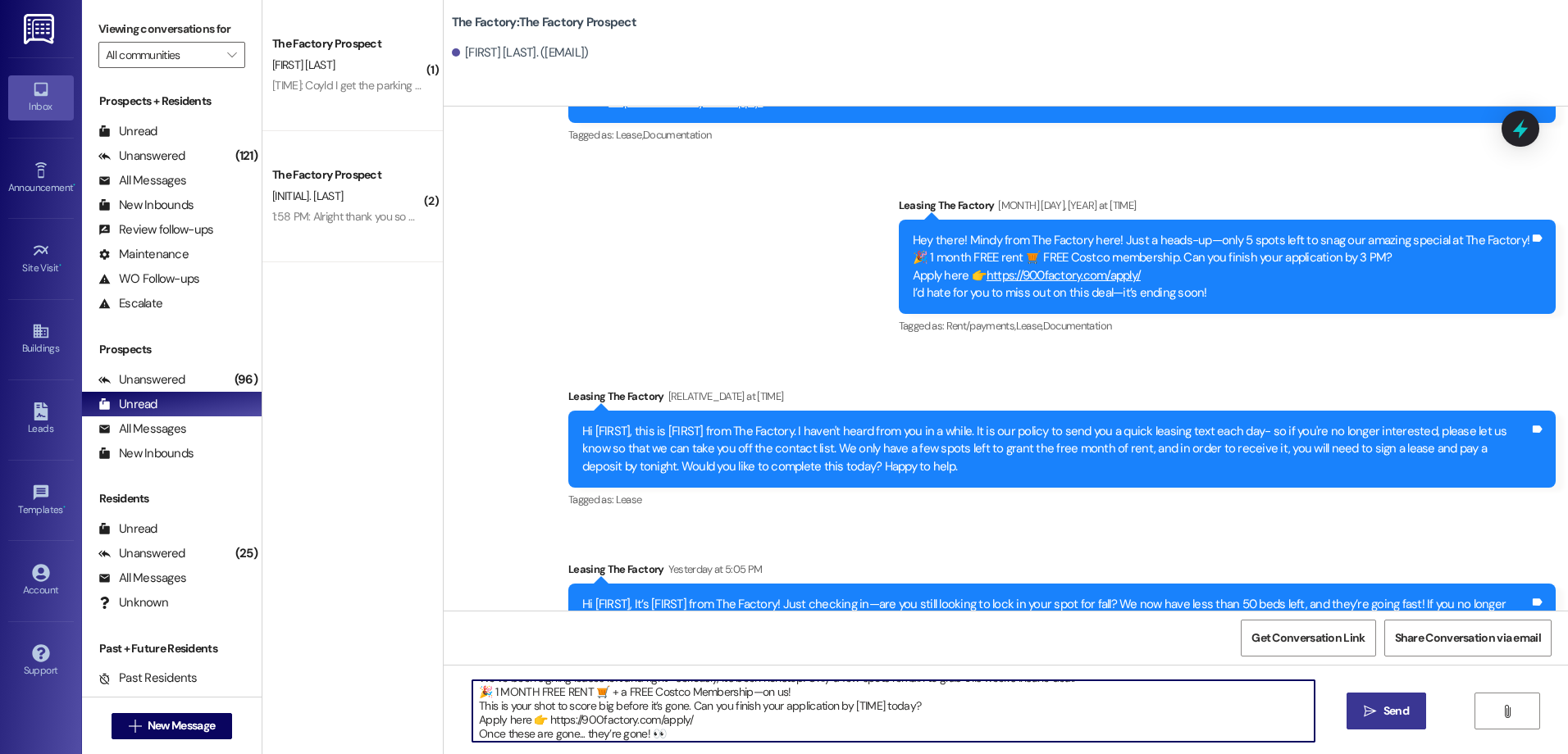 type on "Hey there! This is [FIRST] from The Factory! Things are heating up at The Factory! 🔥
We’ve been signing leases left and right—seriously, it’s been nonstop! Only a few spots remain to grab this week’s insane deal:
🎉 1 MONTH FREE RENT 🛒 + a FREE Costco Membership—on us!
This is your shot to score big before it’s gone. Can you finish your application by [TIME] today?
Apply here 👉 https://900factory.com/apply/
Once these are gone... they’re gone! 👀" 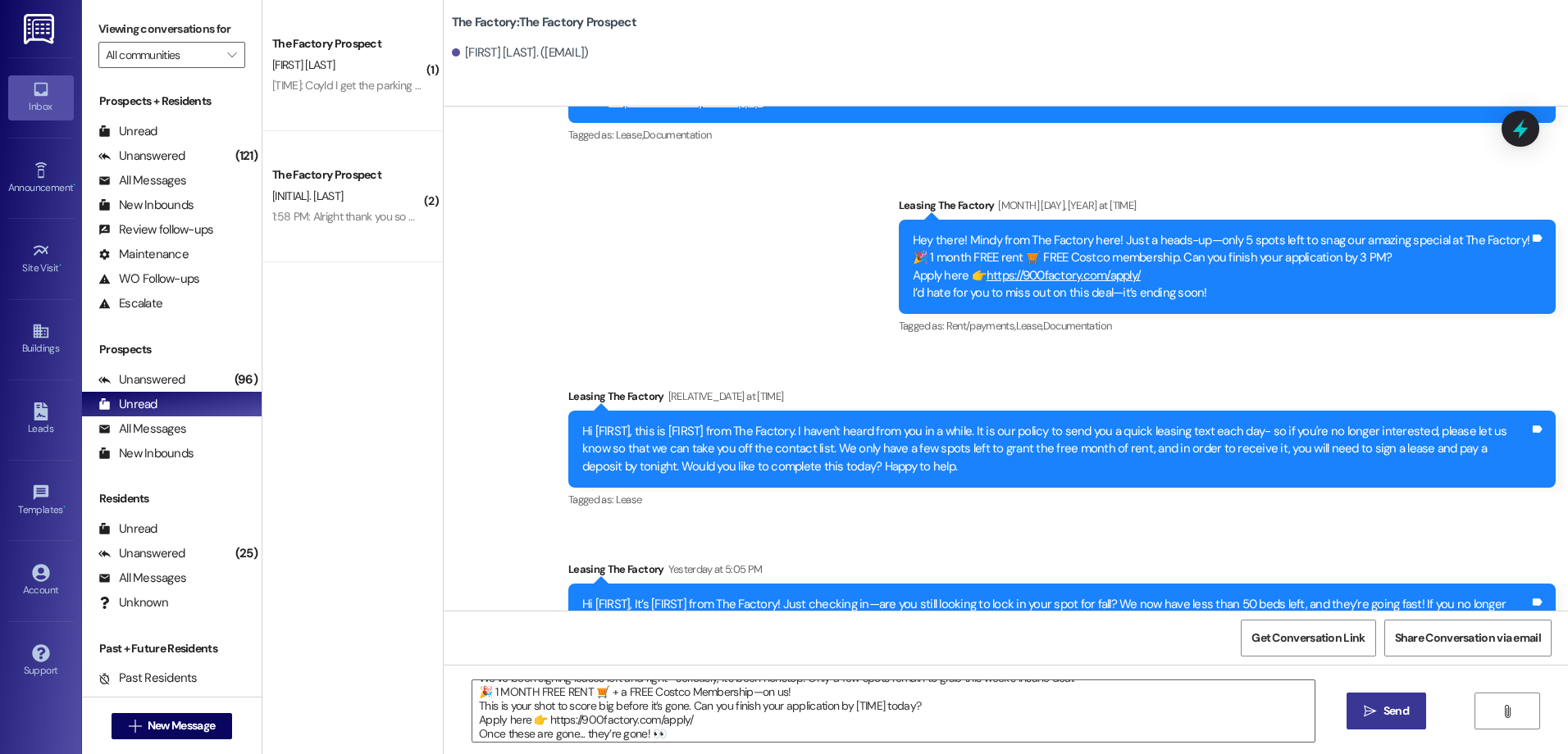 click on "" at bounding box center [1370, 711] 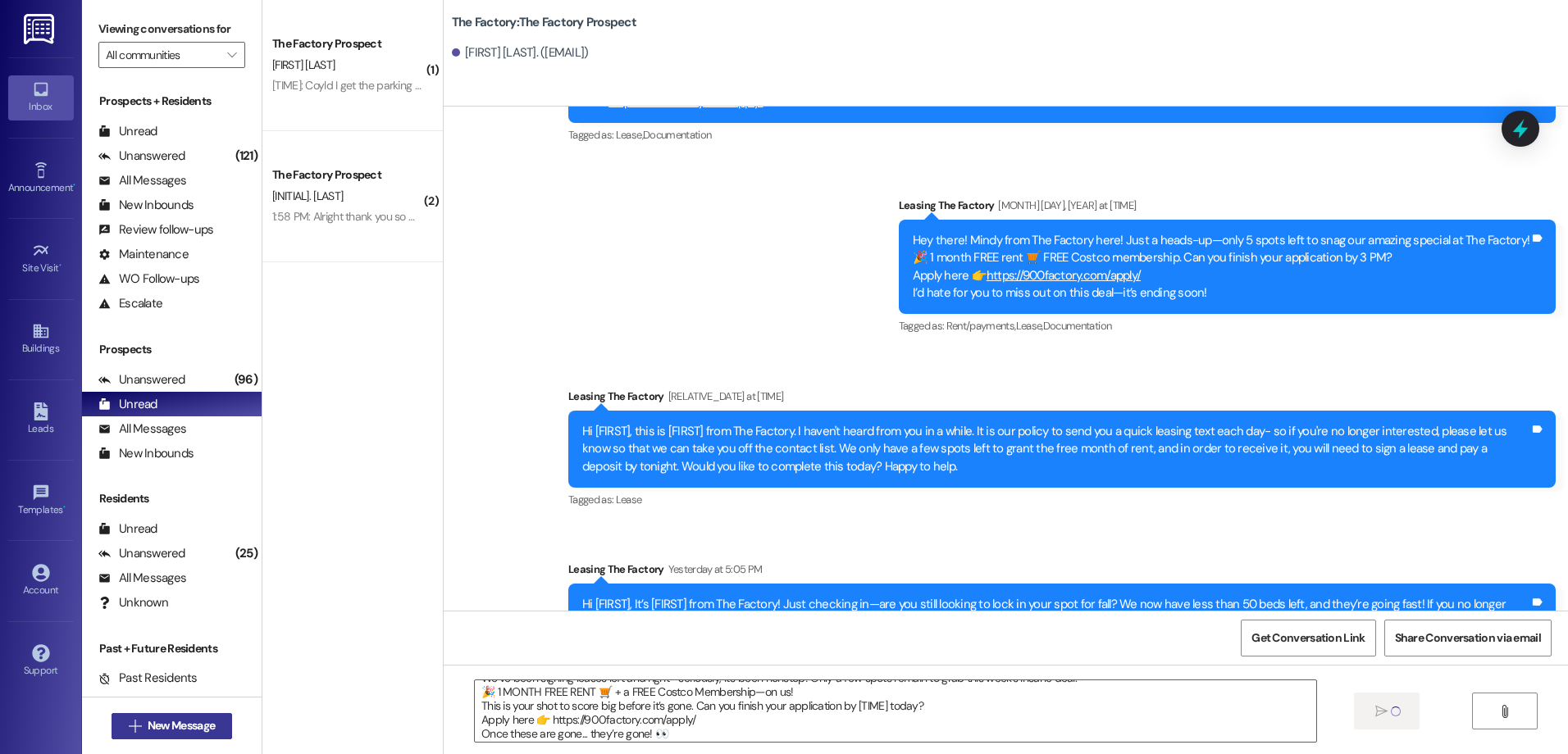 type 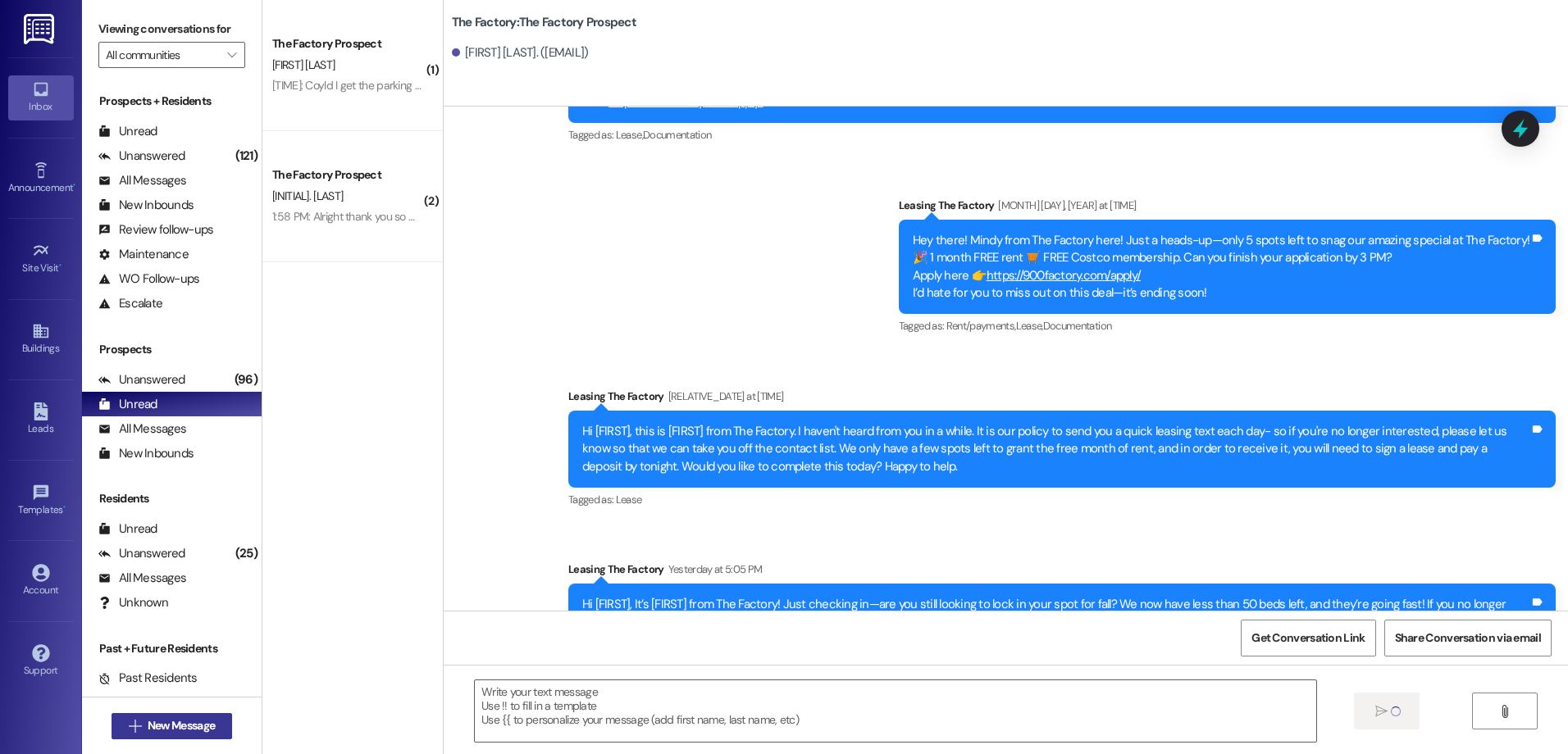 scroll, scrollTop: 0, scrollLeft: 0, axis: both 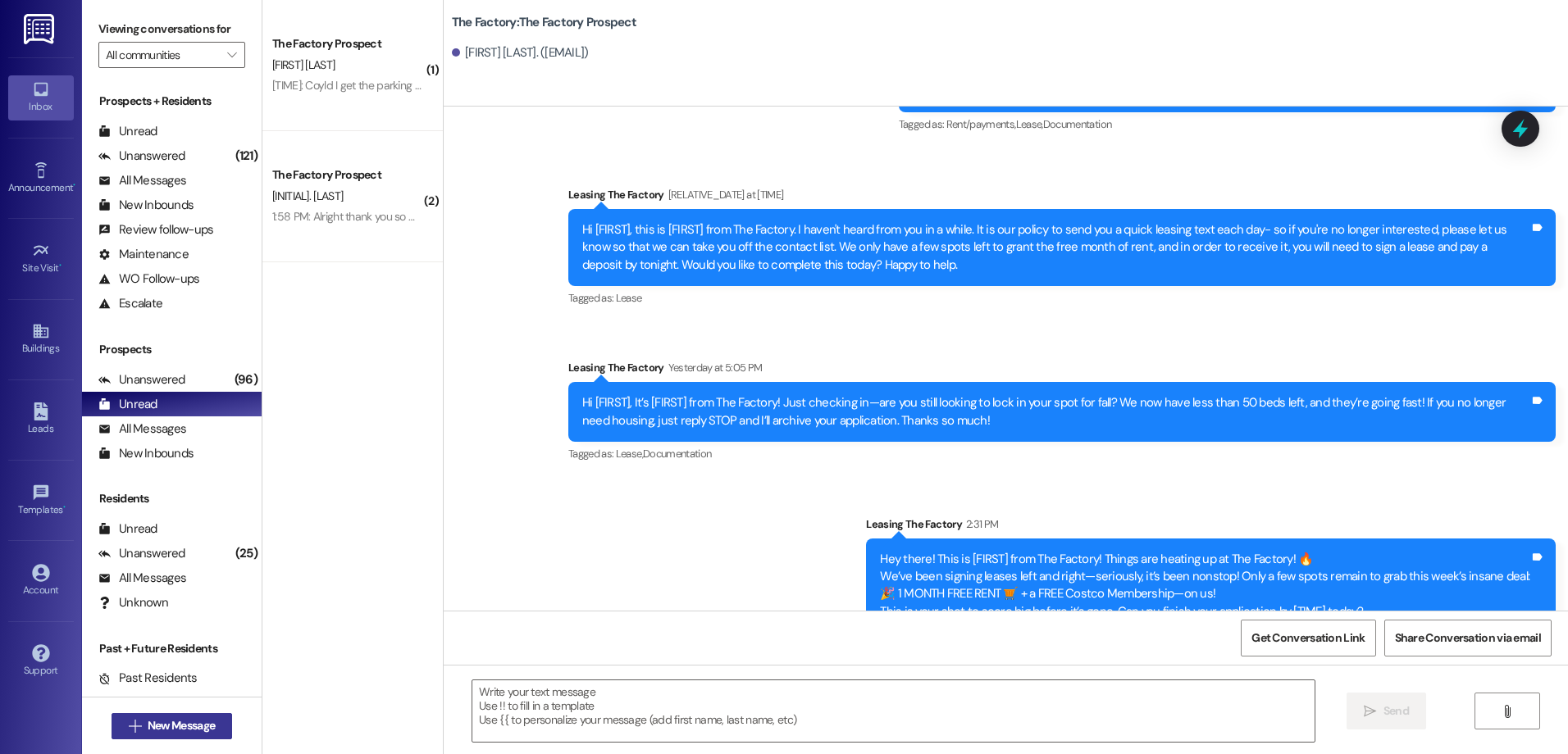 click on "New Message" at bounding box center [181, 725] 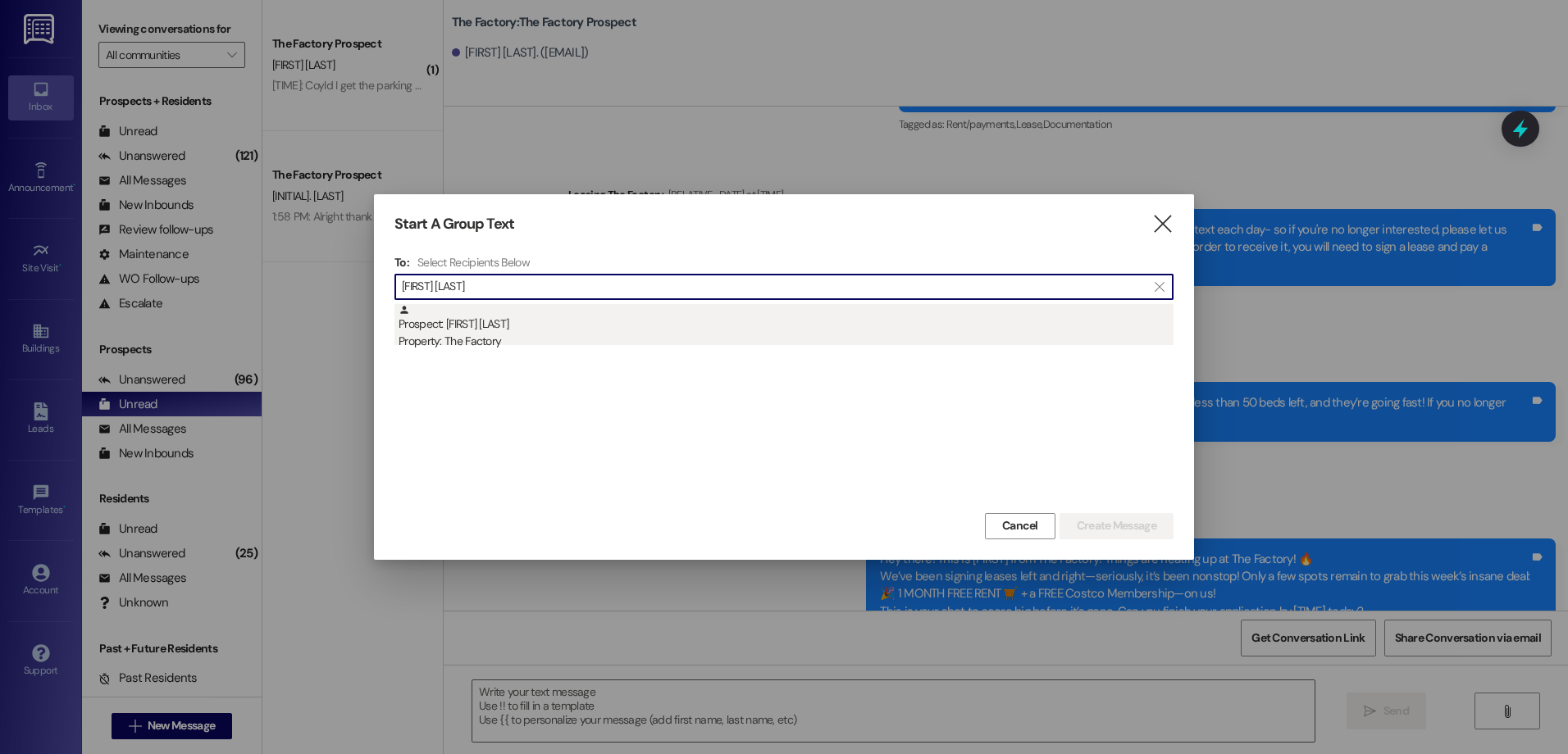 type on "[FIRST] [LAST]" 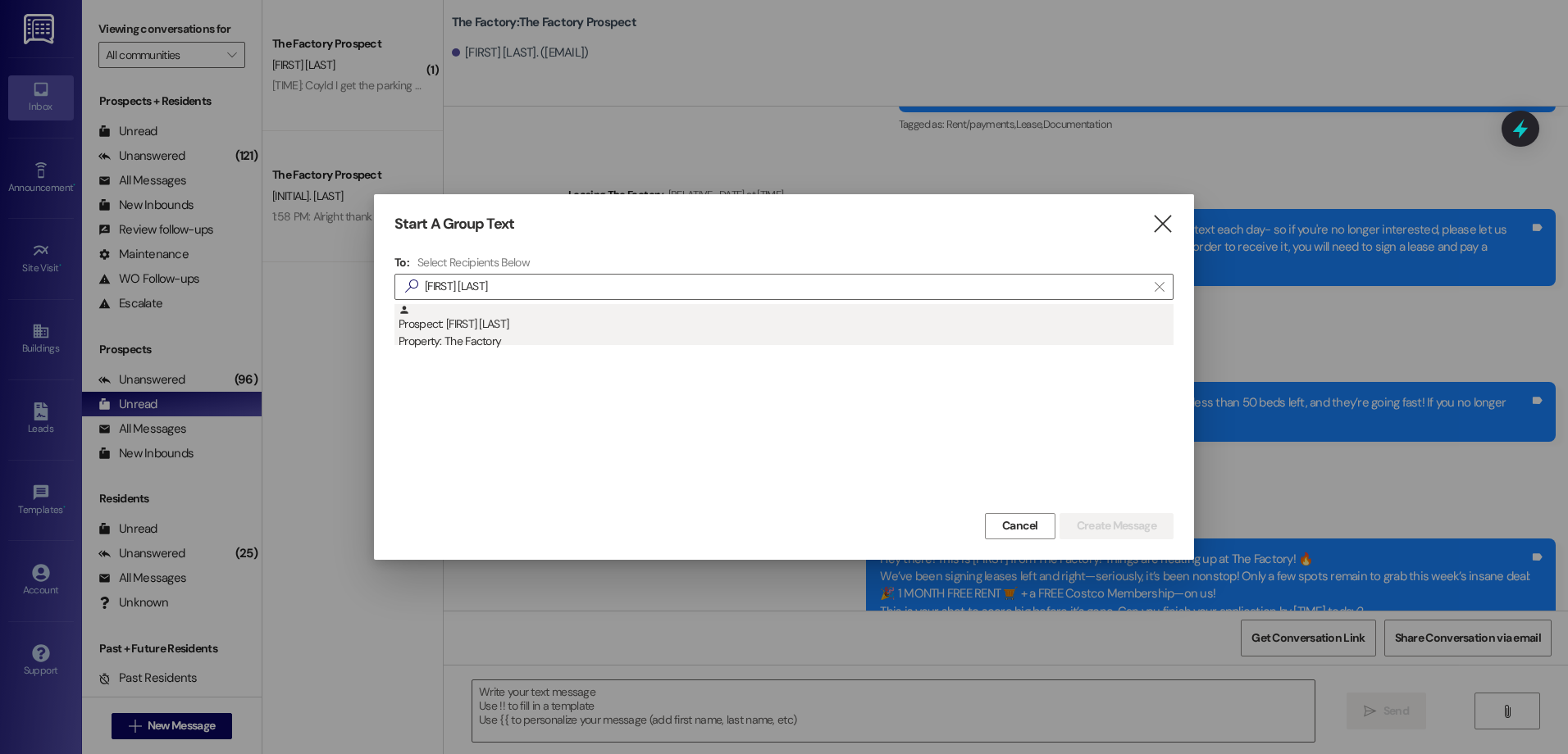 click on "Property: The Factory" at bounding box center [786, 341] 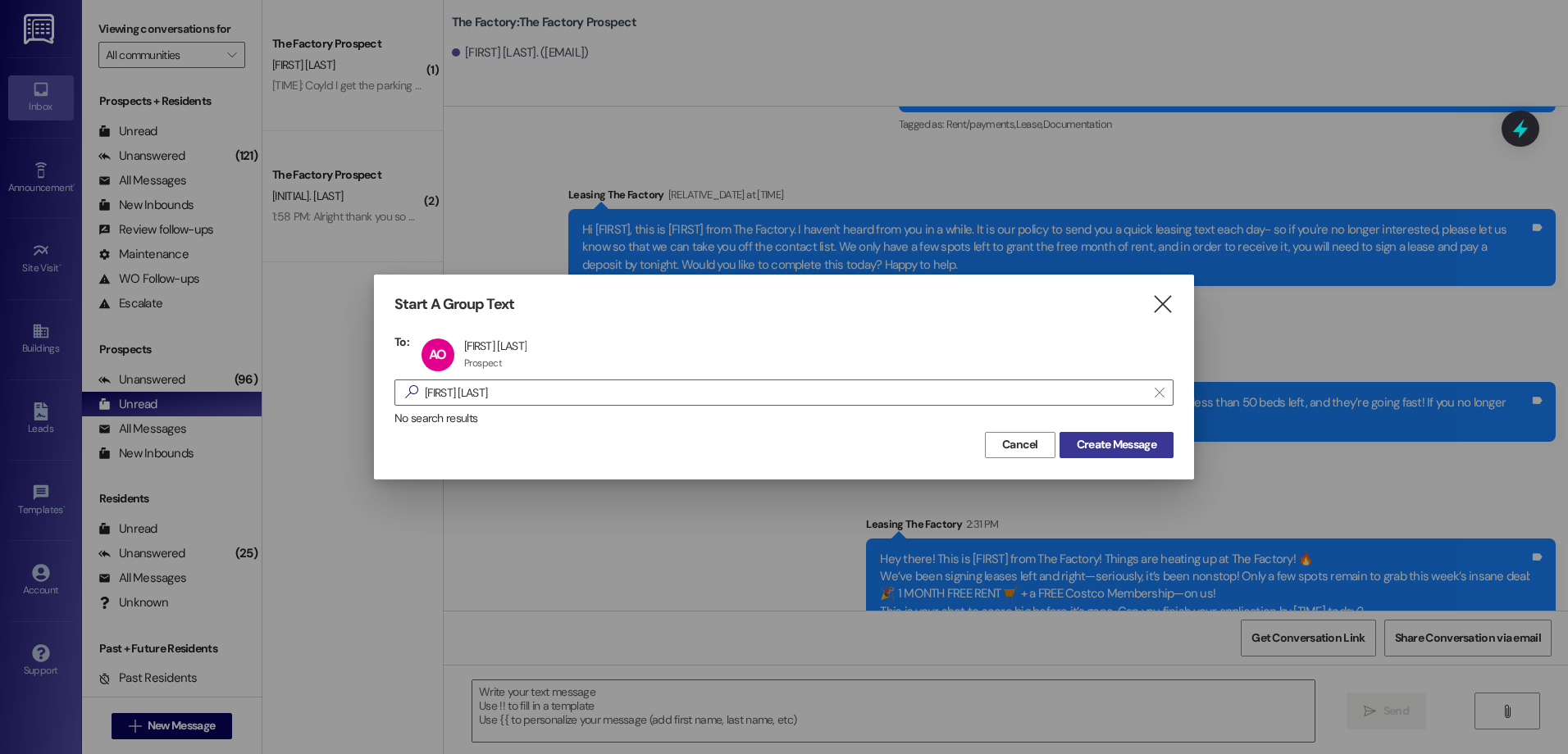 click on "Create Message" at bounding box center [1116, 444] 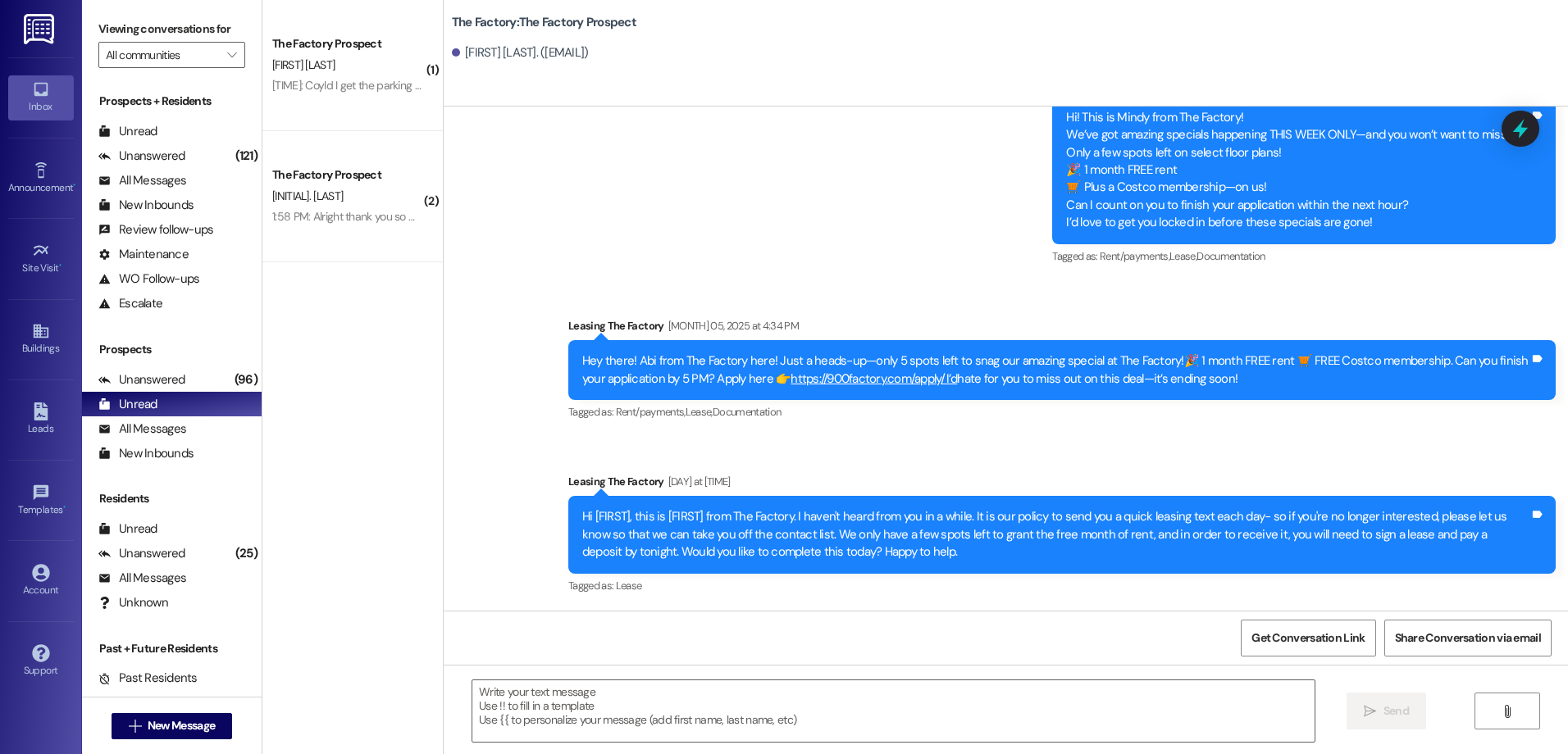 scroll, scrollTop: 4685, scrollLeft: 0, axis: vertical 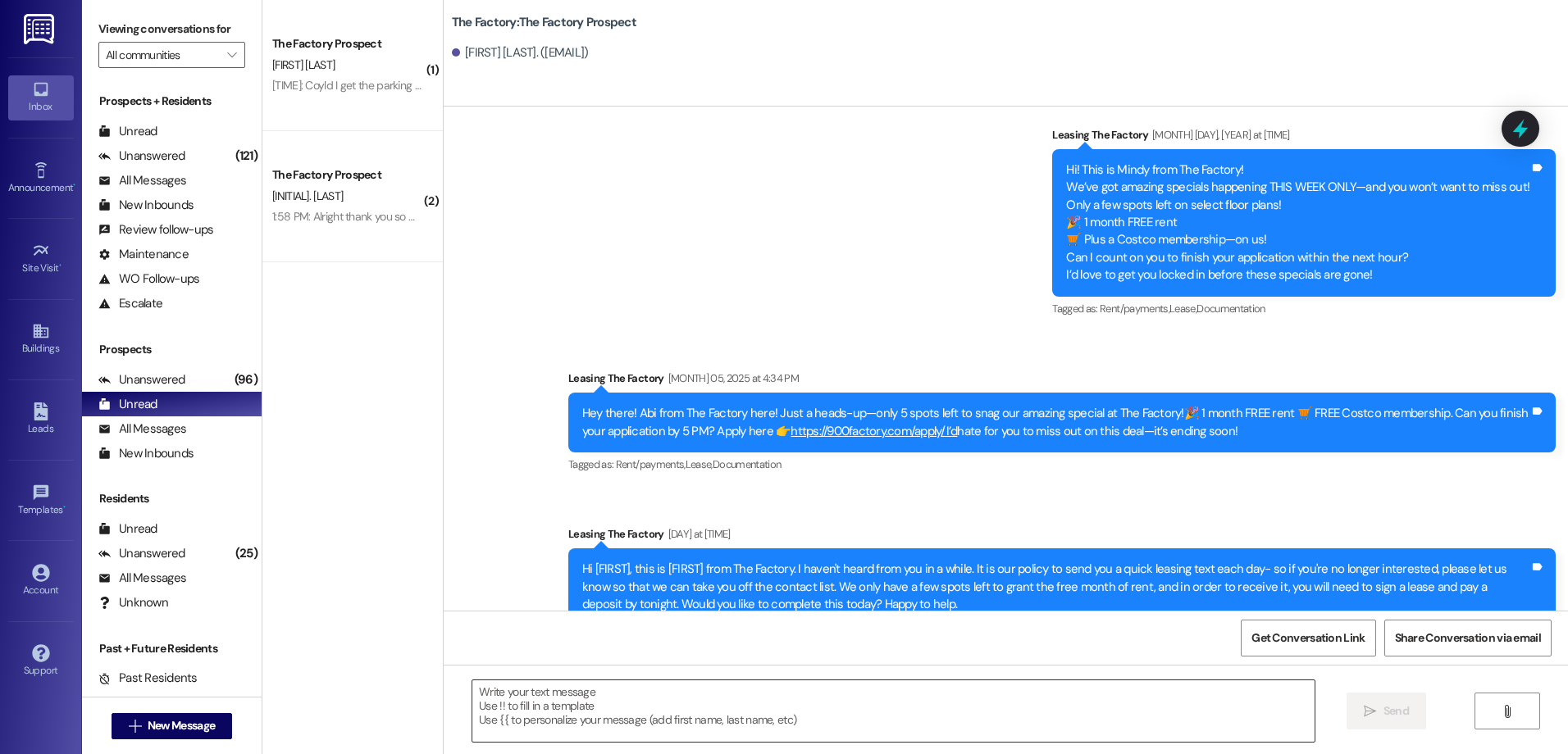 click at bounding box center (893, 711) 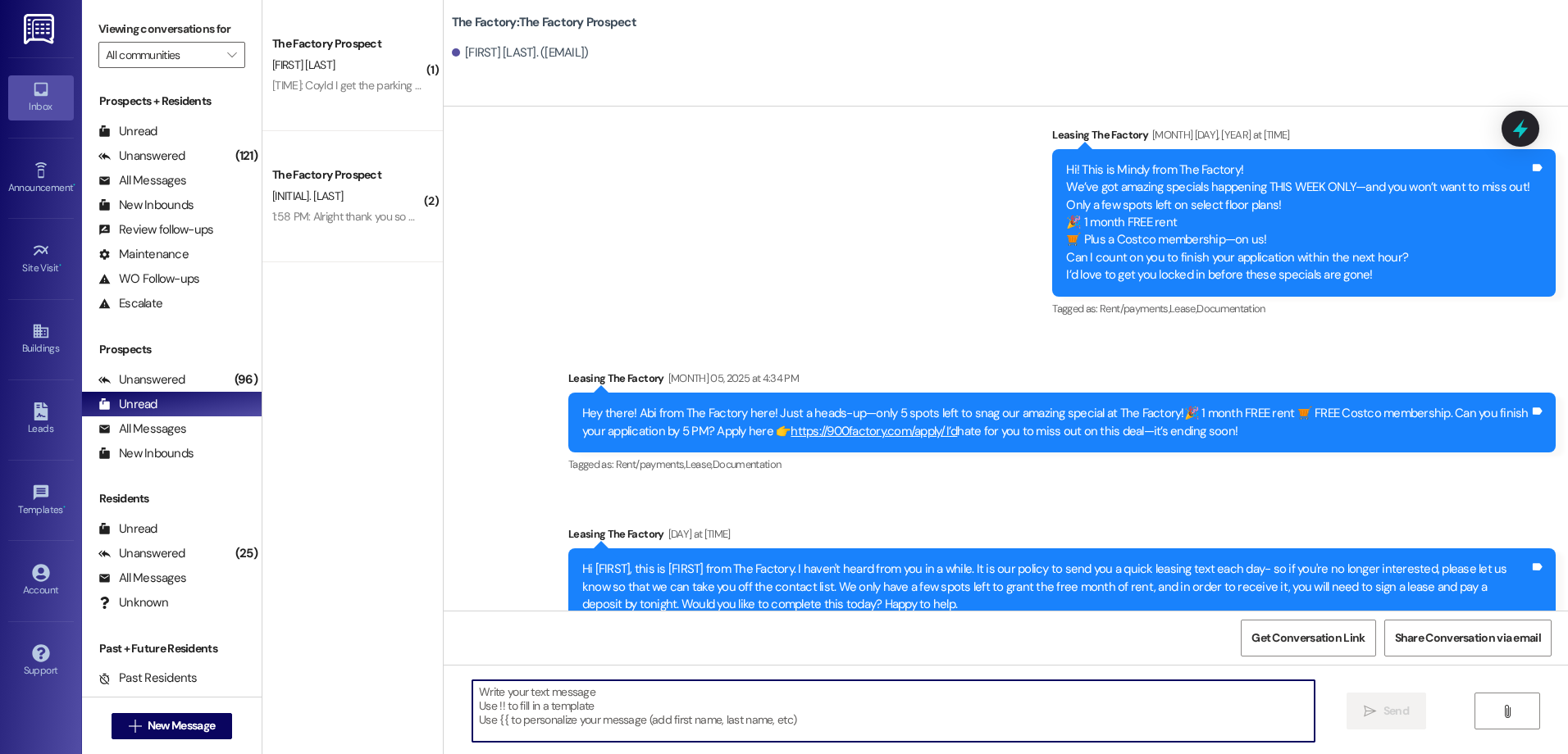 paste on "Hey there! This is [FIRST] from The Factory! Things are heating up at The Factory! 🔥
We’ve been signing leases left and right—seriously, it’s been nonstop! Only a few spots remain to grab this week’s insane deal:
🎉 1 MONTH FREE RENT 🛒 + a FREE Costco Membership—on us!
This is your shot to score big before it’s gone. Can you finish your application by [TIME] today?
Apply here 👉 https://900factory.com/apply/
Once these are gone... they’re gone! 👀" 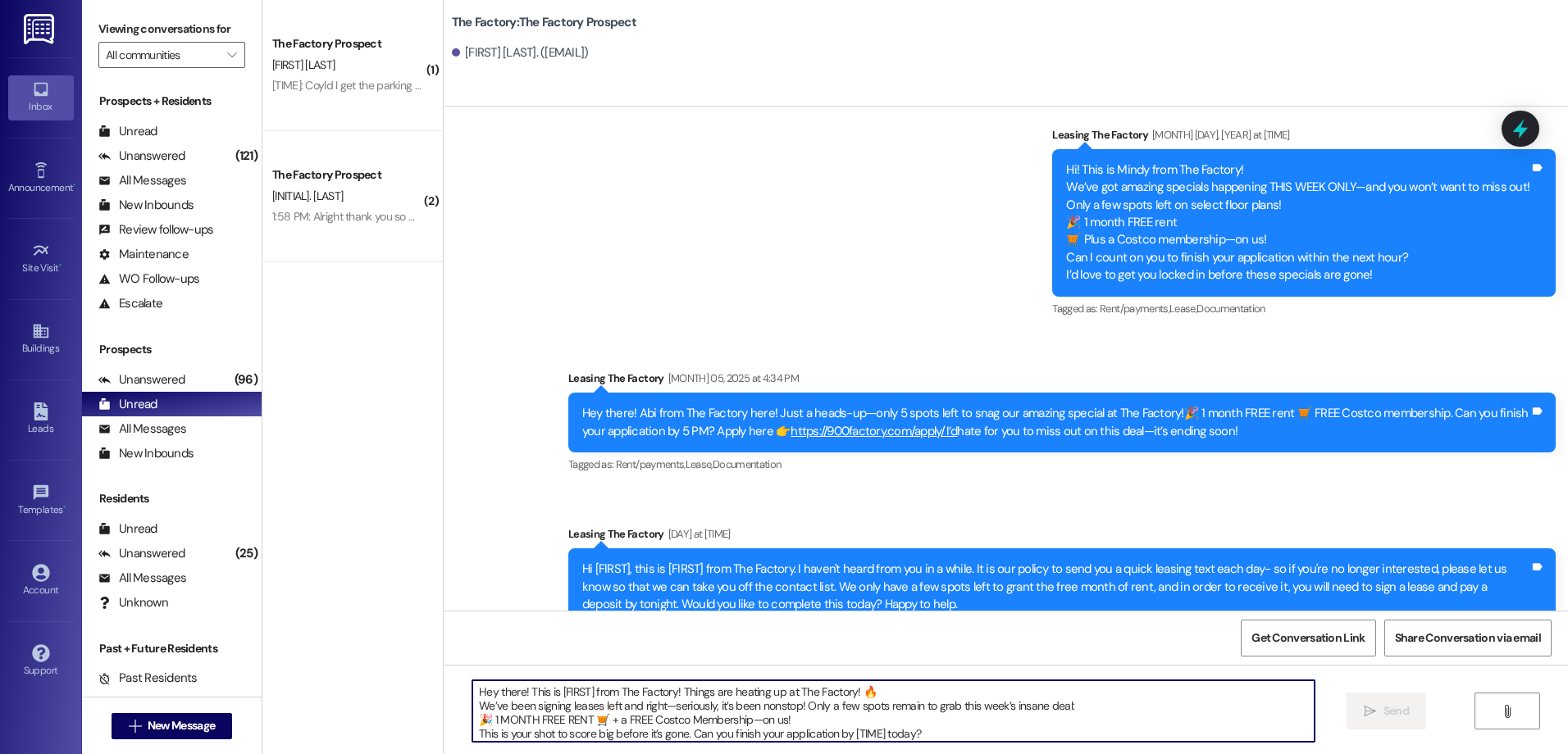 scroll, scrollTop: 28, scrollLeft: 0, axis: vertical 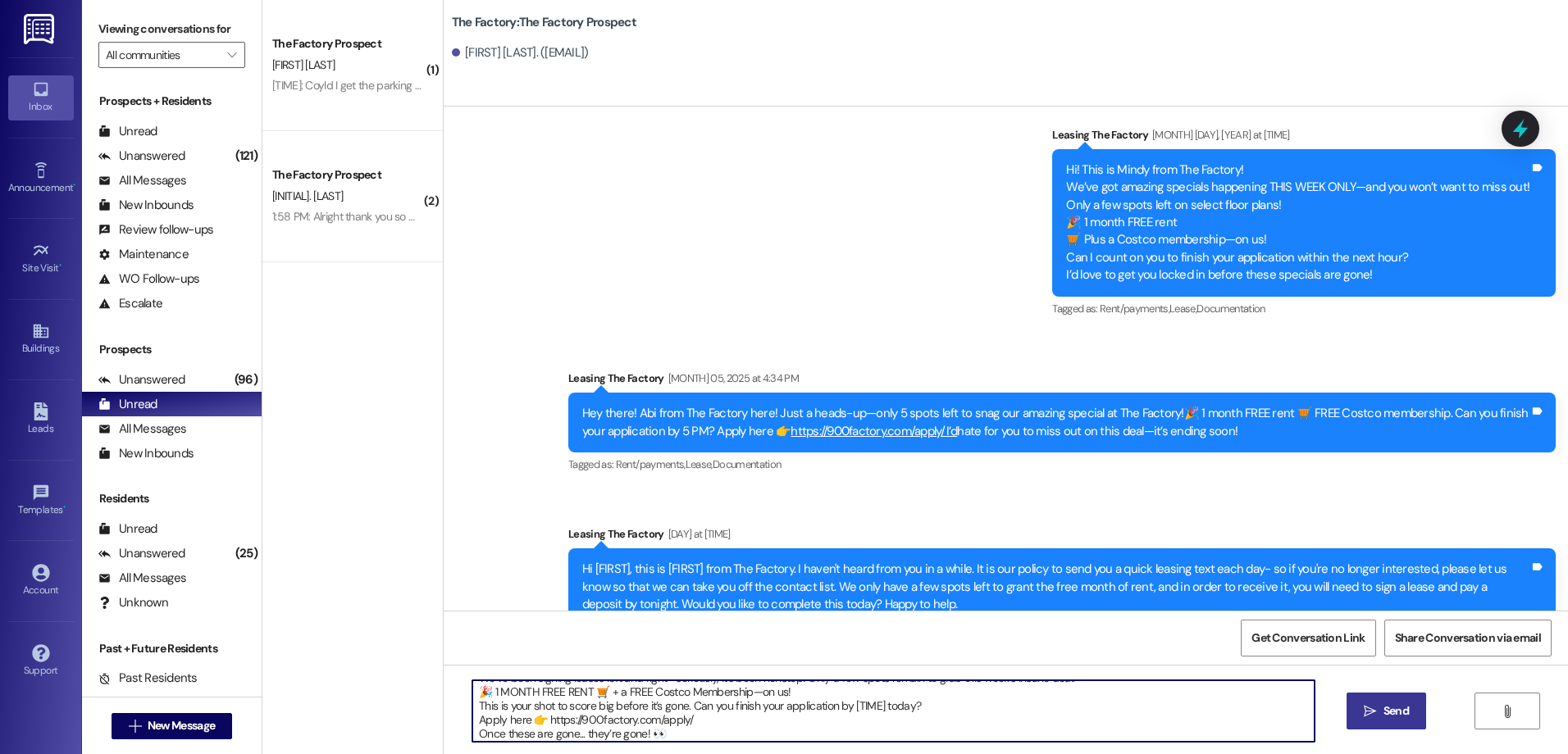 type on "Hey there! This is [FIRST] from The Factory! Things are heating up at The Factory! 🔥
We’ve been signing leases left and right—seriously, it’s been nonstop! Only a few spots remain to grab this week’s insane deal:
🎉 1 MONTH FREE RENT 🛒 + a FREE Costco Membership—on us!
This is your shot to score big before it’s gone. Can you finish your application by [TIME] today?
Apply here 👉 https://900factory.com/apply/
Once these are gone... they’re gone! 👀" 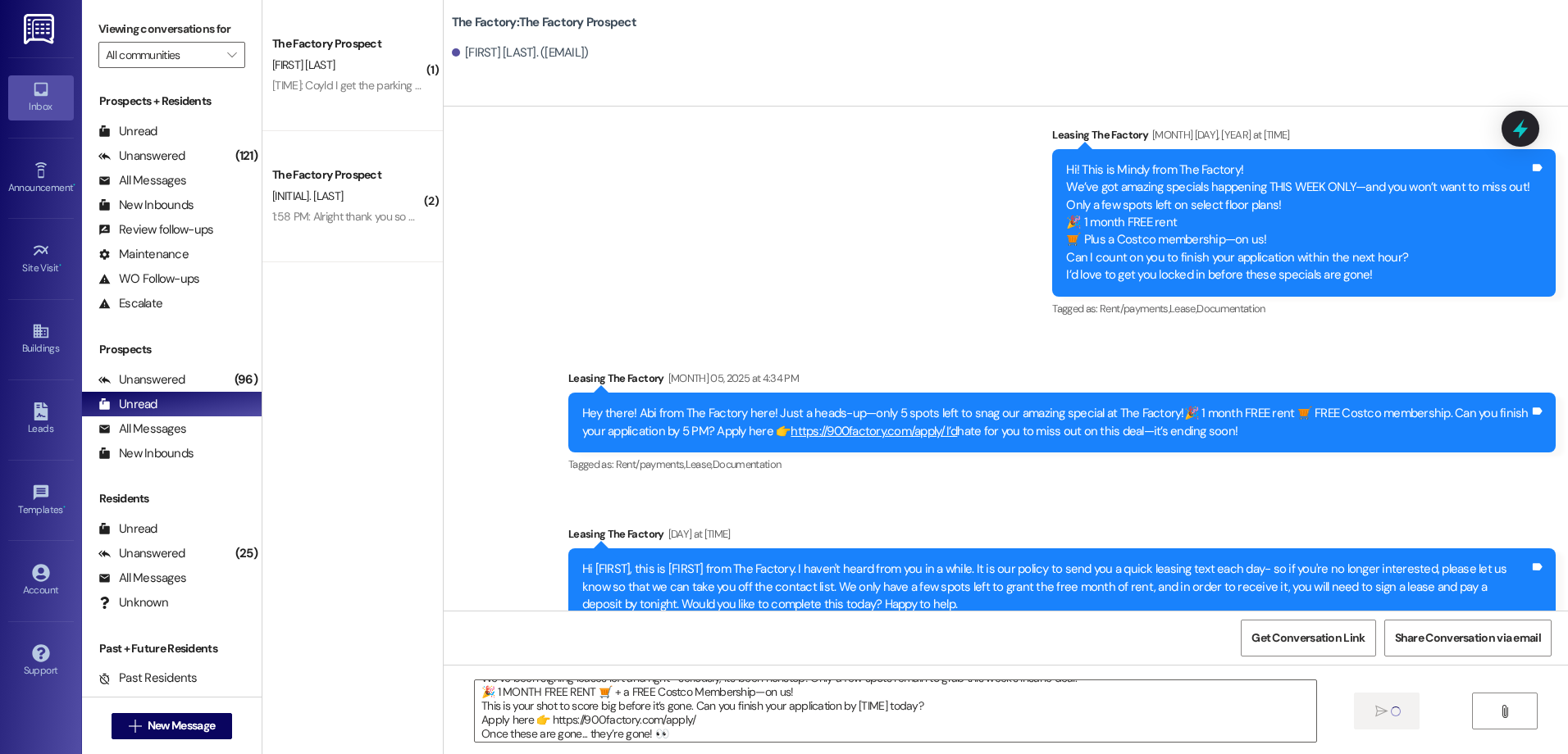 type 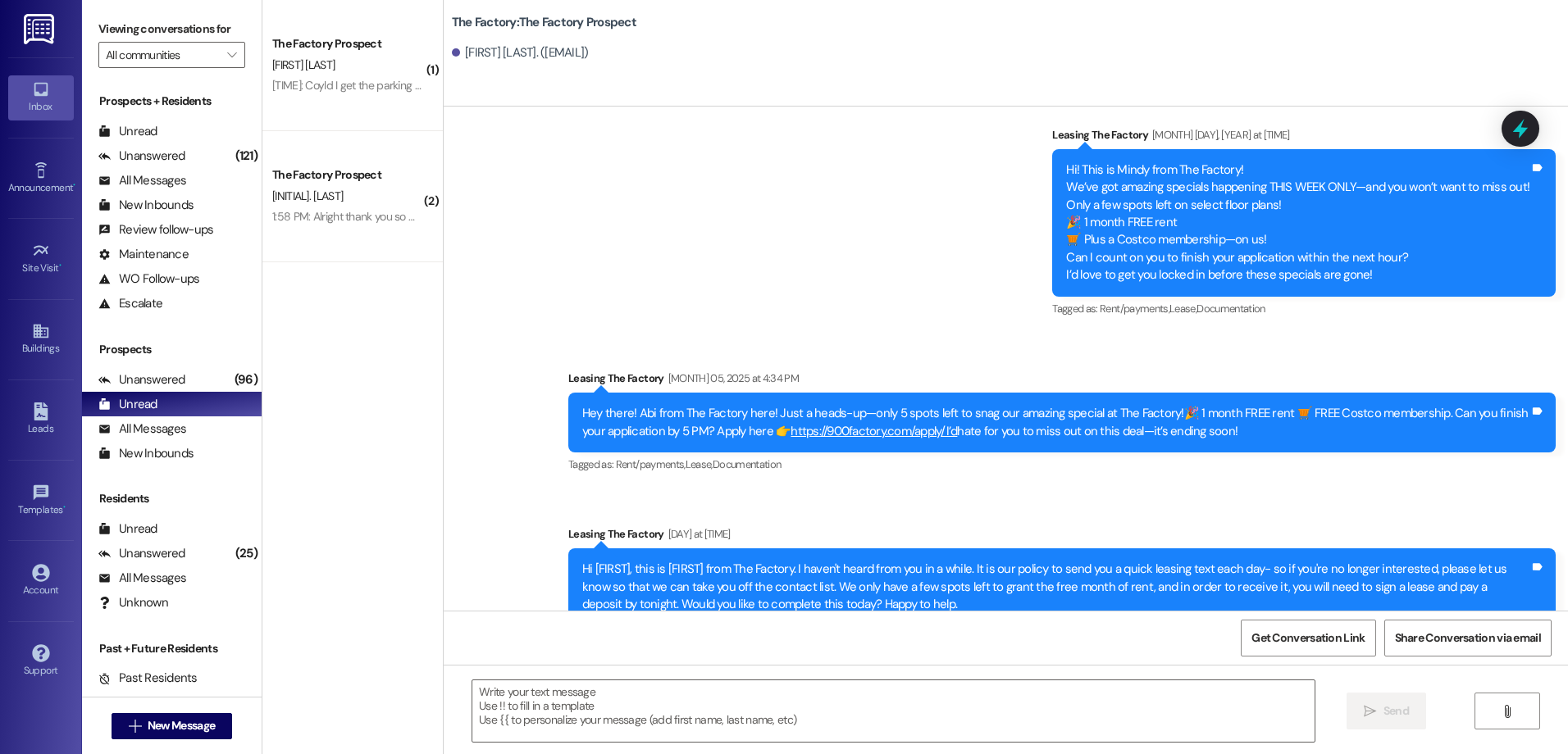scroll, scrollTop: 0, scrollLeft: 0, axis: both 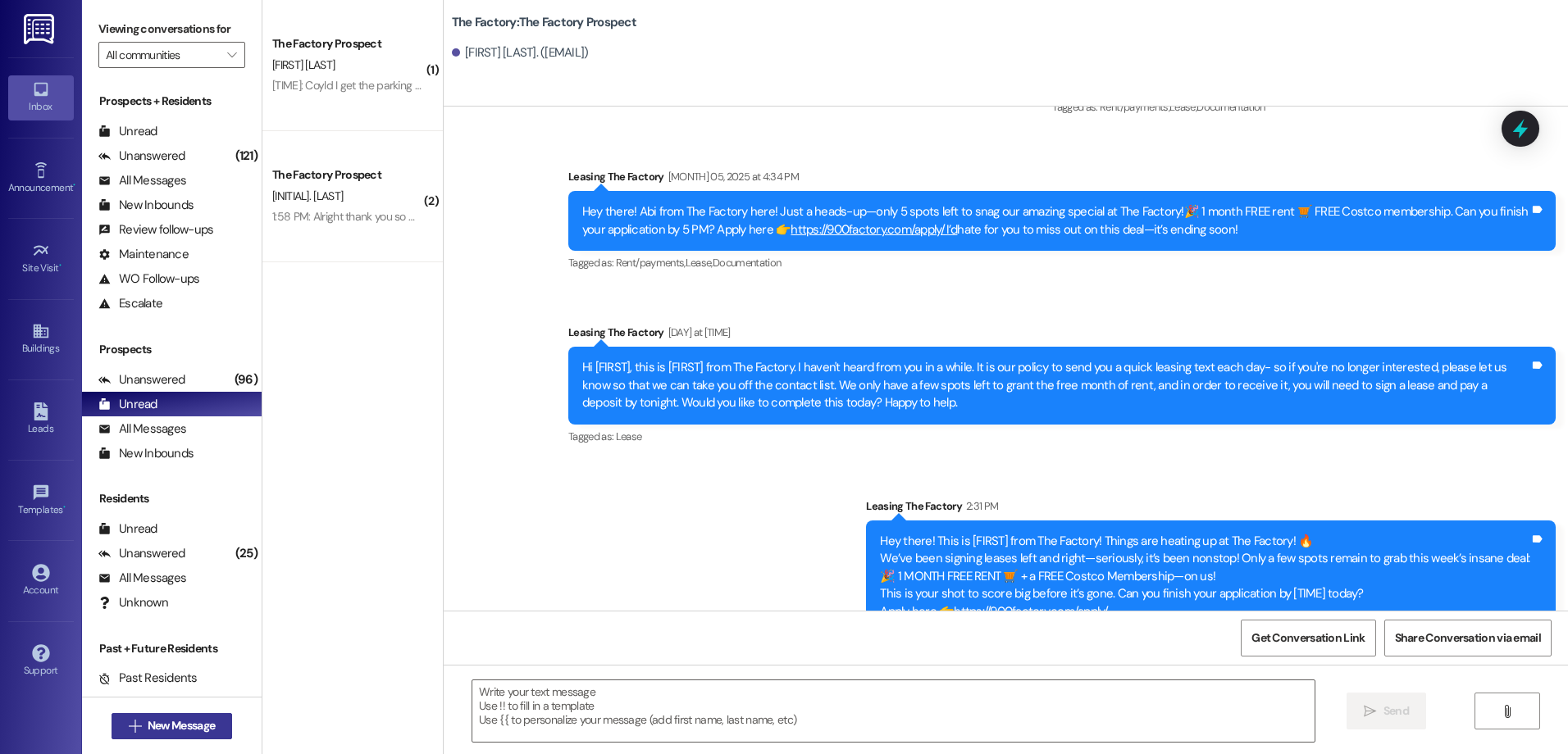 click on "New Message" at bounding box center [181, 725] 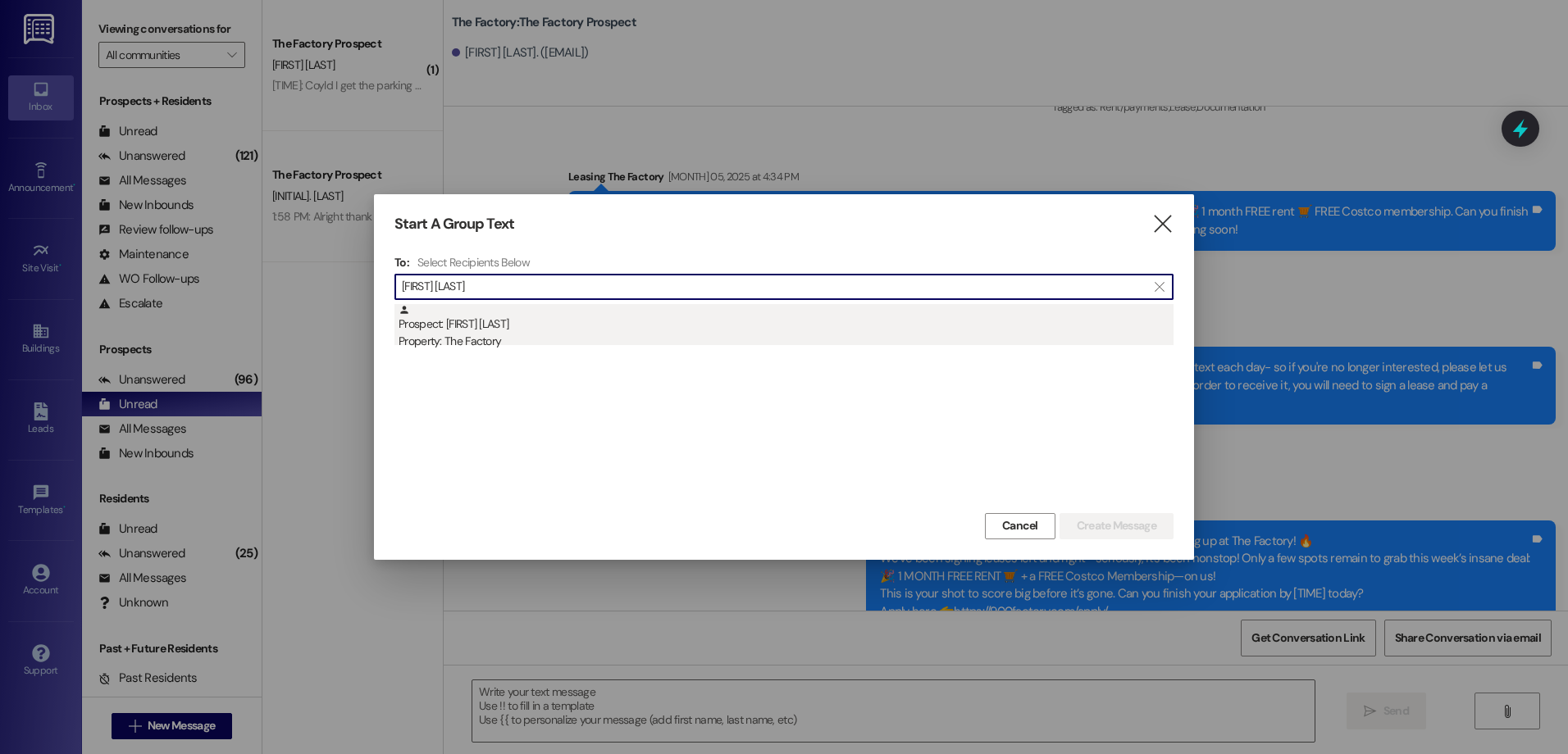 type on "[FIRST] [LAST]" 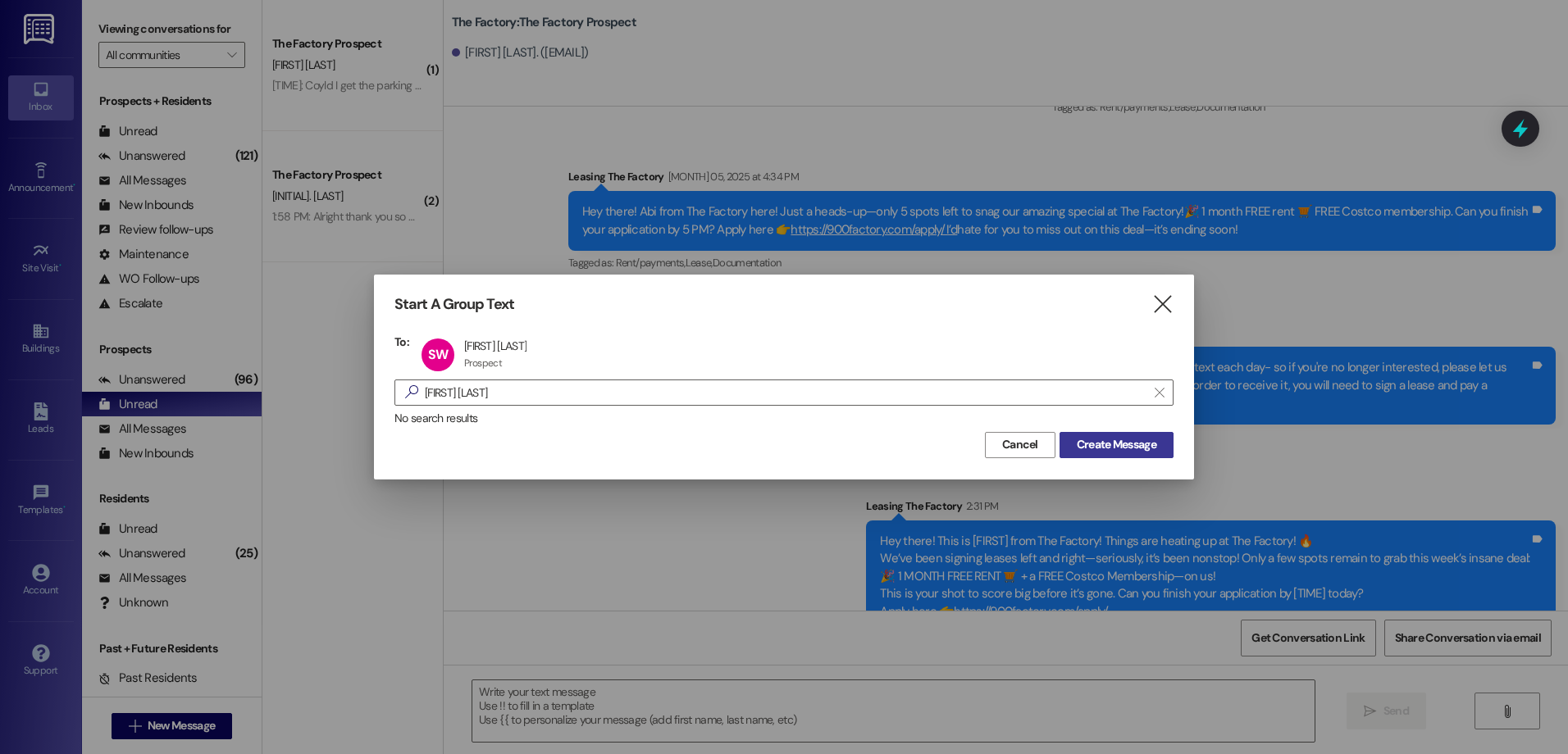 click on "Create Message" at bounding box center [1116, 444] 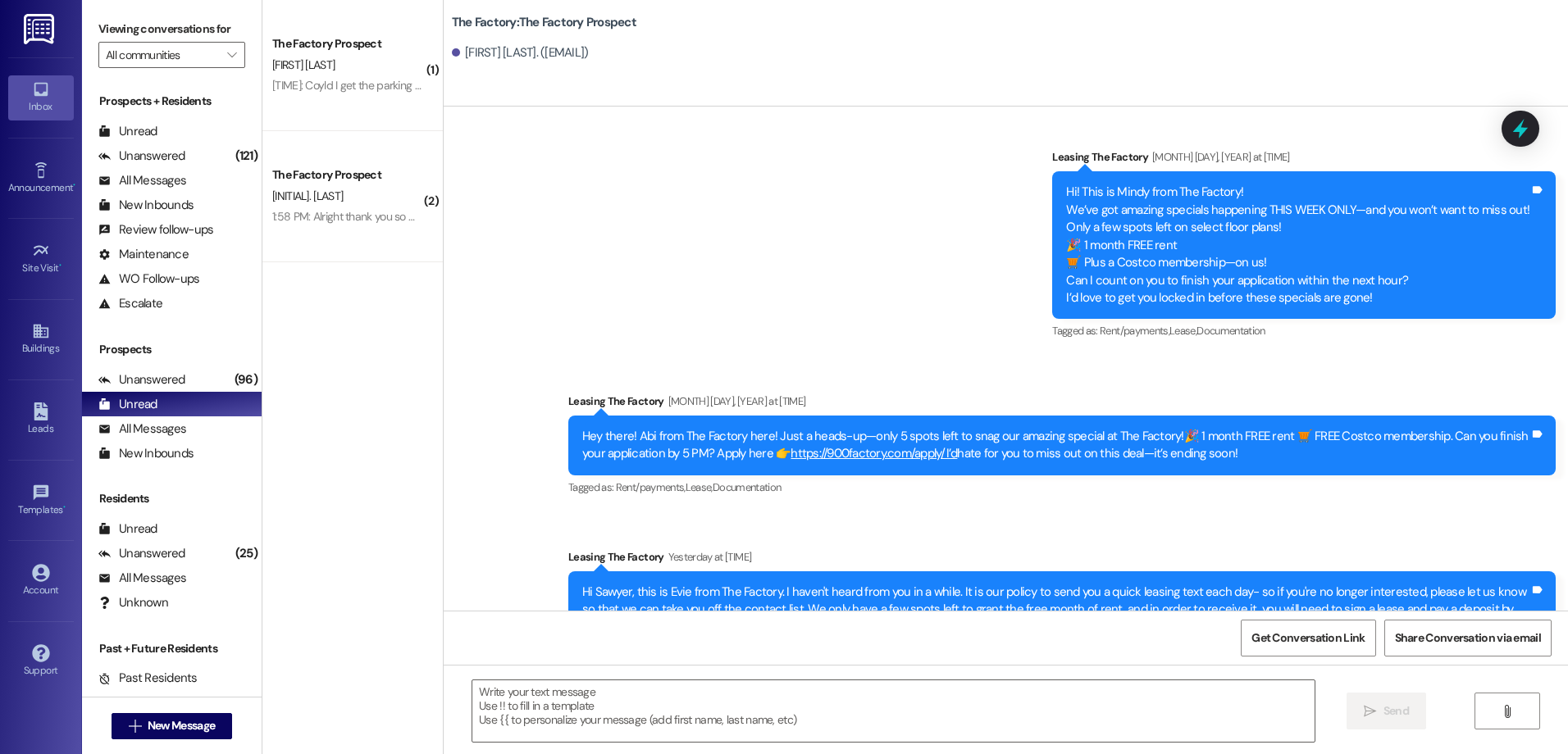 scroll, scrollTop: 4951, scrollLeft: 0, axis: vertical 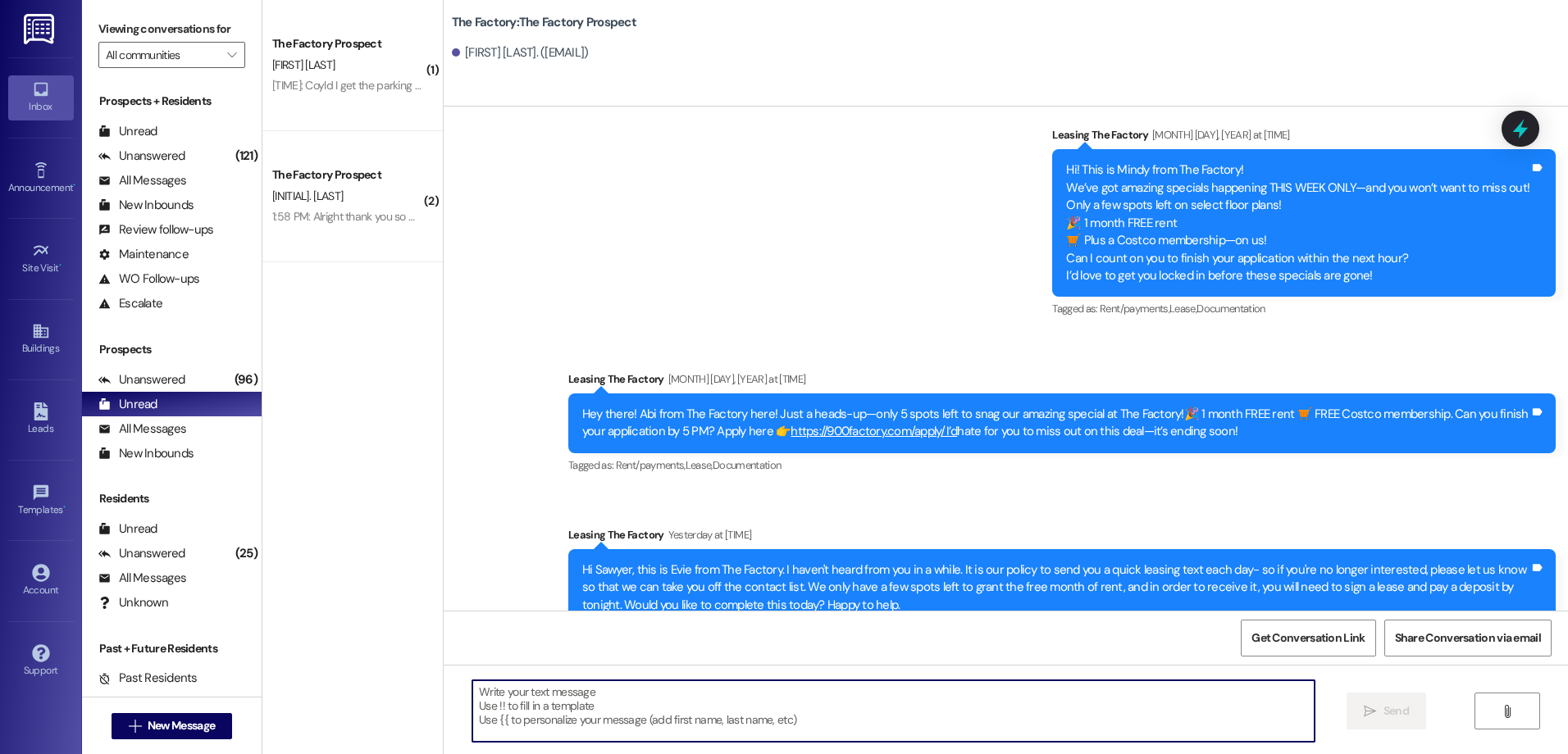 click at bounding box center [893, 711] 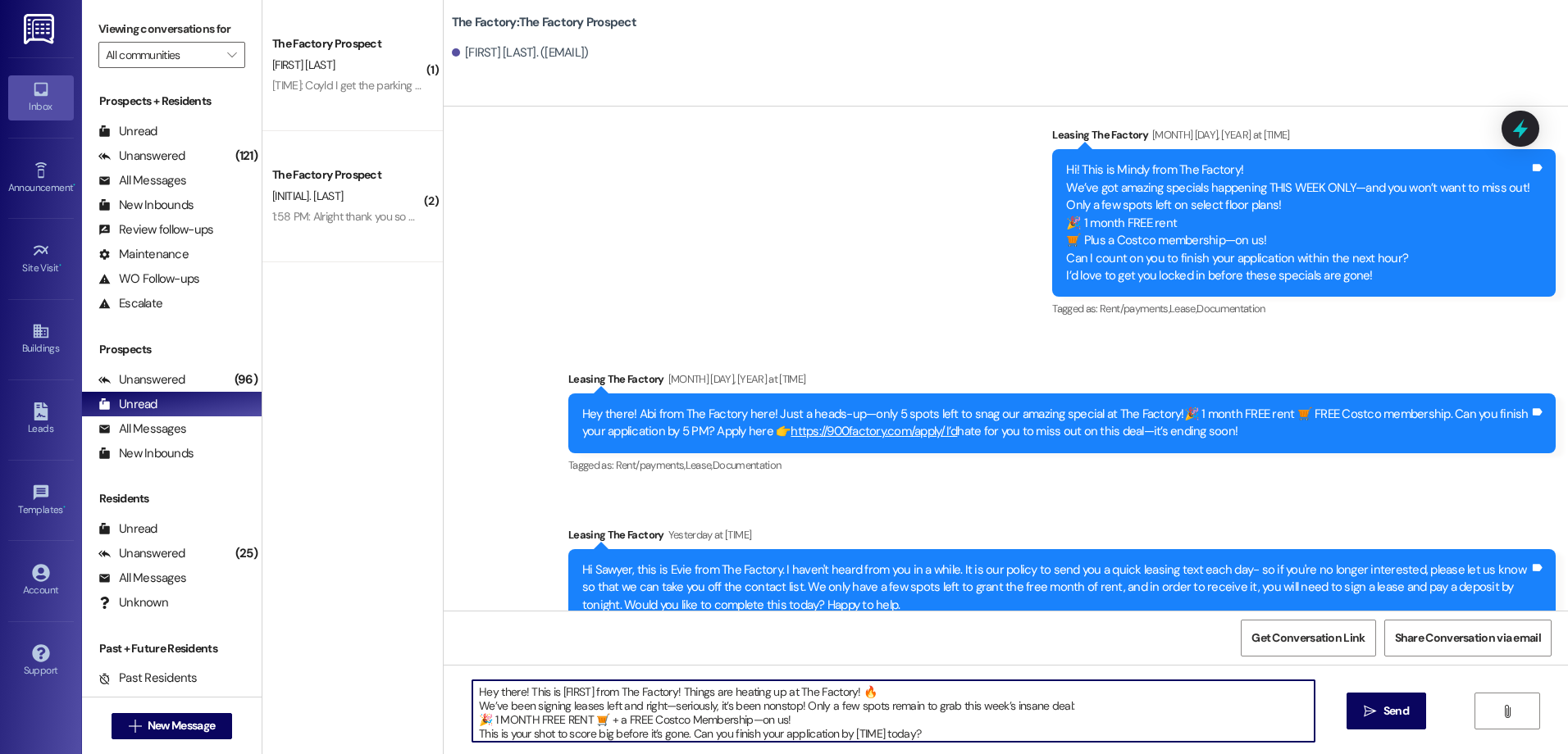 scroll, scrollTop: 28, scrollLeft: 0, axis: vertical 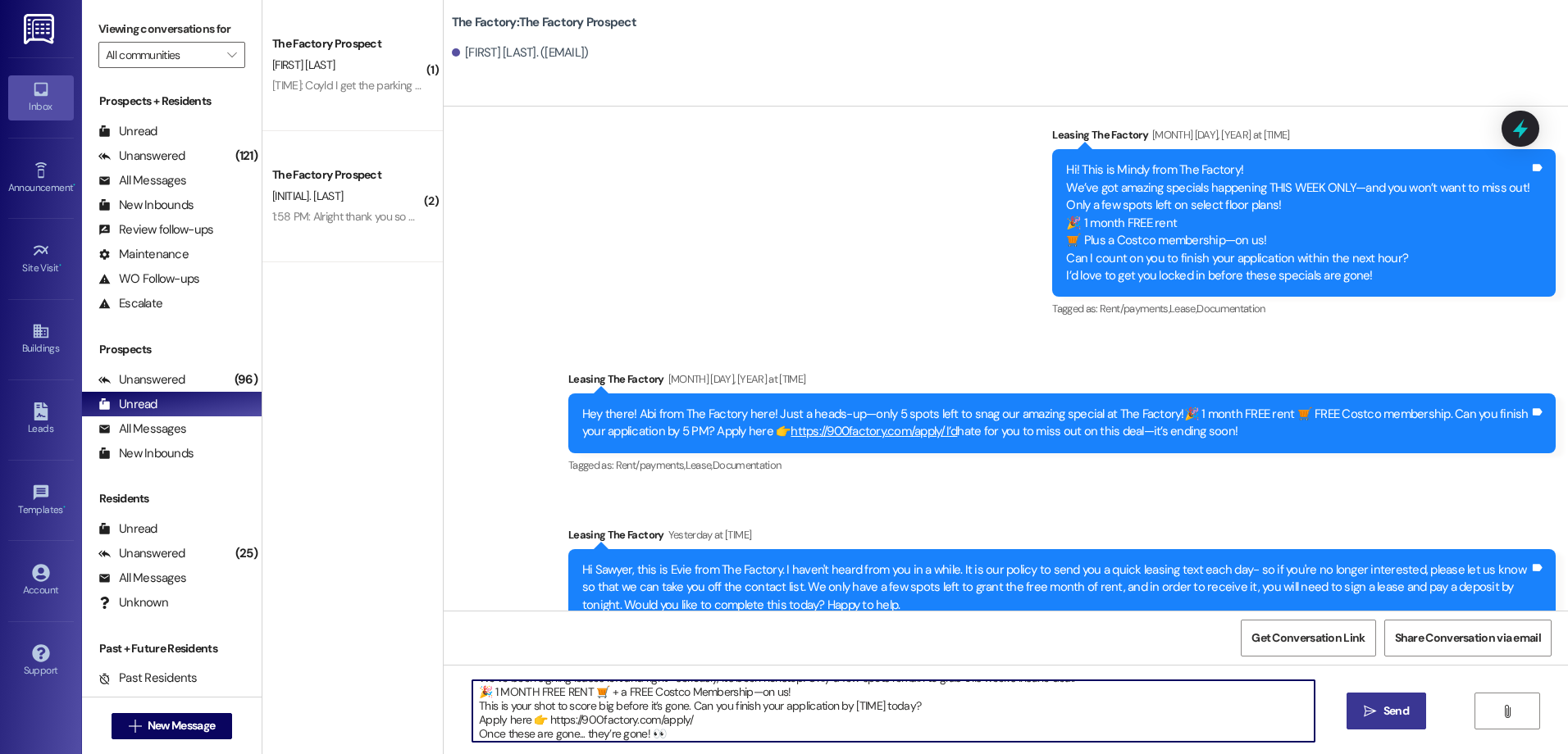 type on "Hey there! This is [FIRST] from The Factory! Things are heating up at The Factory! 🔥
We’ve been signing leases left and right—seriously, it’s been nonstop! Only a few spots remain to grab this week’s insane deal:
🎉 1 MONTH FREE RENT 🛒 + a FREE Costco Membership—on us!
This is your shot to score big before it’s gone. Can you finish your application by [TIME] today?
Apply here 👉 https://900factory.com/apply/
Once these are gone... they’re gone! 👀" 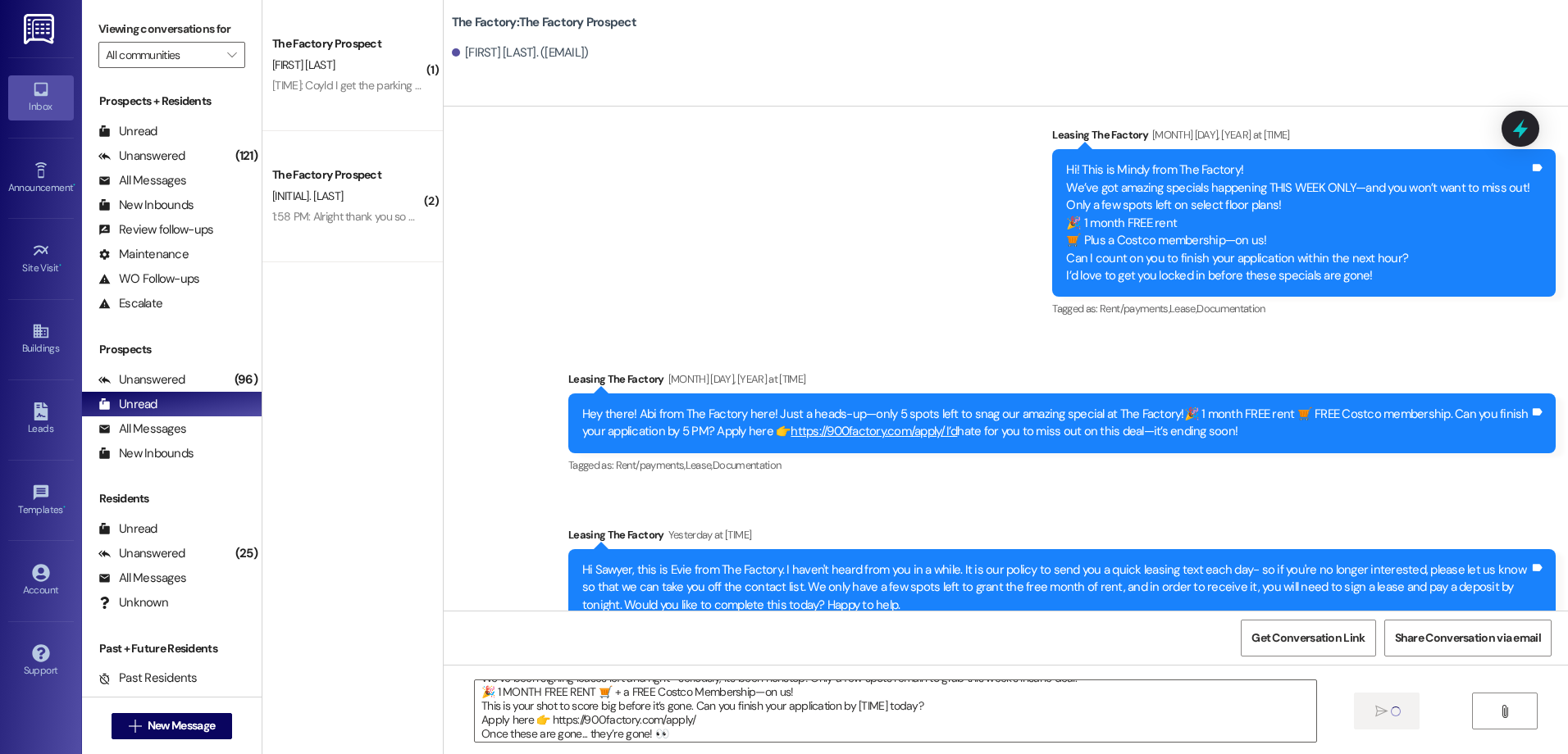 type 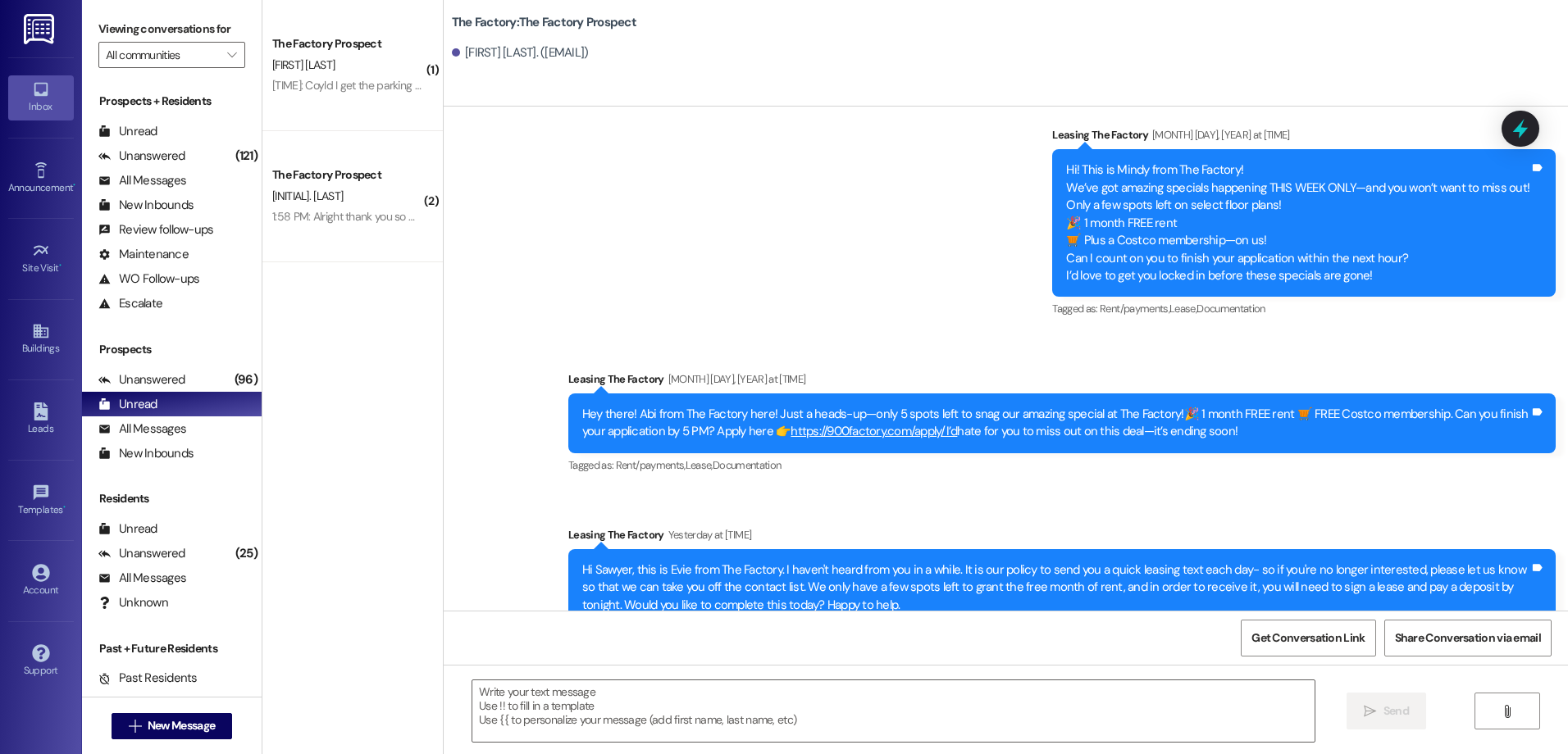 scroll, scrollTop: 0, scrollLeft: 0, axis: both 